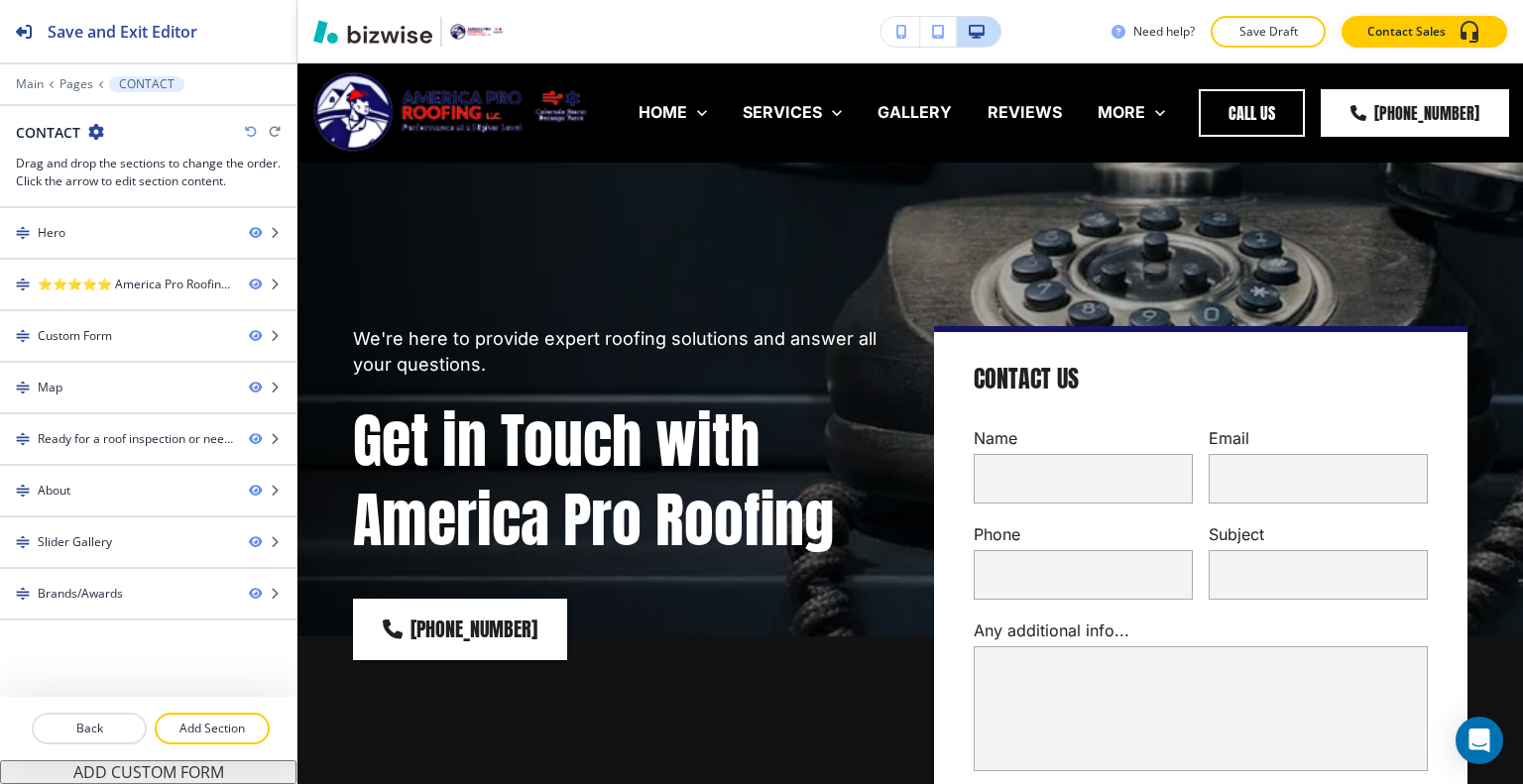 scroll, scrollTop: 0, scrollLeft: 0, axis: both 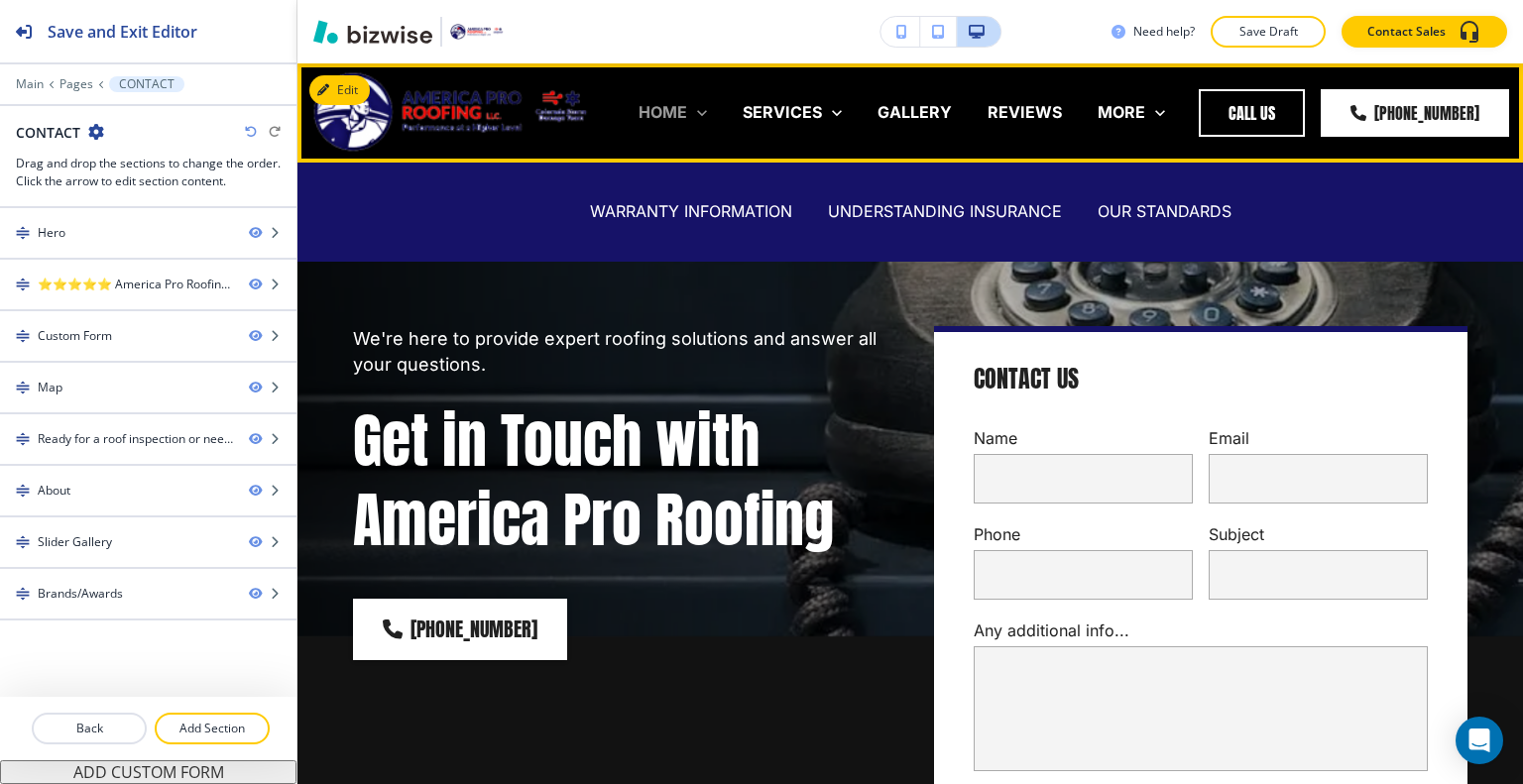 click on "HOME" at bounding box center [662, 112] 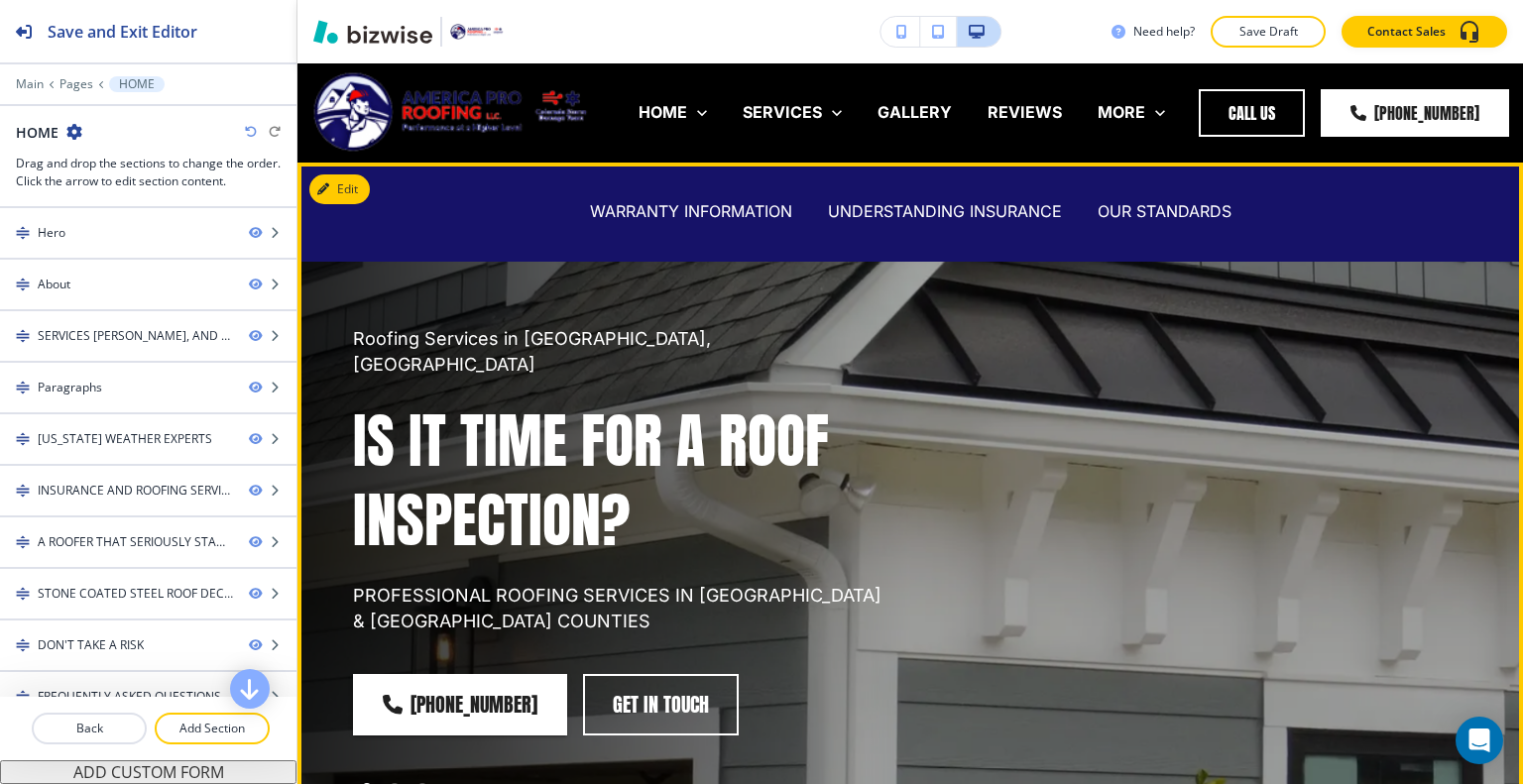 scroll, scrollTop: 297, scrollLeft: 0, axis: vertical 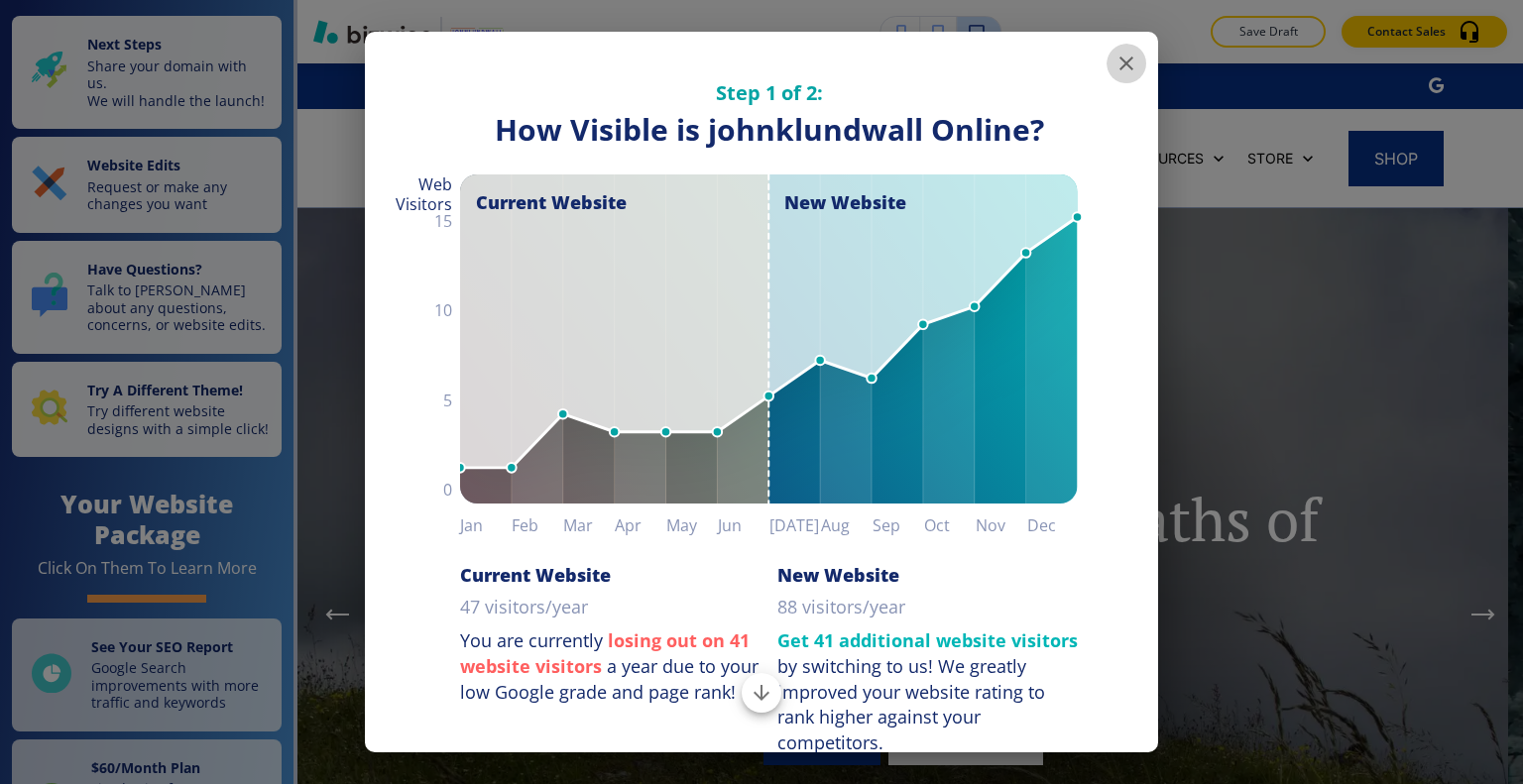 click 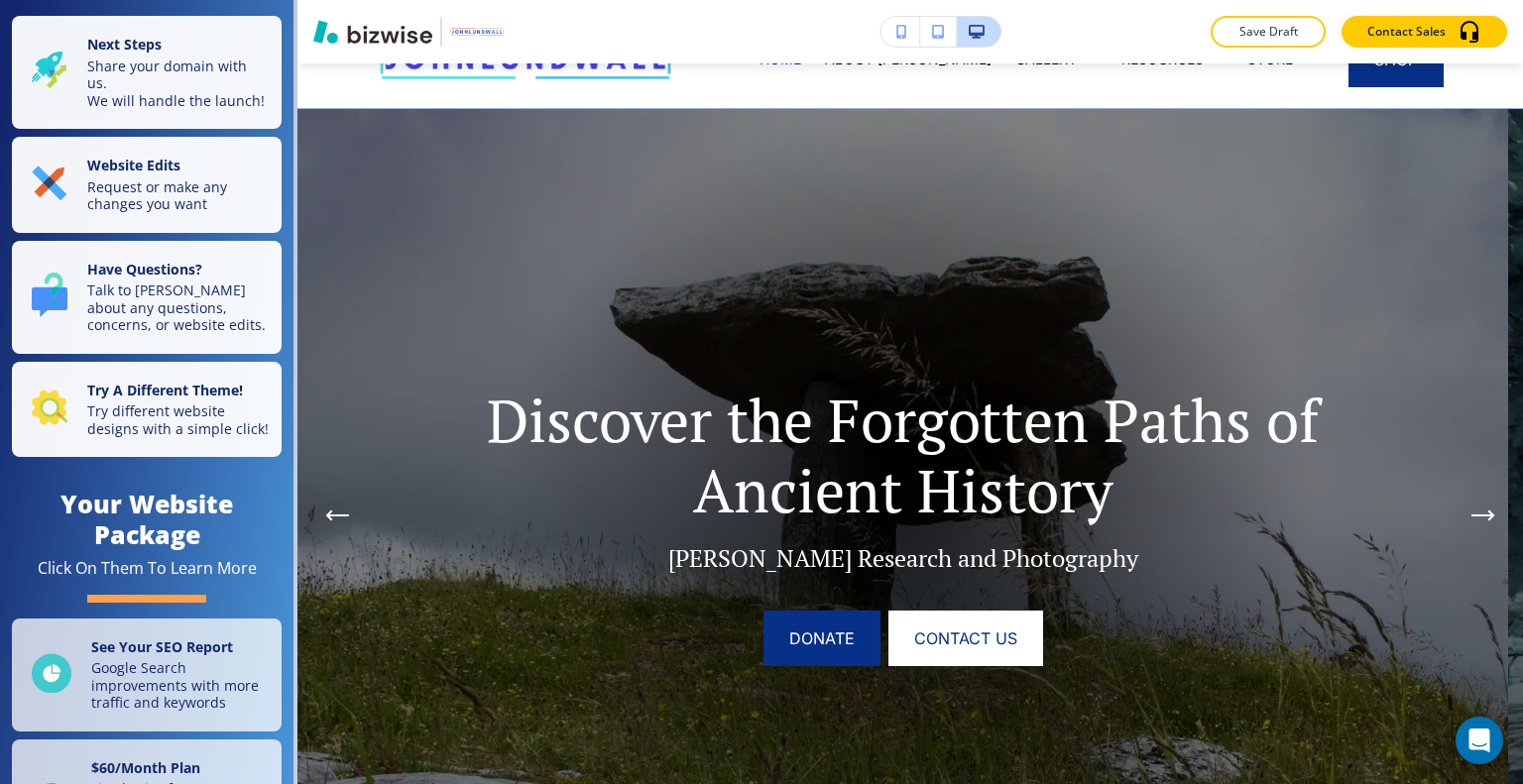 scroll, scrollTop: 0, scrollLeft: 0, axis: both 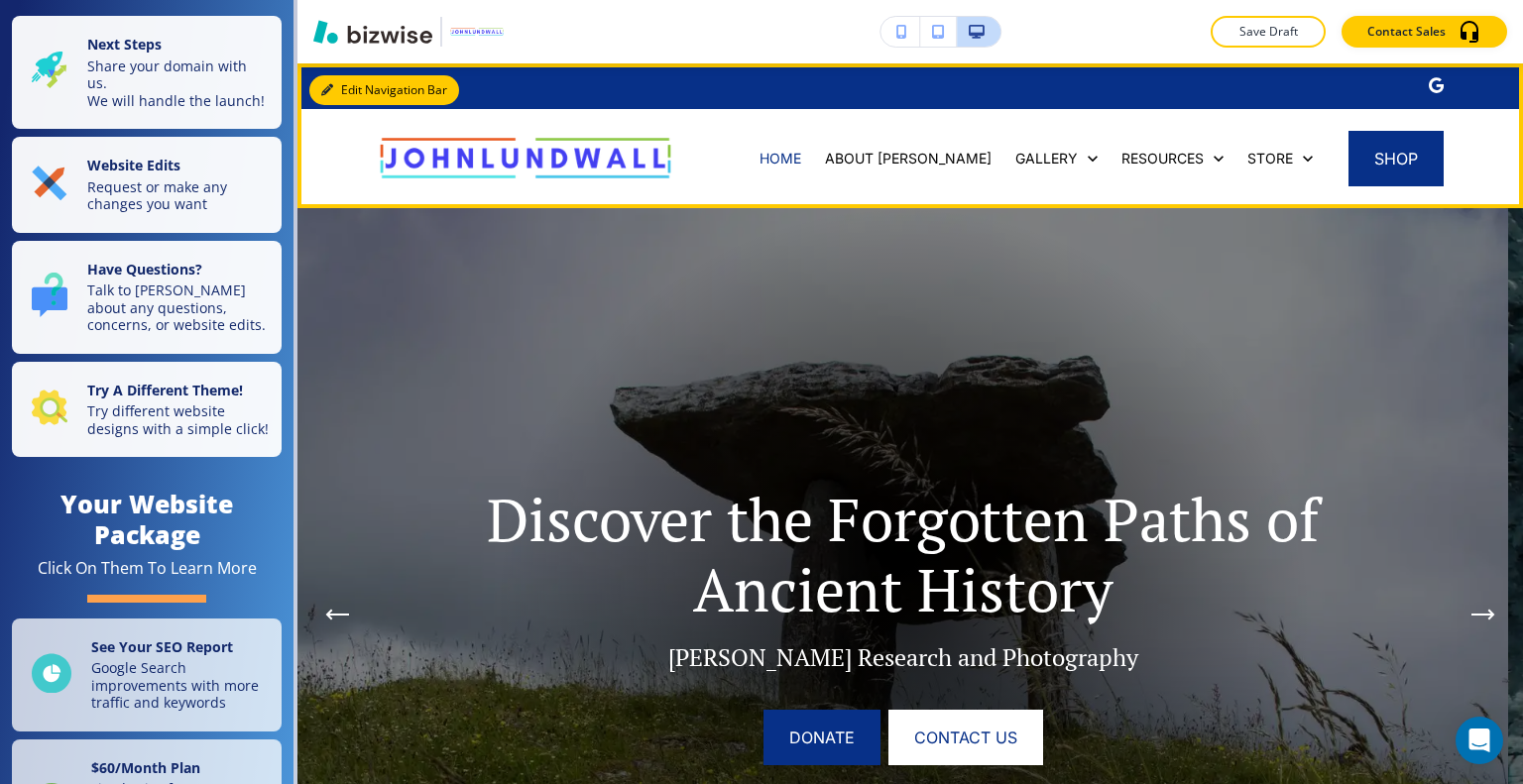 click on "Edit Navigation Bar" at bounding box center [384, 90] 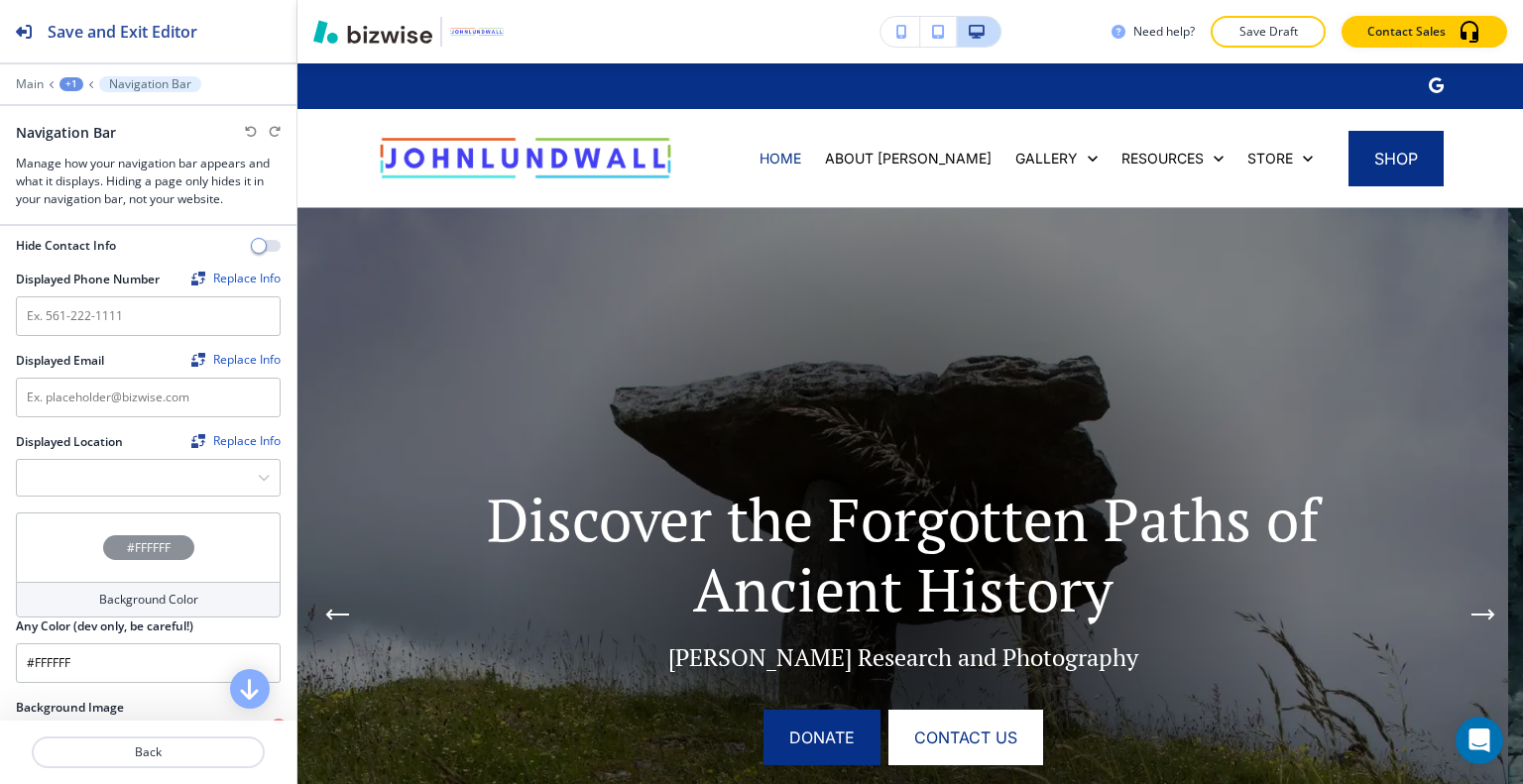 scroll, scrollTop: 198, scrollLeft: 0, axis: vertical 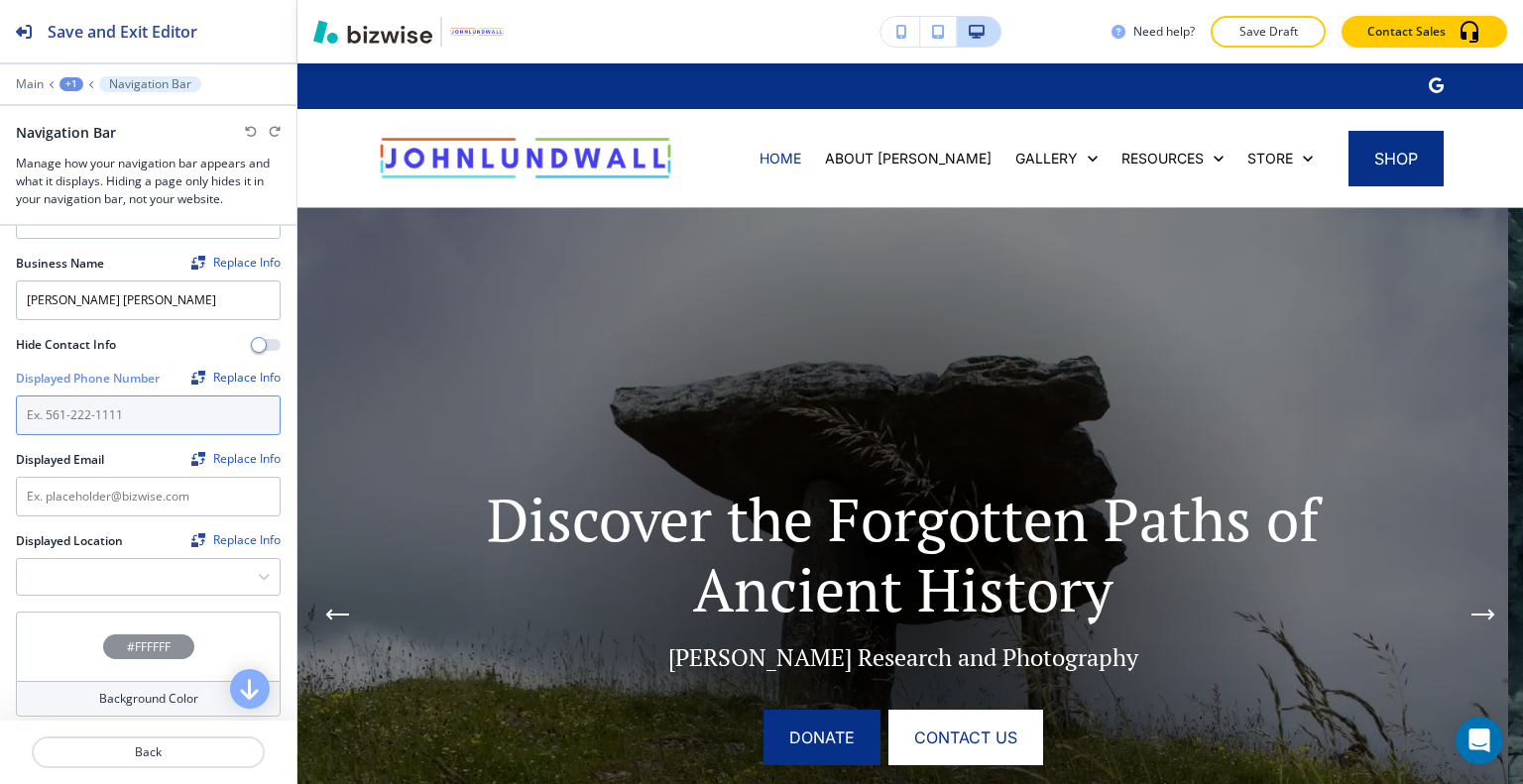 click at bounding box center [148, 415] 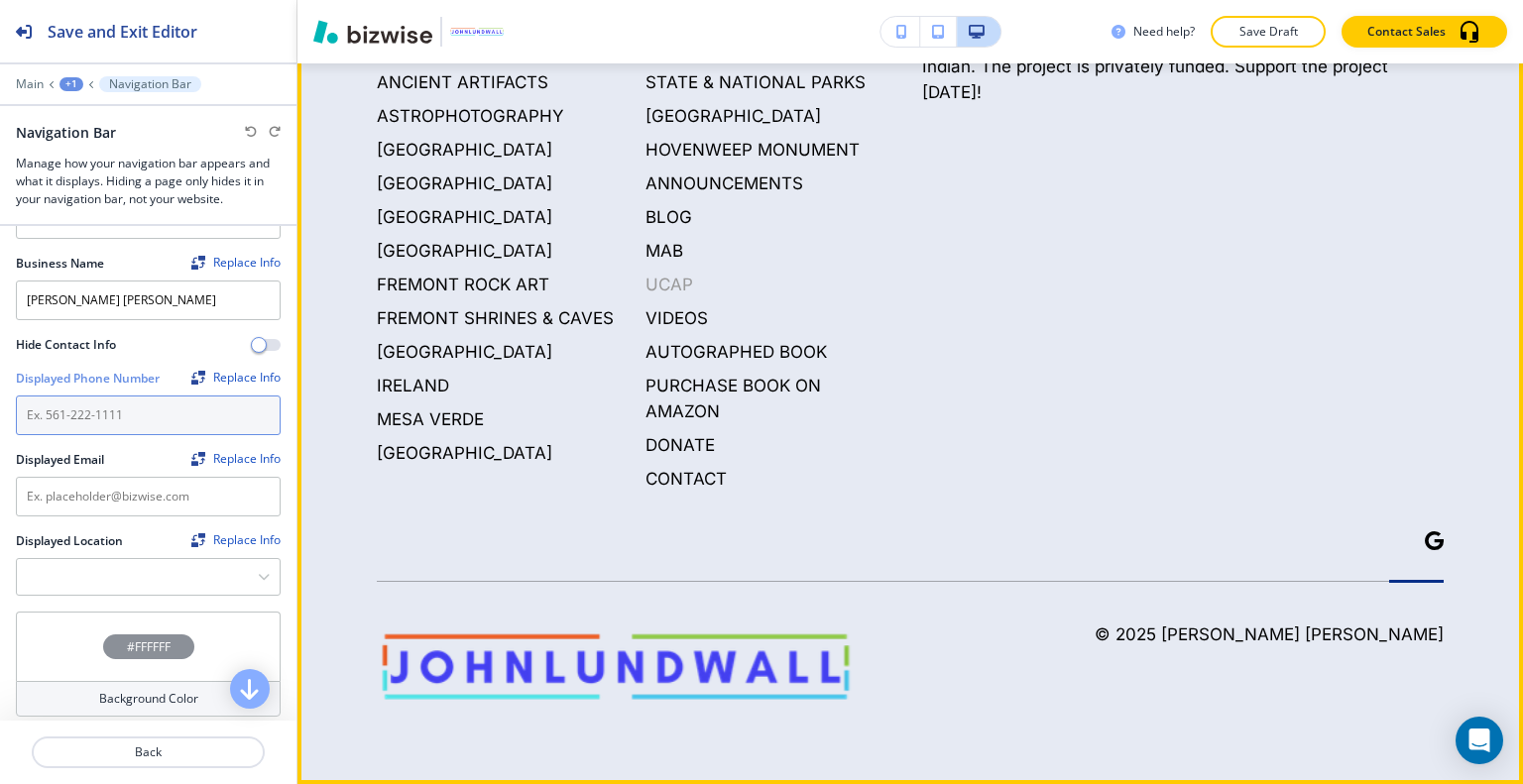 scroll, scrollTop: 8361, scrollLeft: 0, axis: vertical 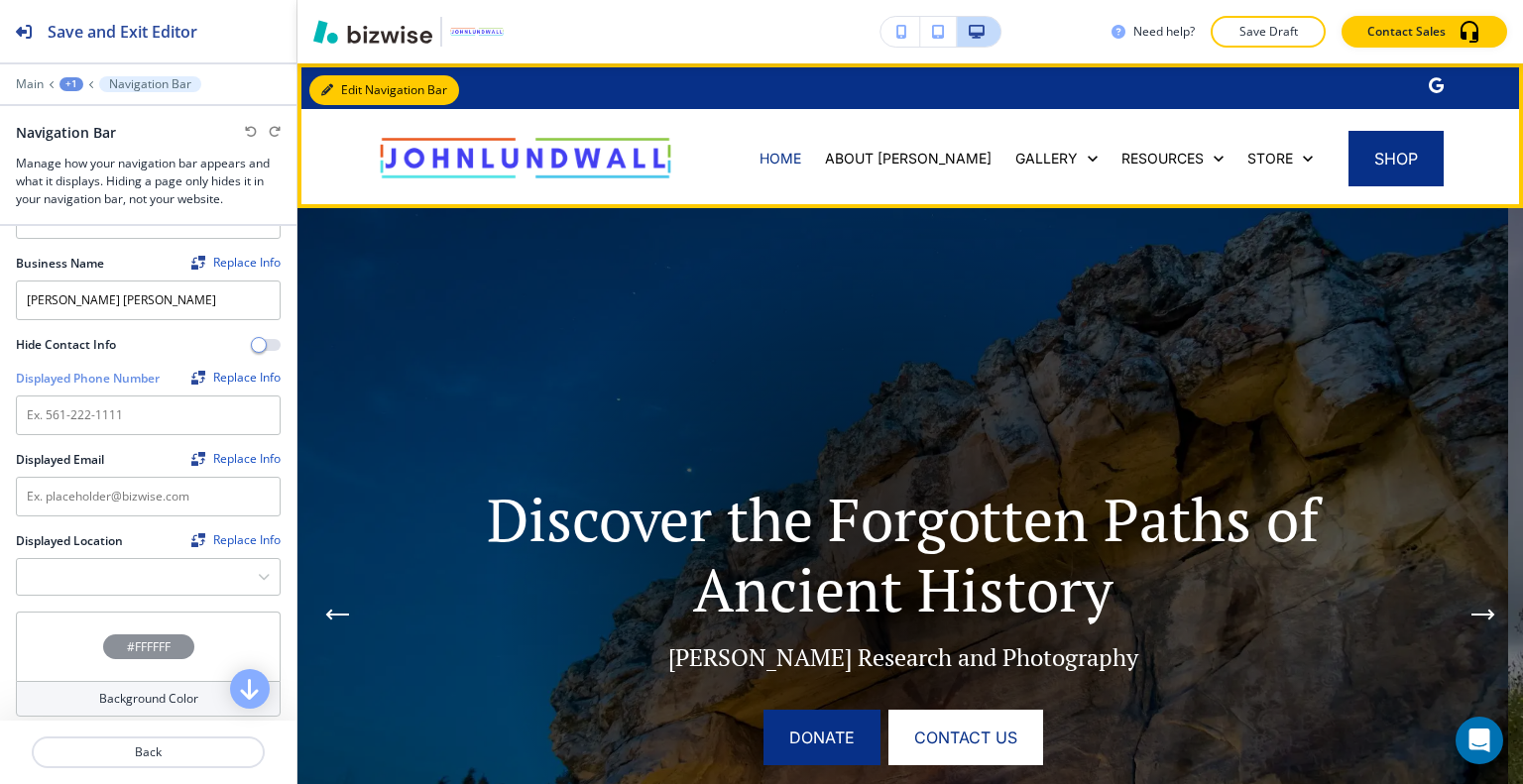 click on "Edit Navigation Bar" at bounding box center (384, 90) 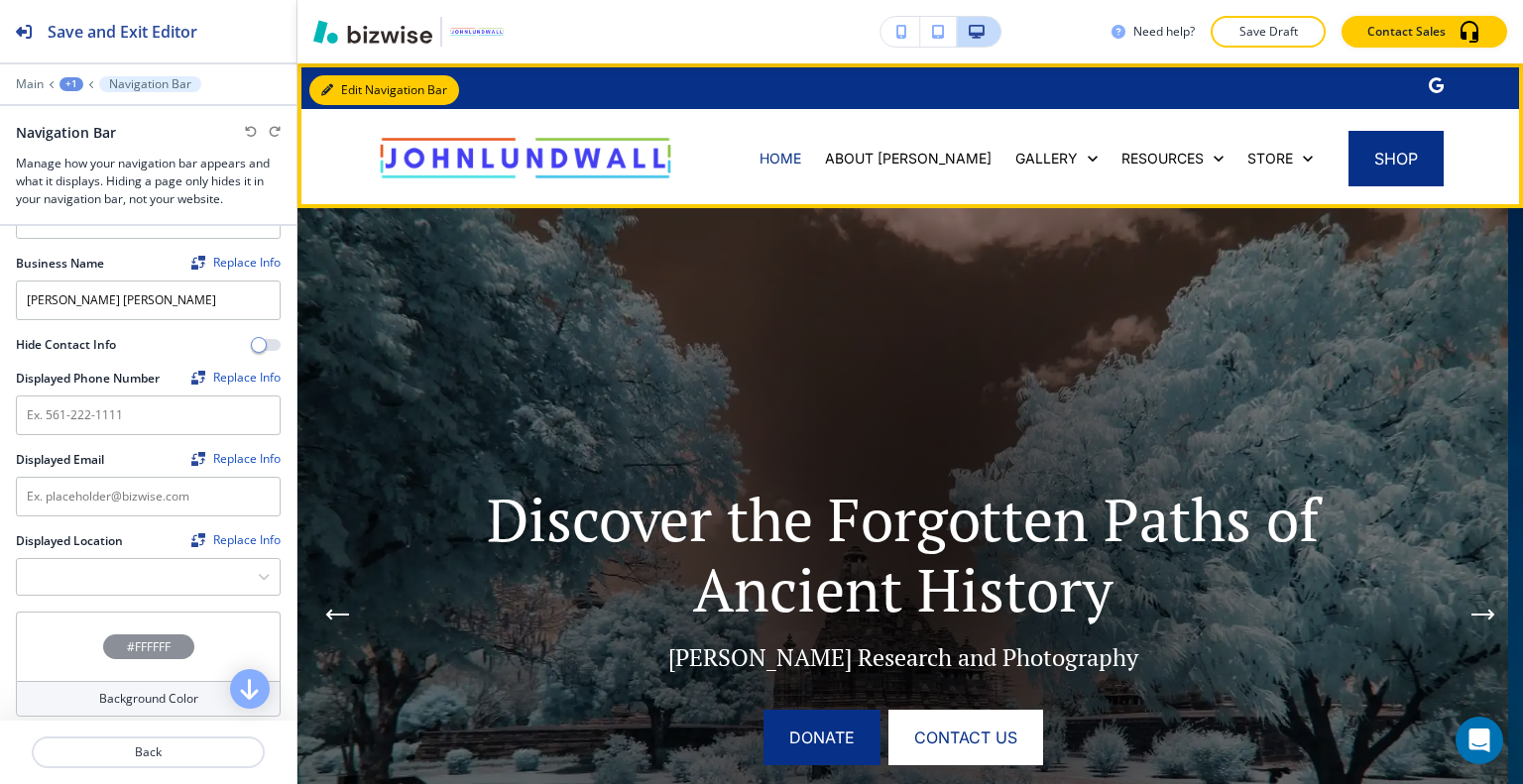 click on "Edit Navigation Bar" at bounding box center [384, 90] 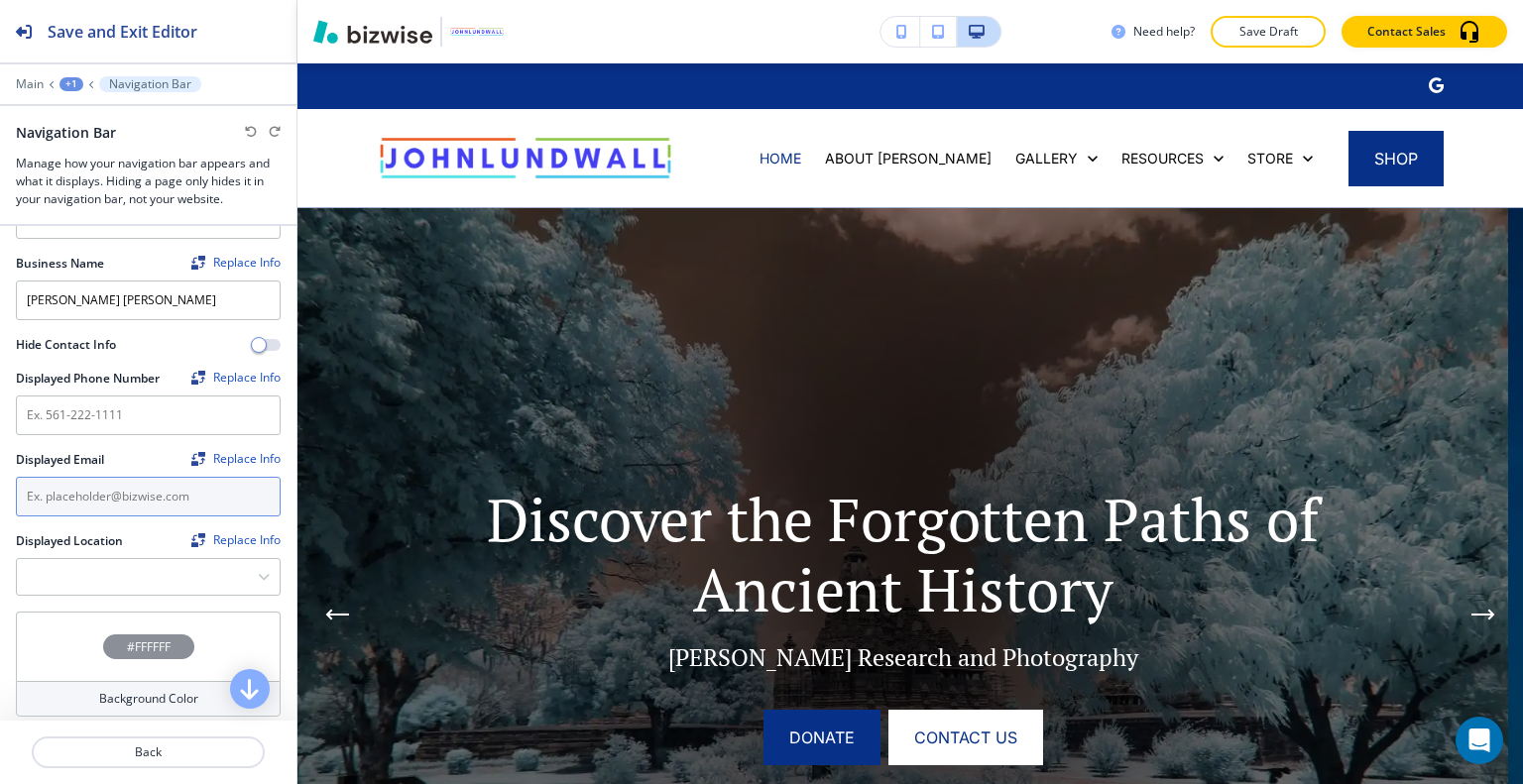 click at bounding box center [148, 497] 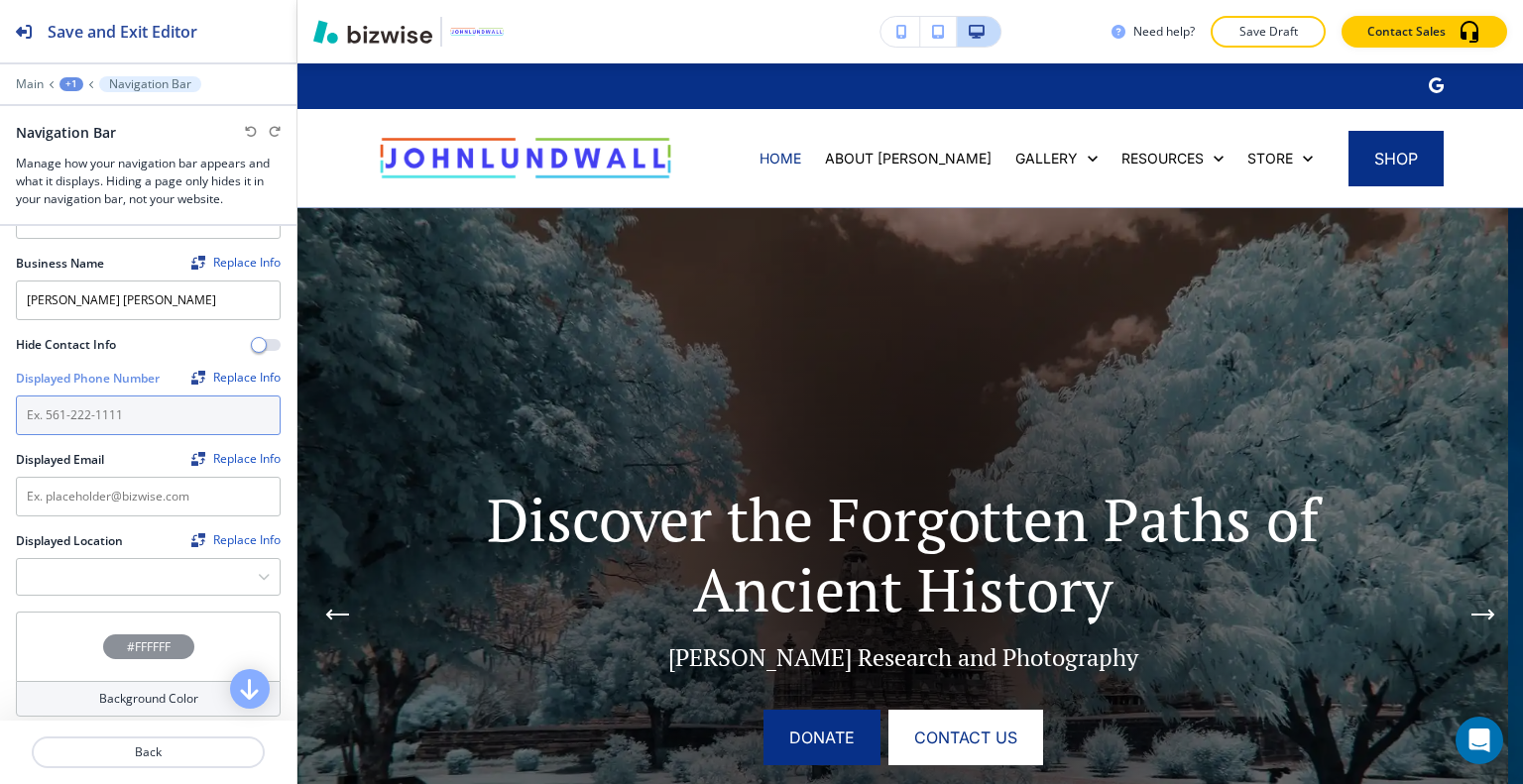 click at bounding box center (148, 415) 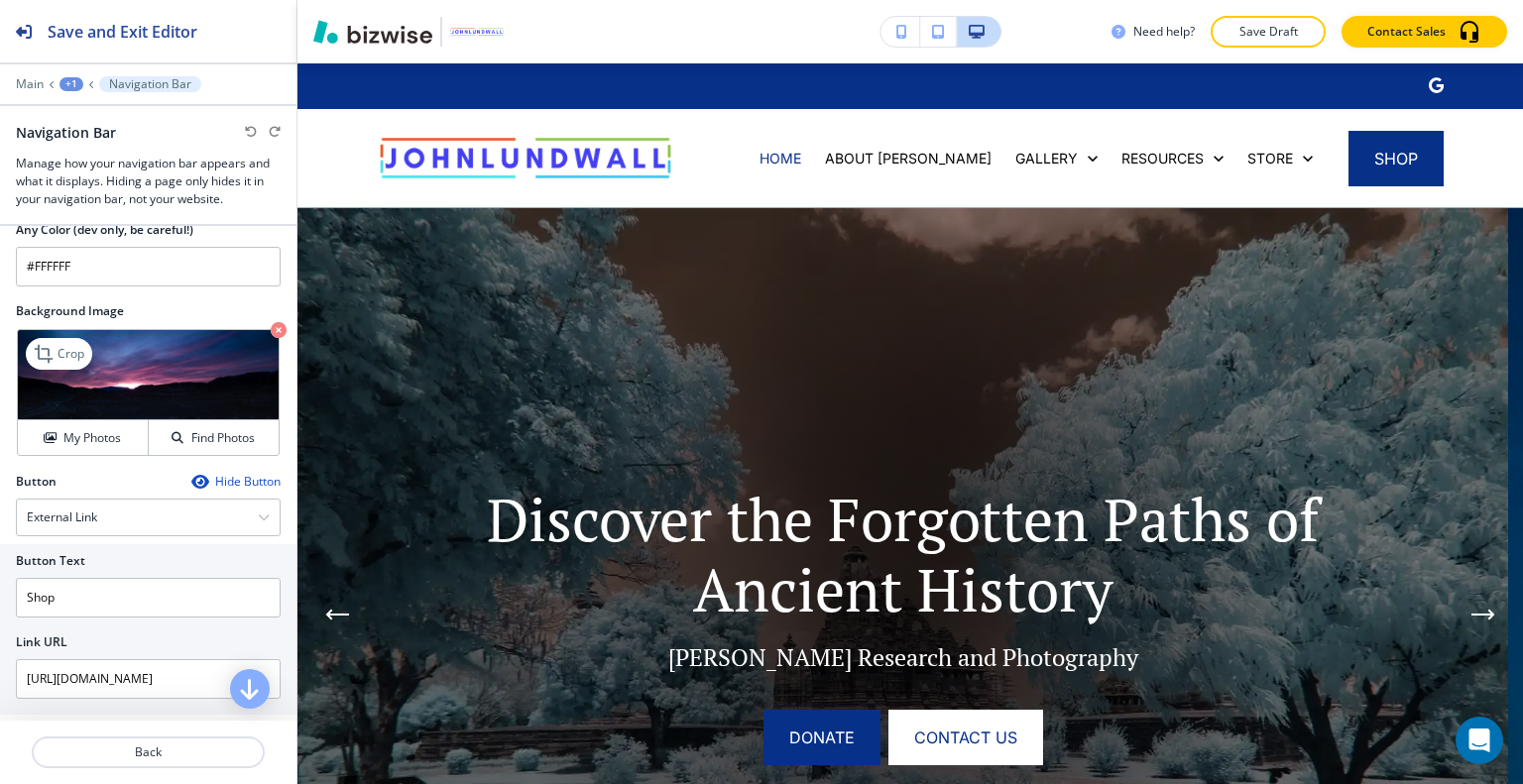 scroll, scrollTop: 793, scrollLeft: 0, axis: vertical 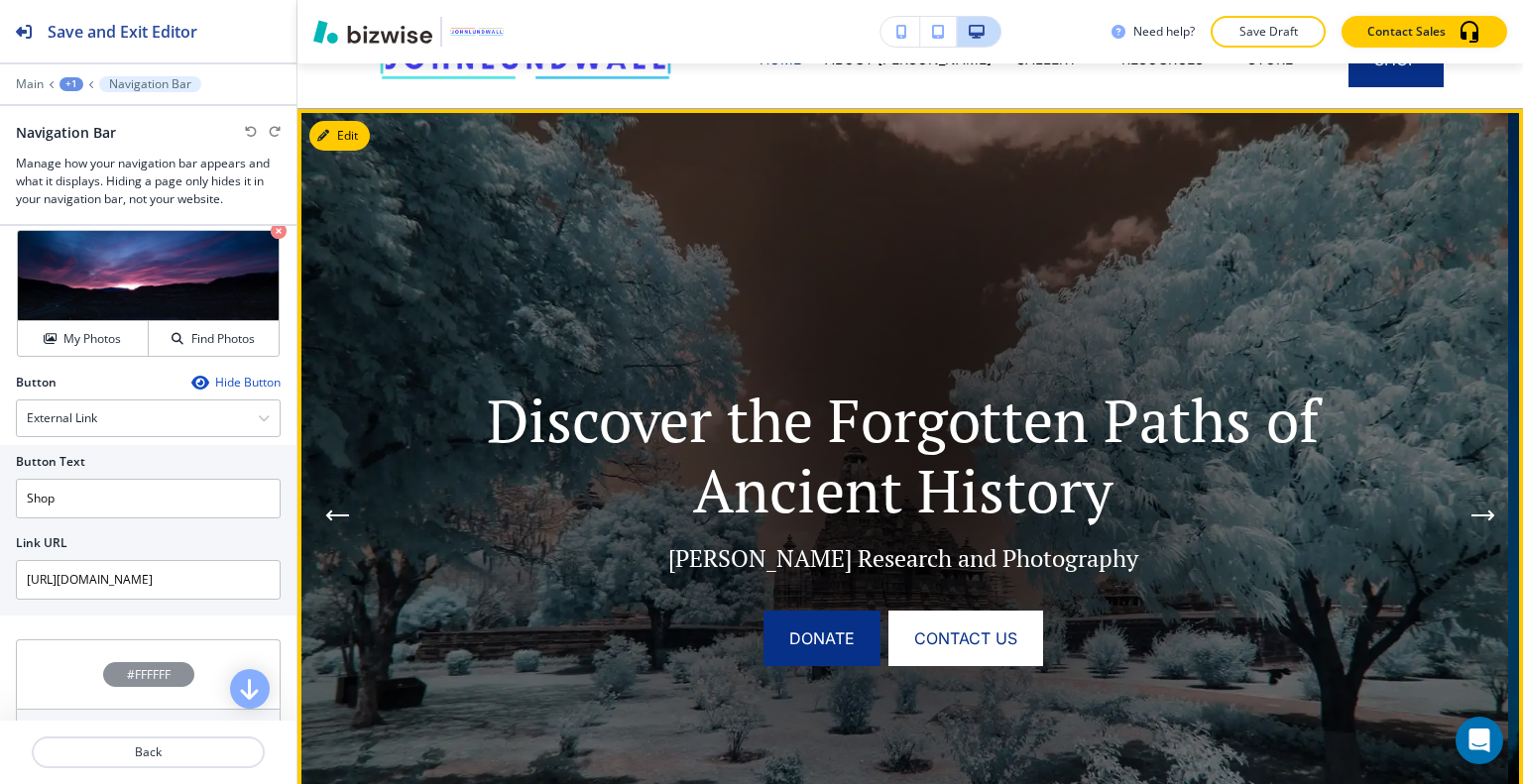 click at bounding box center (1483, 515) 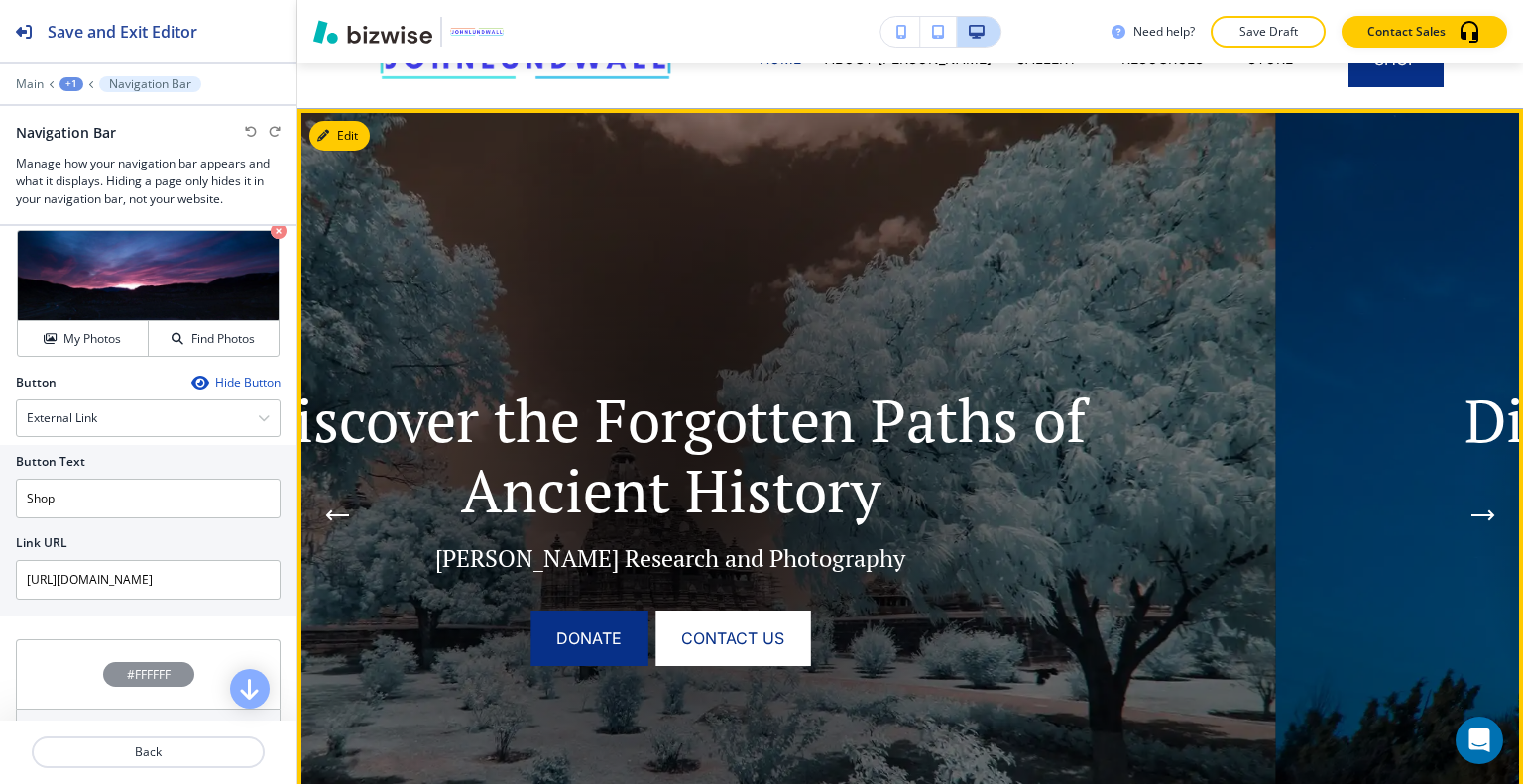 click at bounding box center (1483, 515) 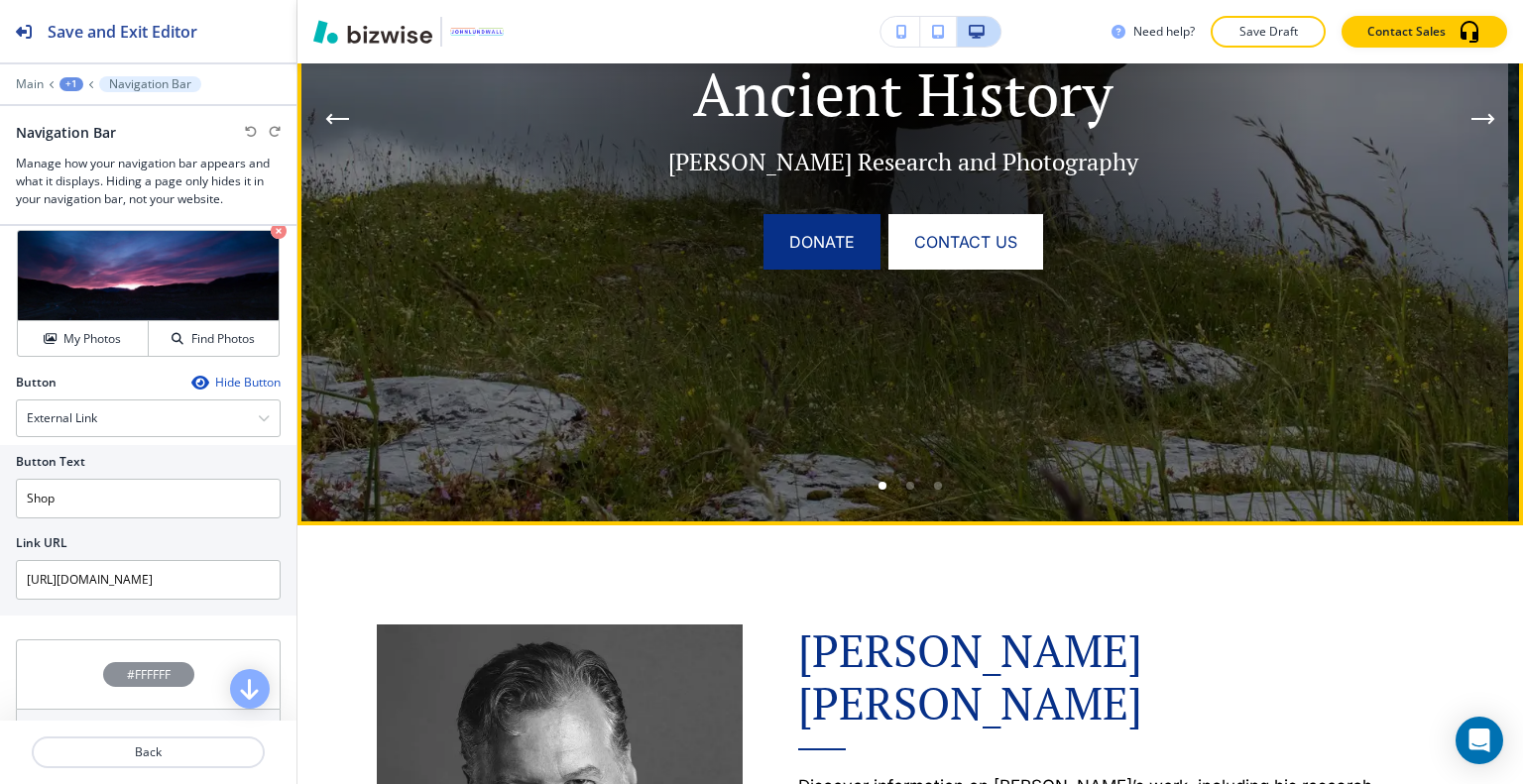 scroll, scrollTop: 892, scrollLeft: 0, axis: vertical 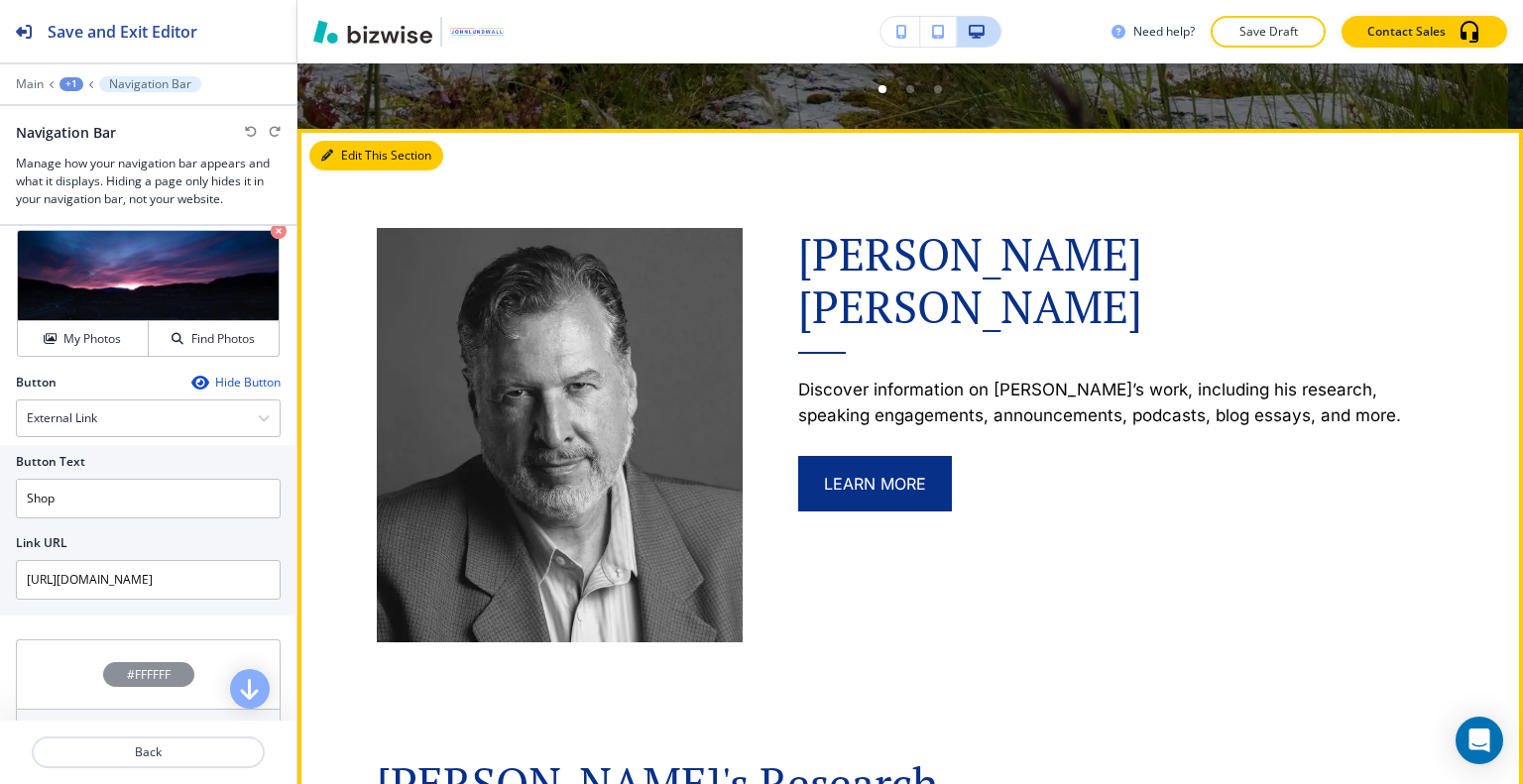 click on "Edit This Section" at bounding box center (376, 156) 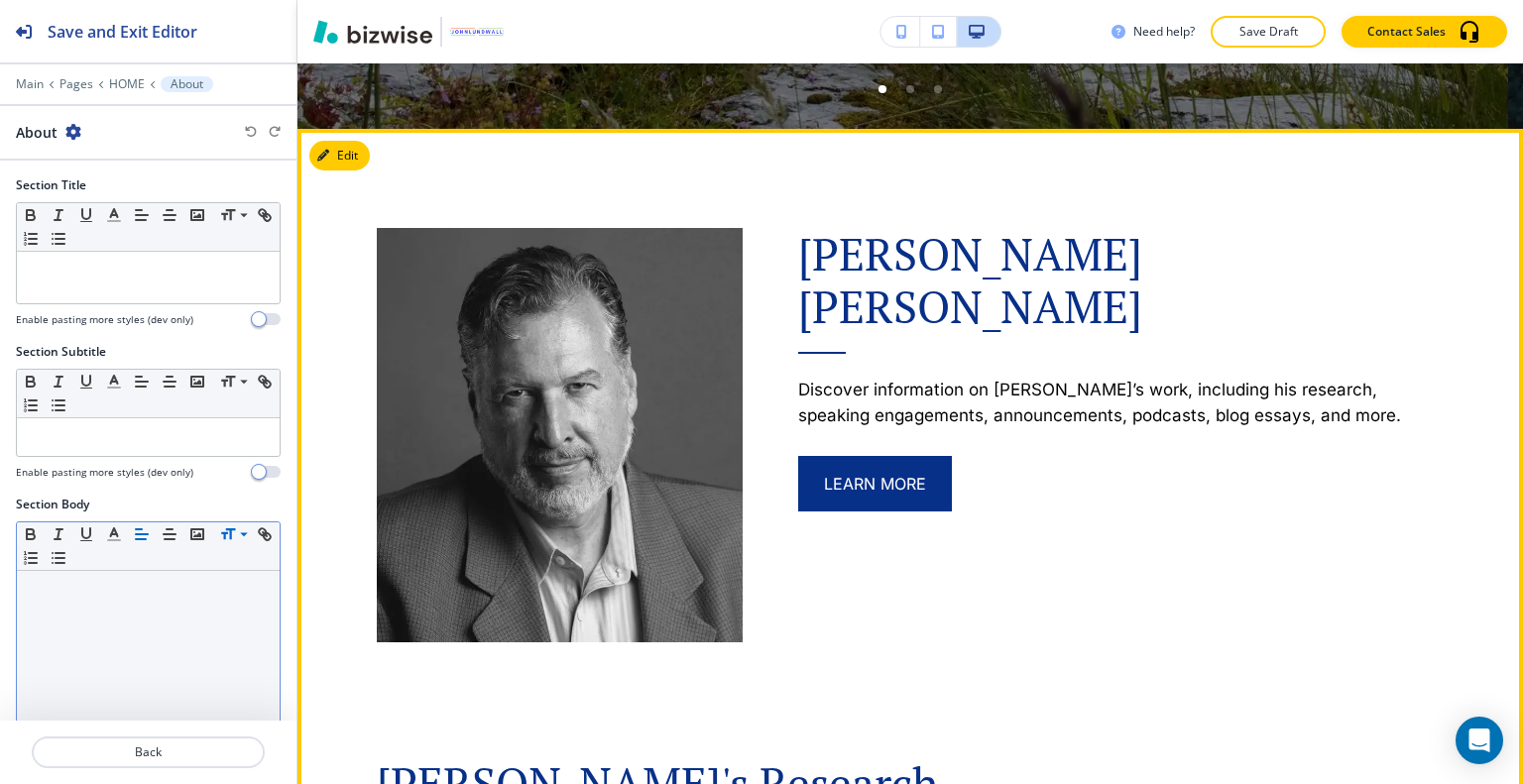 scroll, scrollTop: 957, scrollLeft: 0, axis: vertical 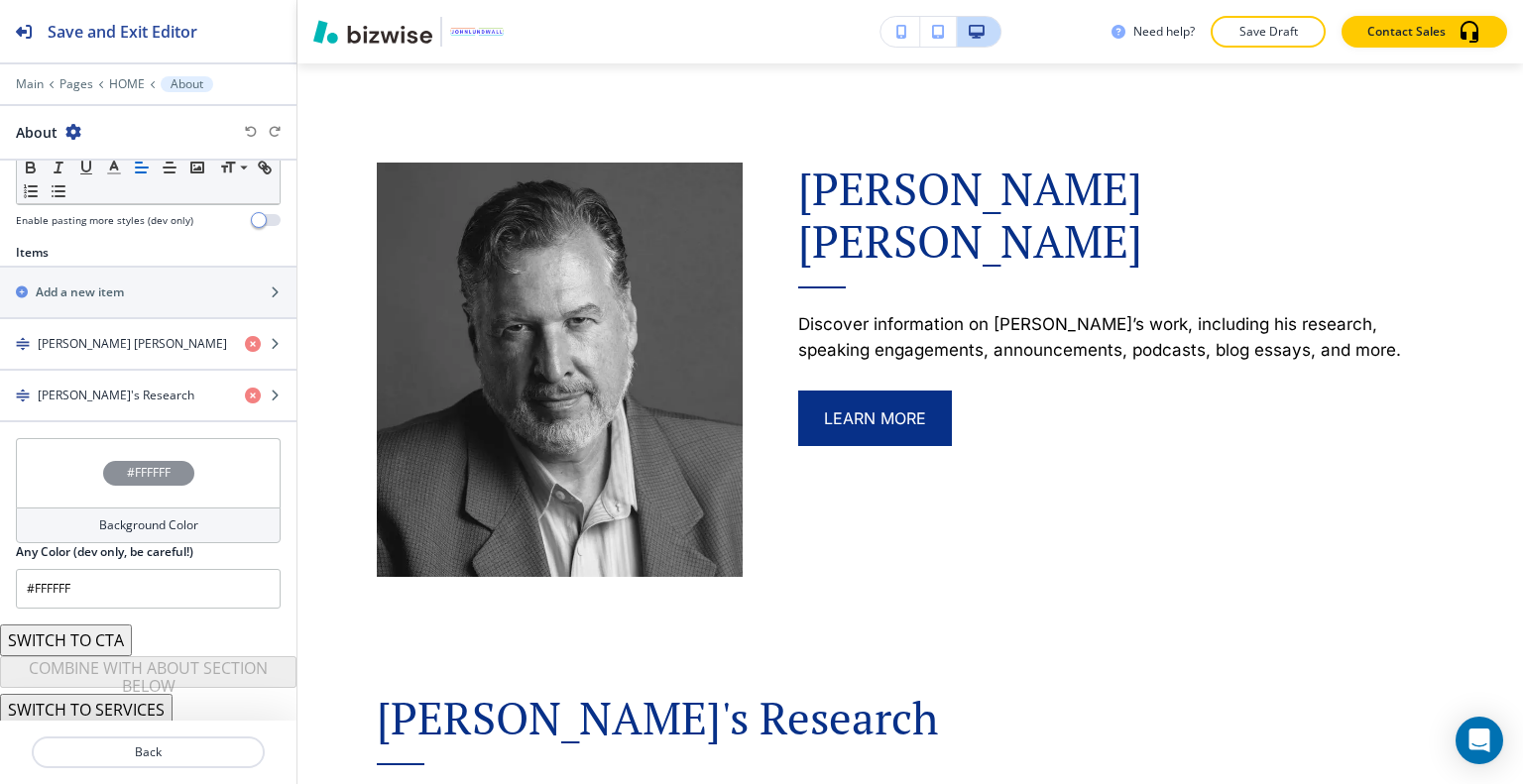 click on "#FFFFFF" at bounding box center [148, 473] 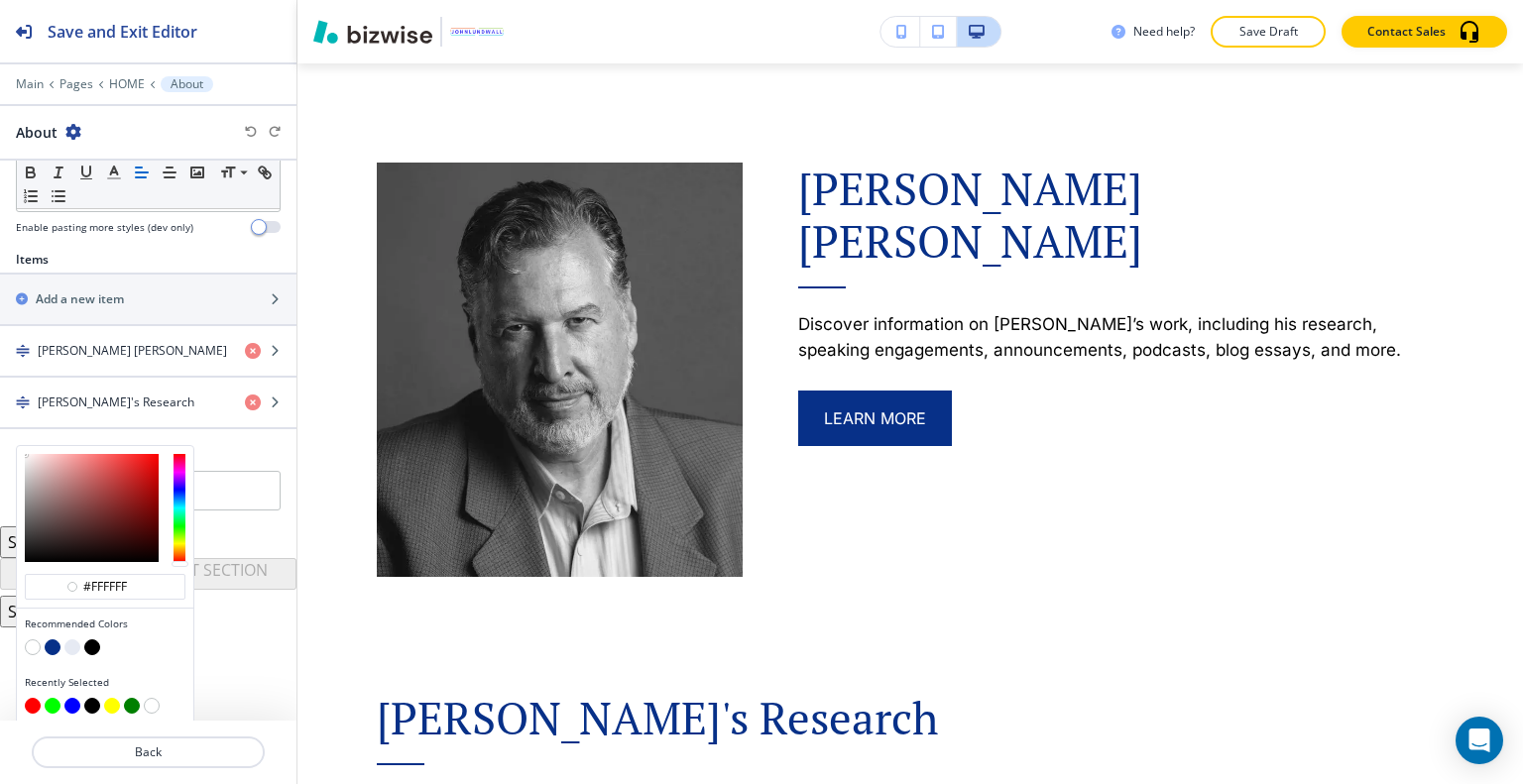 click at bounding box center [53, 647] 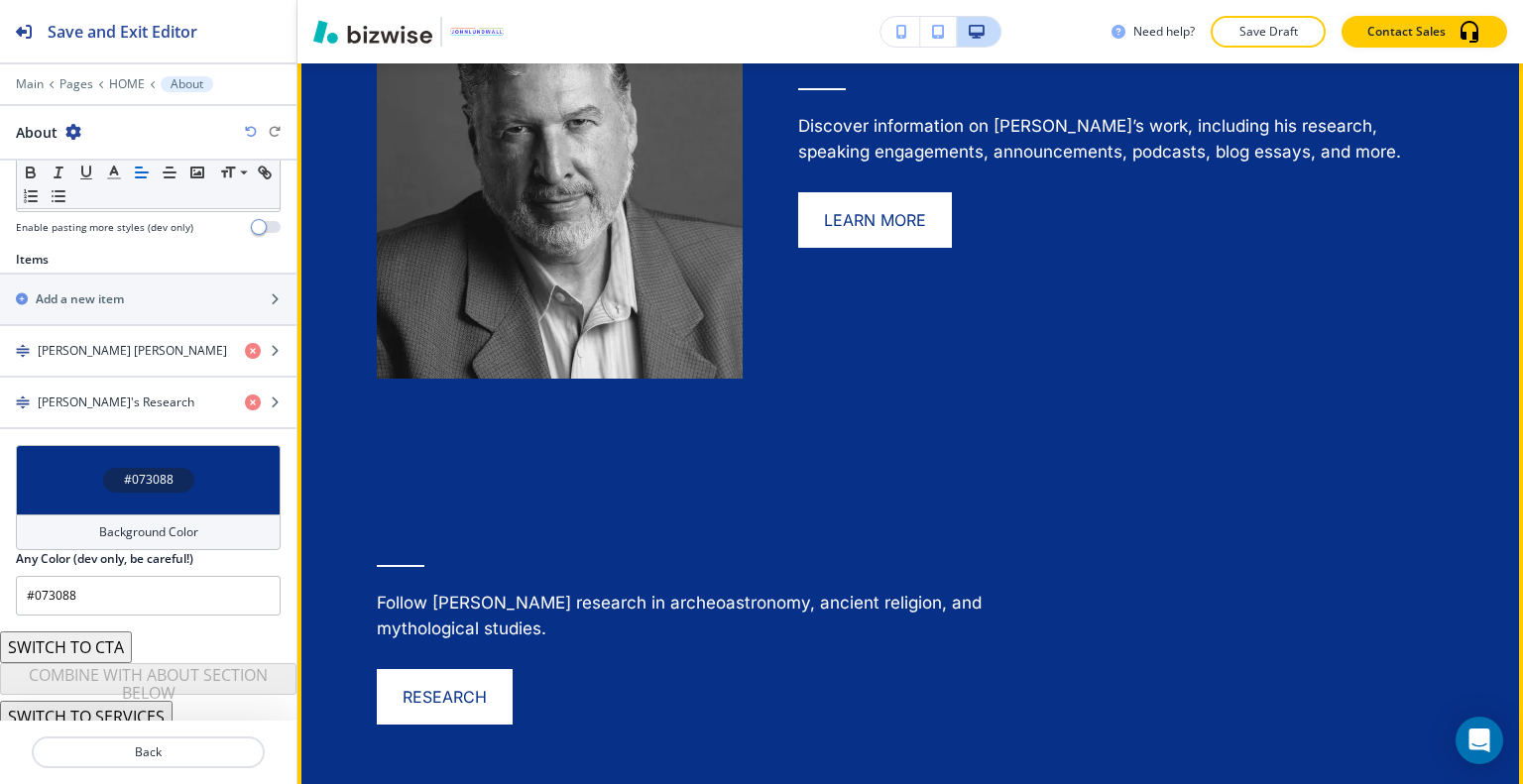 scroll, scrollTop: 957, scrollLeft: 0, axis: vertical 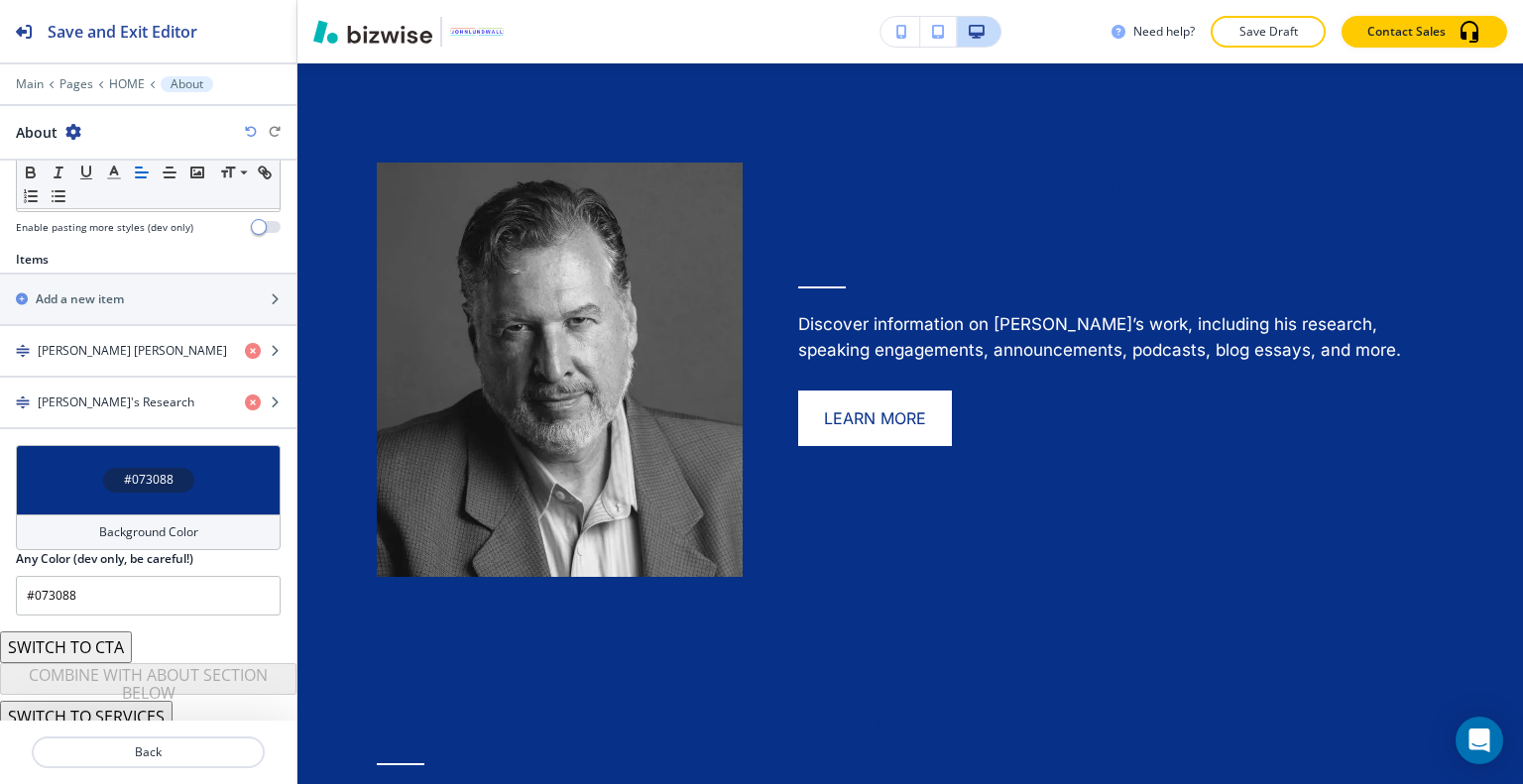 click at bounding box center (251, 132) 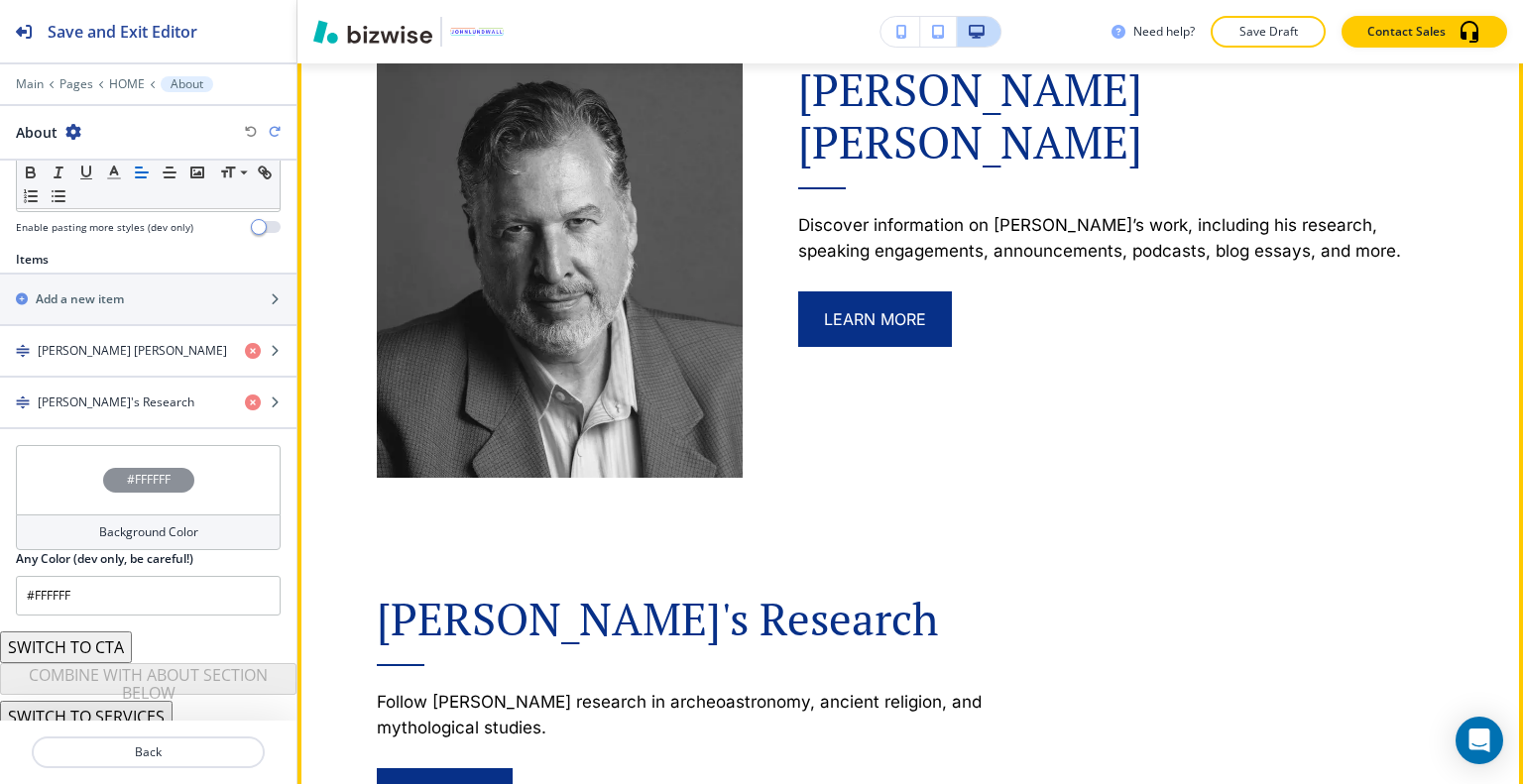 scroll, scrollTop: 858, scrollLeft: 0, axis: vertical 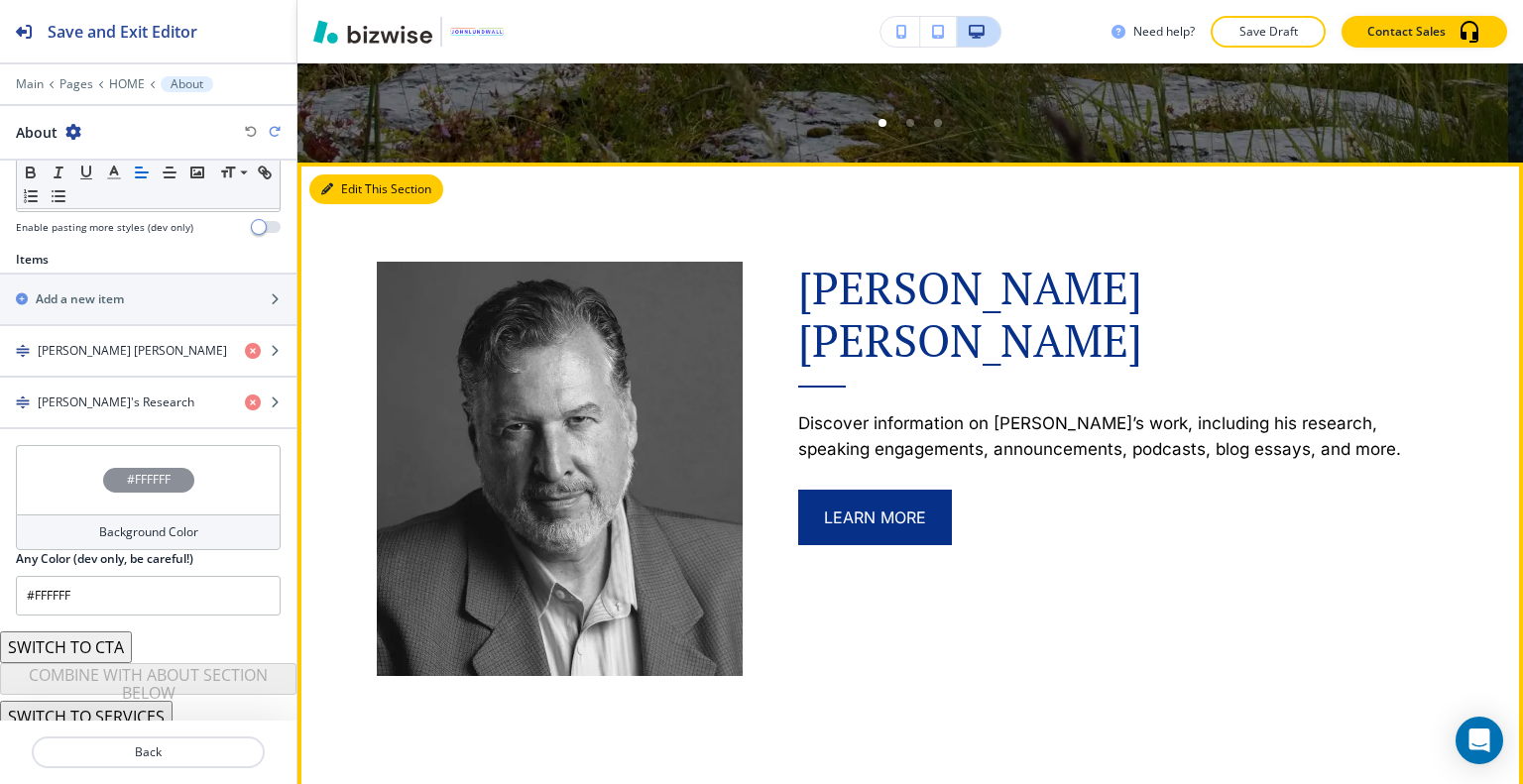 click on "Edit This Section" at bounding box center (376, 189) 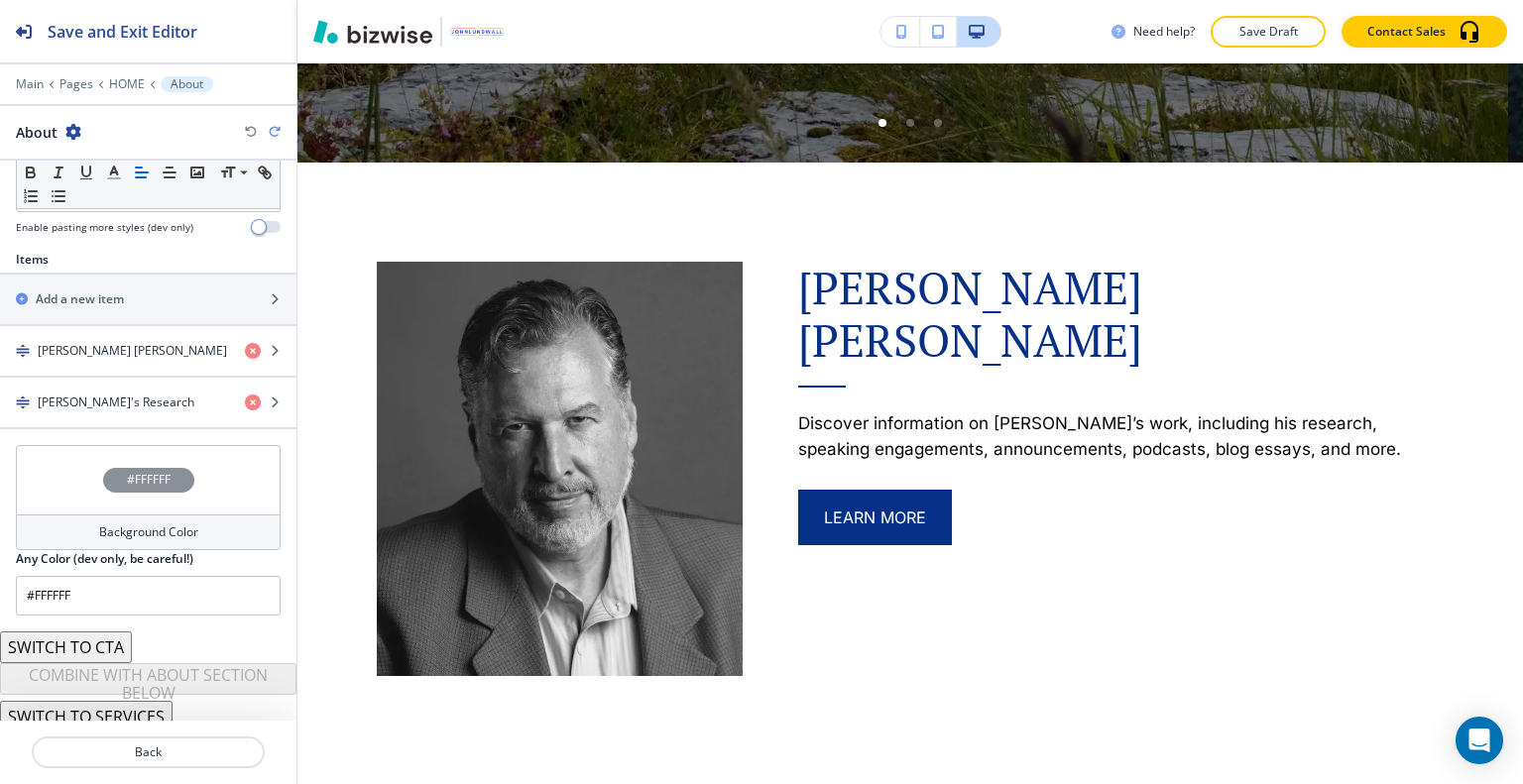 scroll, scrollTop: 624, scrollLeft: 0, axis: vertical 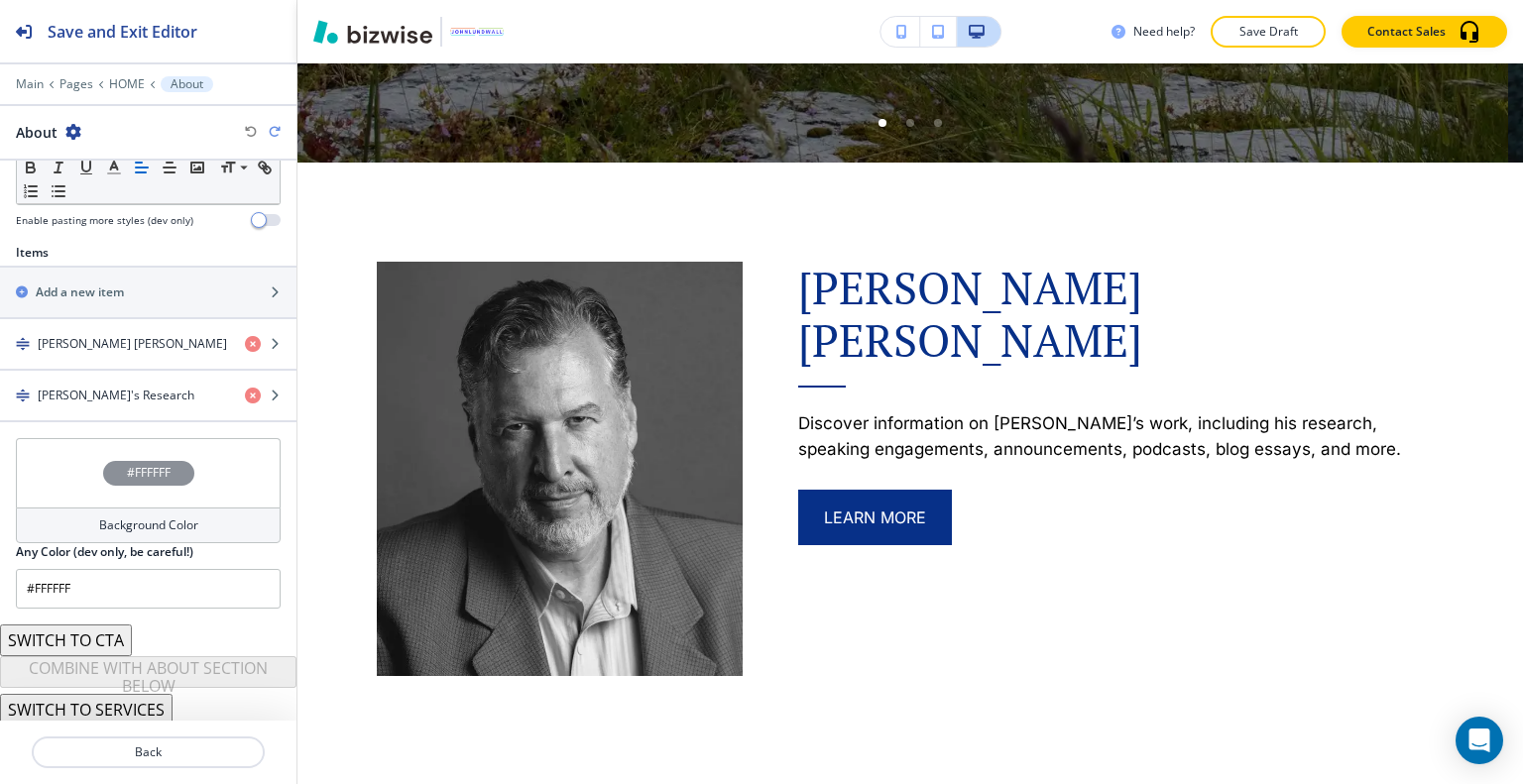 click on "SWITCH TO SERVICES" at bounding box center [86, 710] 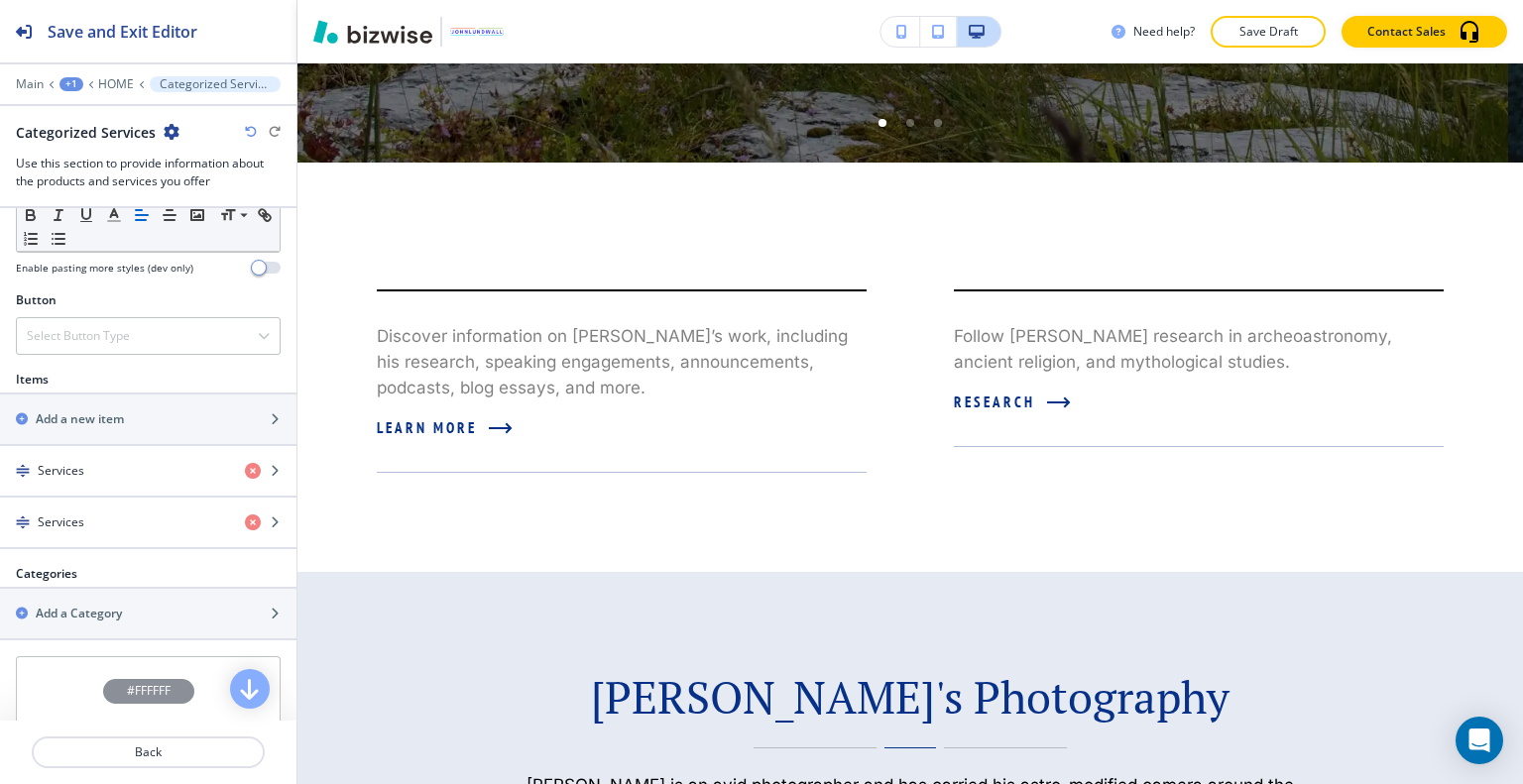 scroll, scrollTop: 898, scrollLeft: 0, axis: vertical 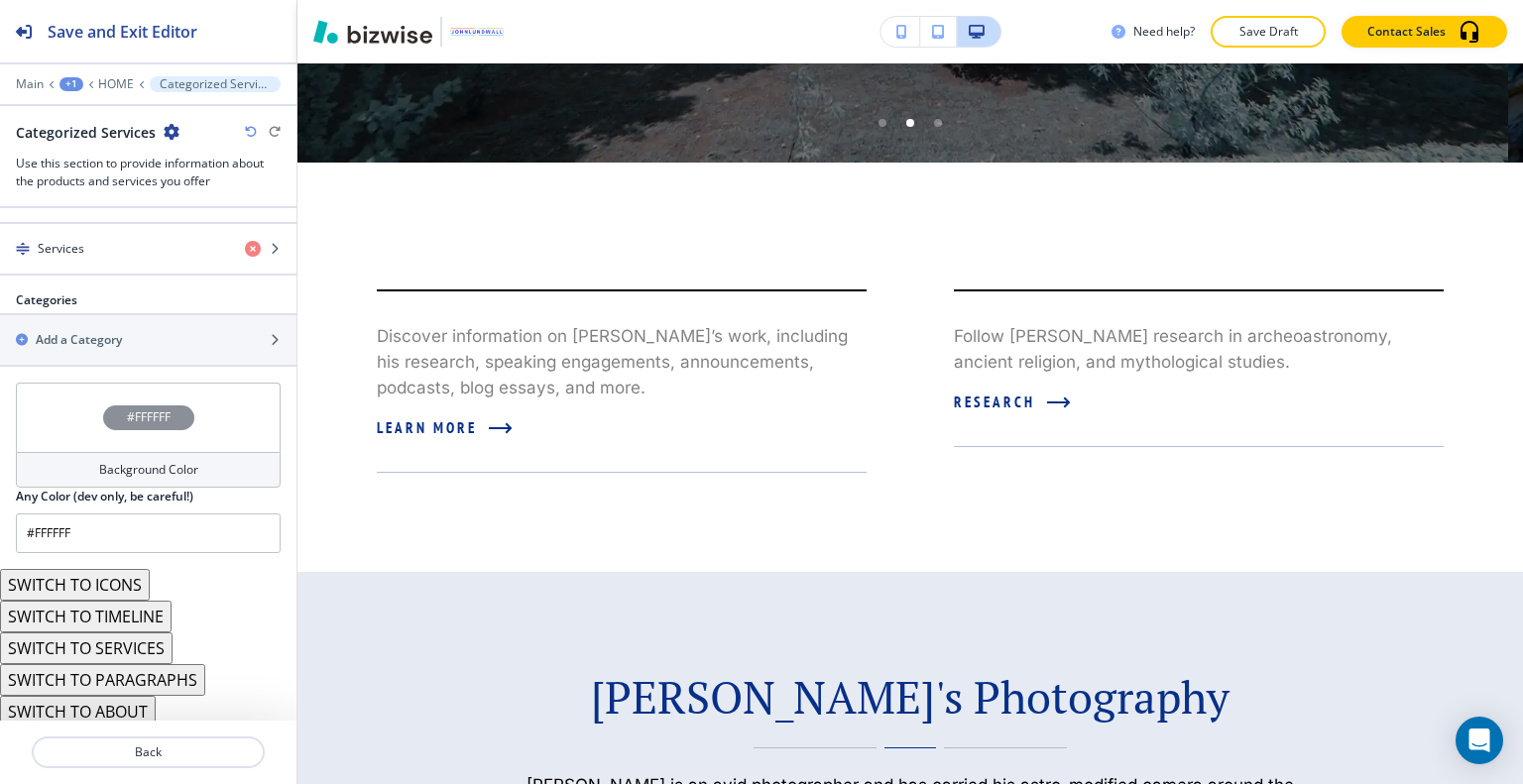 click on "SWITCH TO TIMELINE" at bounding box center (85, 616) 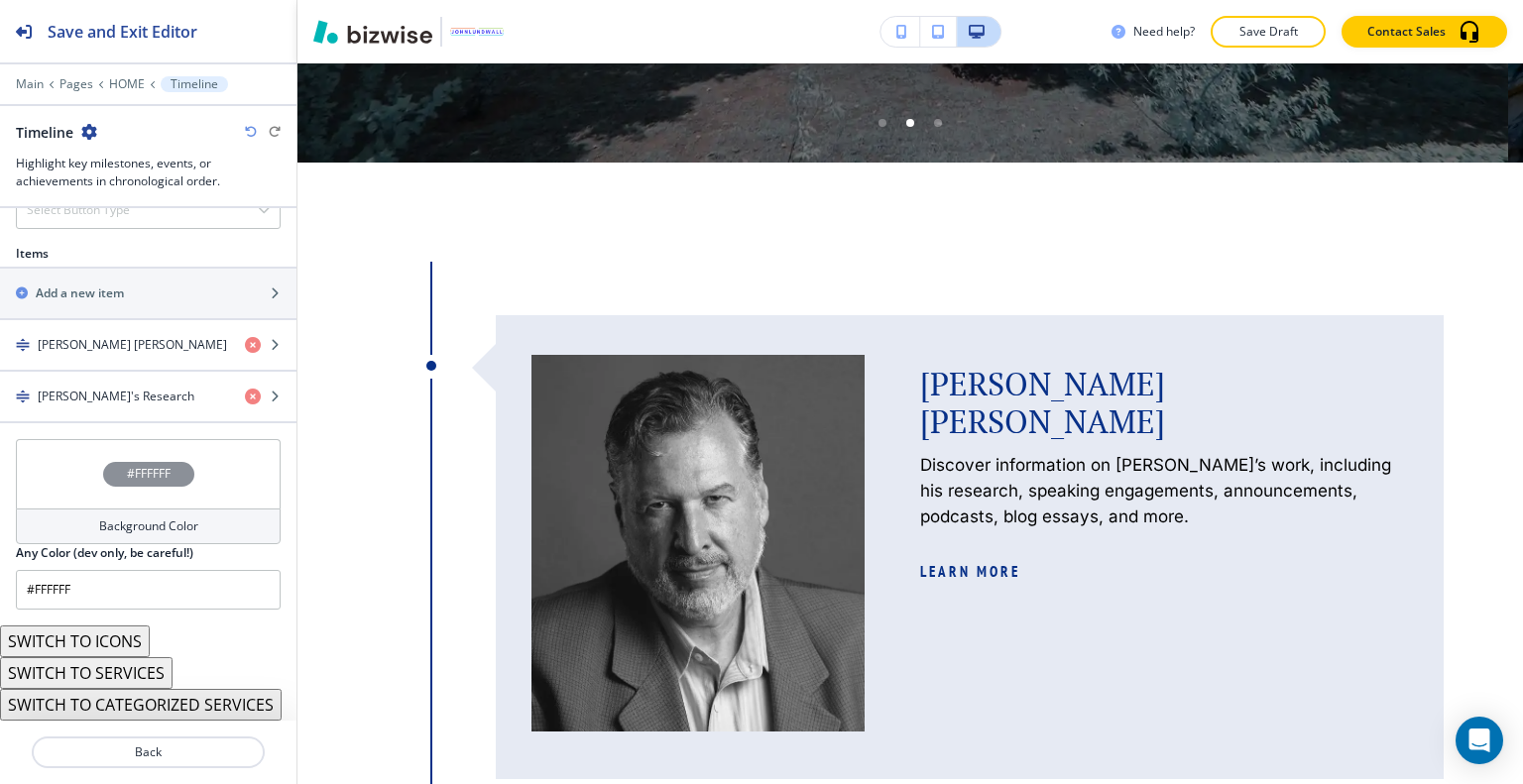 scroll, scrollTop: 744, scrollLeft: 0, axis: vertical 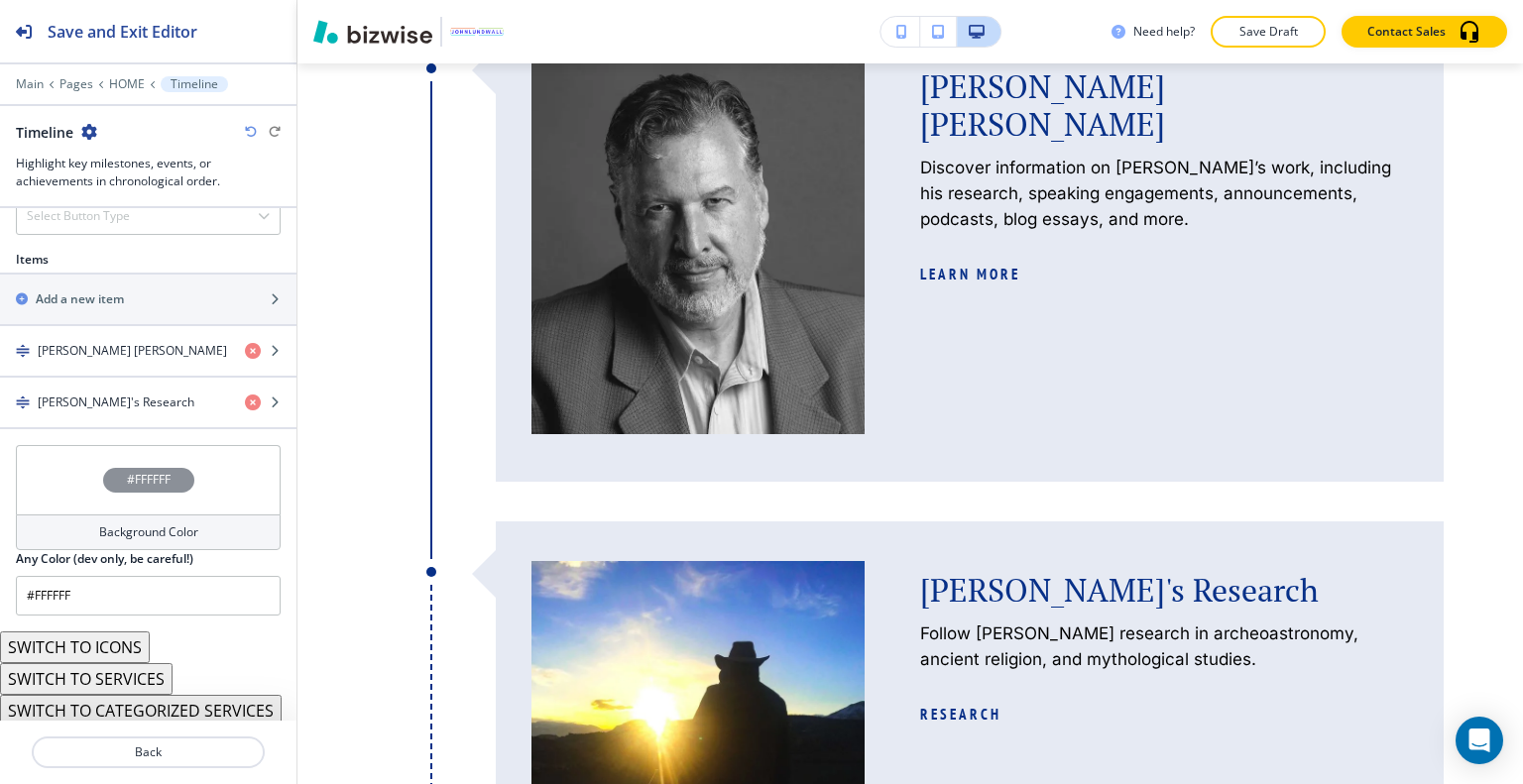 click at bounding box center (251, 132) 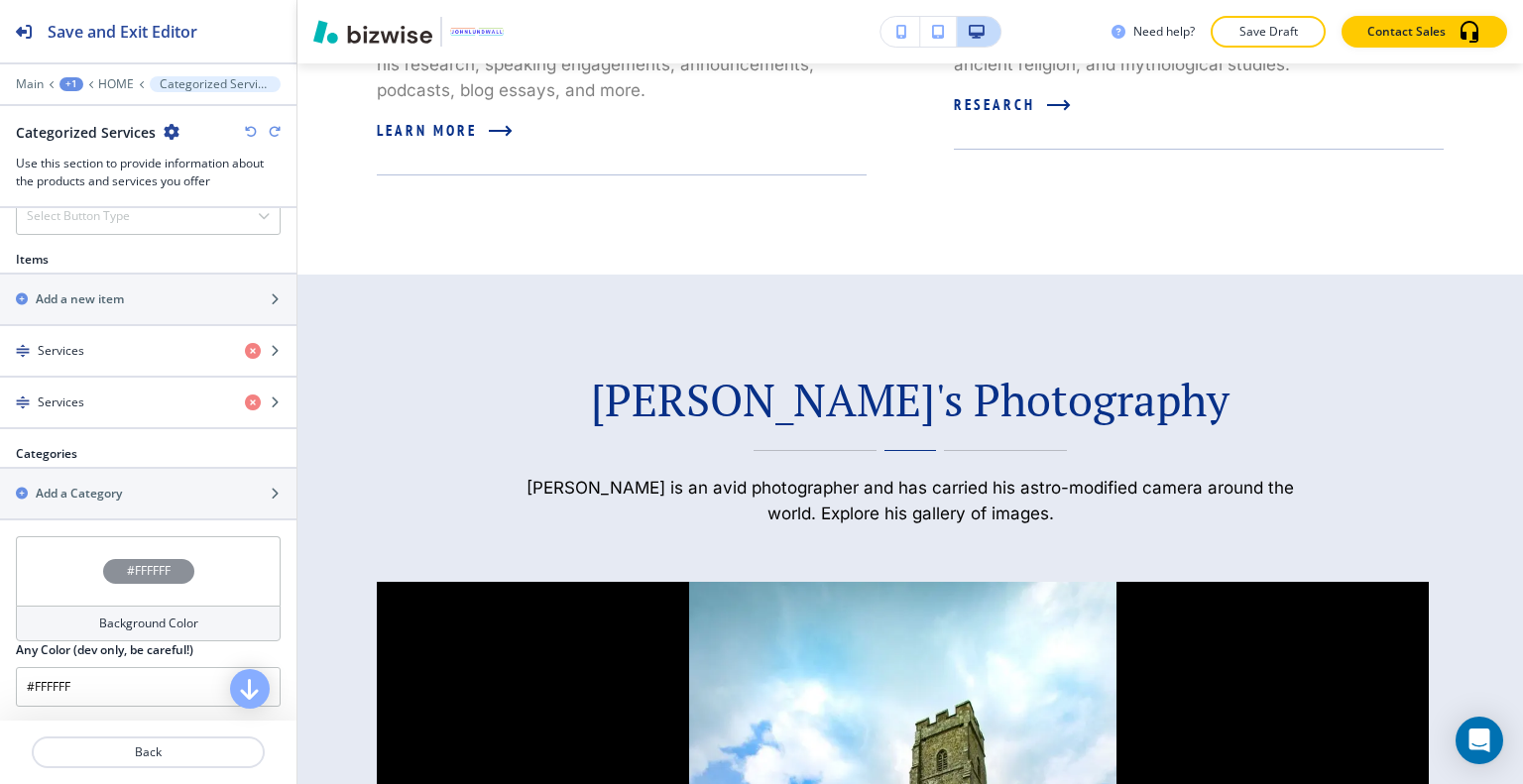 click at bounding box center (251, 132) 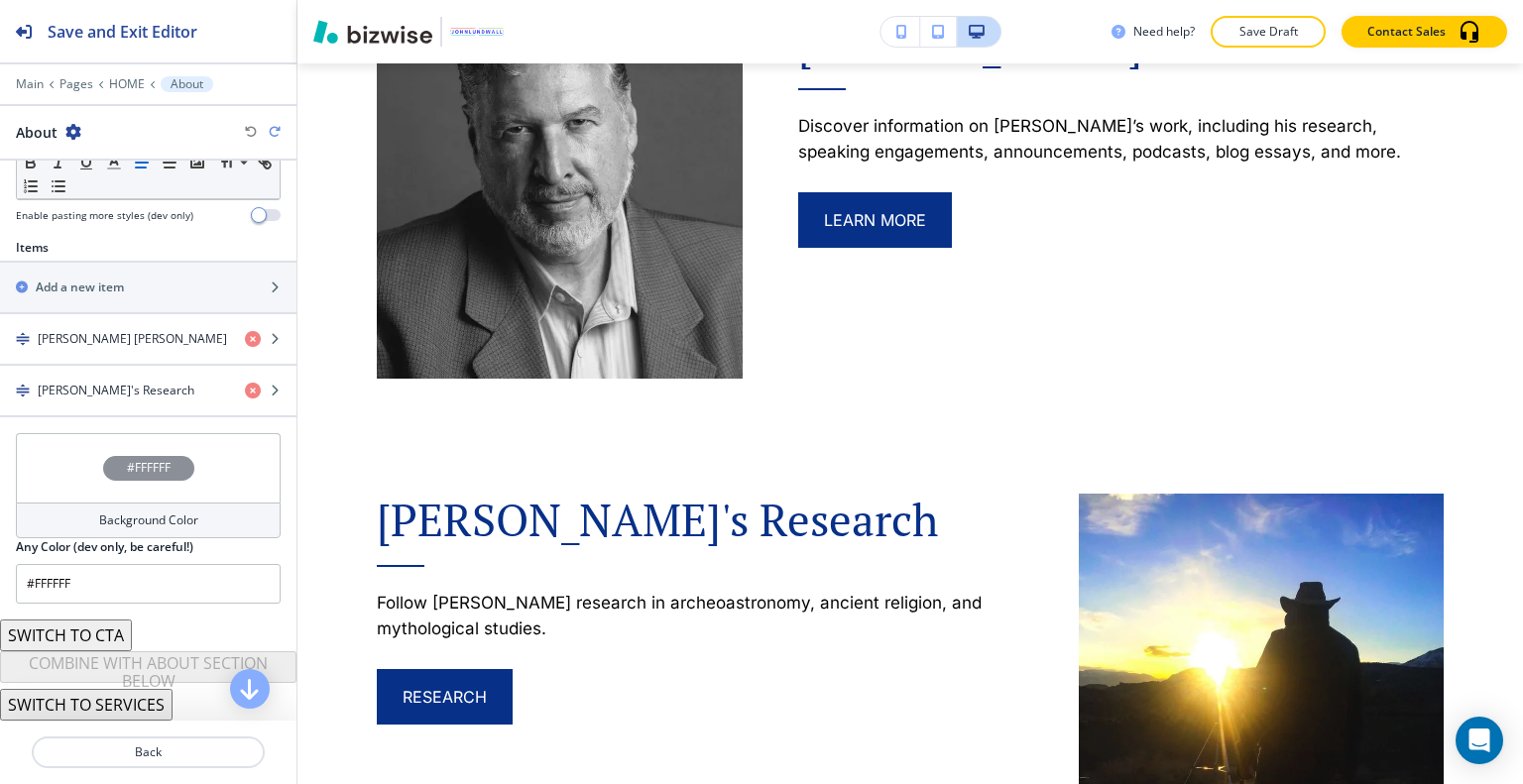 scroll, scrollTop: 575, scrollLeft: 0, axis: vertical 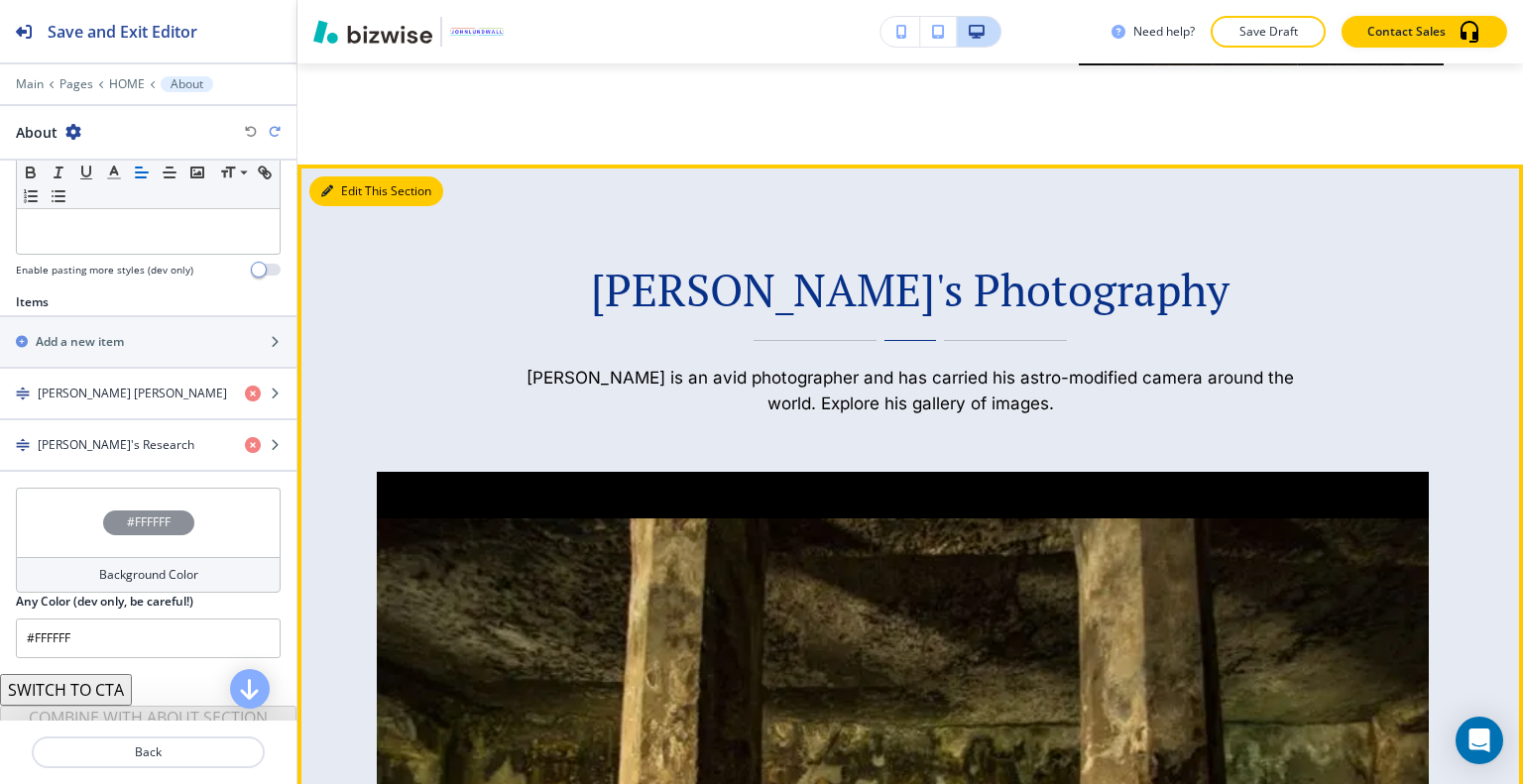click on "Edit This Section" at bounding box center (376, 191) 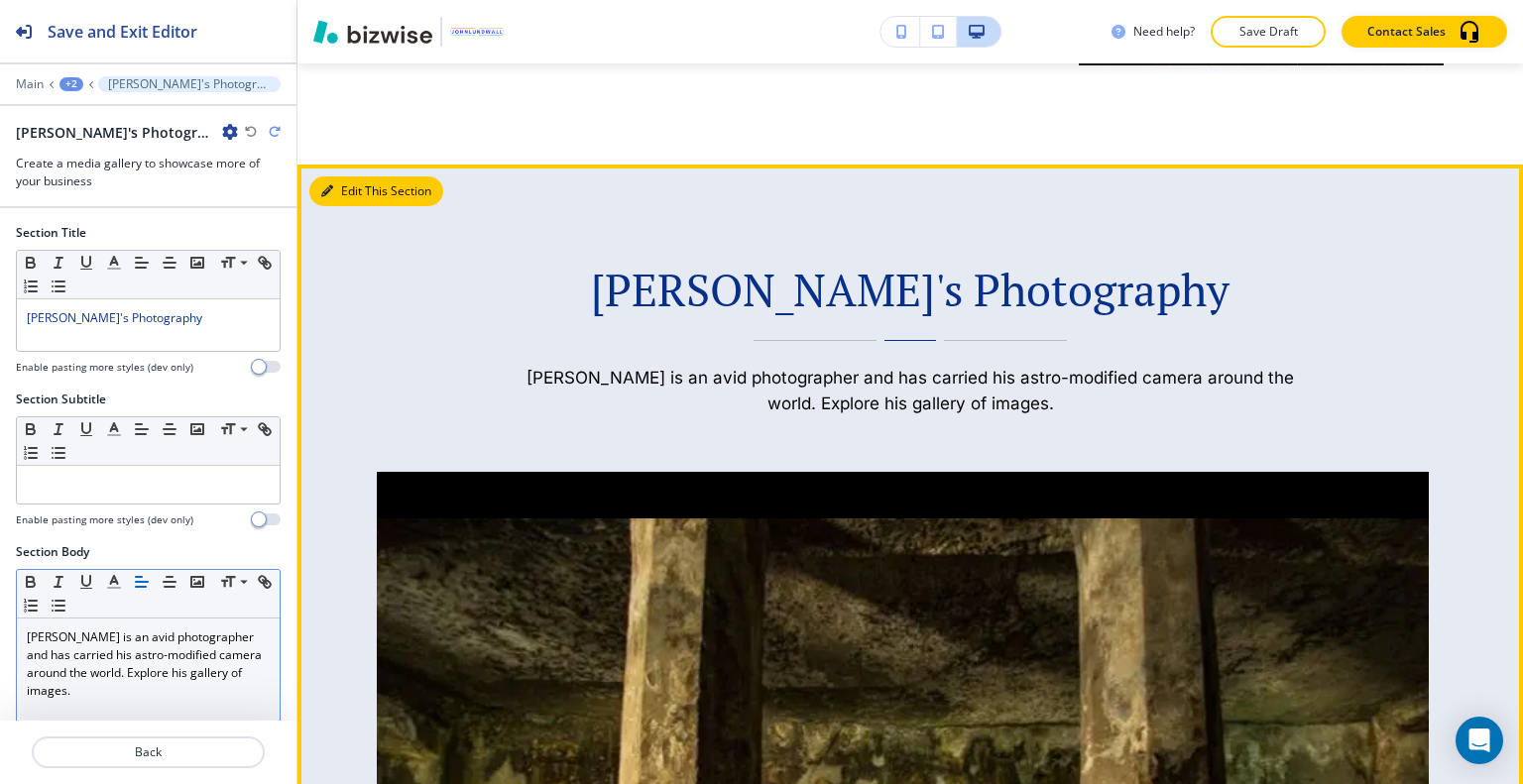 scroll, scrollTop: 2038, scrollLeft: 0, axis: vertical 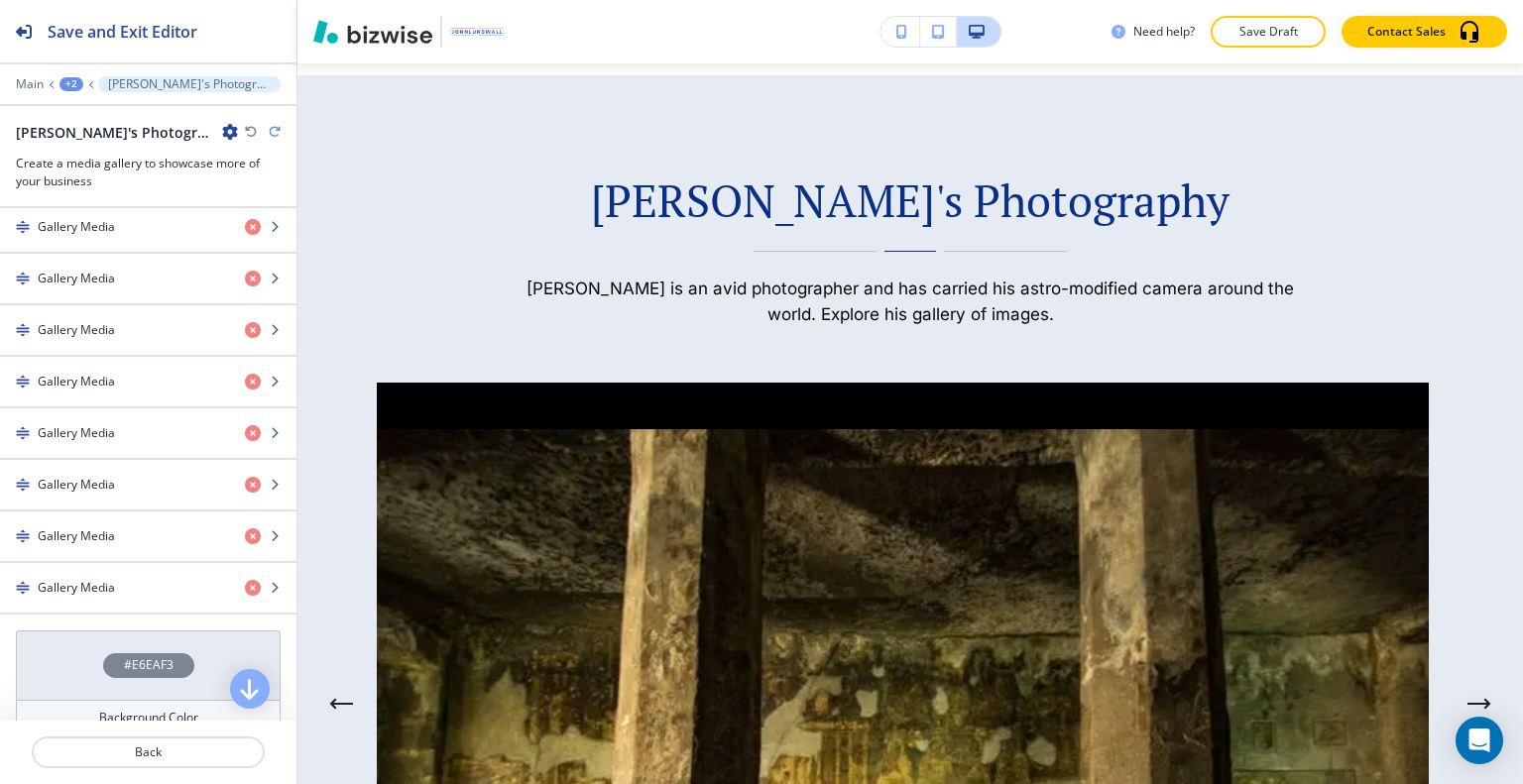 click on "#E6EAF3" at bounding box center [148, 665] 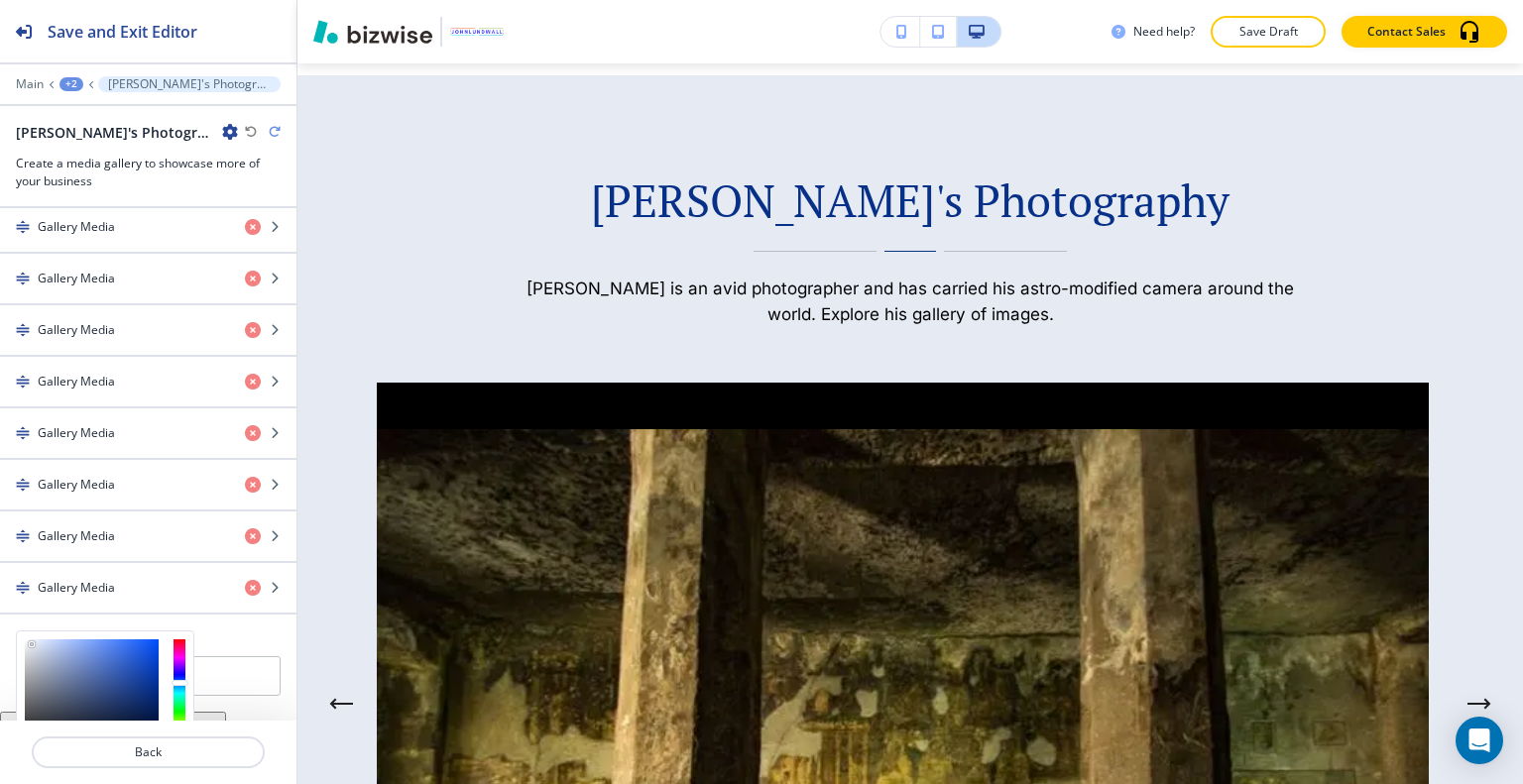 scroll, scrollTop: 1130, scrollLeft: 0, axis: vertical 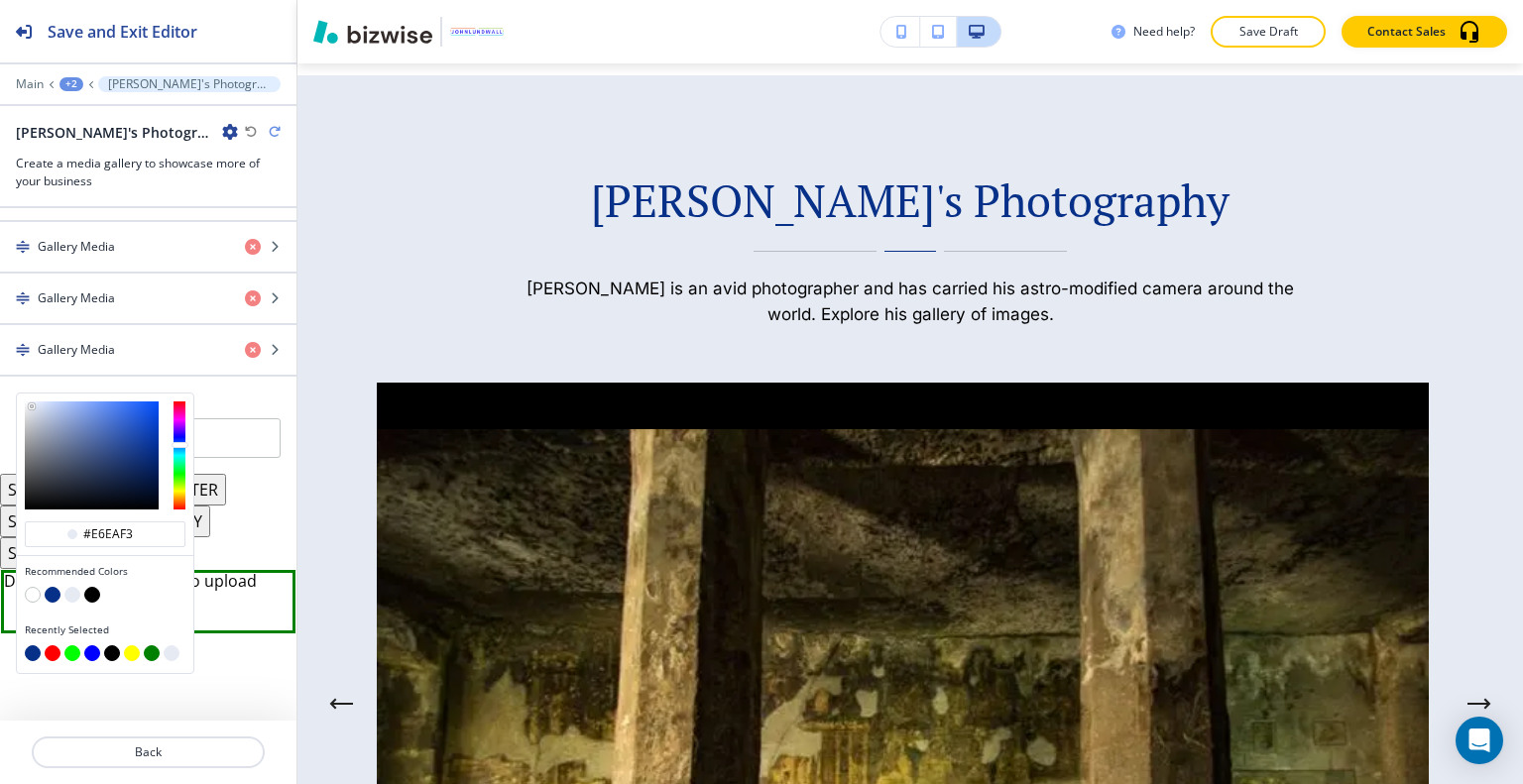 click at bounding box center [53, 595] 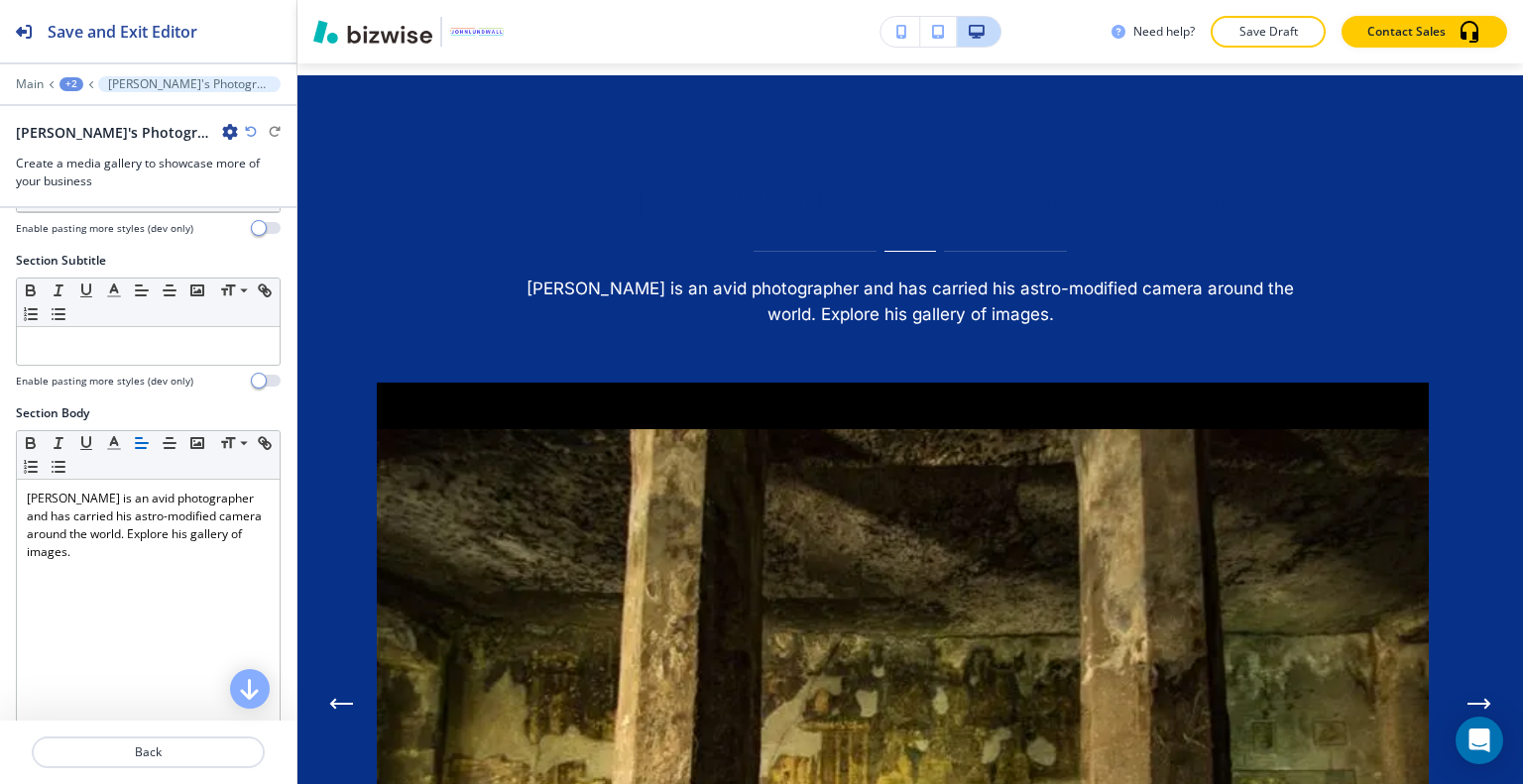 scroll, scrollTop: 0, scrollLeft: 0, axis: both 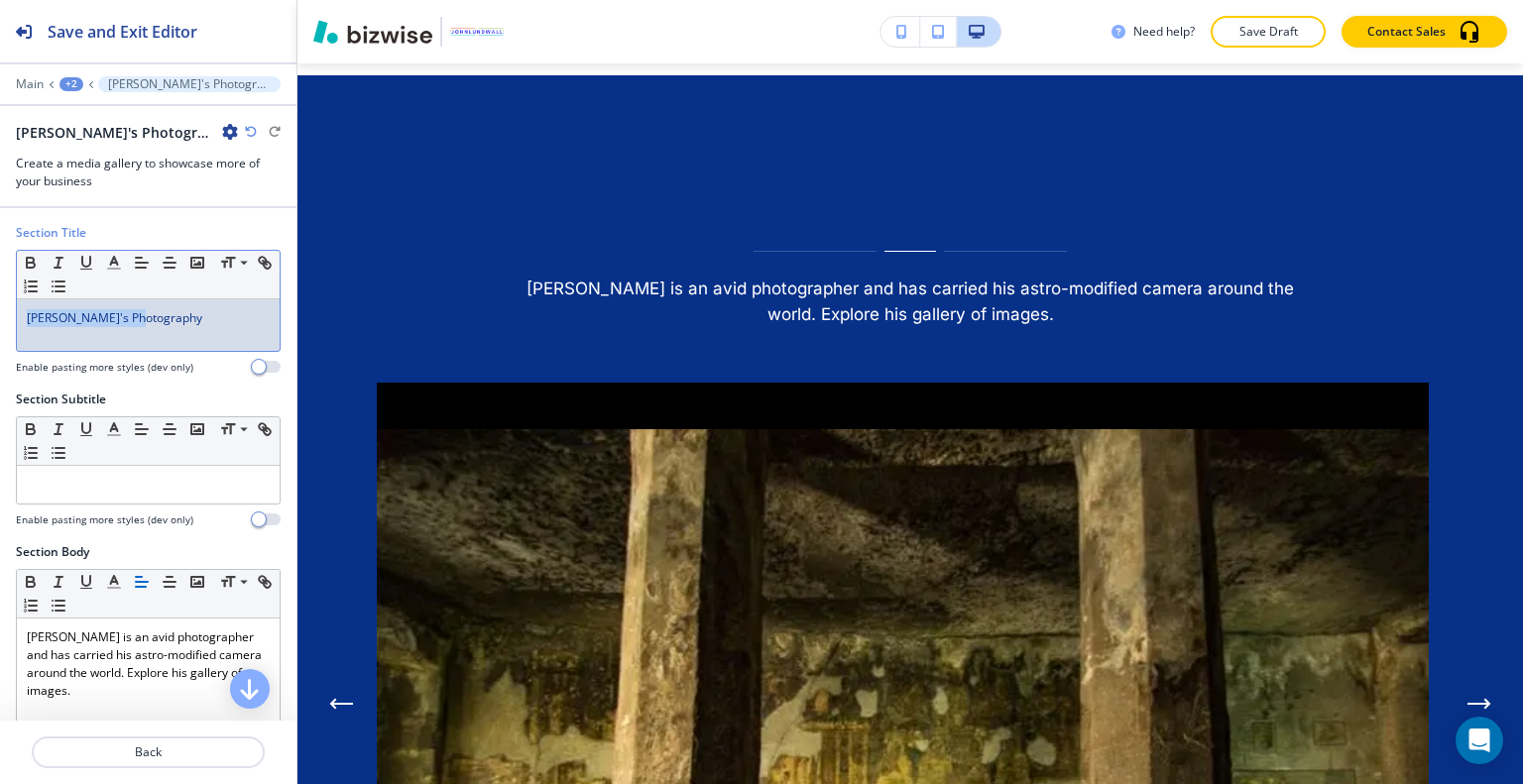 drag, startPoint x: 173, startPoint y: 311, endPoint x: 0, endPoint y: 310, distance: 173.00289 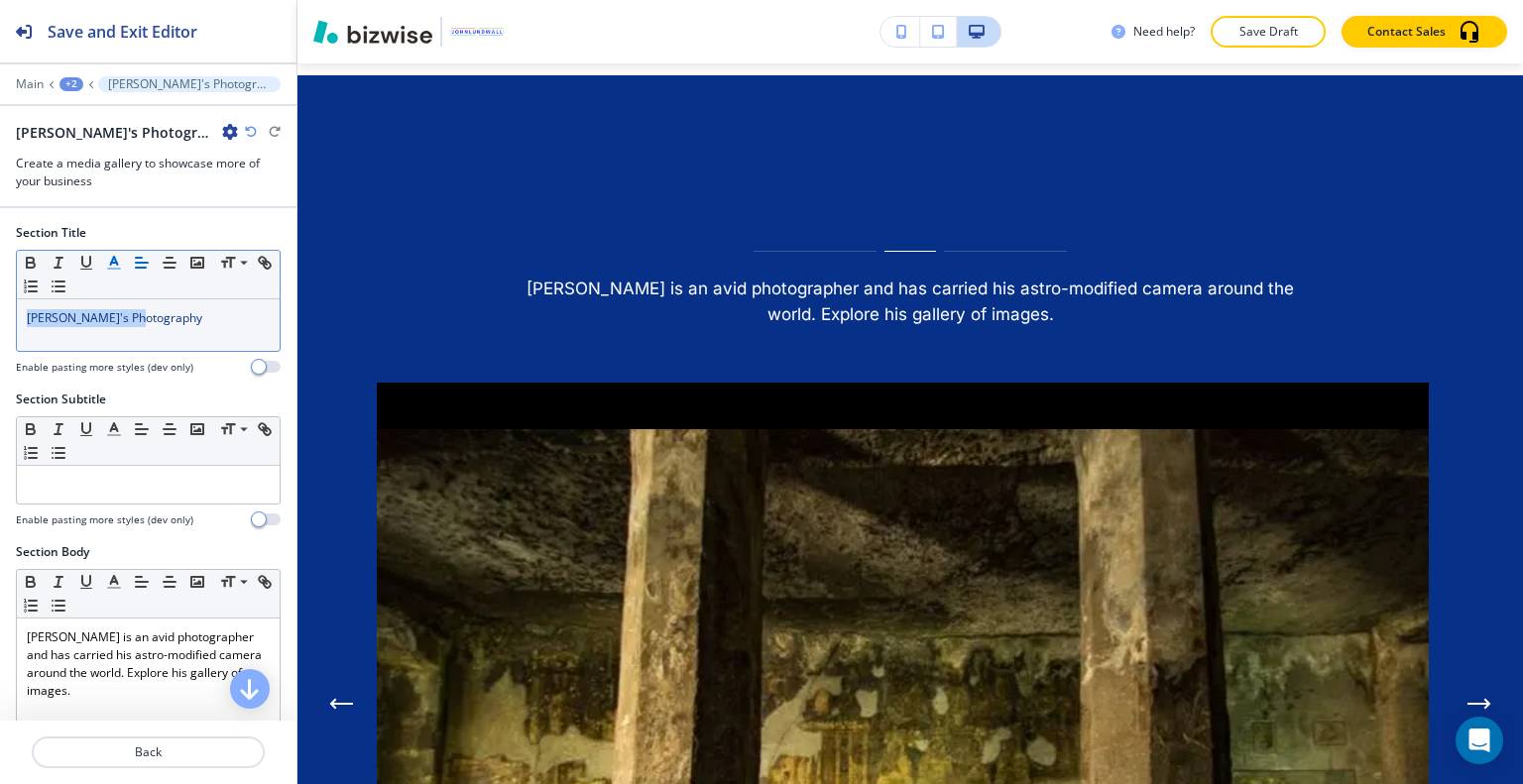 click 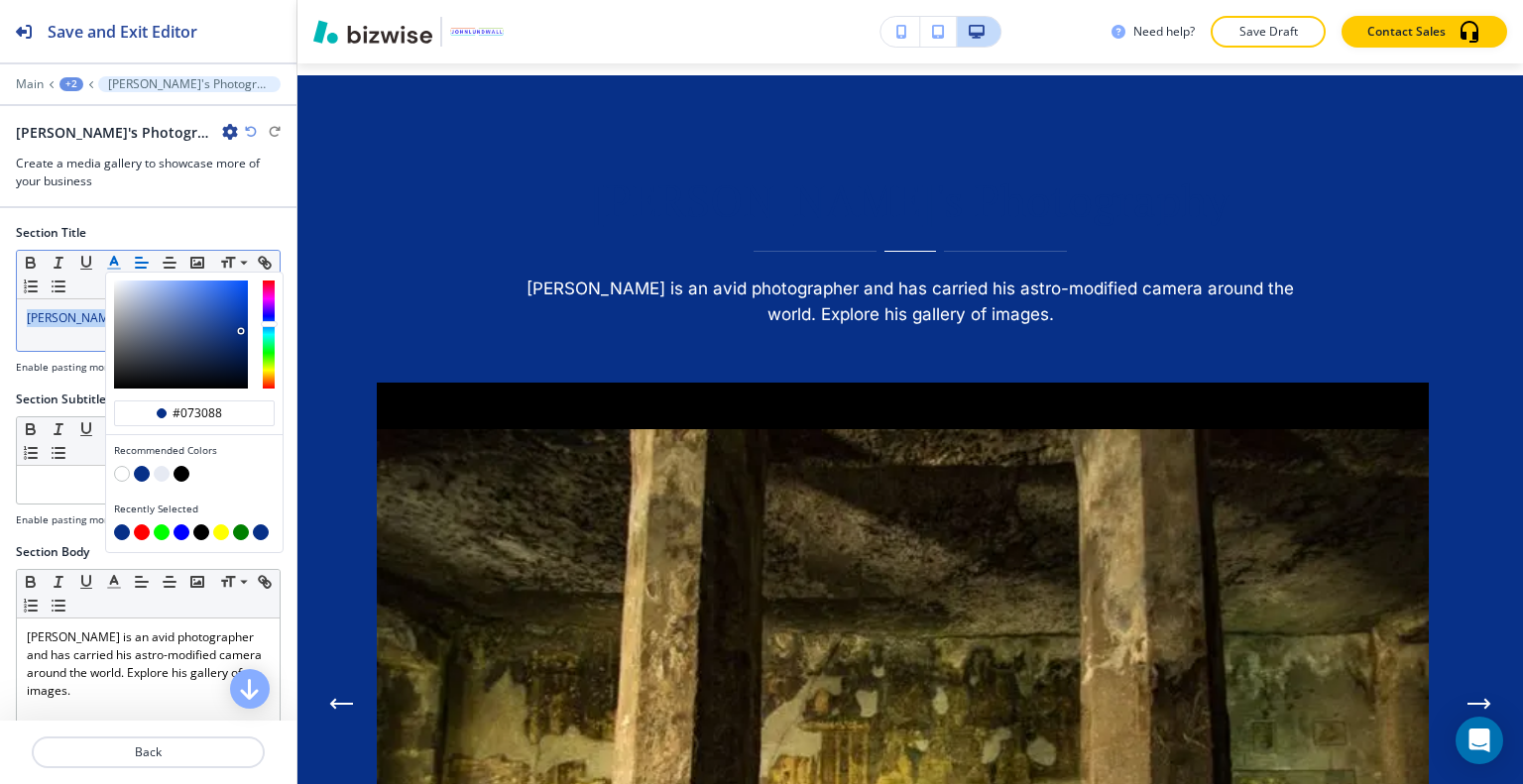 click at bounding box center [162, 474] 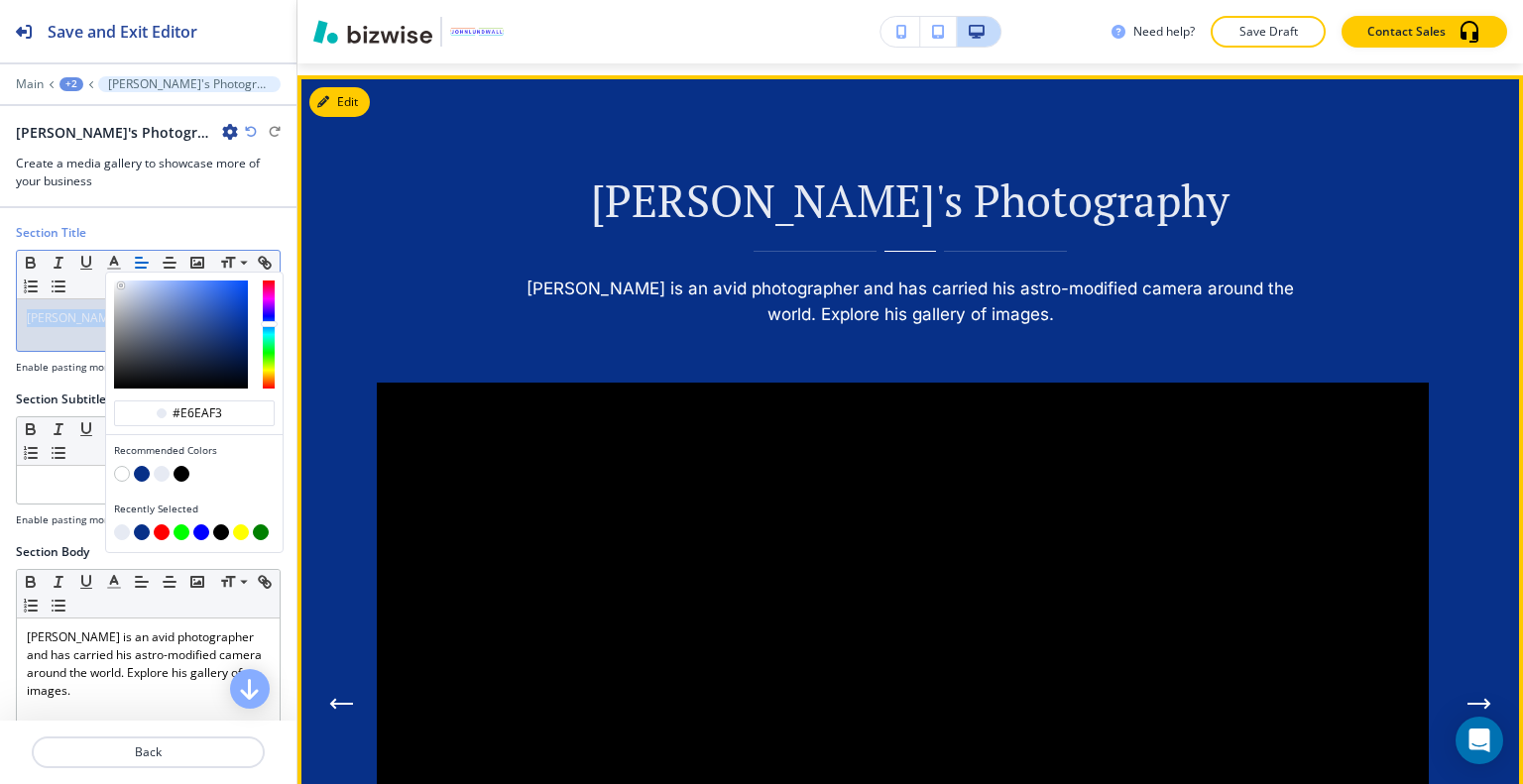 scroll, scrollTop: 2236, scrollLeft: 0, axis: vertical 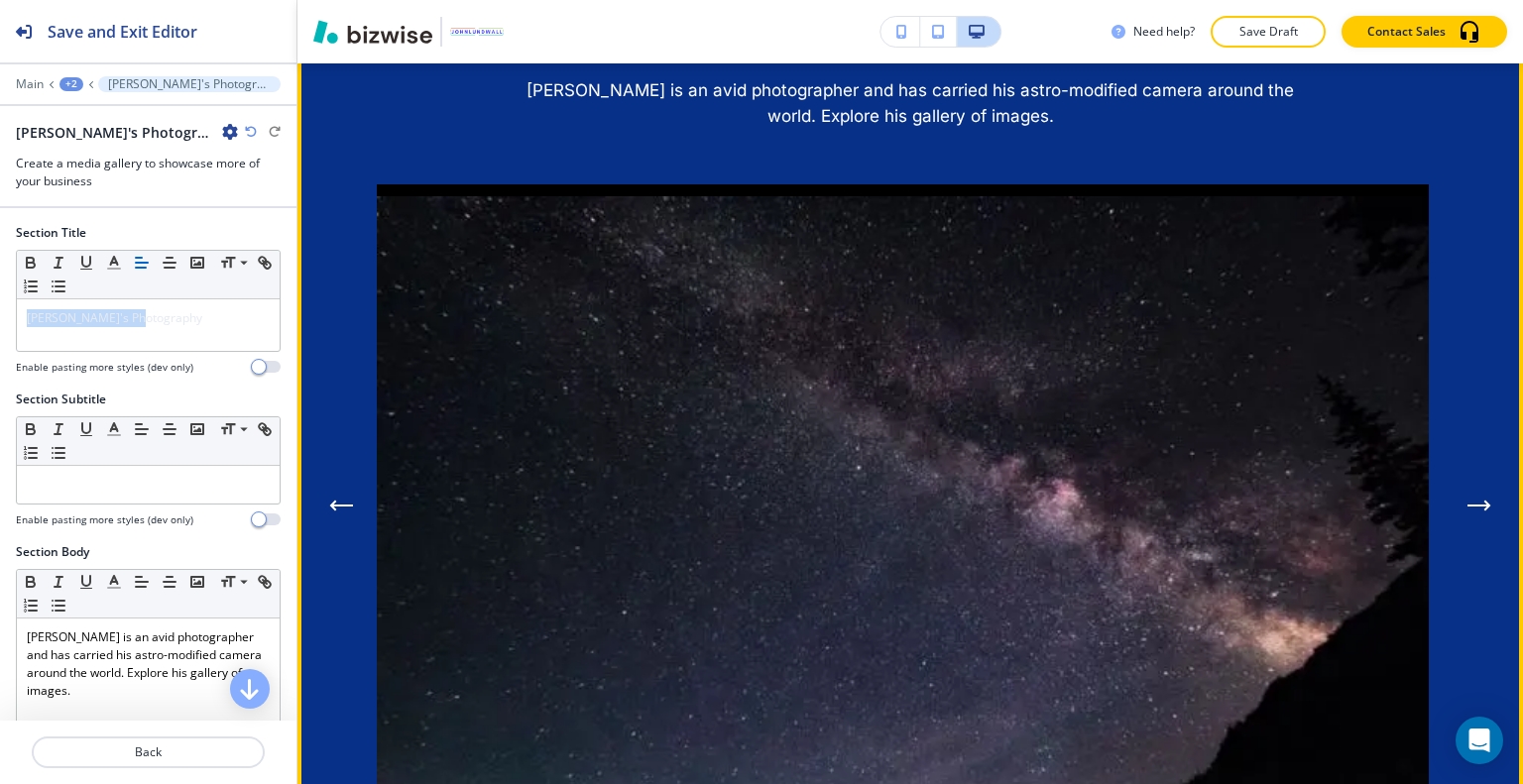 click at bounding box center (1479, 505) 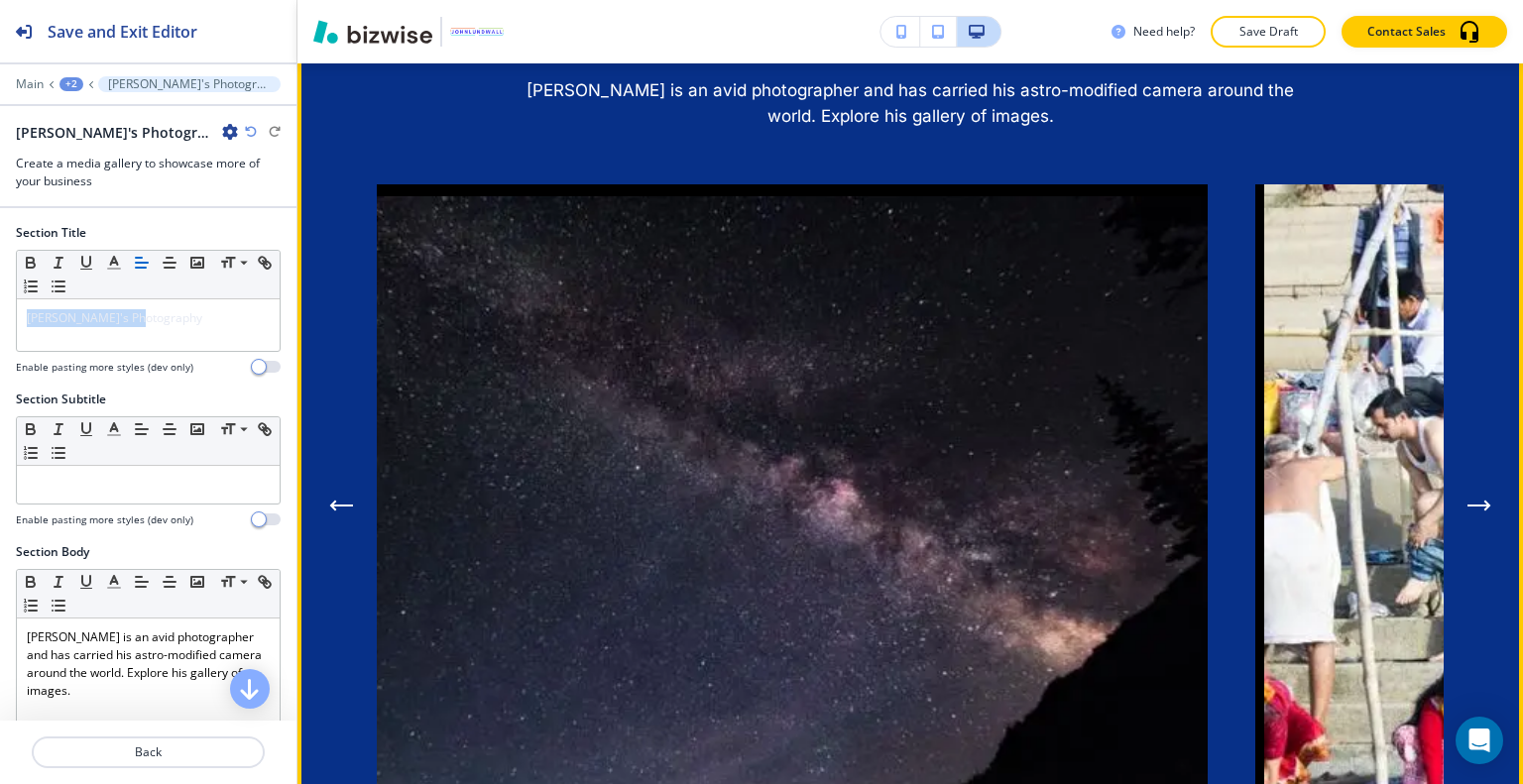 click 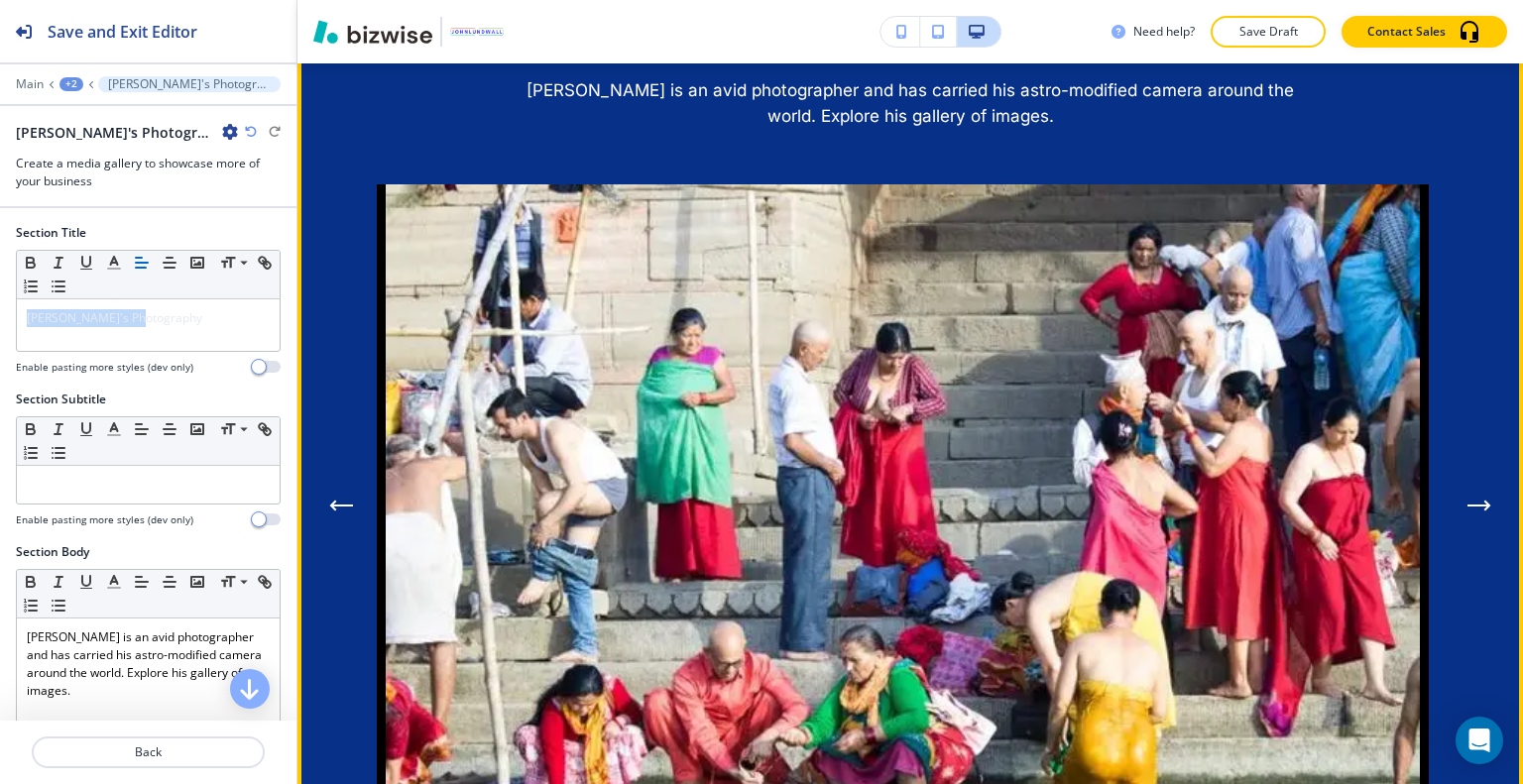 click 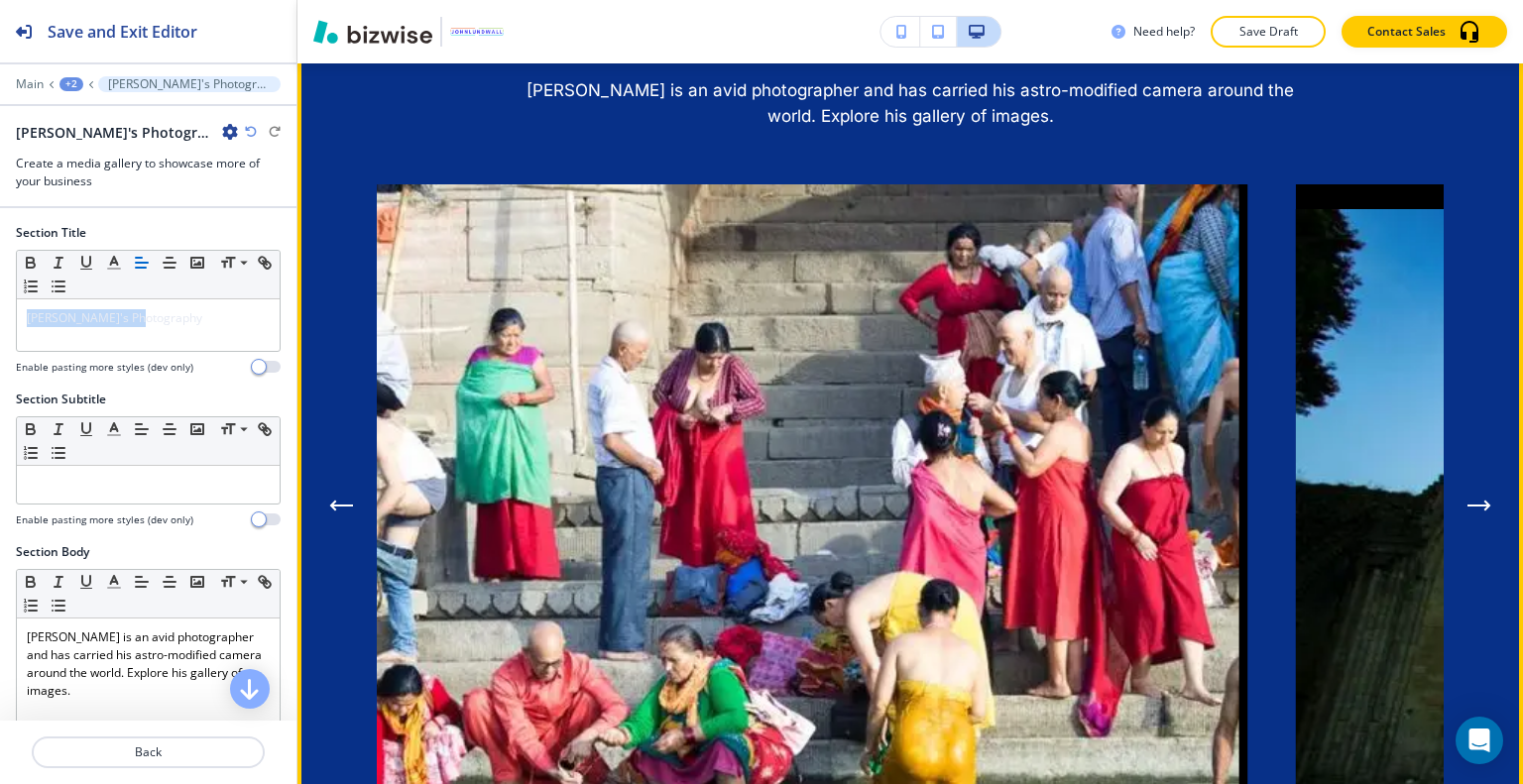 click 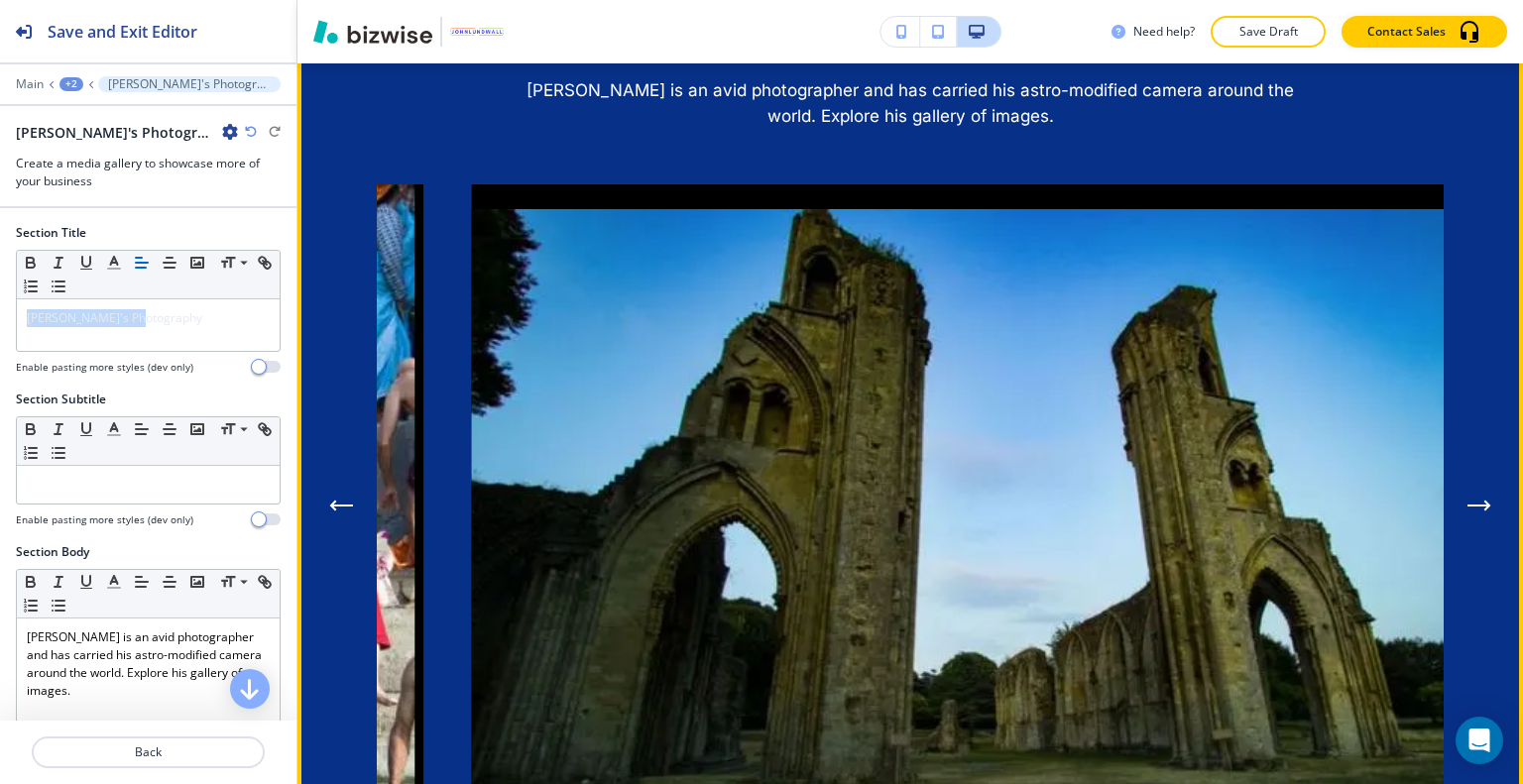 click 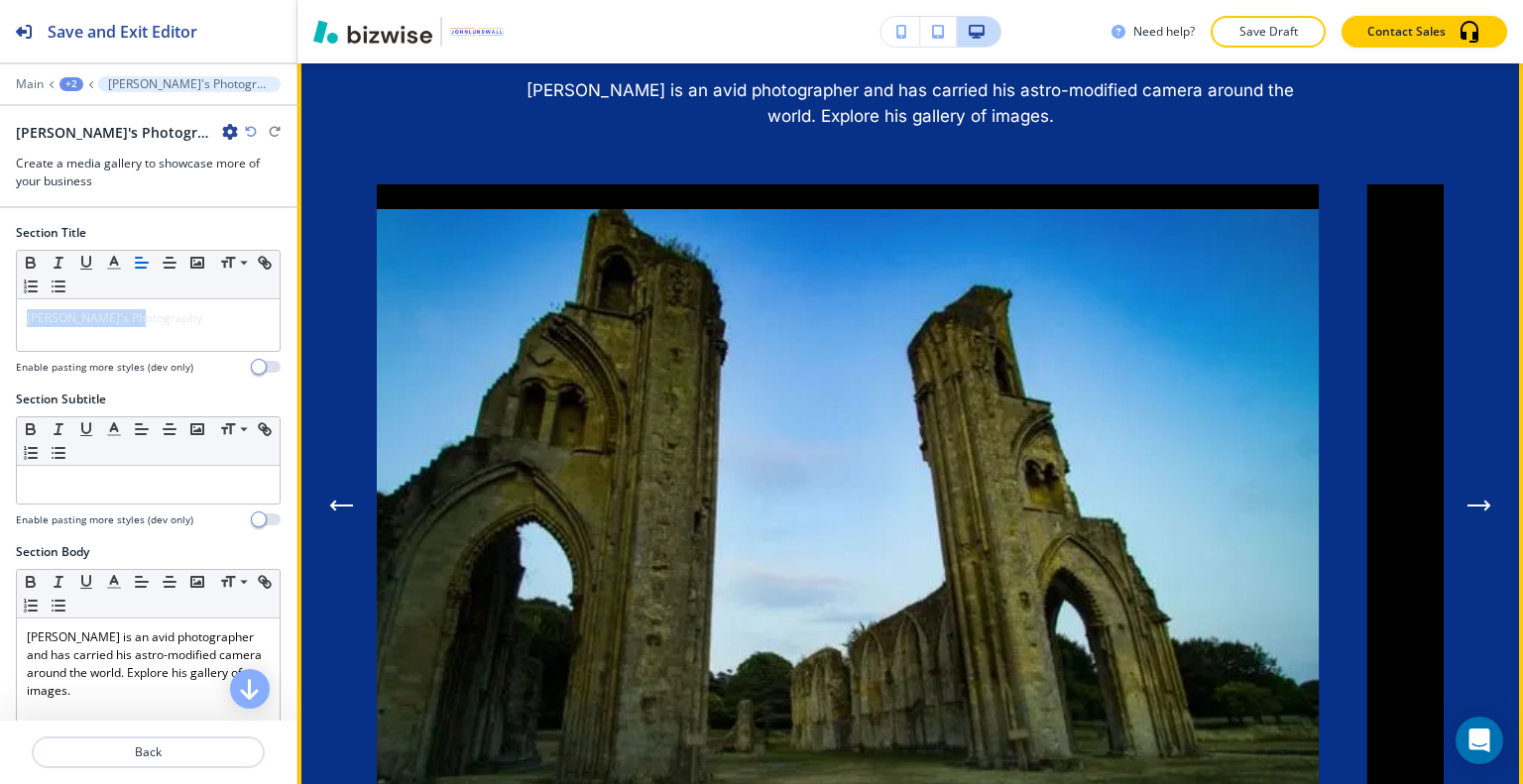 click 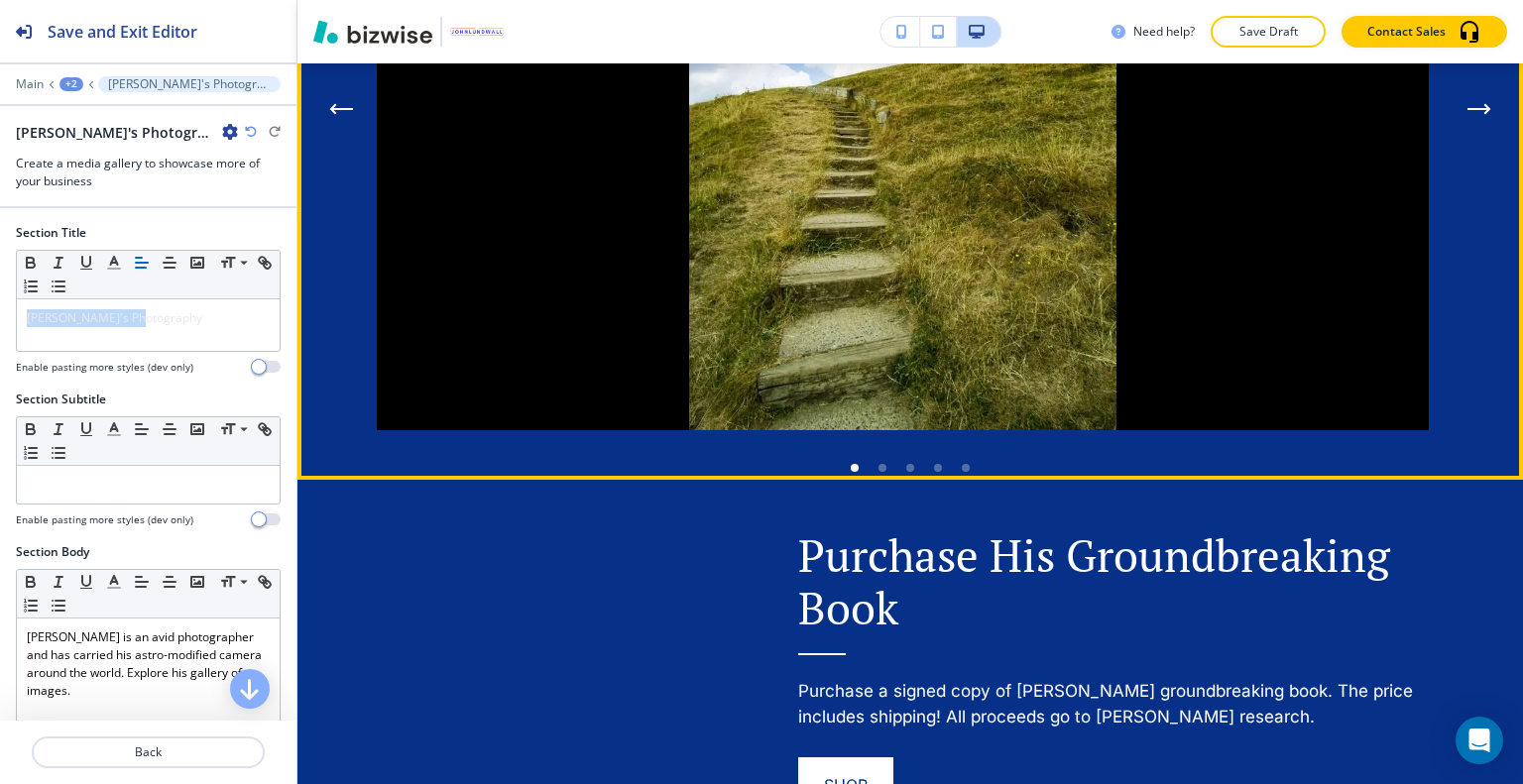 scroll, scrollTop: 2335, scrollLeft: 0, axis: vertical 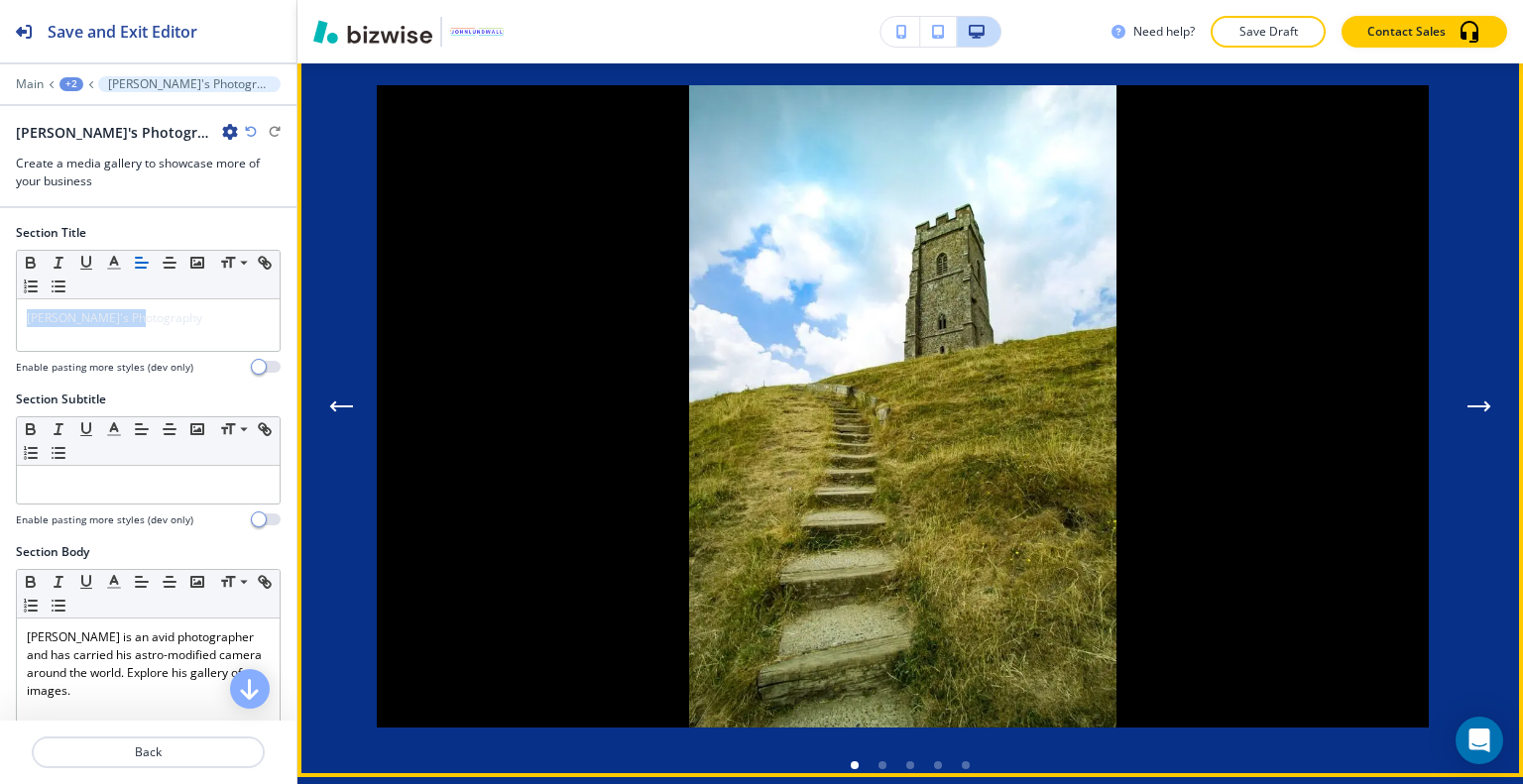 click at bounding box center (1479, 406) 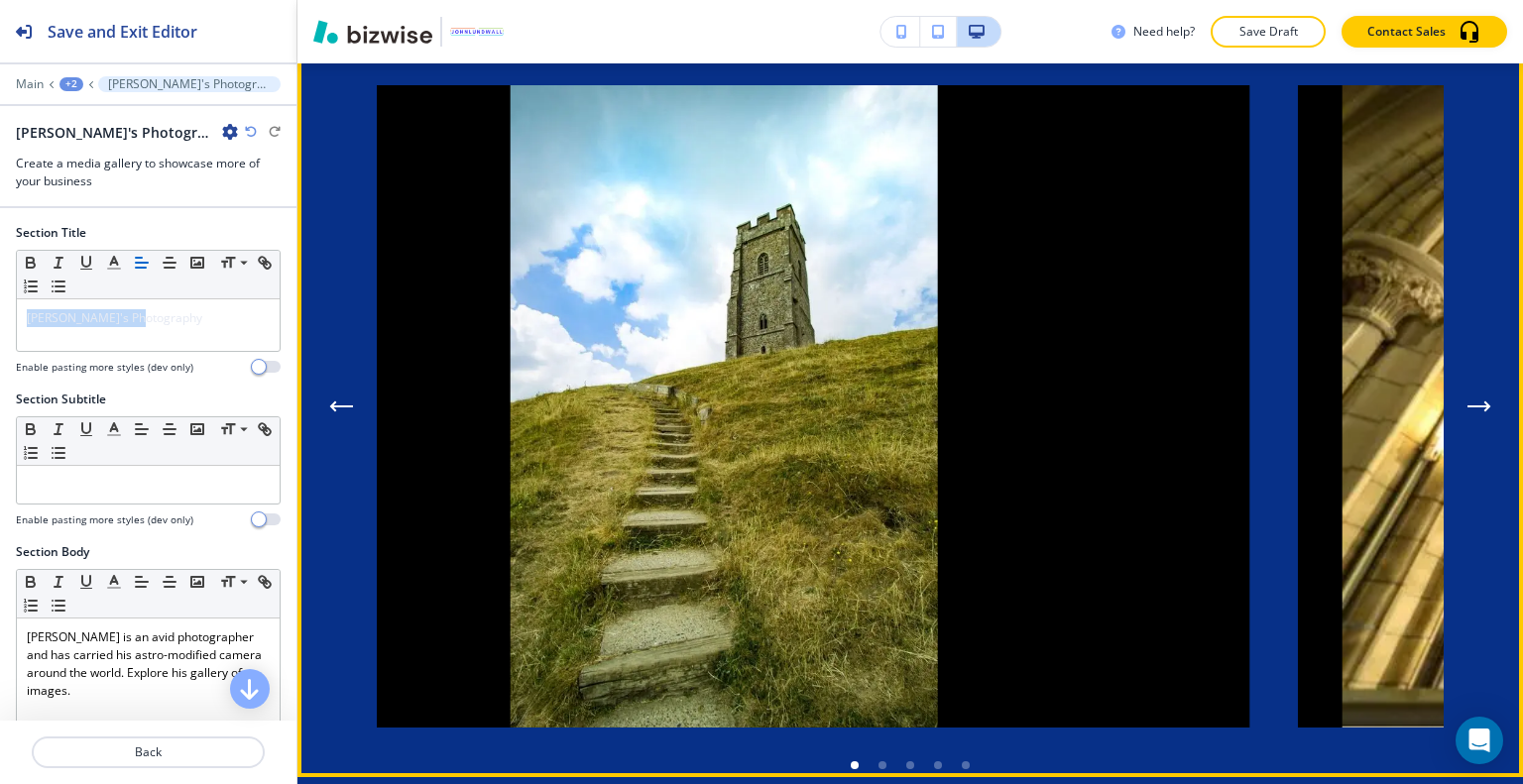 click at bounding box center [1479, 406] 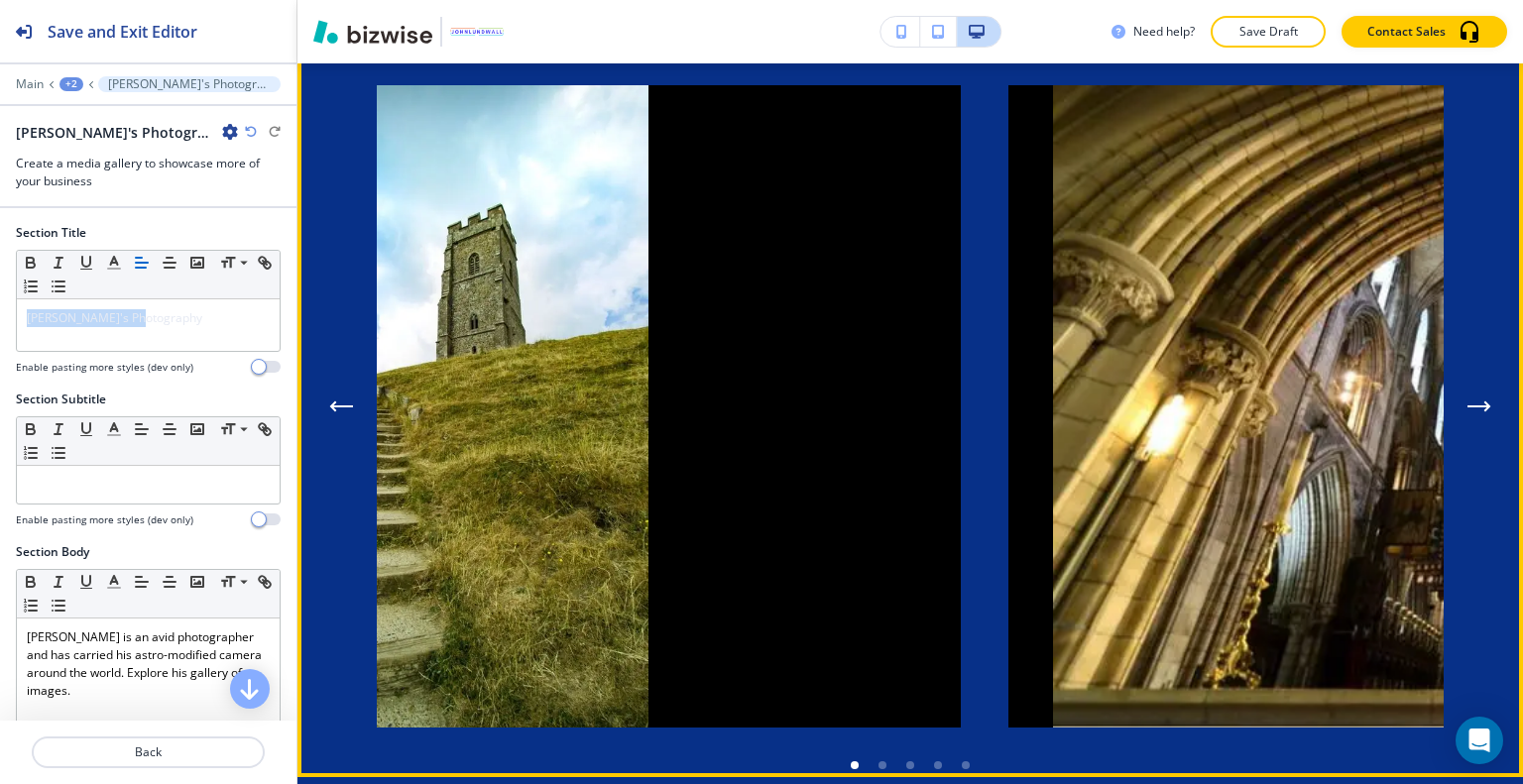 click at bounding box center [1479, 406] 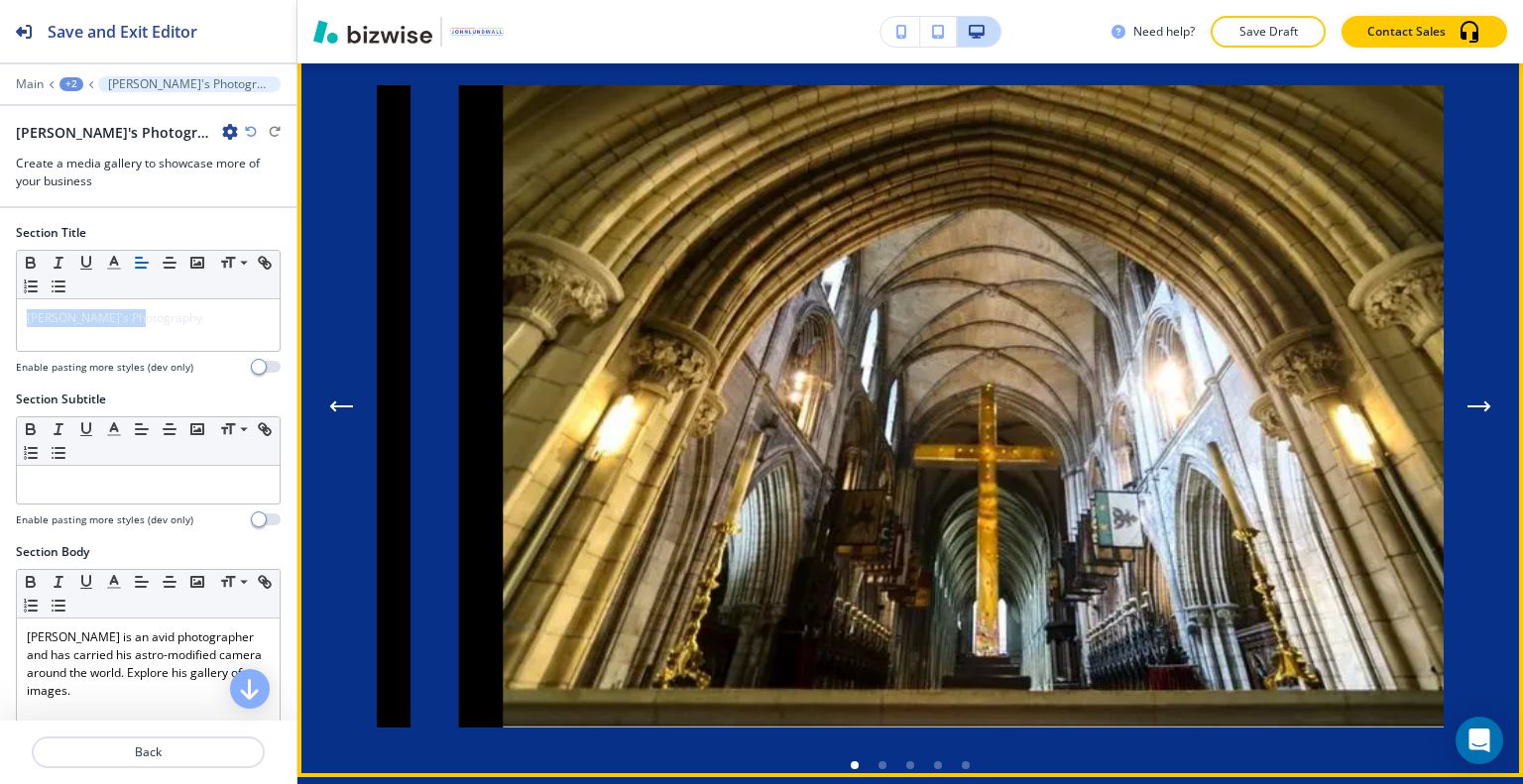 click at bounding box center (1479, 406) 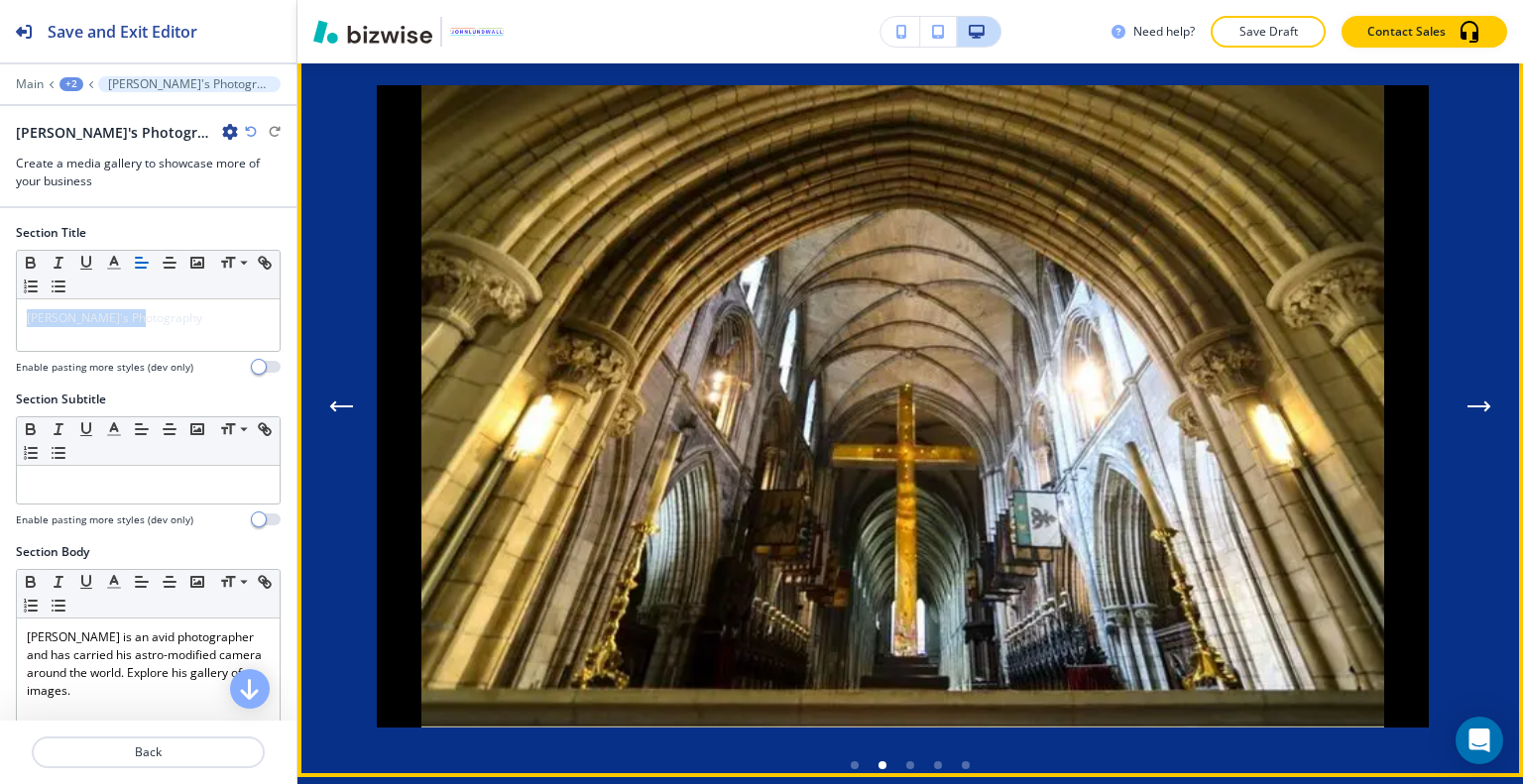 click at bounding box center [1479, 406] 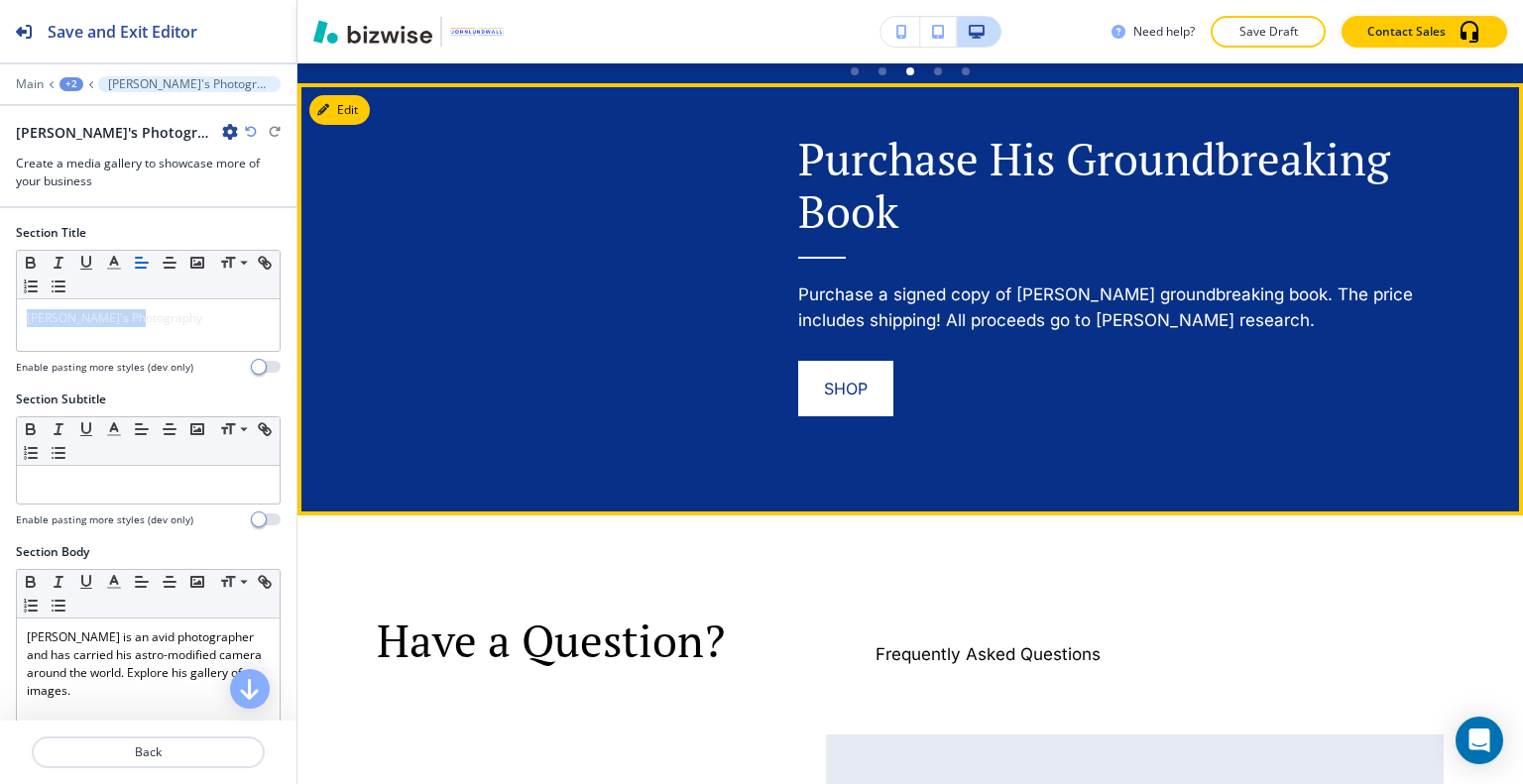 scroll, scrollTop: 2930, scrollLeft: 0, axis: vertical 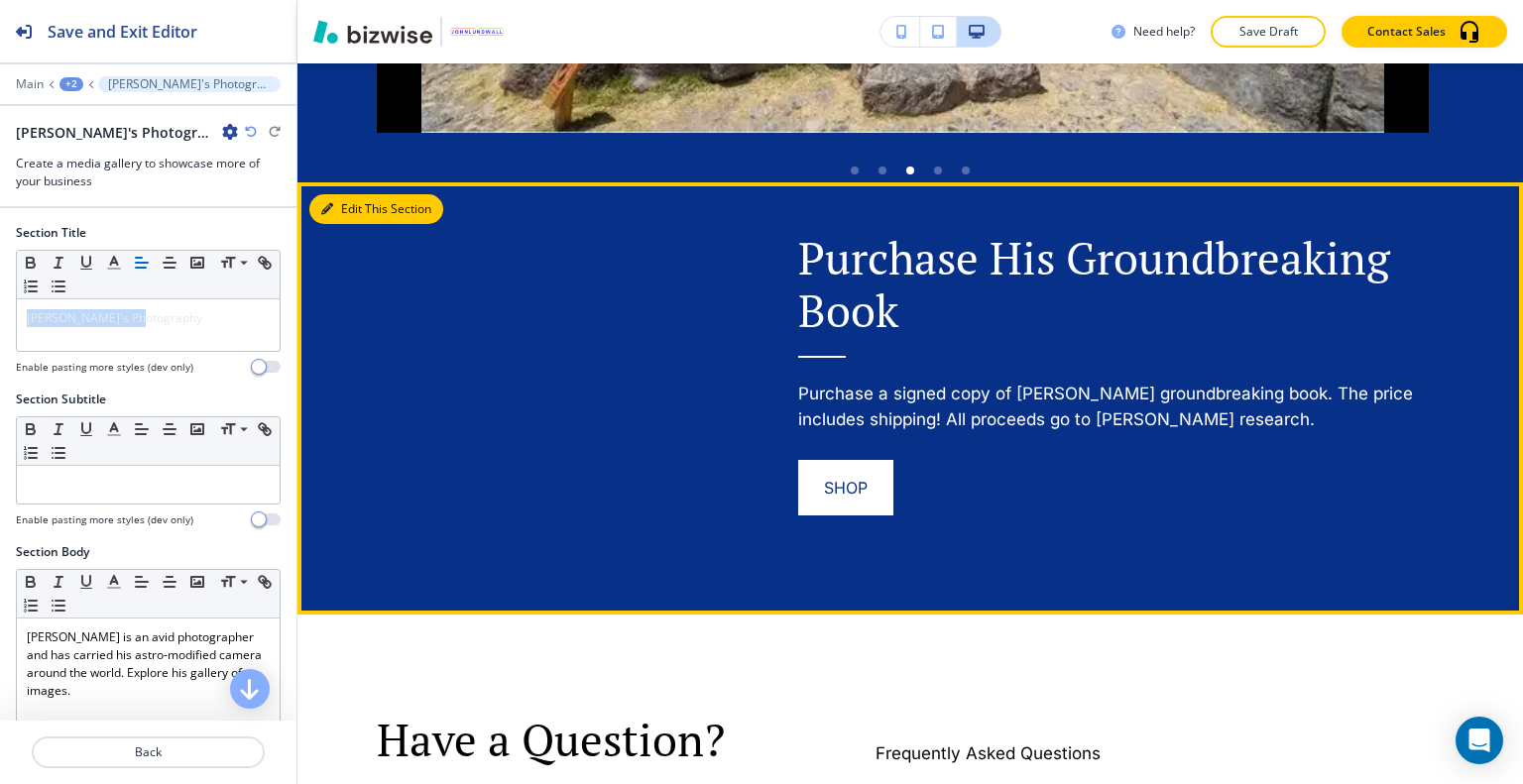 click on "Edit This Section" at bounding box center (376, 209) 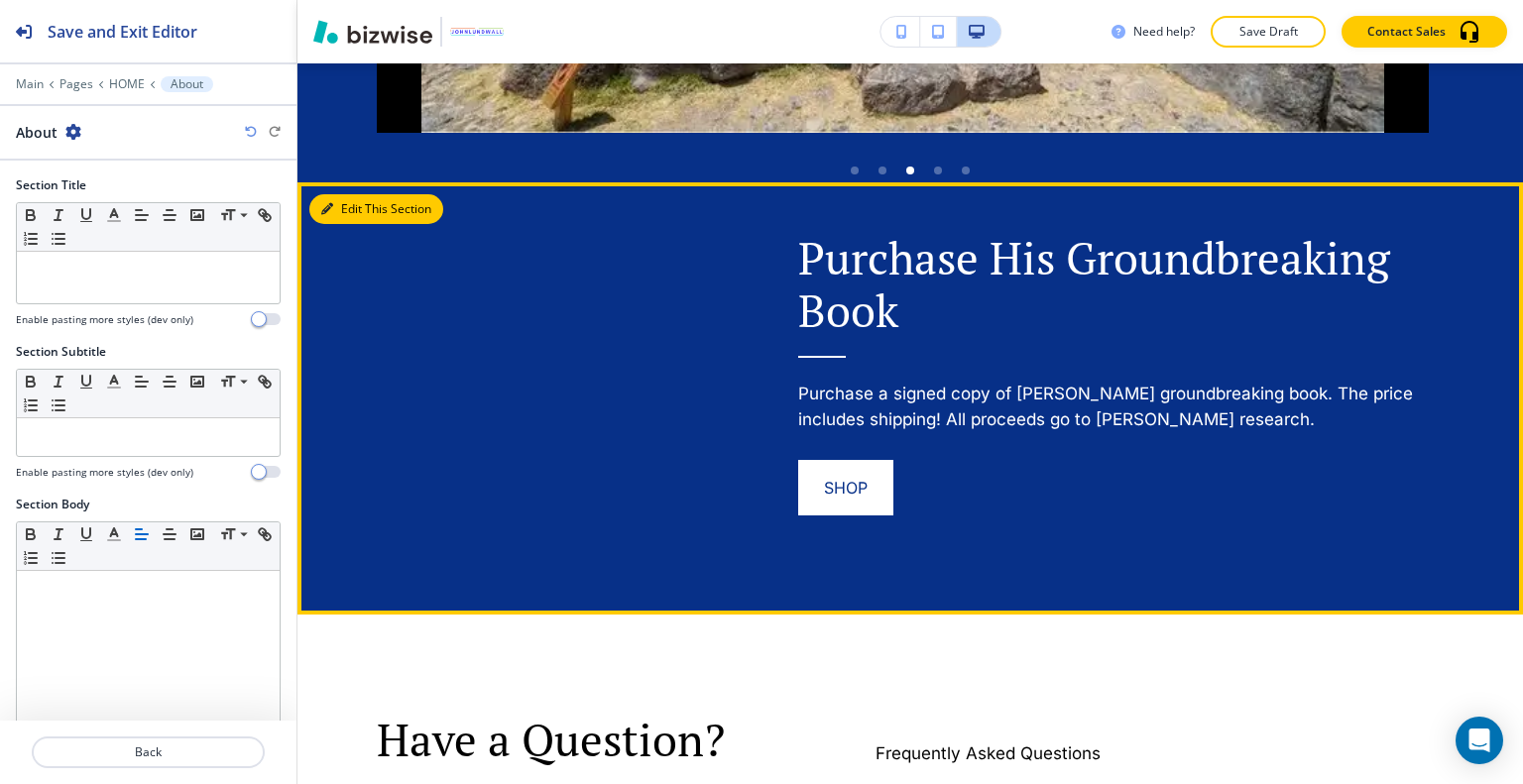 scroll, scrollTop: 3037, scrollLeft: 0, axis: vertical 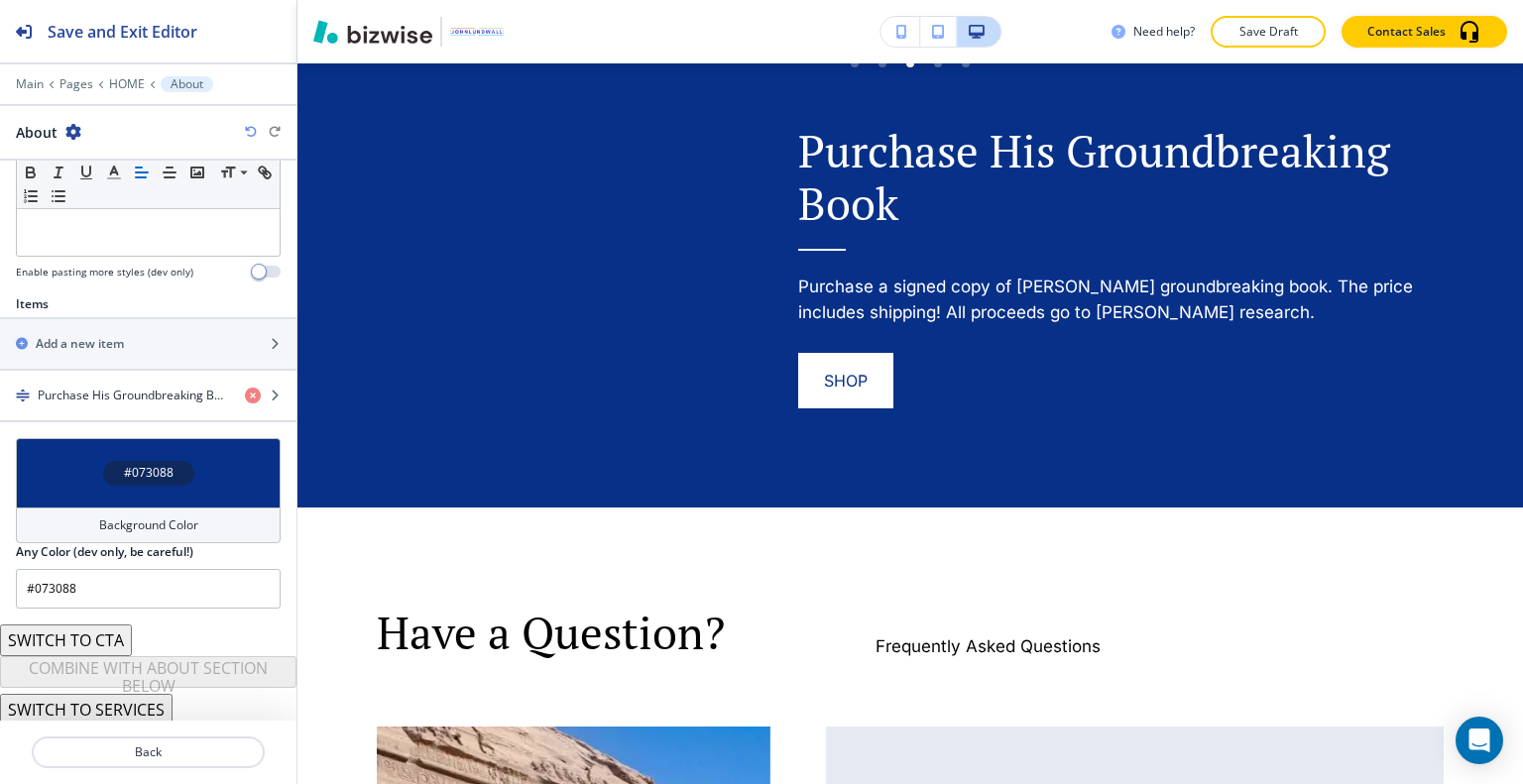 click on "#073088" at bounding box center [148, 473] 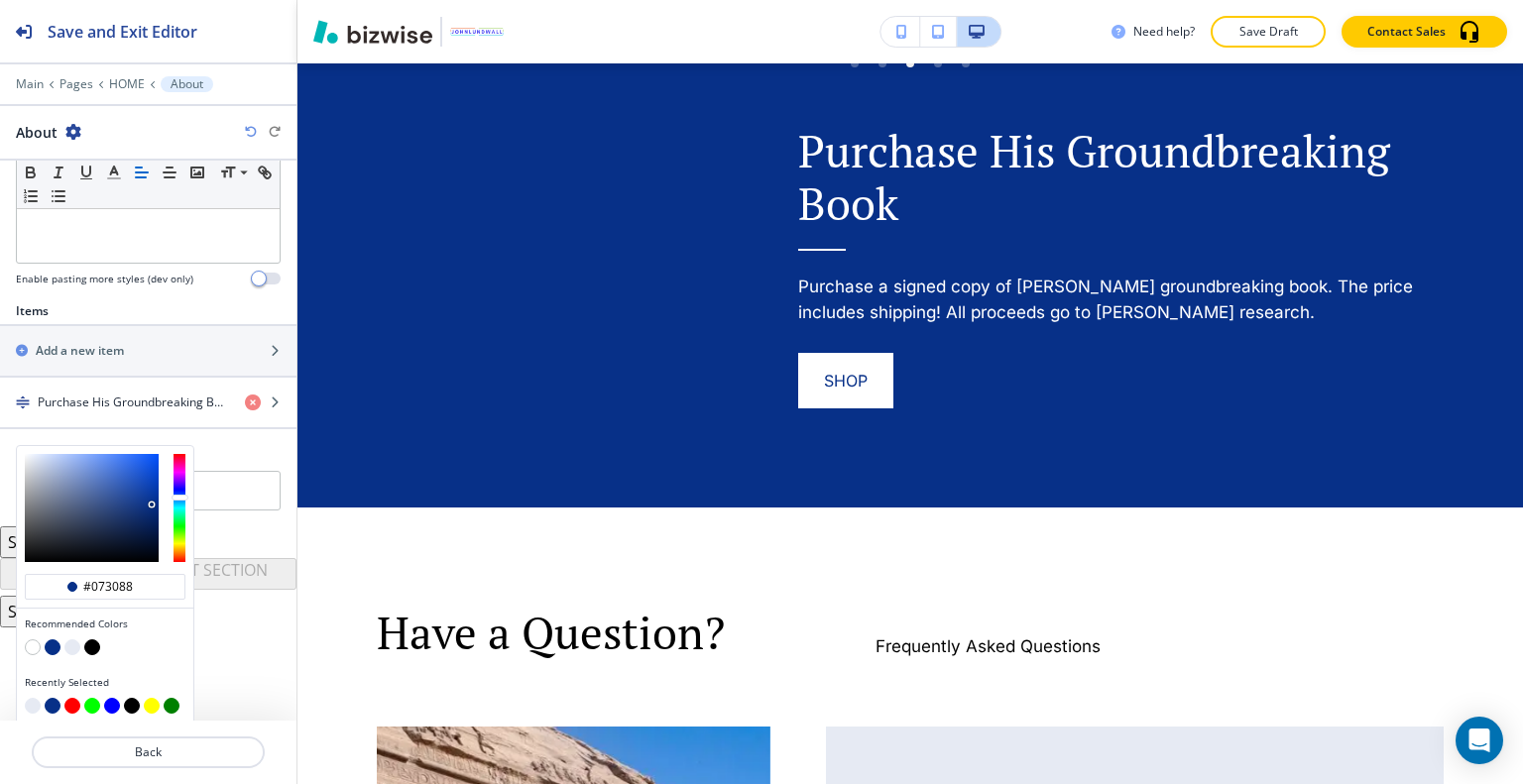 click at bounding box center (72, 647) 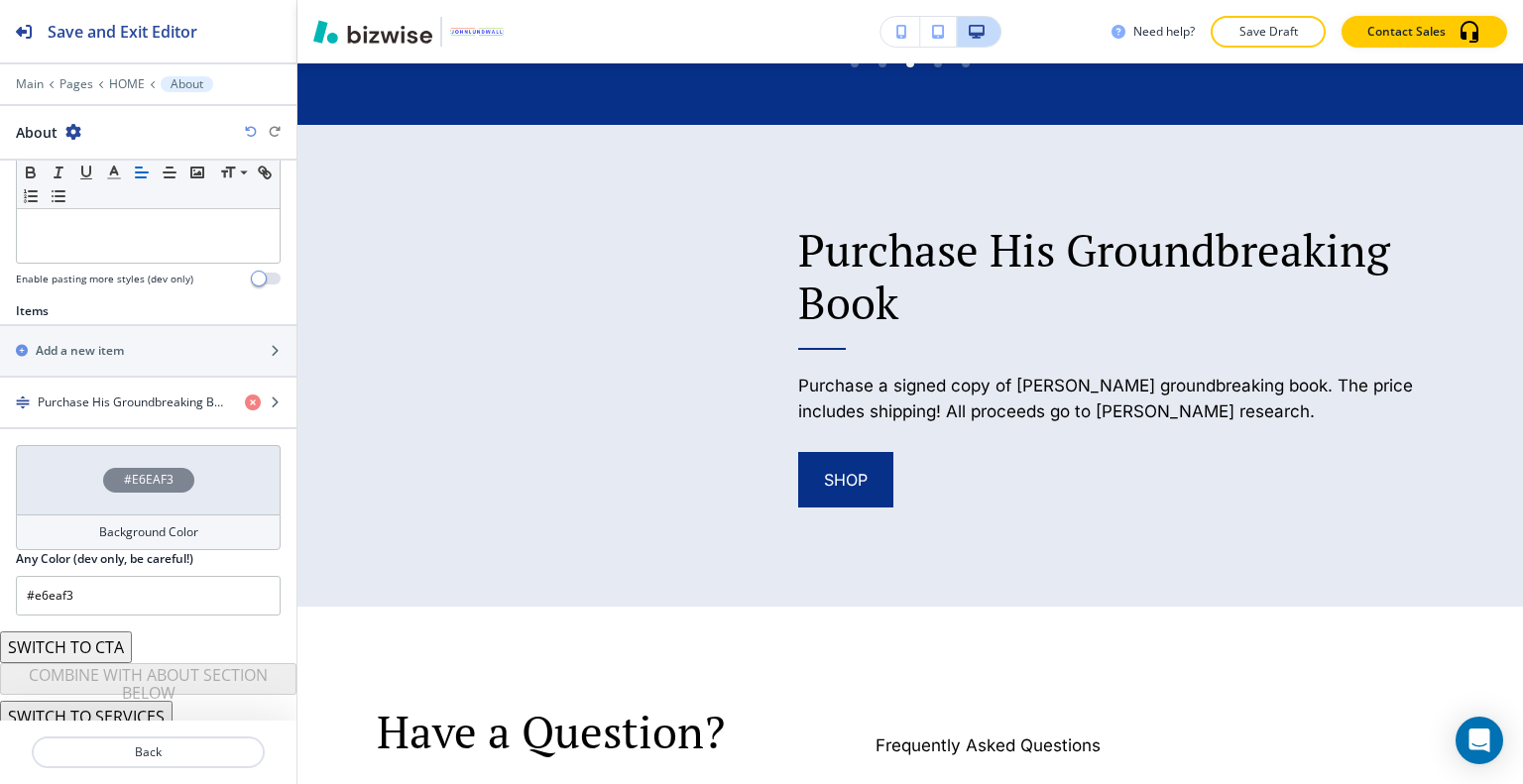 click on "#E6EAF3" at bounding box center (148, 480) 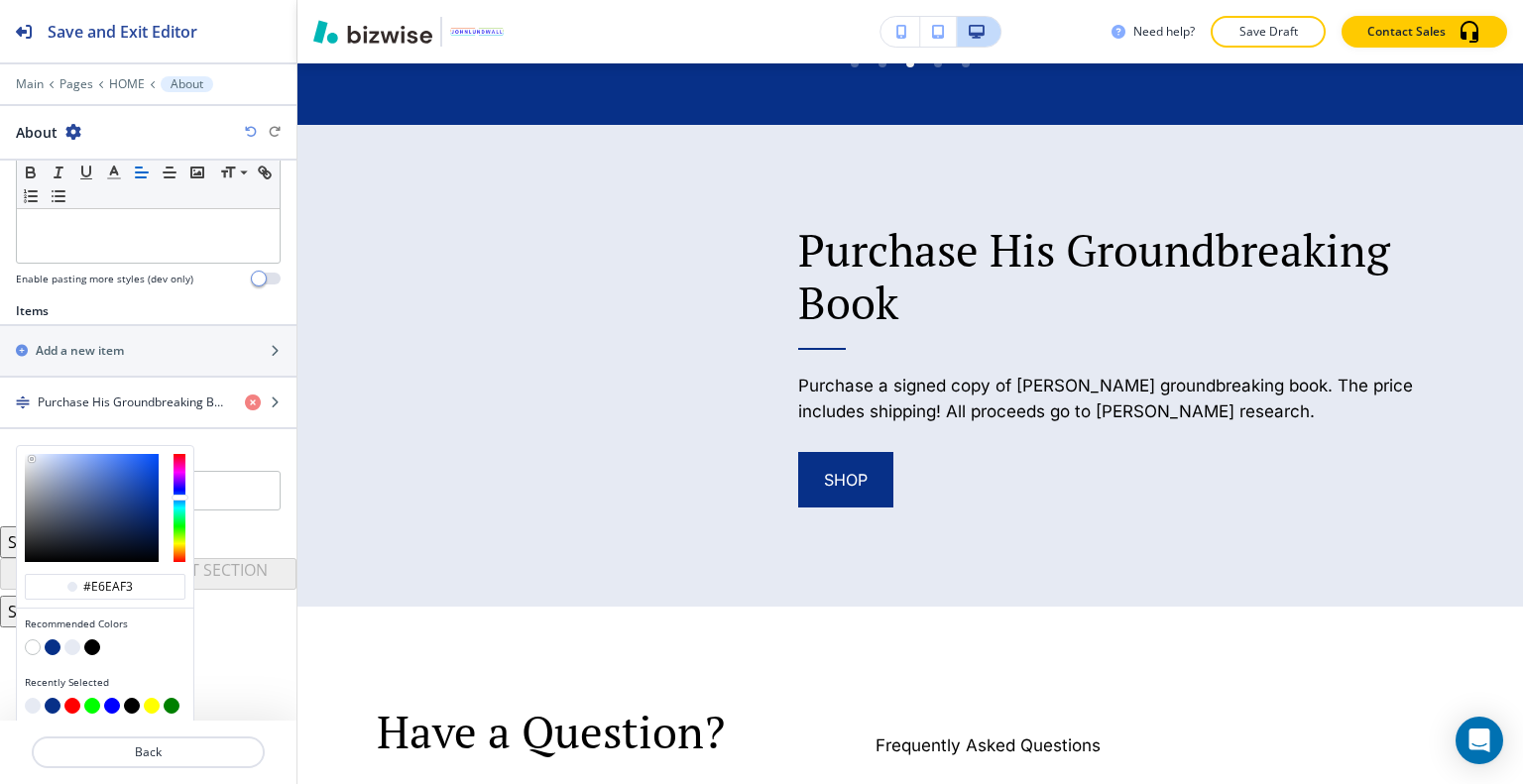 click at bounding box center [72, 647] 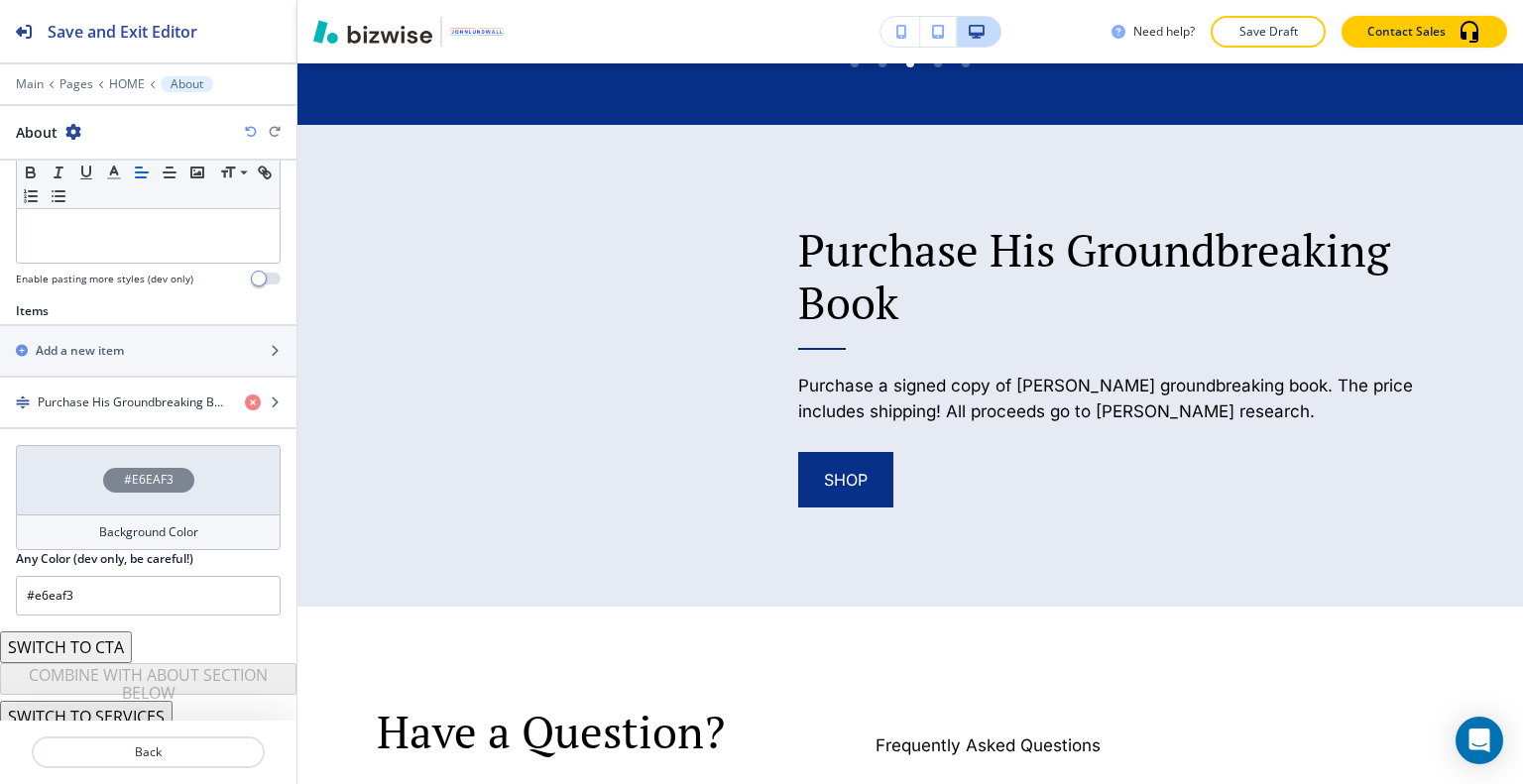 click on "#E6EAF3" at bounding box center [148, 480] 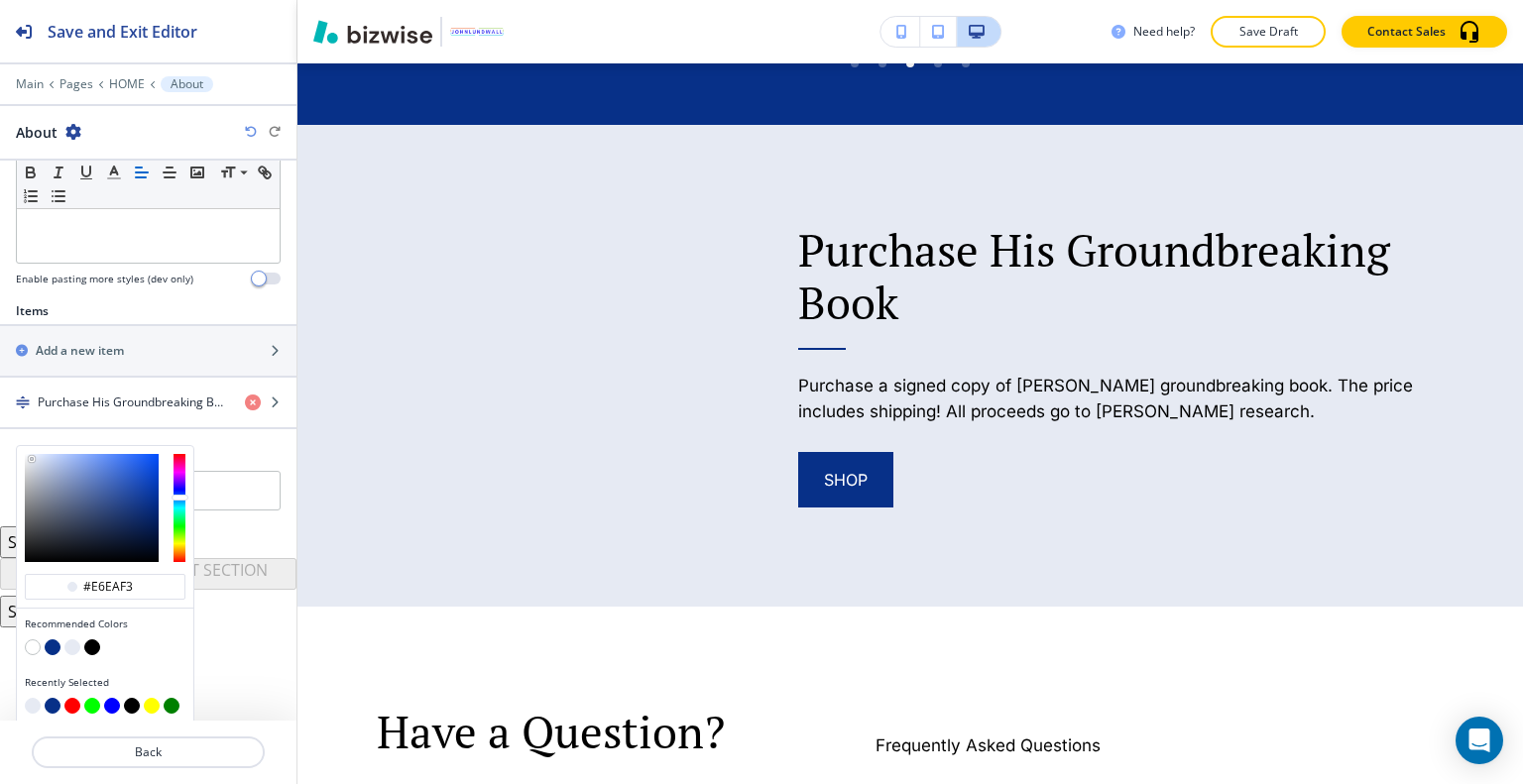click at bounding box center (53, 647) 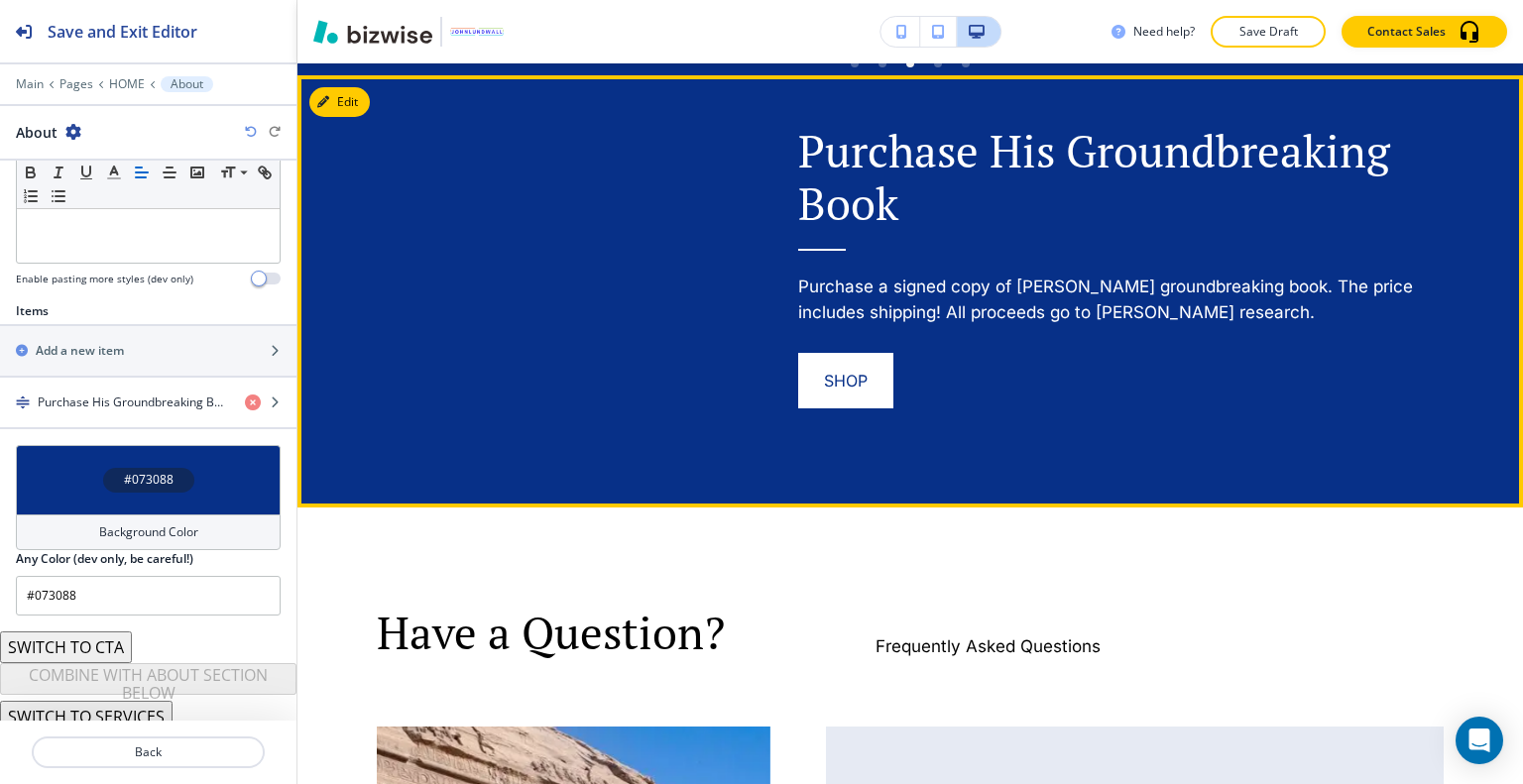 scroll, scrollTop: 2839, scrollLeft: 0, axis: vertical 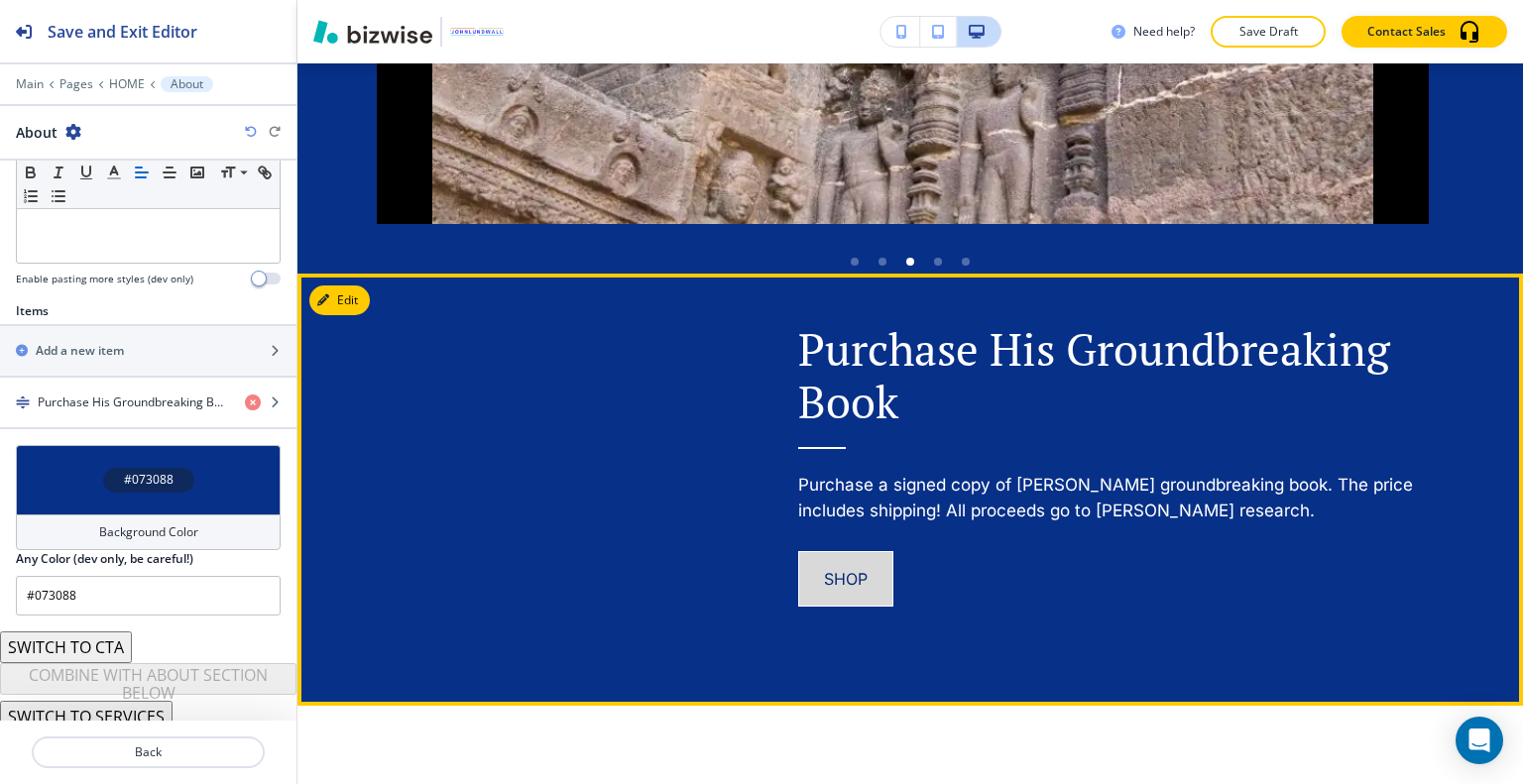 click on "SHOP" at bounding box center [846, 579] 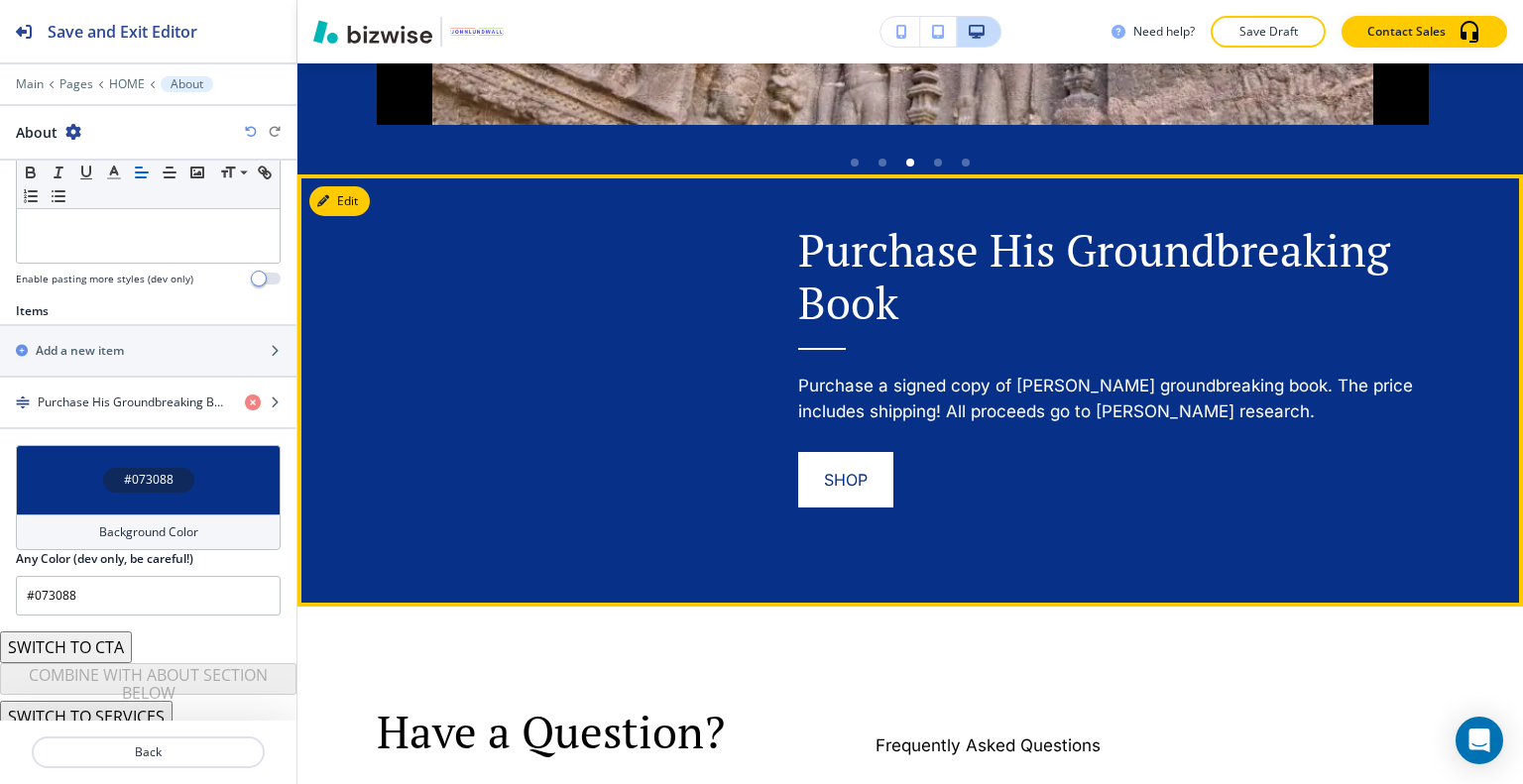 scroll, scrollTop: 3334, scrollLeft: 0, axis: vertical 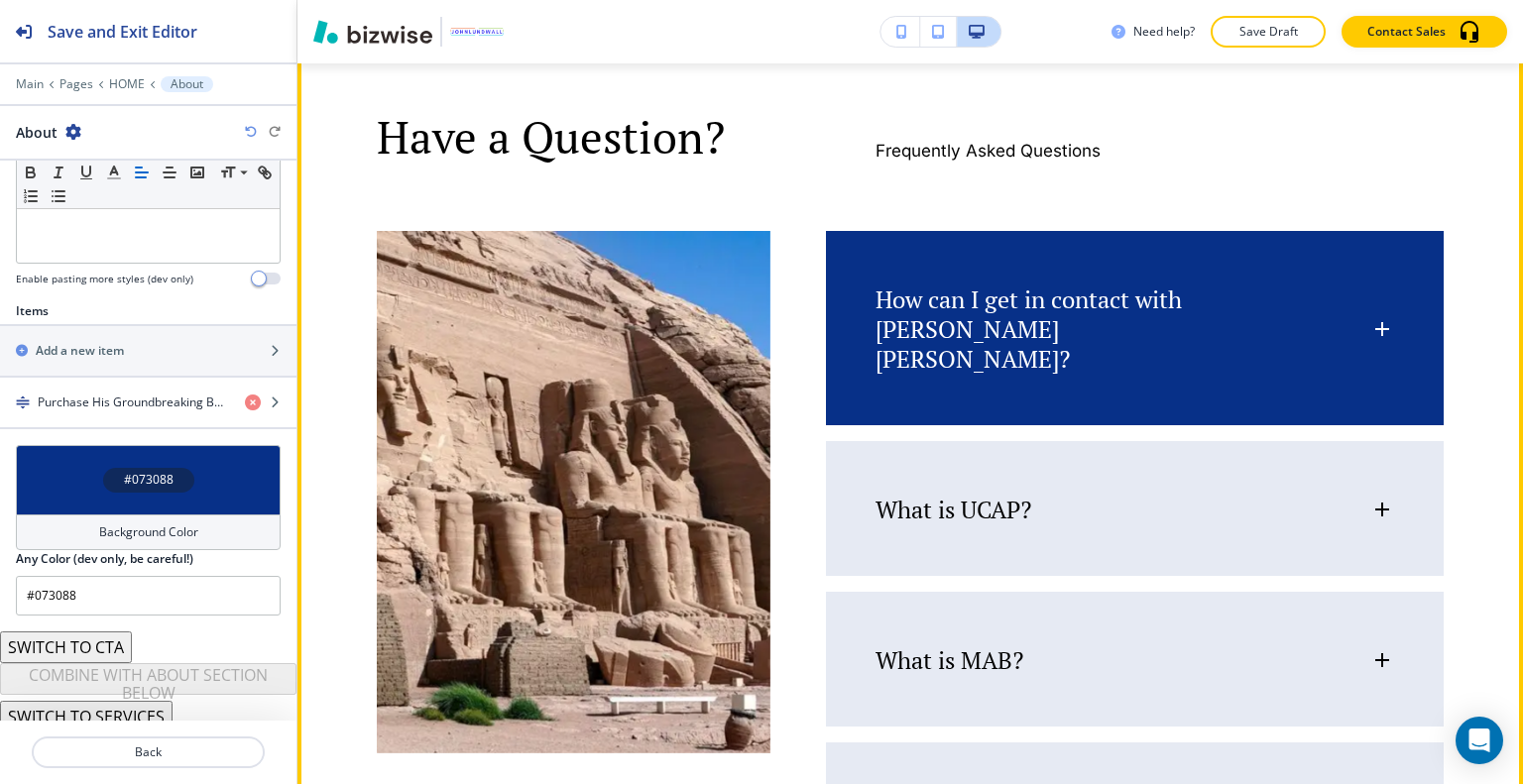 click on "How can I get in contact with [PERSON_NAME] [PERSON_NAME]?" at bounding box center (1134, 319) 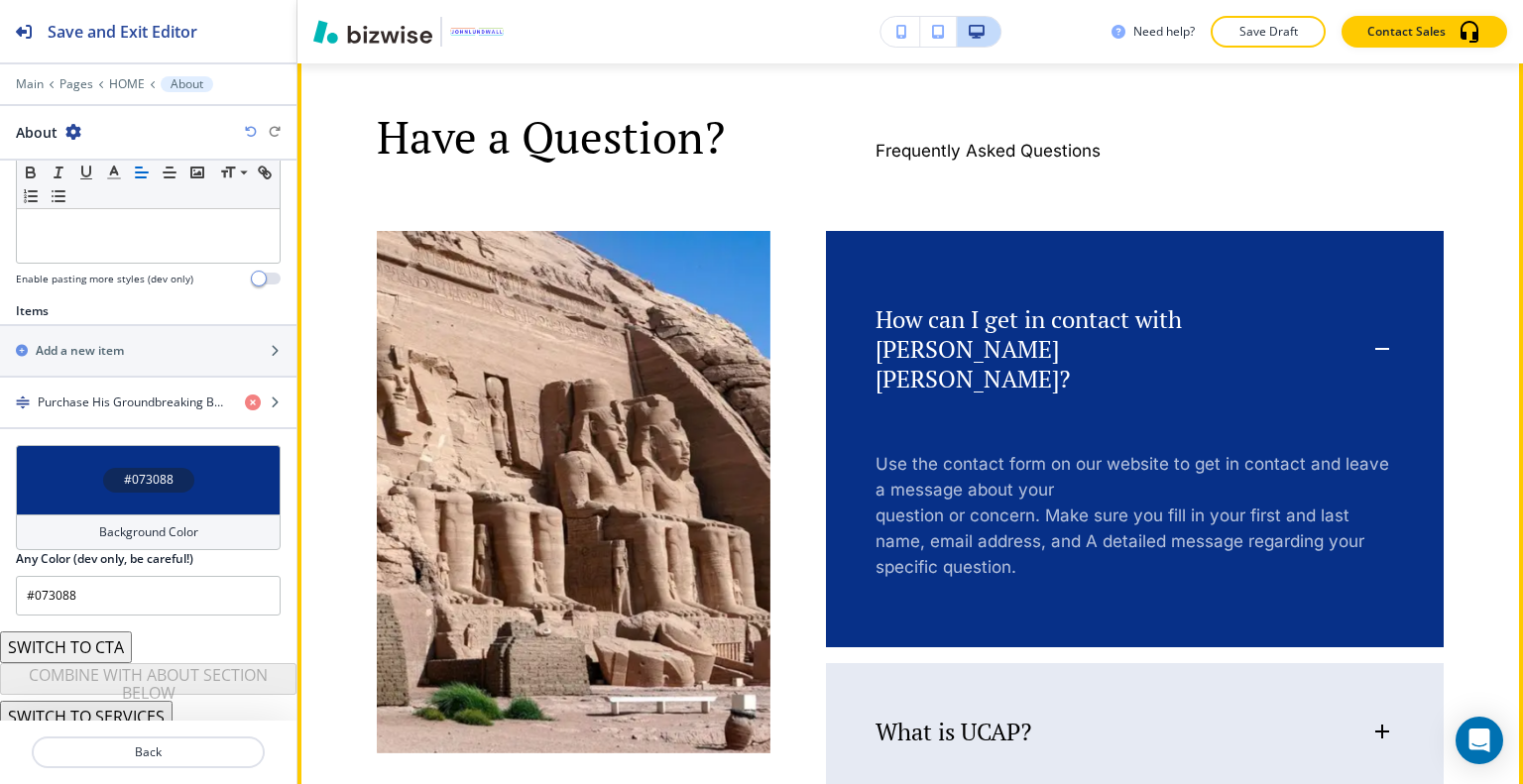 click on "How can I get in contact with [PERSON_NAME] [PERSON_NAME]?" at bounding box center [1134, 339] 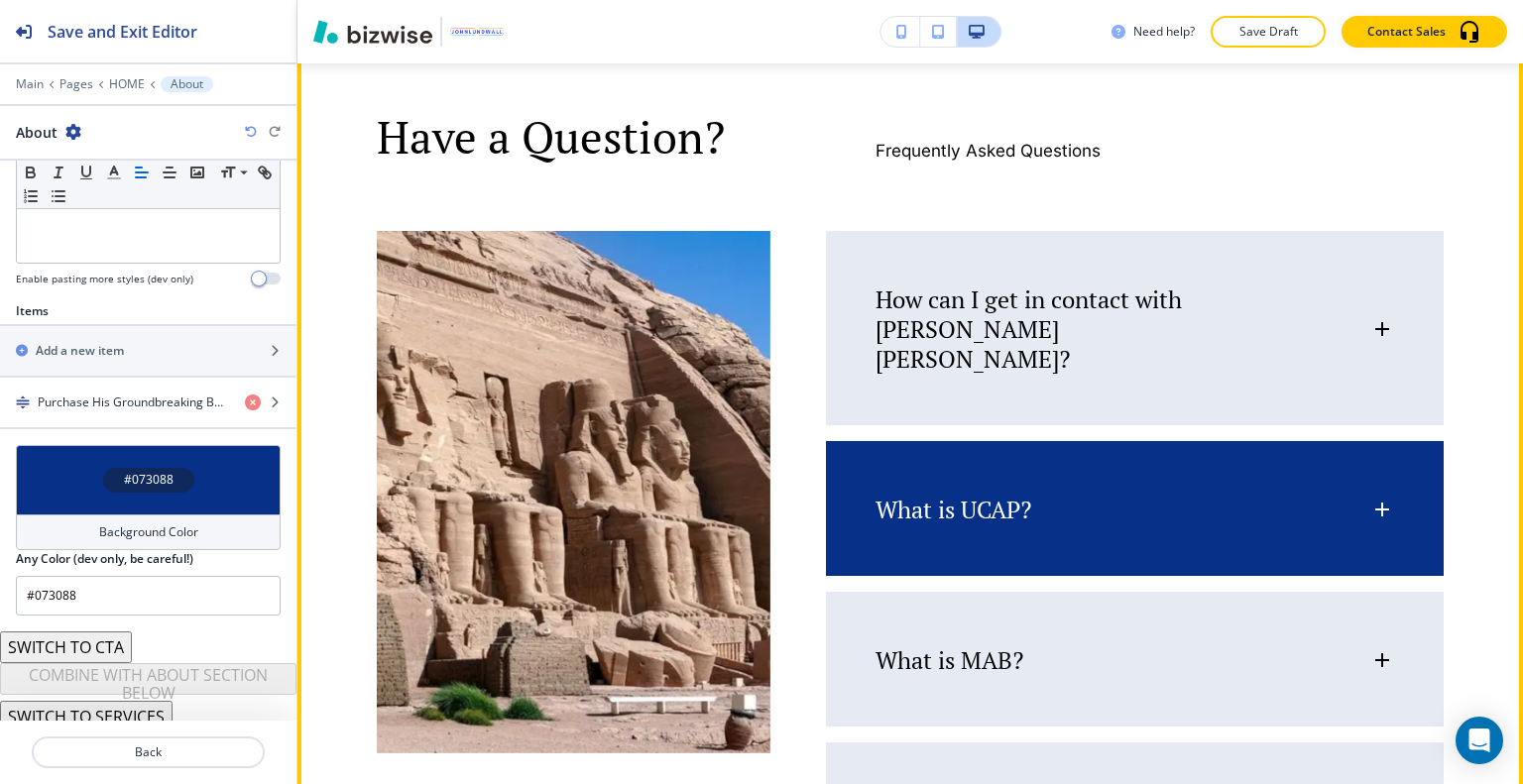 click on "What is UCAP?" at bounding box center [1134, 500] 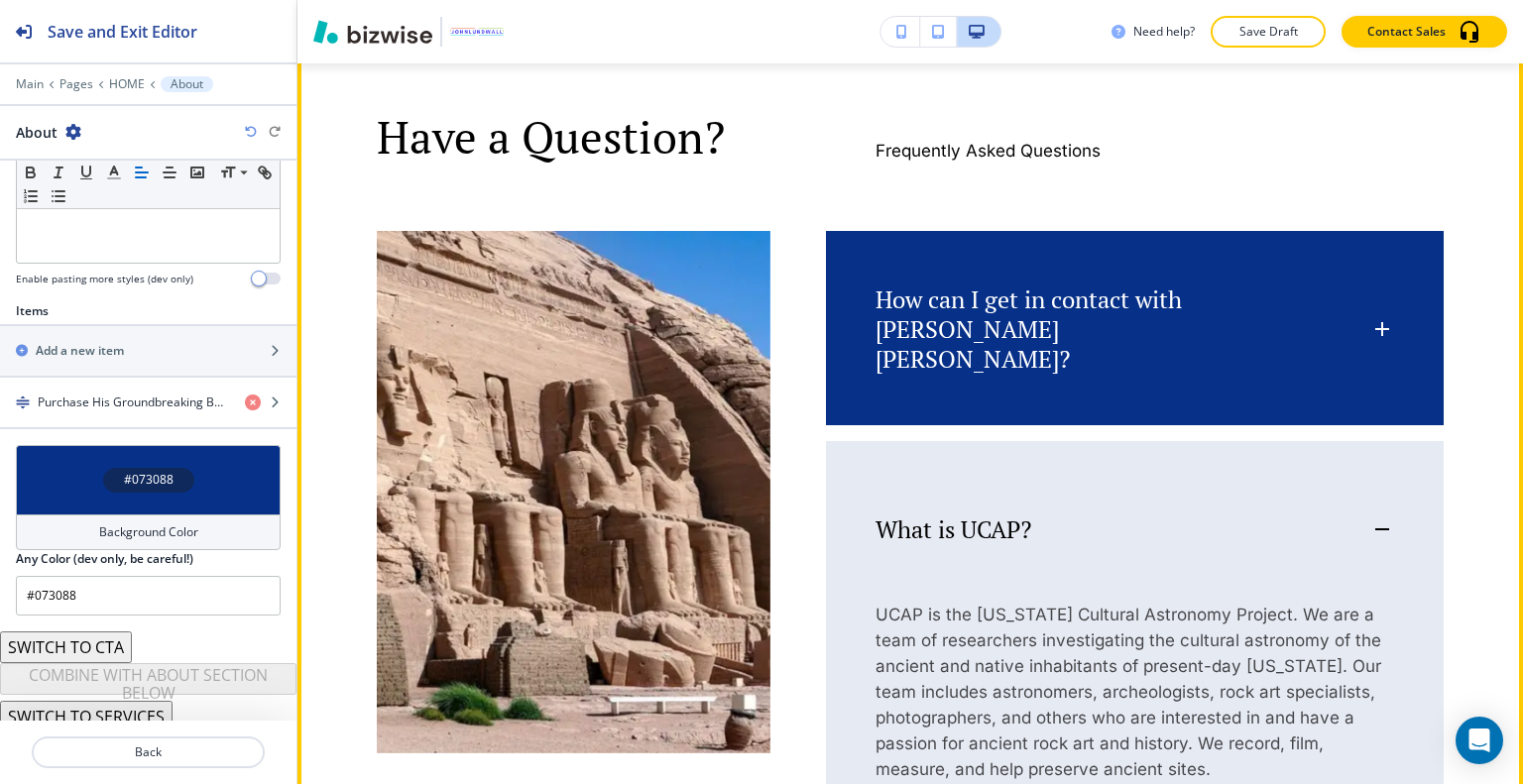 click on "How can I get in contact with [PERSON_NAME] [PERSON_NAME]?" at bounding box center [1134, 319] 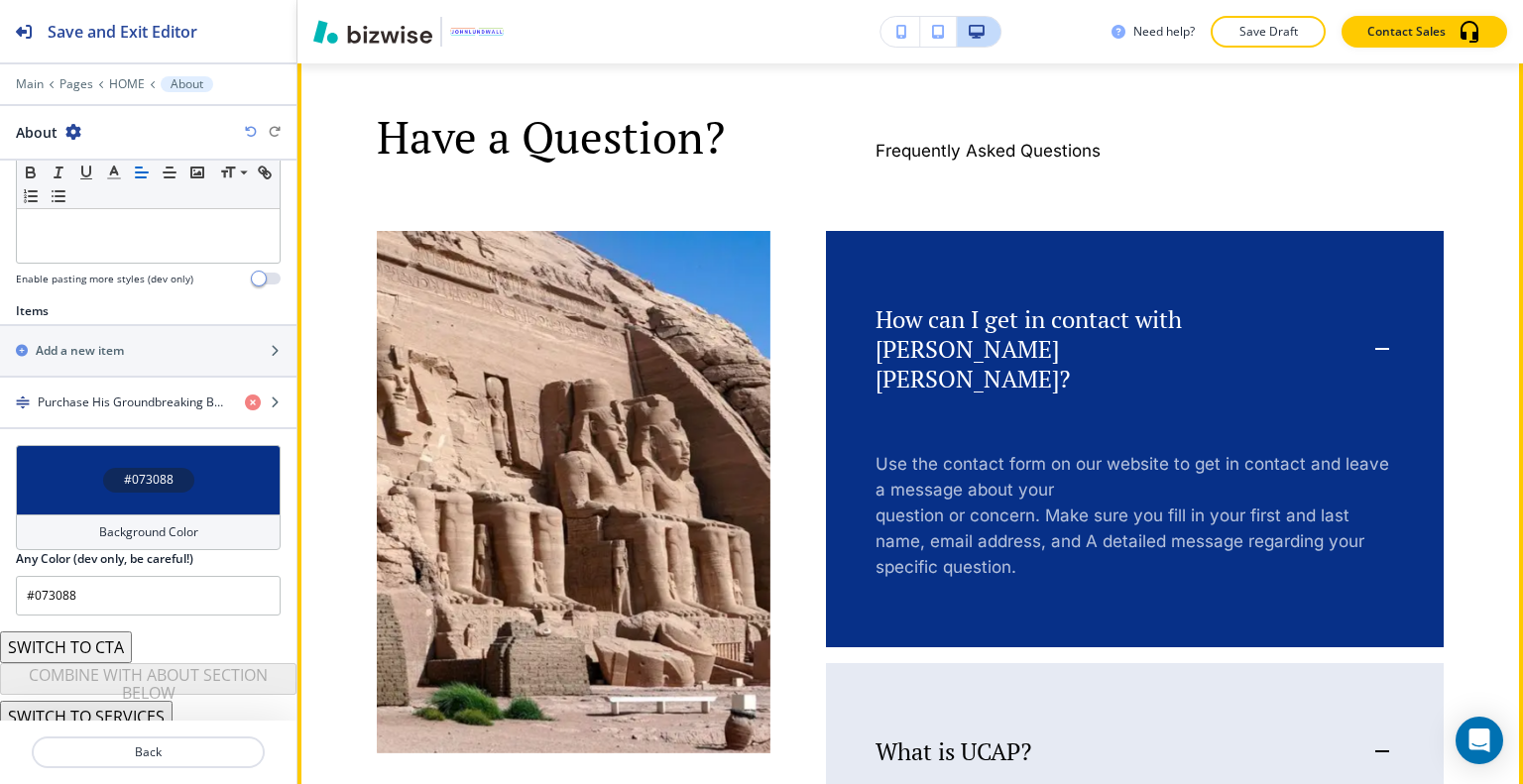 click on "How can I get in contact with [PERSON_NAME] [PERSON_NAME]?" at bounding box center [1063, 349] 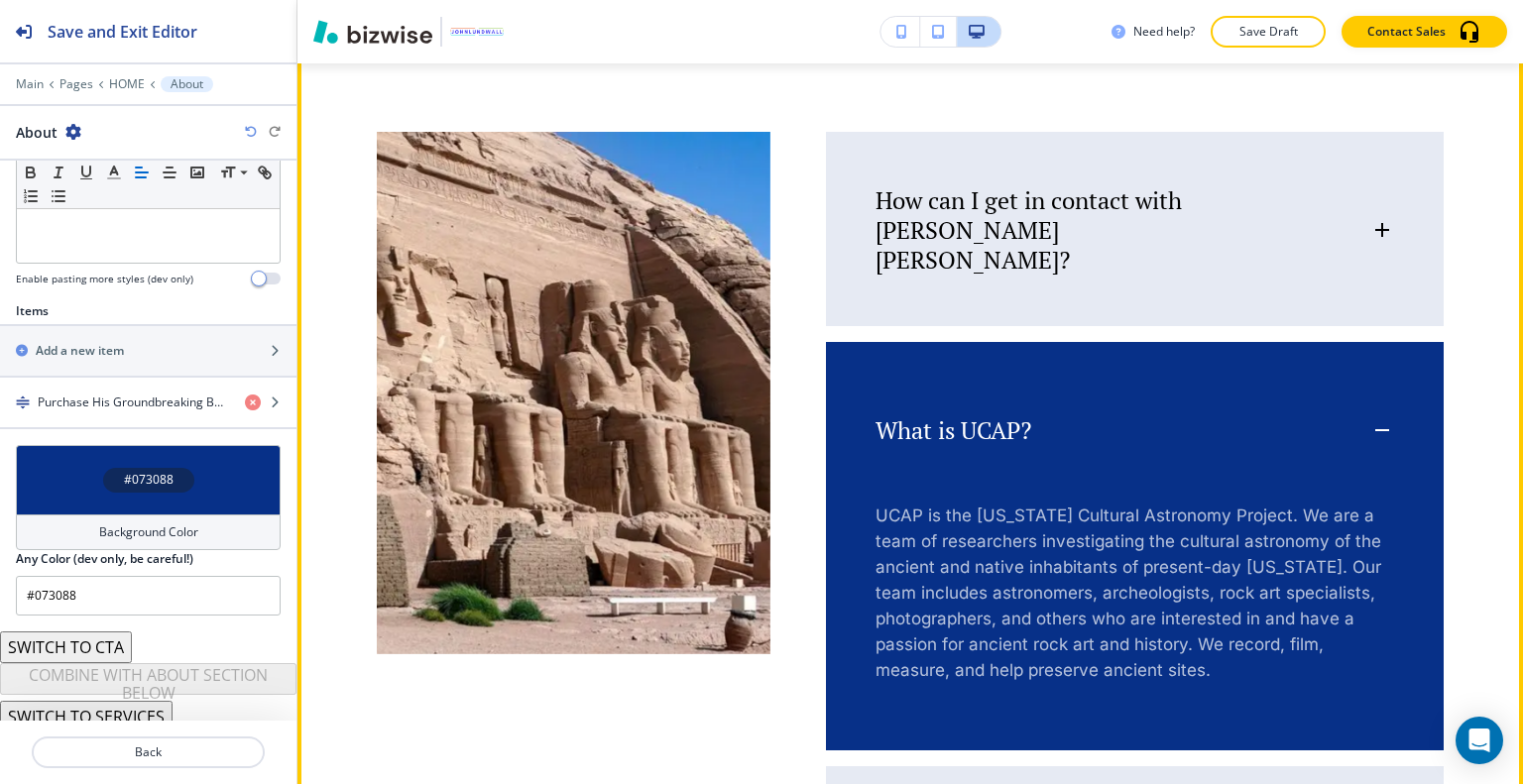 scroll, scrollTop: 4028, scrollLeft: 0, axis: vertical 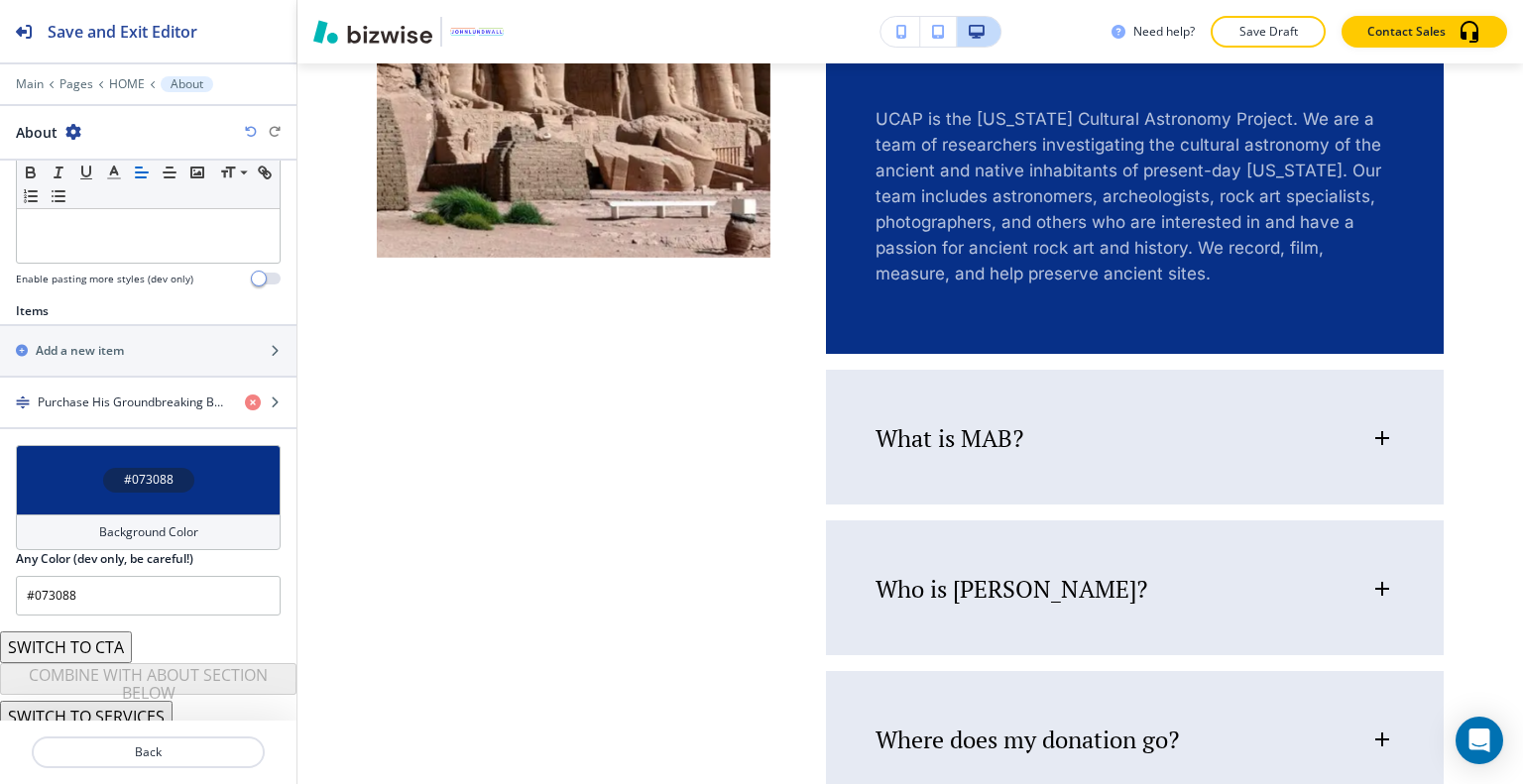 click on "UCAP is the [US_STATE] Cultural Astronomy Project. We are a team of researchers investigating the cultural astronomy of the ancient and native inhabitants of present-day [US_STATE]. Our team includes astronomers, archeologists, rock art specialists, photographers, and others who are interested in and have a passion for ancient rock art and history. We record, film, measure, and help preserve ancient sites." at bounding box center [1134, 196] 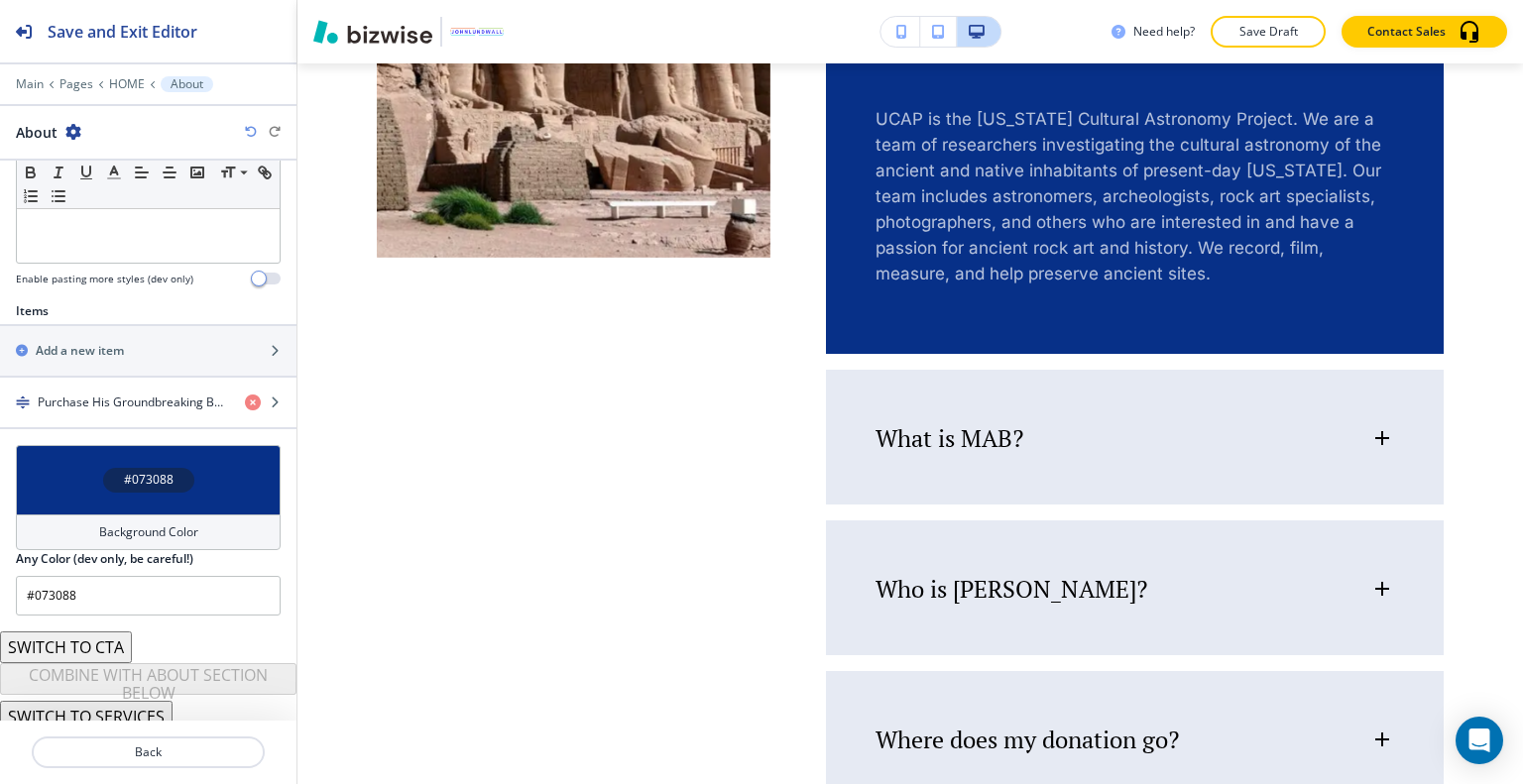 click on "UCAP is the [US_STATE] Cultural Astronomy Project. We are a team of researchers investigating the cultural astronomy of the ancient and native inhabitants of present-day [US_STATE]. Our team includes astronomers, archeologists, rock art specialists, photographers, and others who are interested in and have a passion for ancient rock art and history. We record, film, measure, and help preserve ancient sites." at bounding box center (1134, 196) 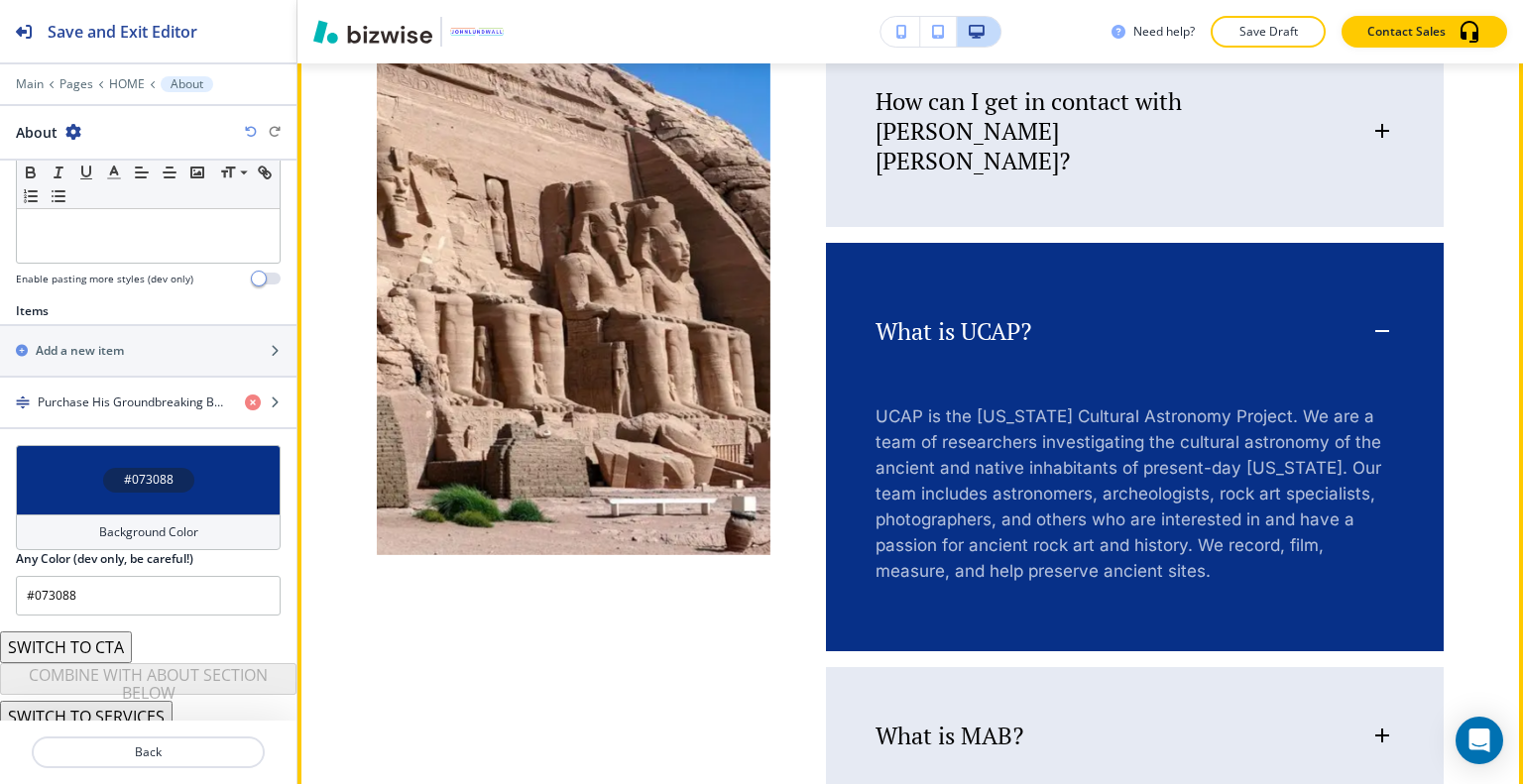 click 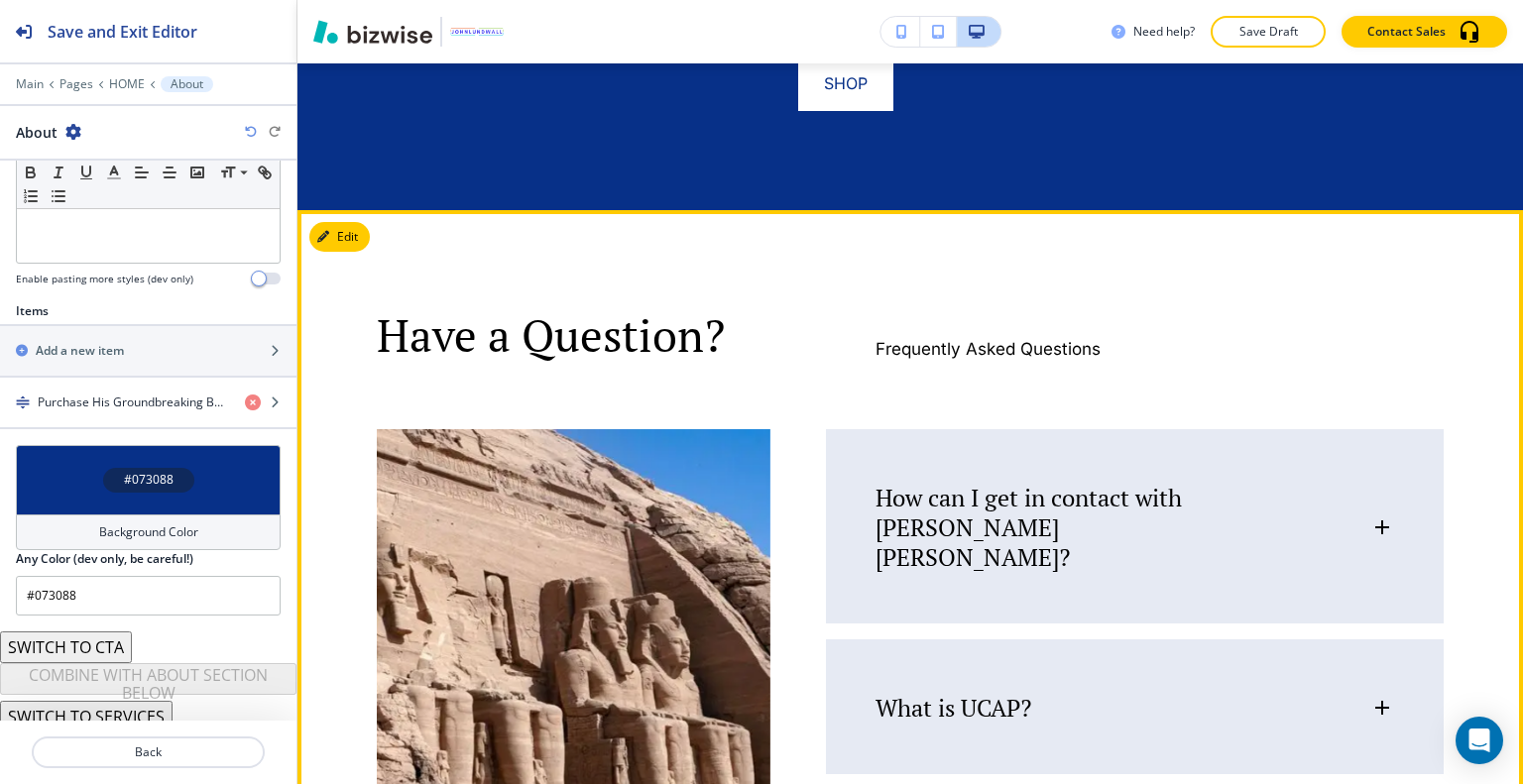 scroll, scrollTop: 3235, scrollLeft: 0, axis: vertical 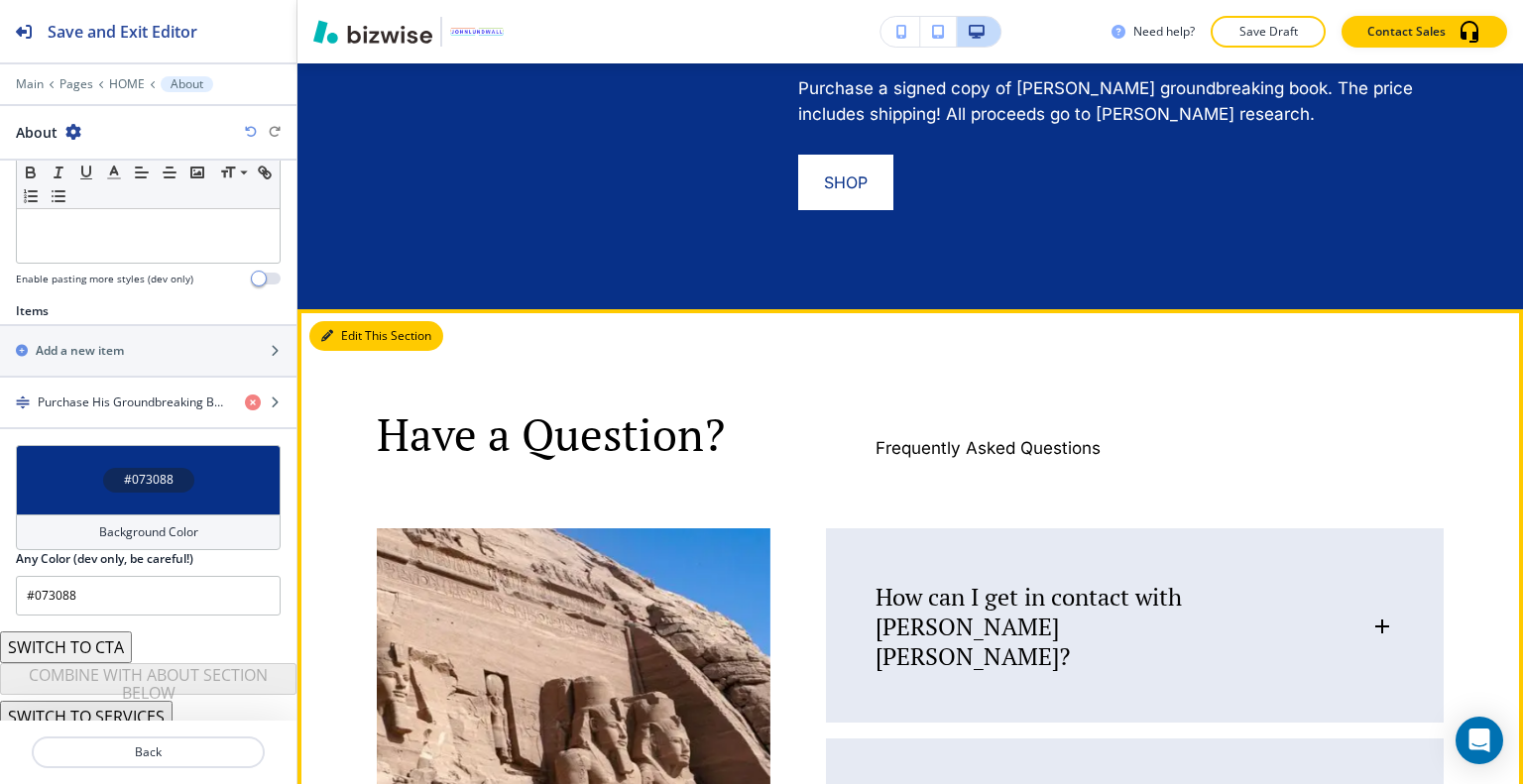 click on "Edit This Section Have a Question? Frequently Asked Questions  How can I get in contact with [PERSON_NAME] [PERSON_NAME]? Use the contact form on our website to get in contact and leave a message about your question or concern. Make sure you fill in your first and last name, email address, and A detailed message regarding your specific question. What is UCAP? UCAP is the [US_STATE] Cultural Astronomy Project. We are a team of researchers investigating the cultural astronomy of the ancient and native inhabitants of present-day [US_STATE]. Our team includes astronomers, archeologists, rock art specialists, photographers, and others who are interested in and have a passion for ancient rock art and history. We record, film, measure, and help preserve ancient sites. What is MAB? MAB is the Myth and the [DEMOGRAPHIC_DATA] vlog presented by [PERSON_NAME]. [PERSON_NAME] represents a new approach called the Oral Imprinting Press. Watch. Subscribe. Comment. Enjoy. Who is [PERSON_NAME]? Where does my donation go? How else can I support [PERSON_NAME]'s research?" at bounding box center (910, 1047) 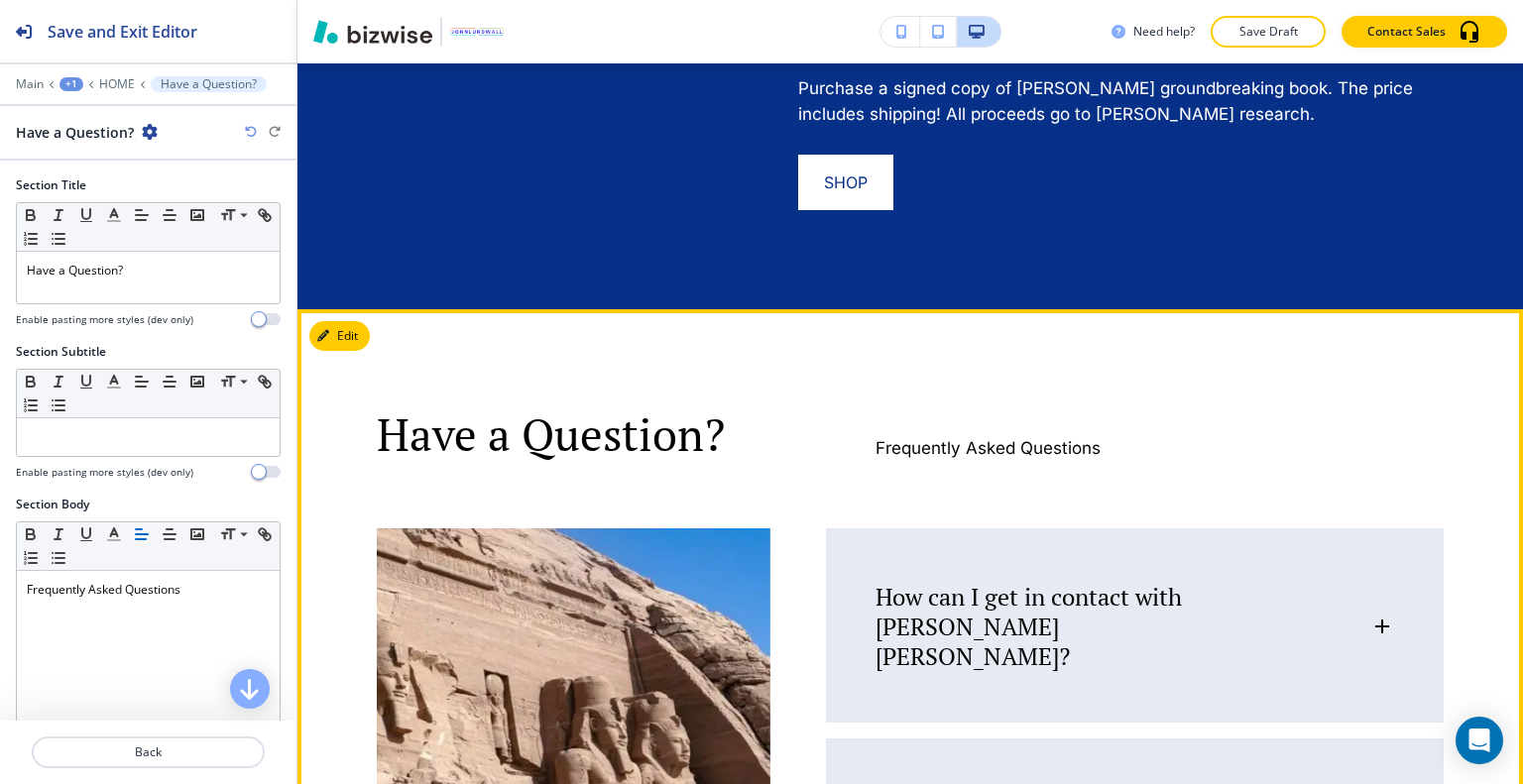 scroll, scrollTop: 3469, scrollLeft: 0, axis: vertical 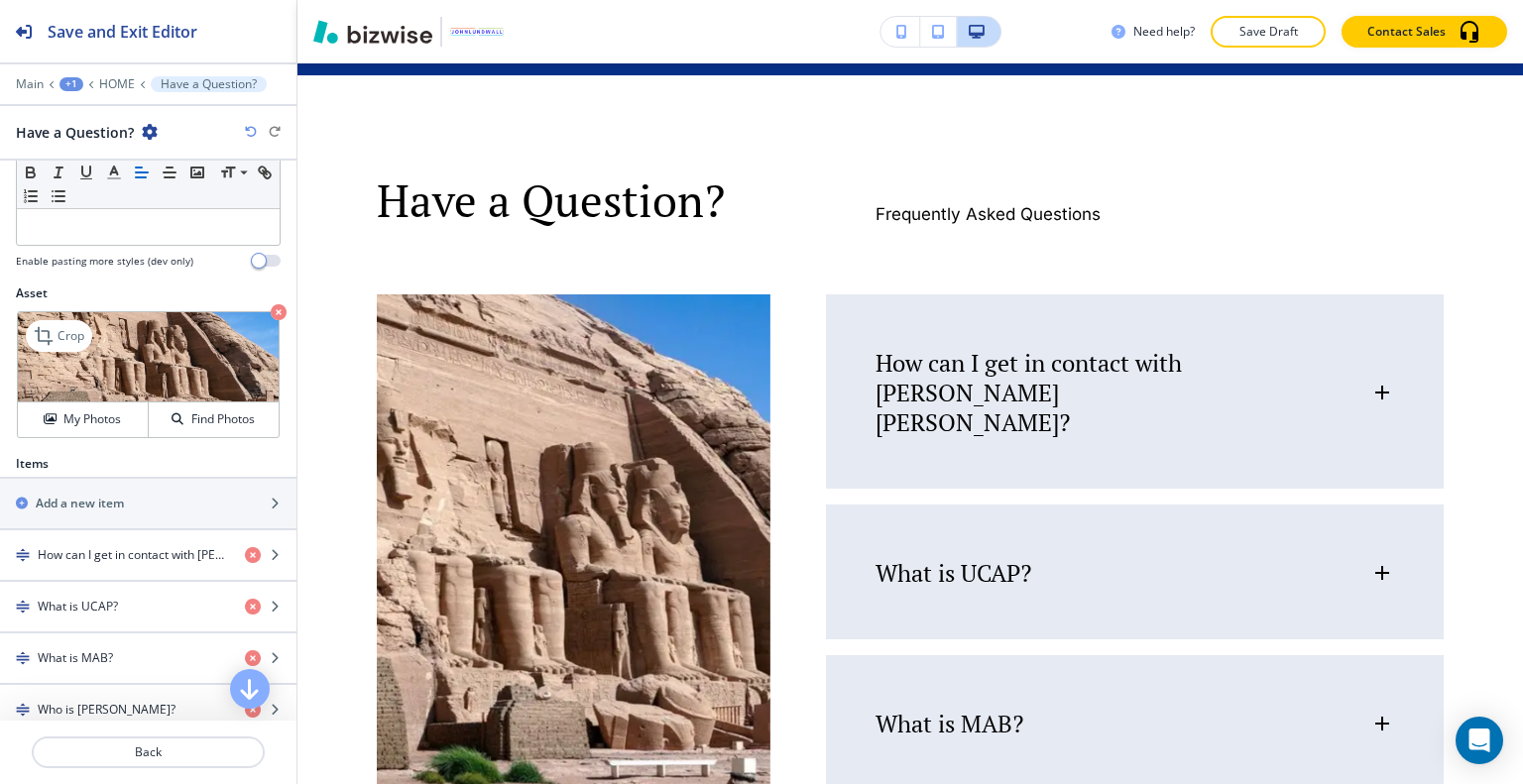 click at bounding box center [279, 312] 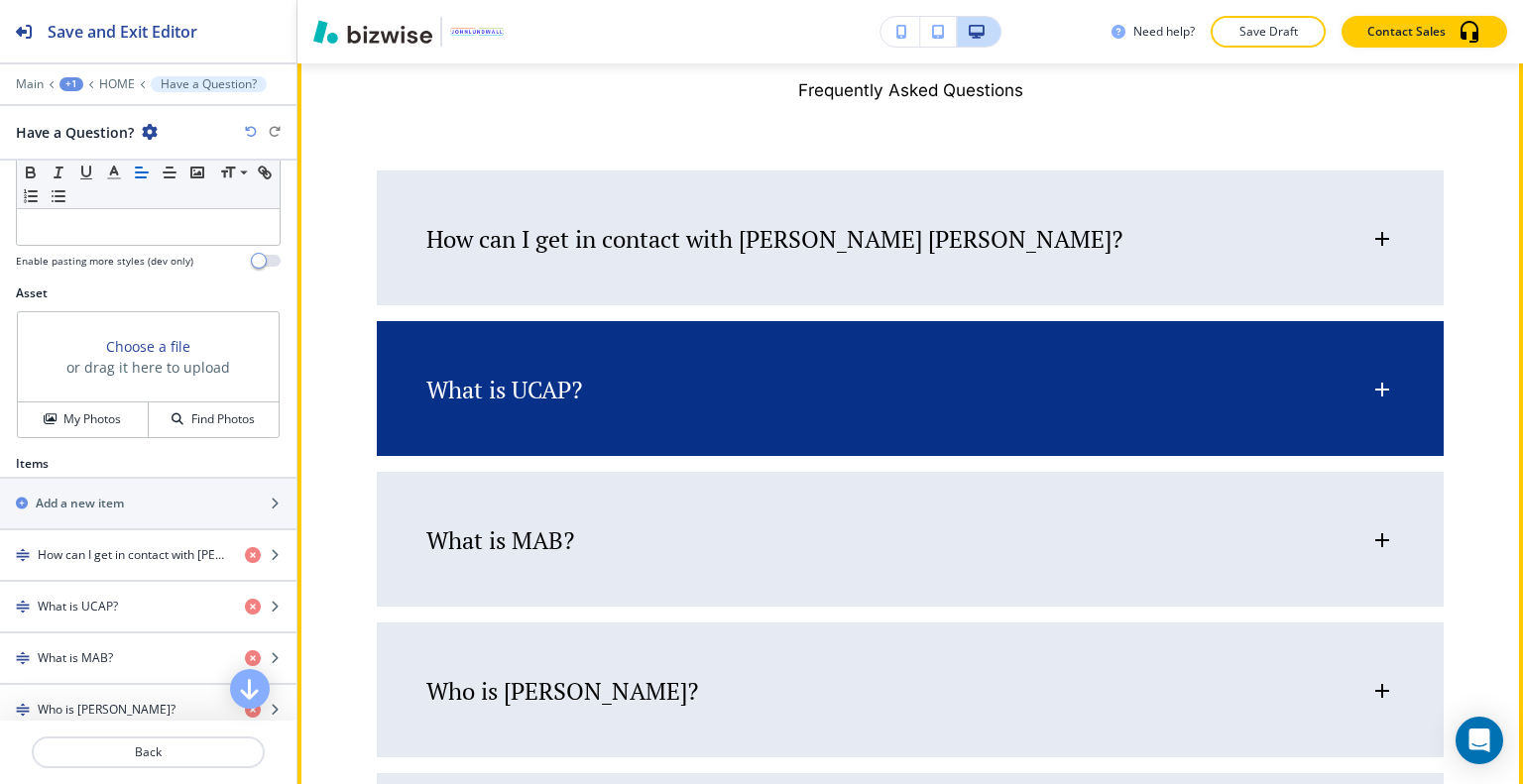 scroll, scrollTop: 3370, scrollLeft: 0, axis: vertical 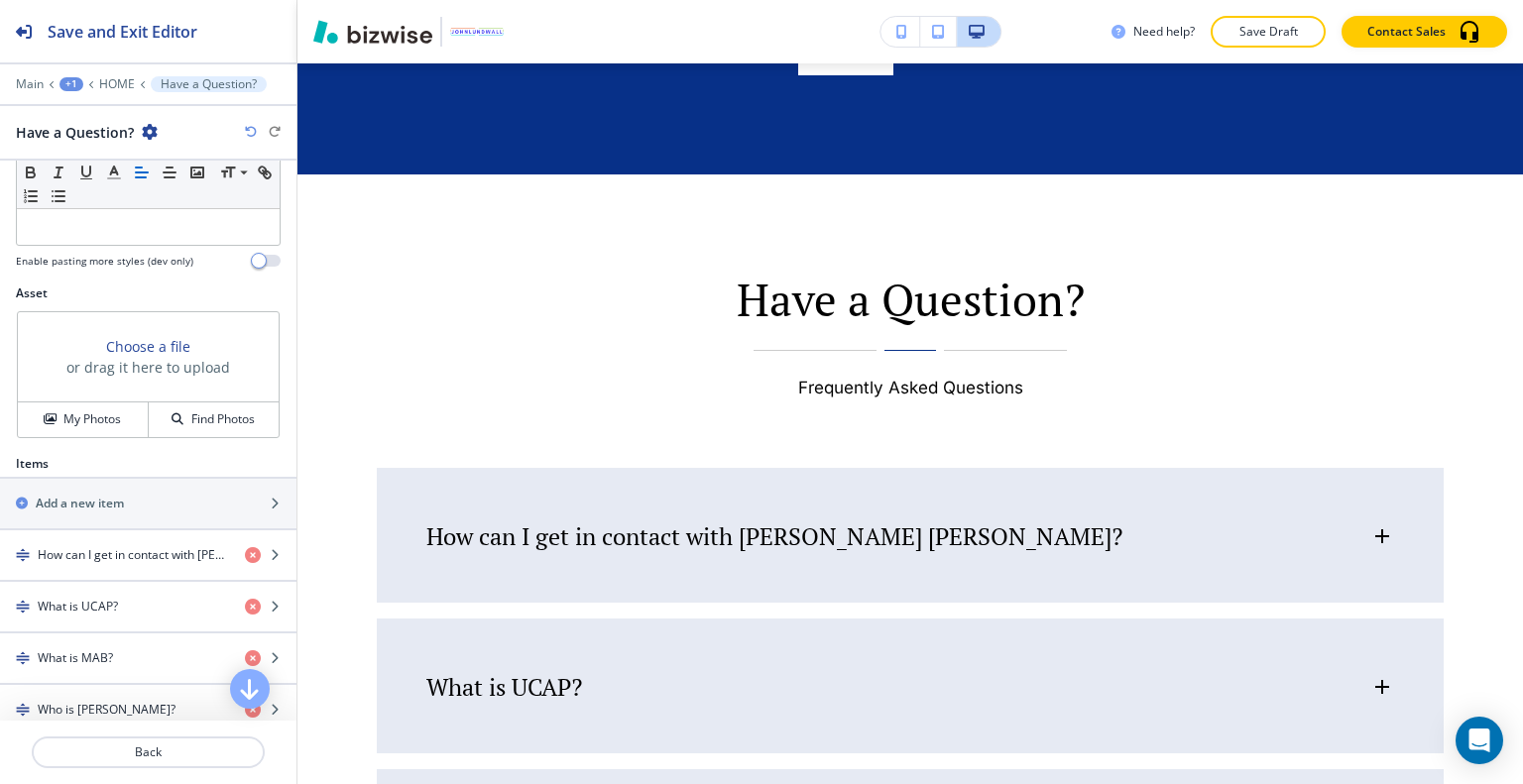 click at bounding box center (251, 132) 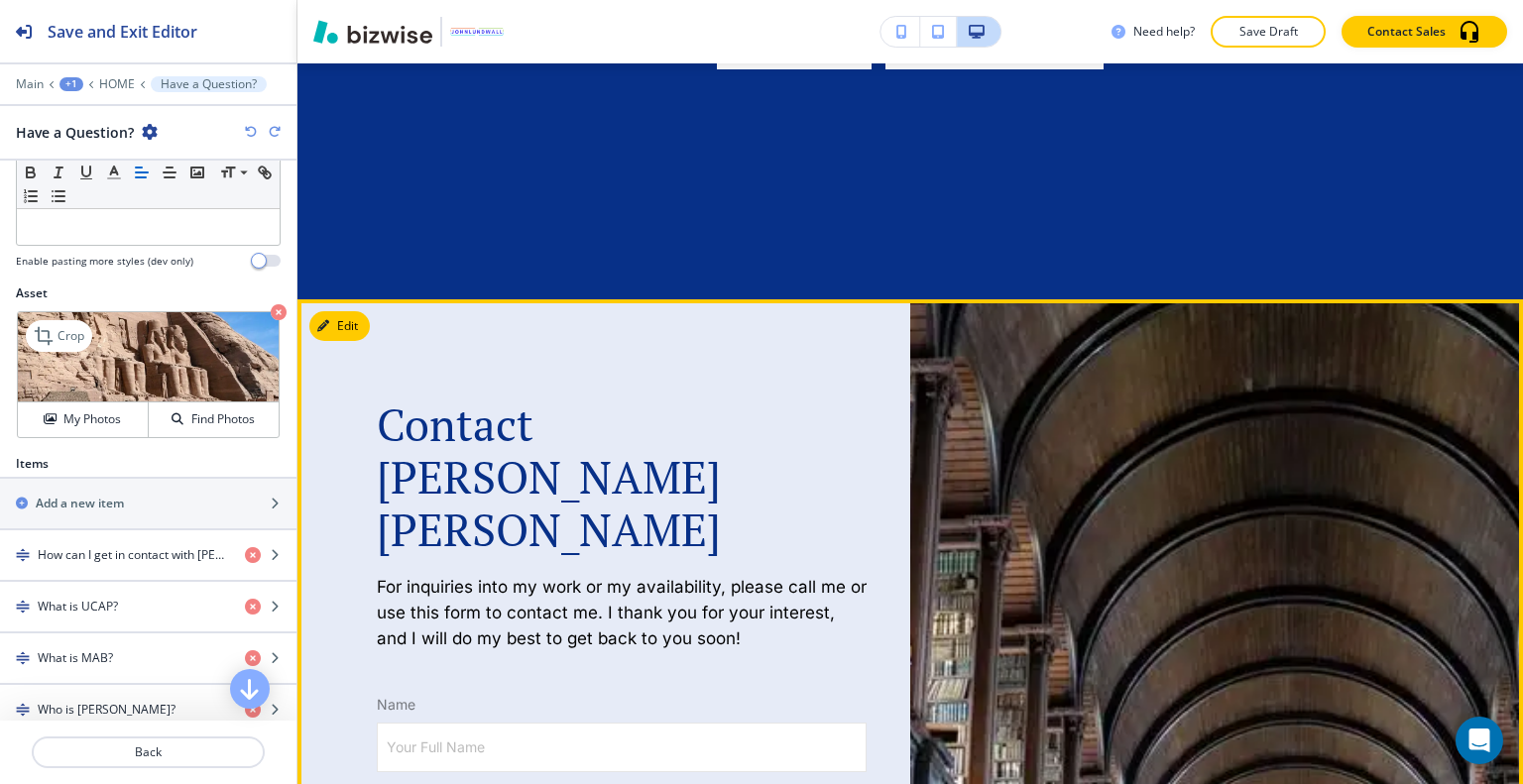 scroll, scrollTop: 7335, scrollLeft: 0, axis: vertical 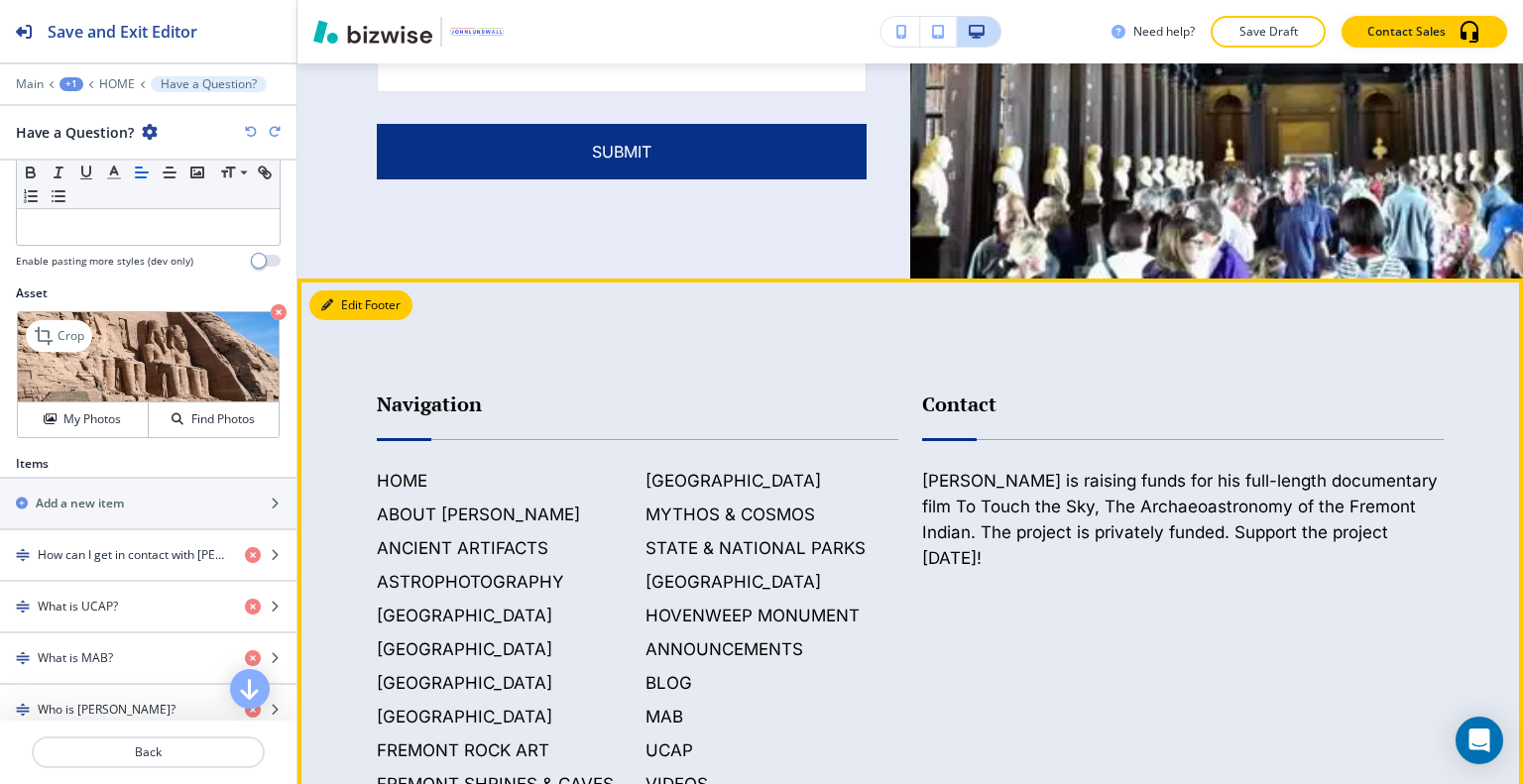 click on "Edit Footer" at bounding box center [361, 305] 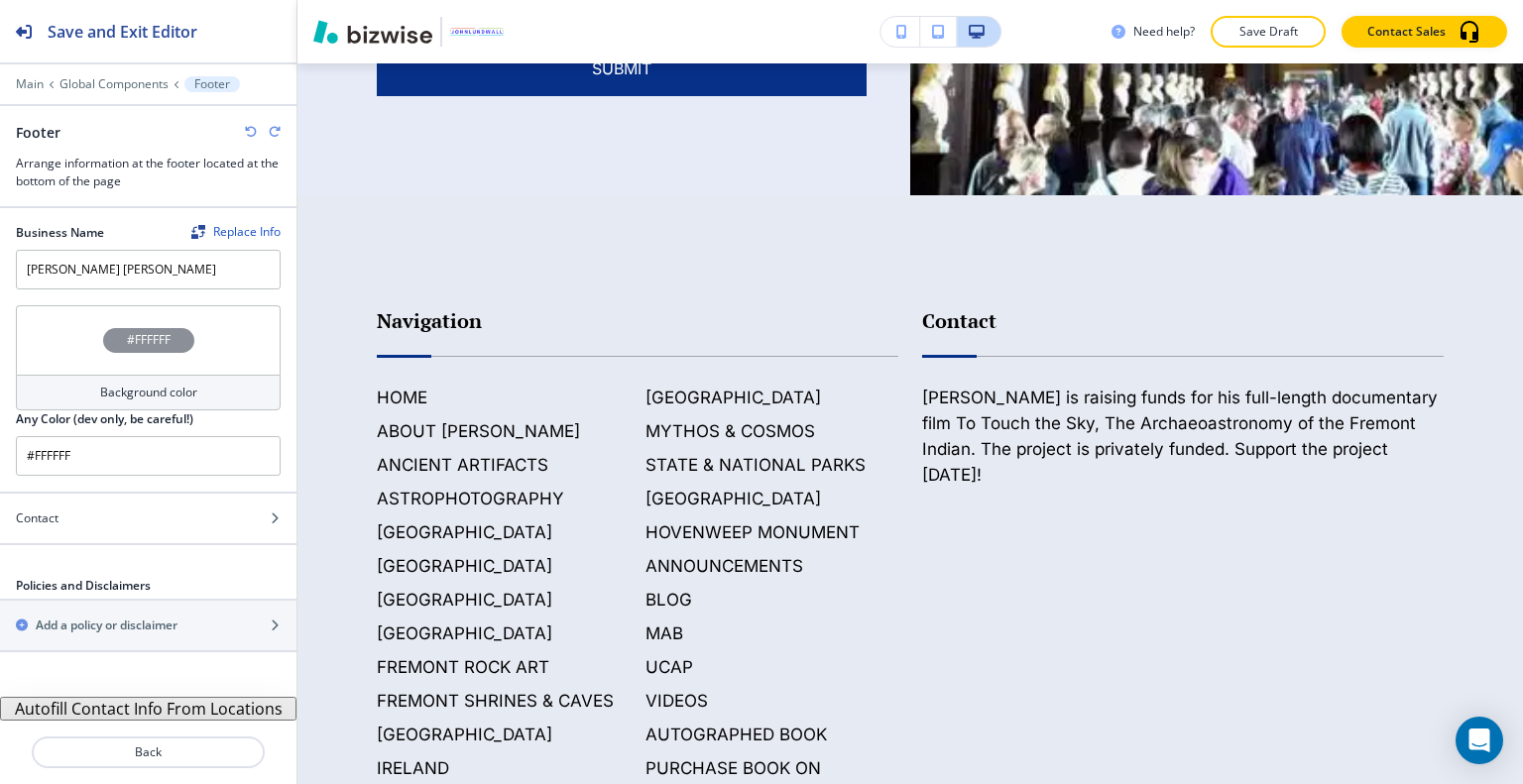 click on "#FFFFFF" at bounding box center [148, 340] 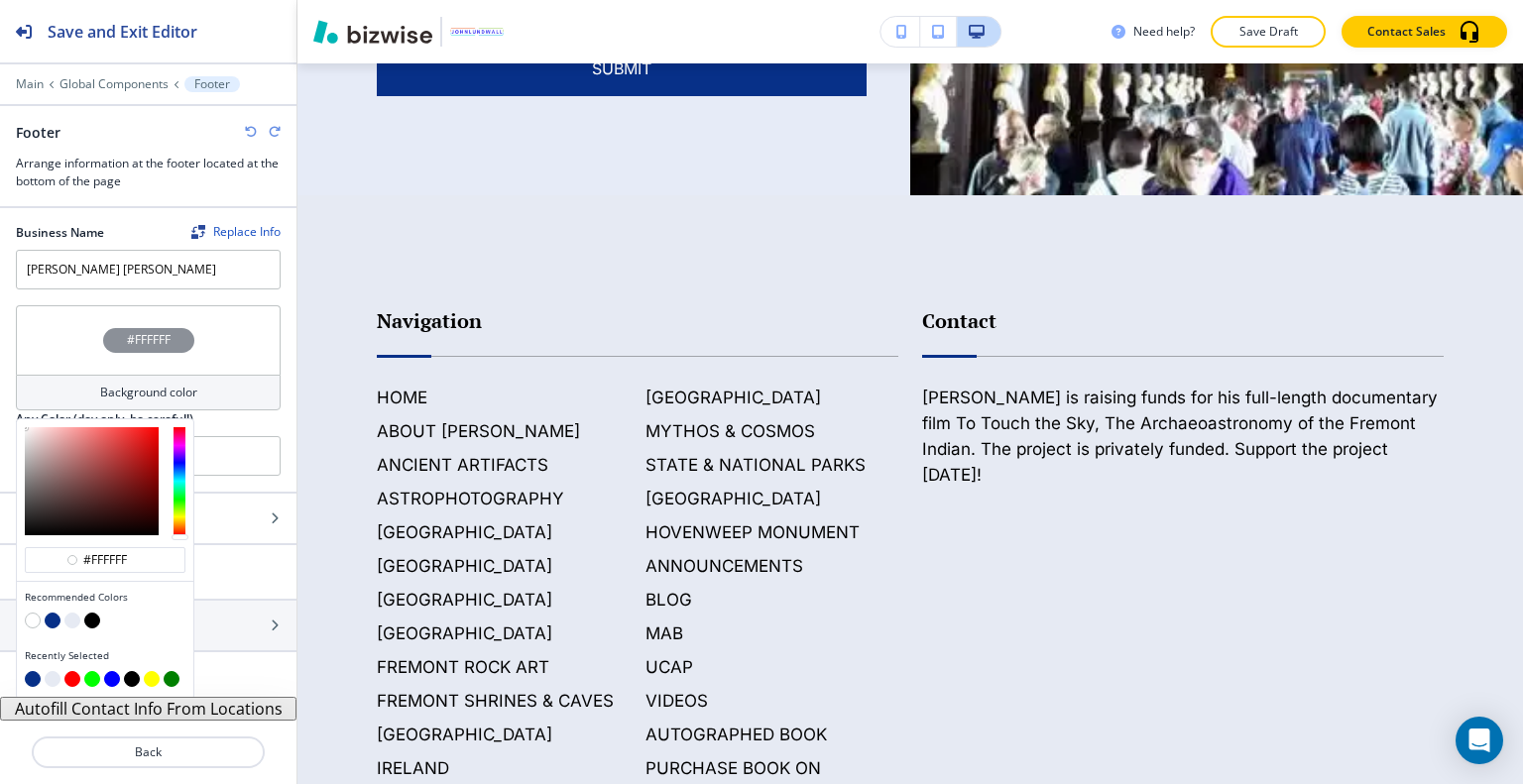 click at bounding box center (105, 622) 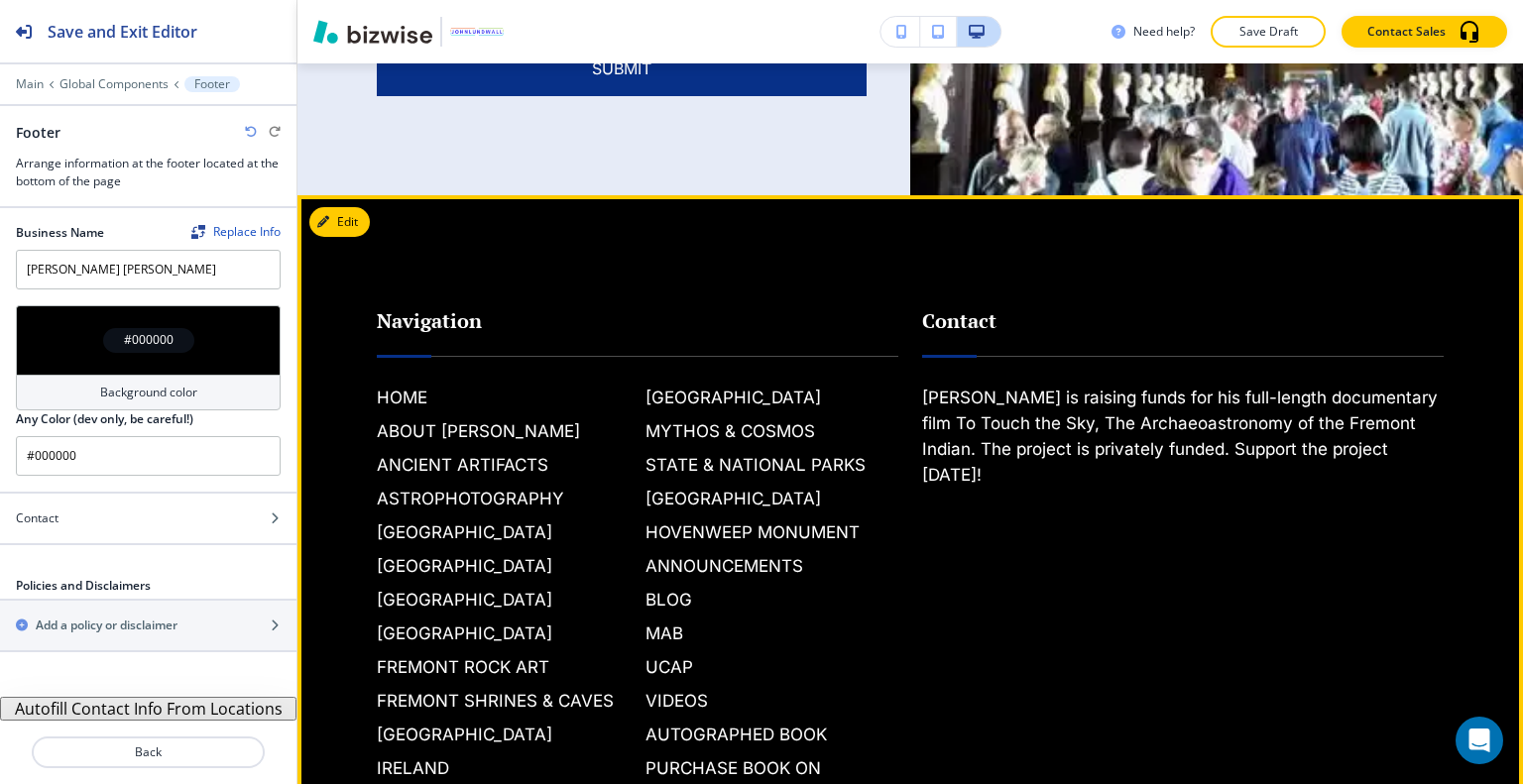 scroll, scrollTop: 8012, scrollLeft: 0, axis: vertical 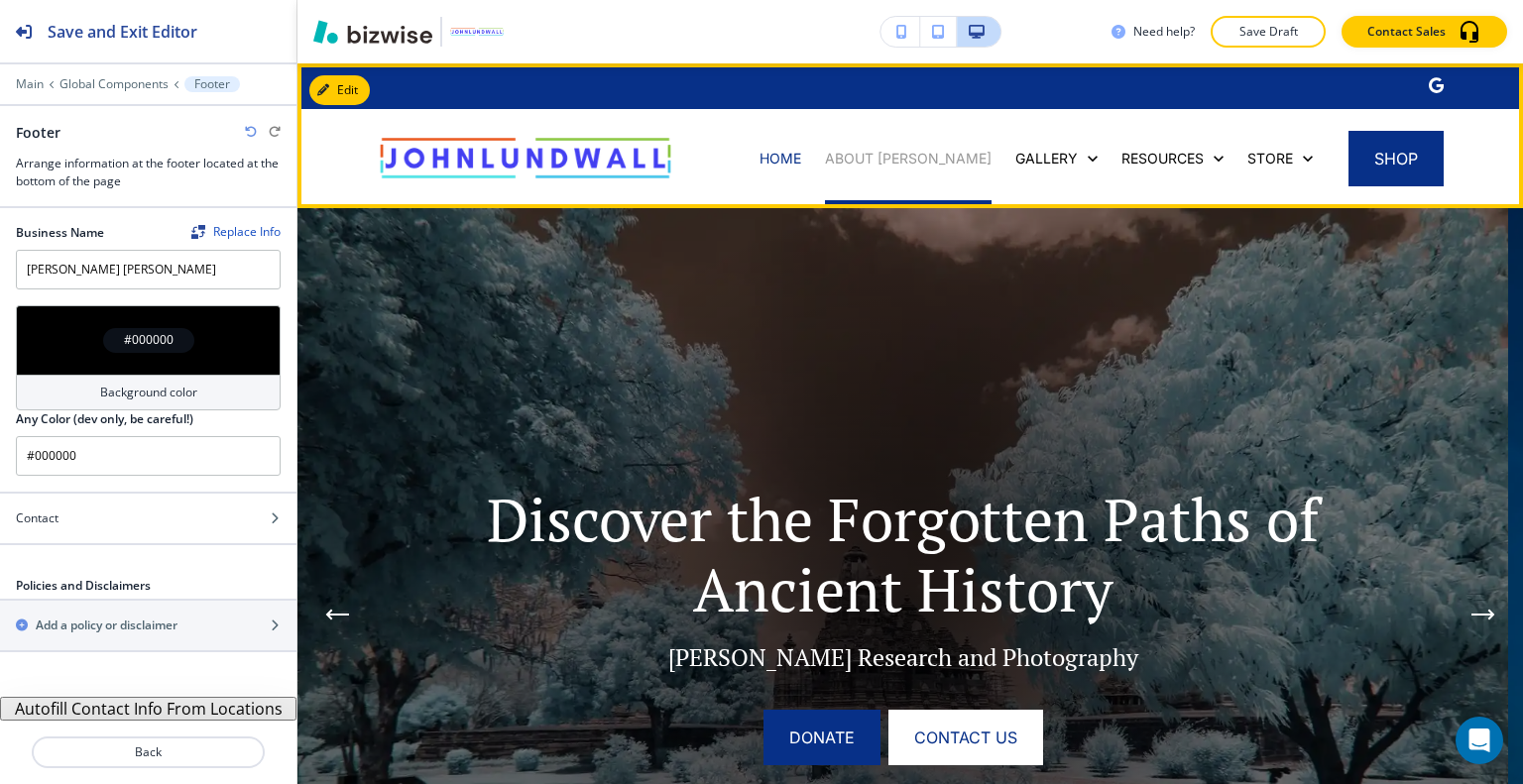 click on "ABOUT [PERSON_NAME]" at bounding box center (908, 159) 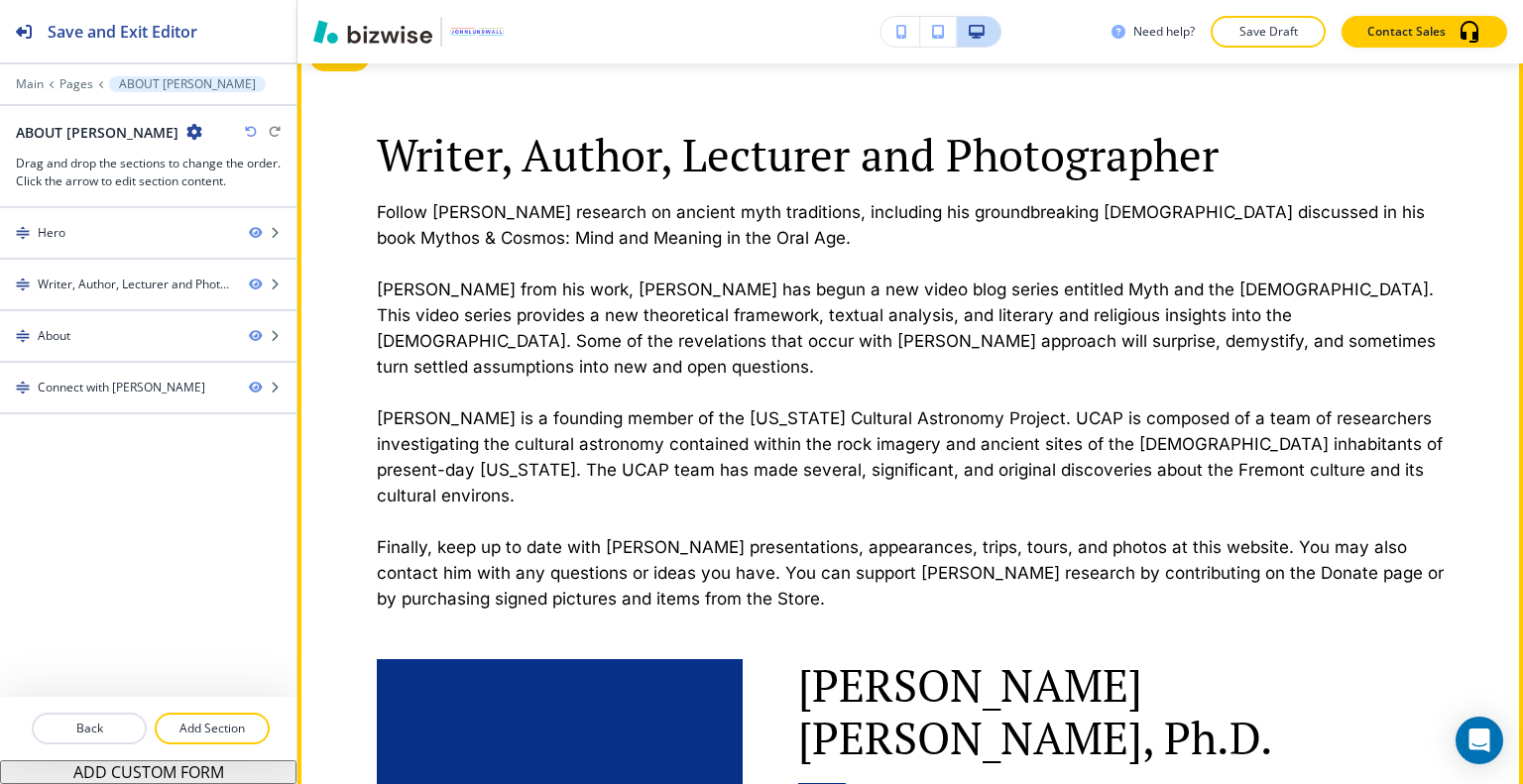 scroll, scrollTop: 793, scrollLeft: 0, axis: vertical 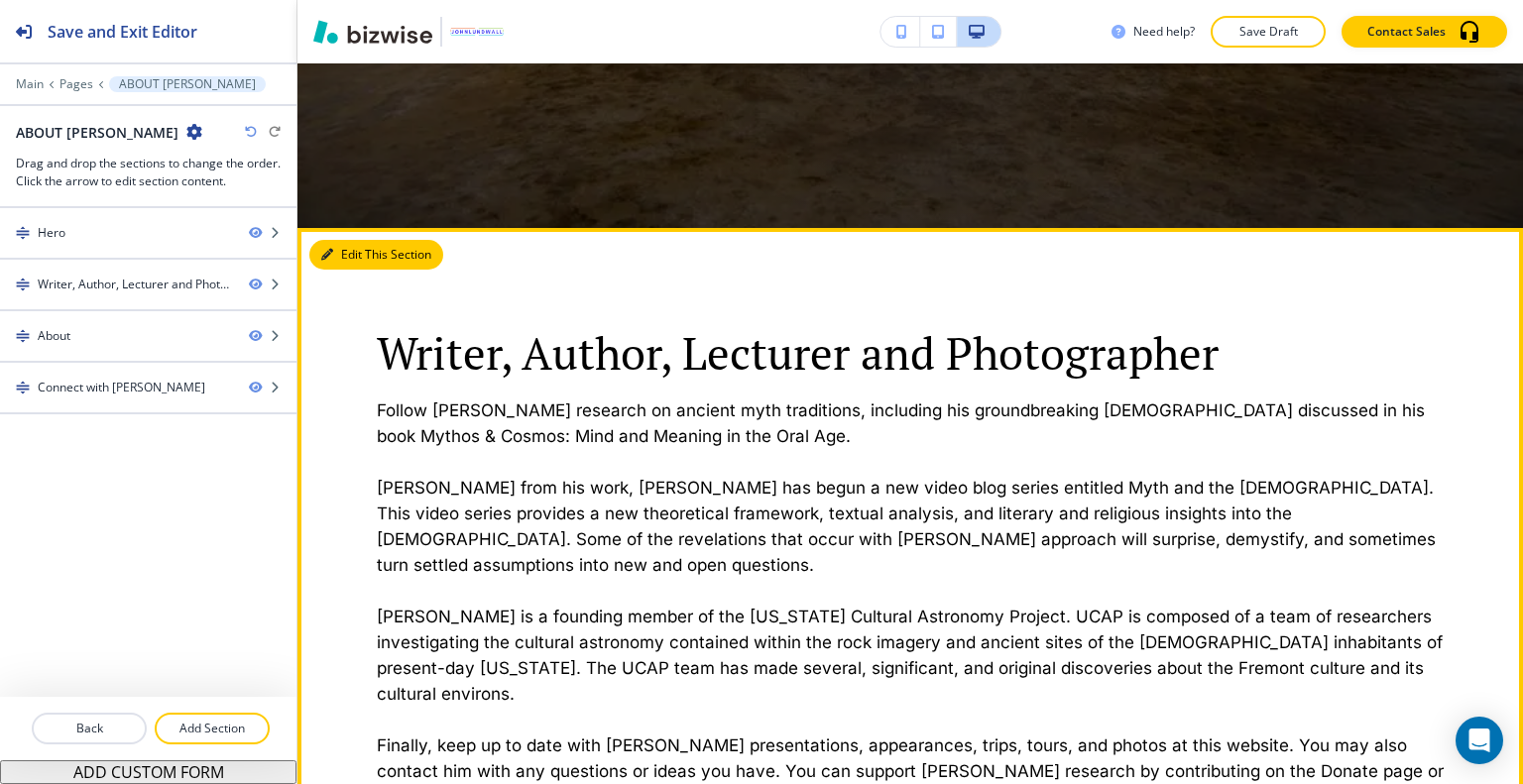 click on "Edit This Section" at bounding box center (376, 255) 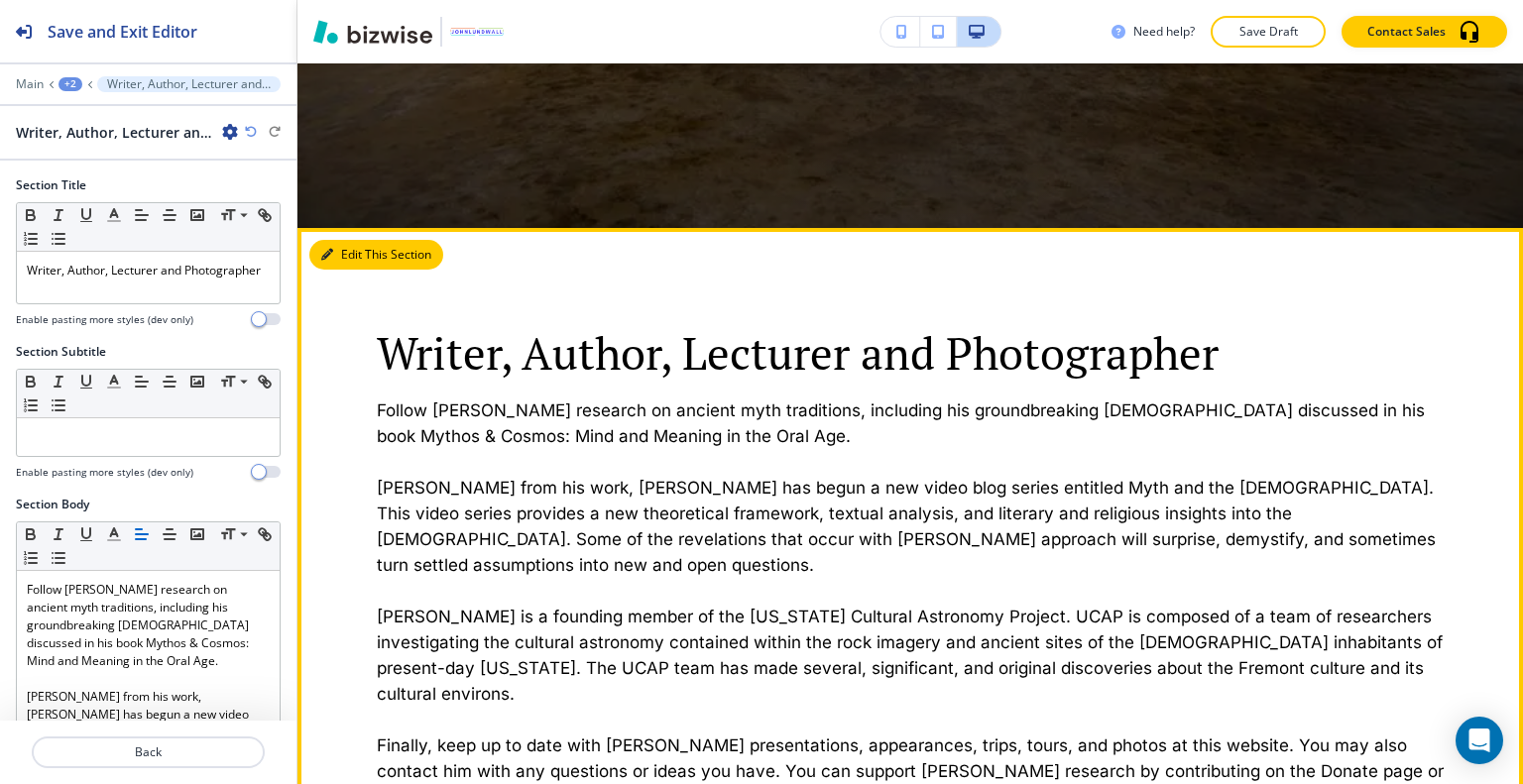 scroll, scrollTop: 957, scrollLeft: 0, axis: vertical 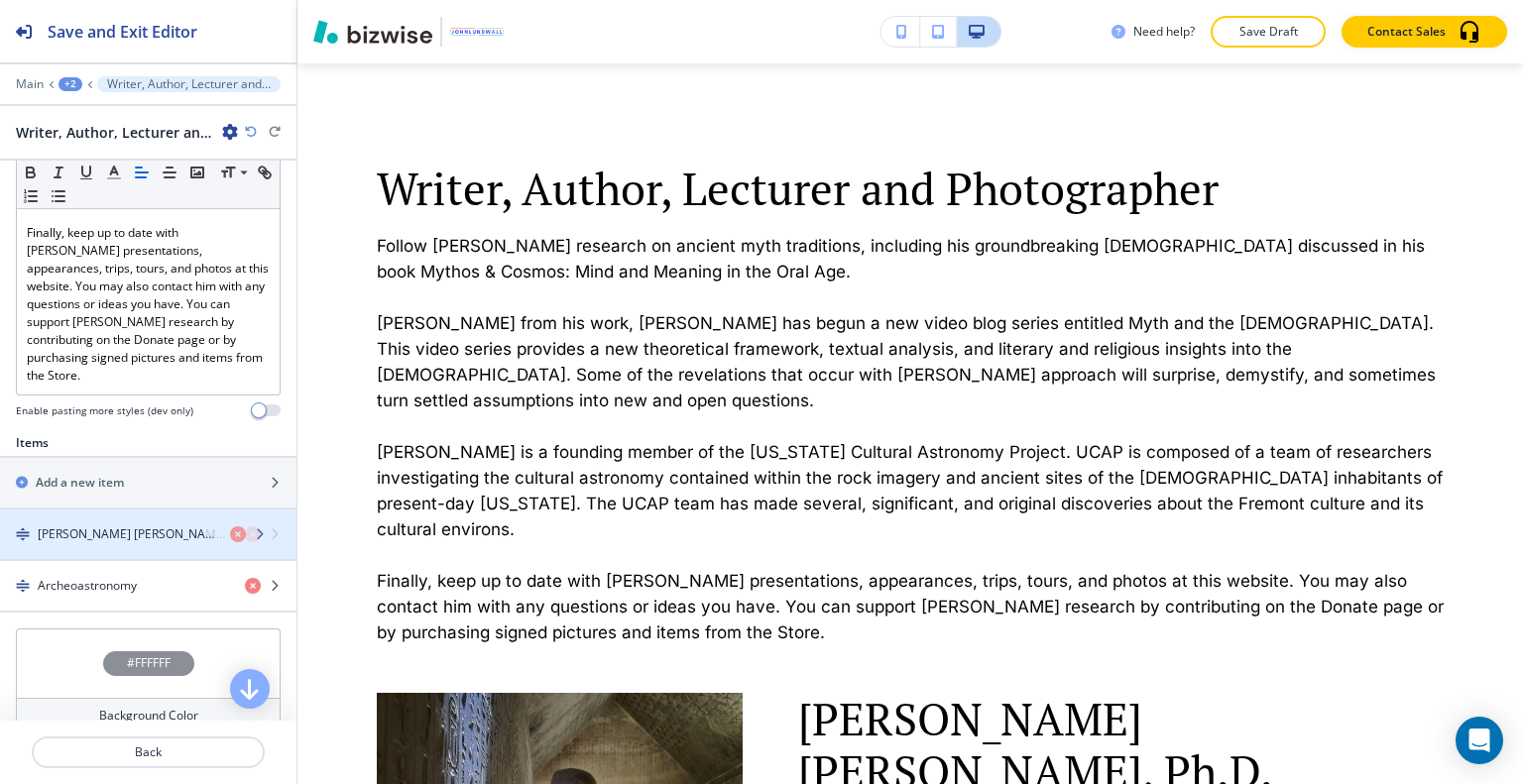 click on "[PERSON_NAME] [PERSON_NAME], Ph.D." at bounding box center [133, 534] 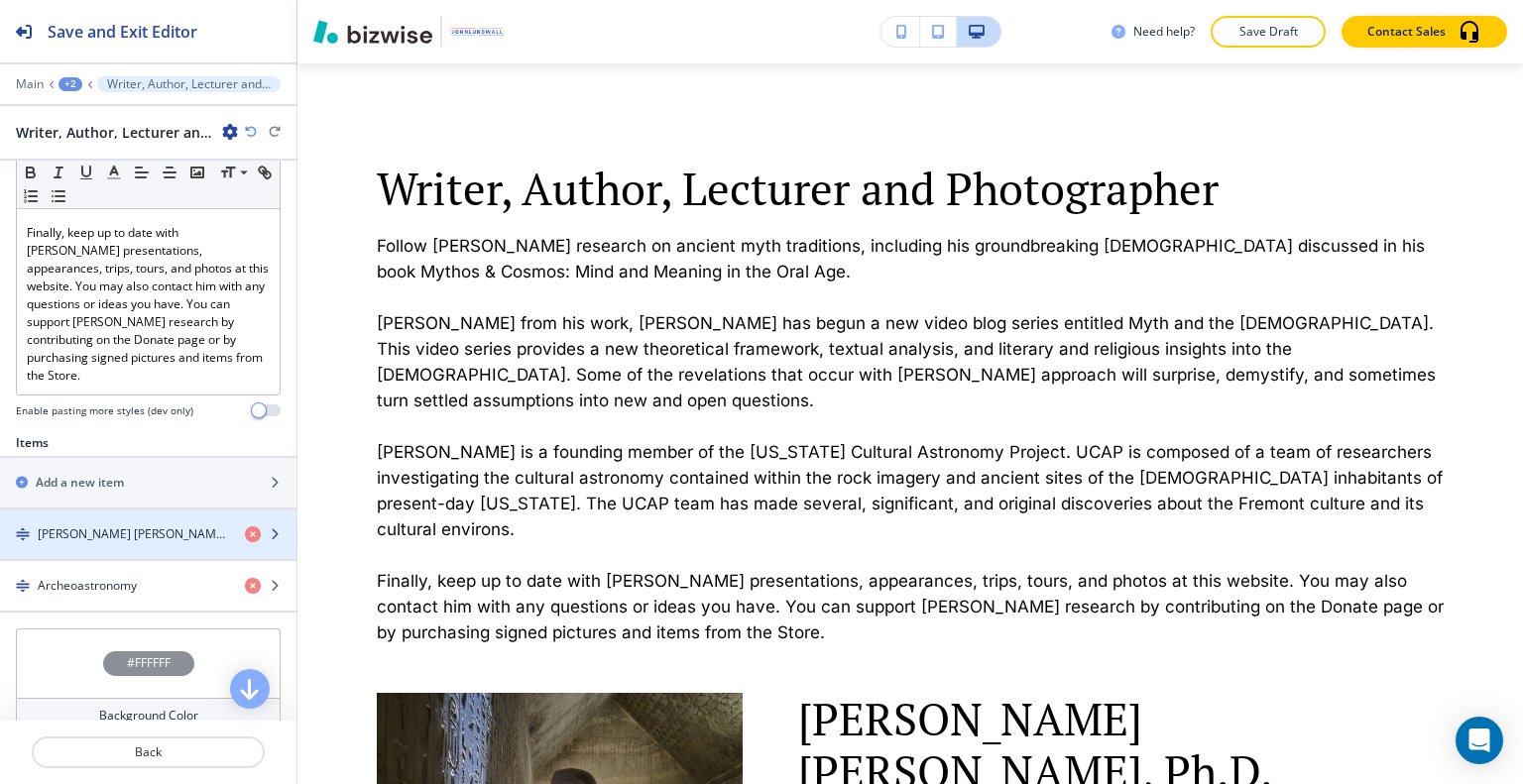 click on "[PERSON_NAME] [PERSON_NAME], Ph.D." at bounding box center [133, 534] 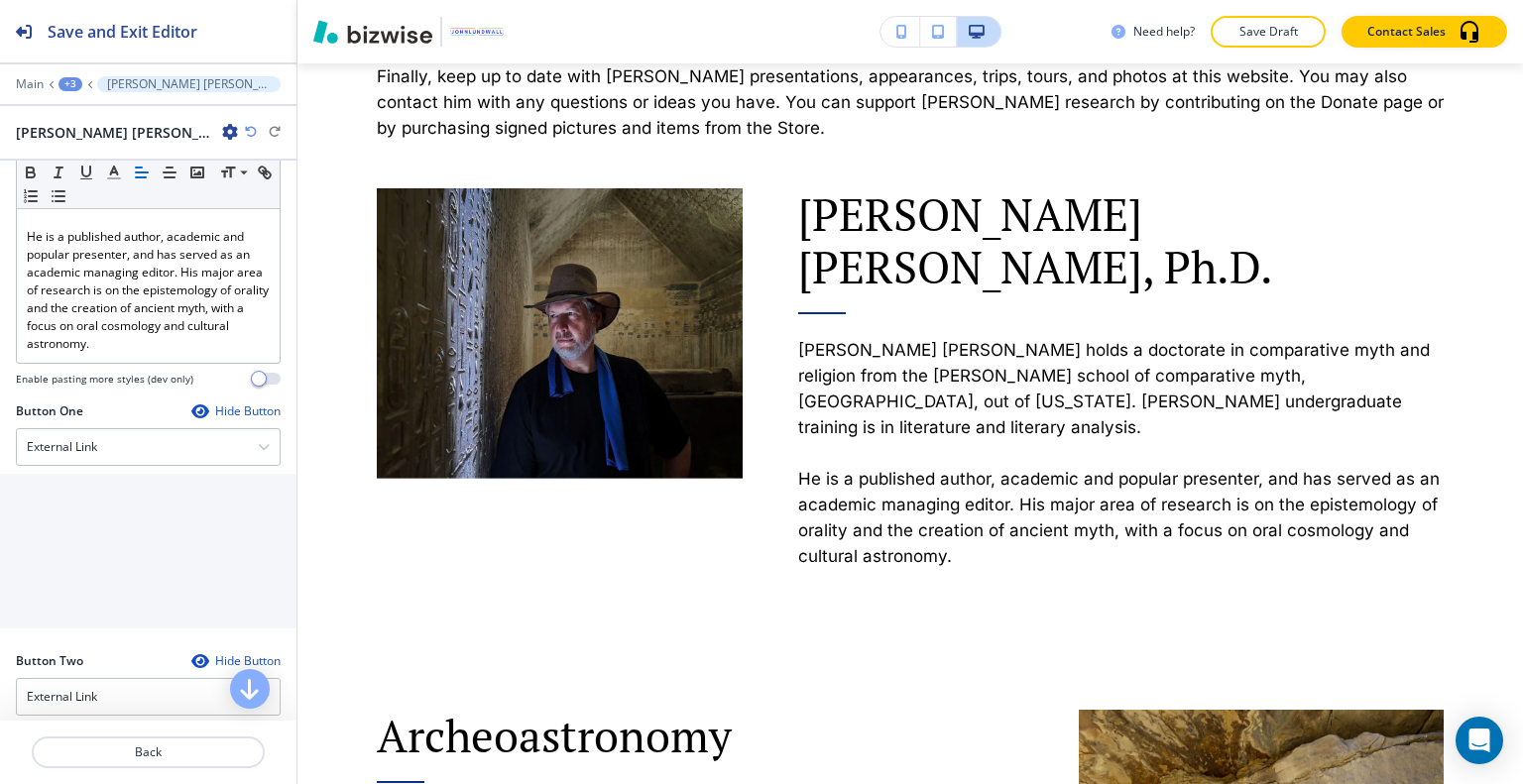 scroll, scrollTop: 892, scrollLeft: 0, axis: vertical 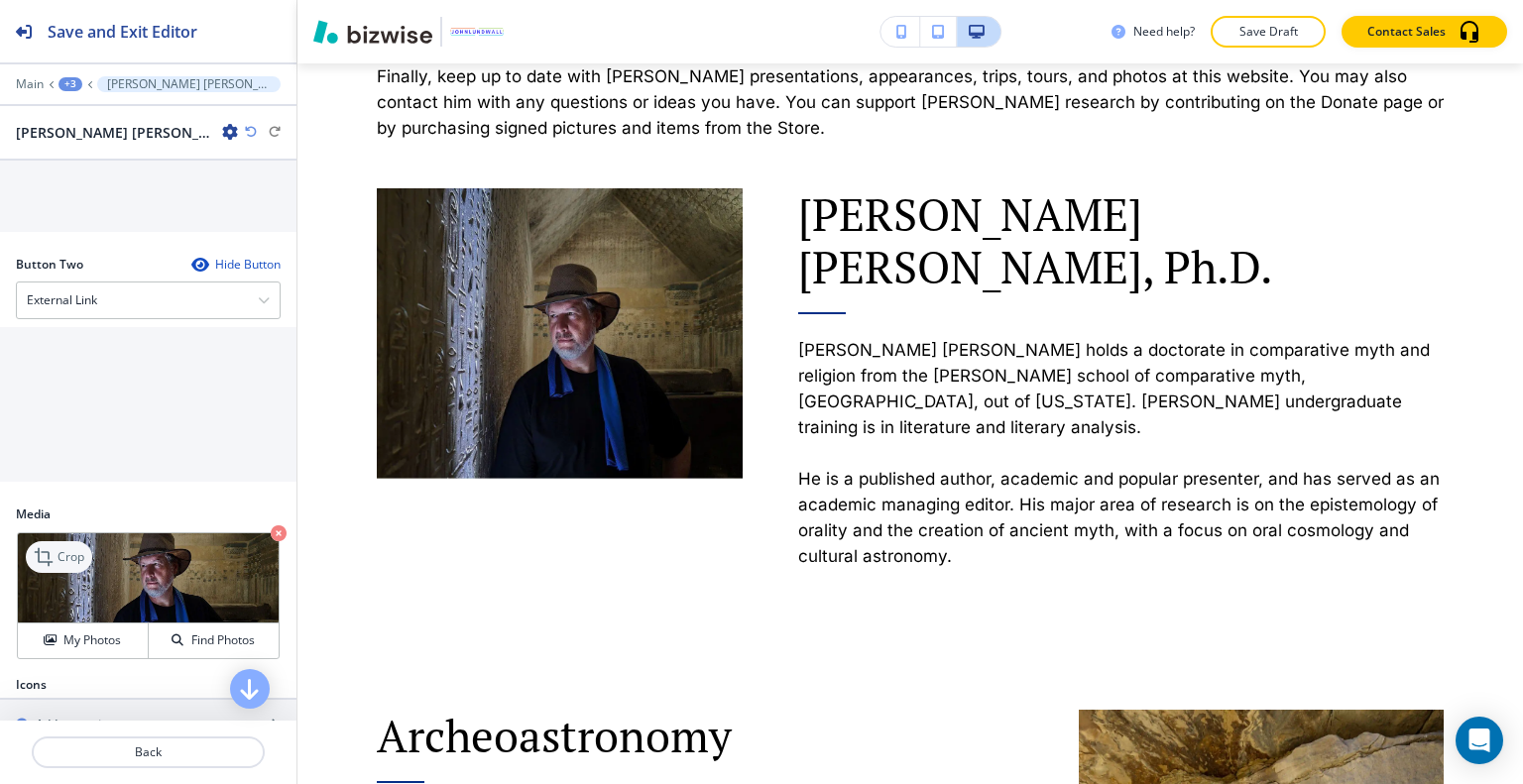 click on "Crop" at bounding box center [70, 557] 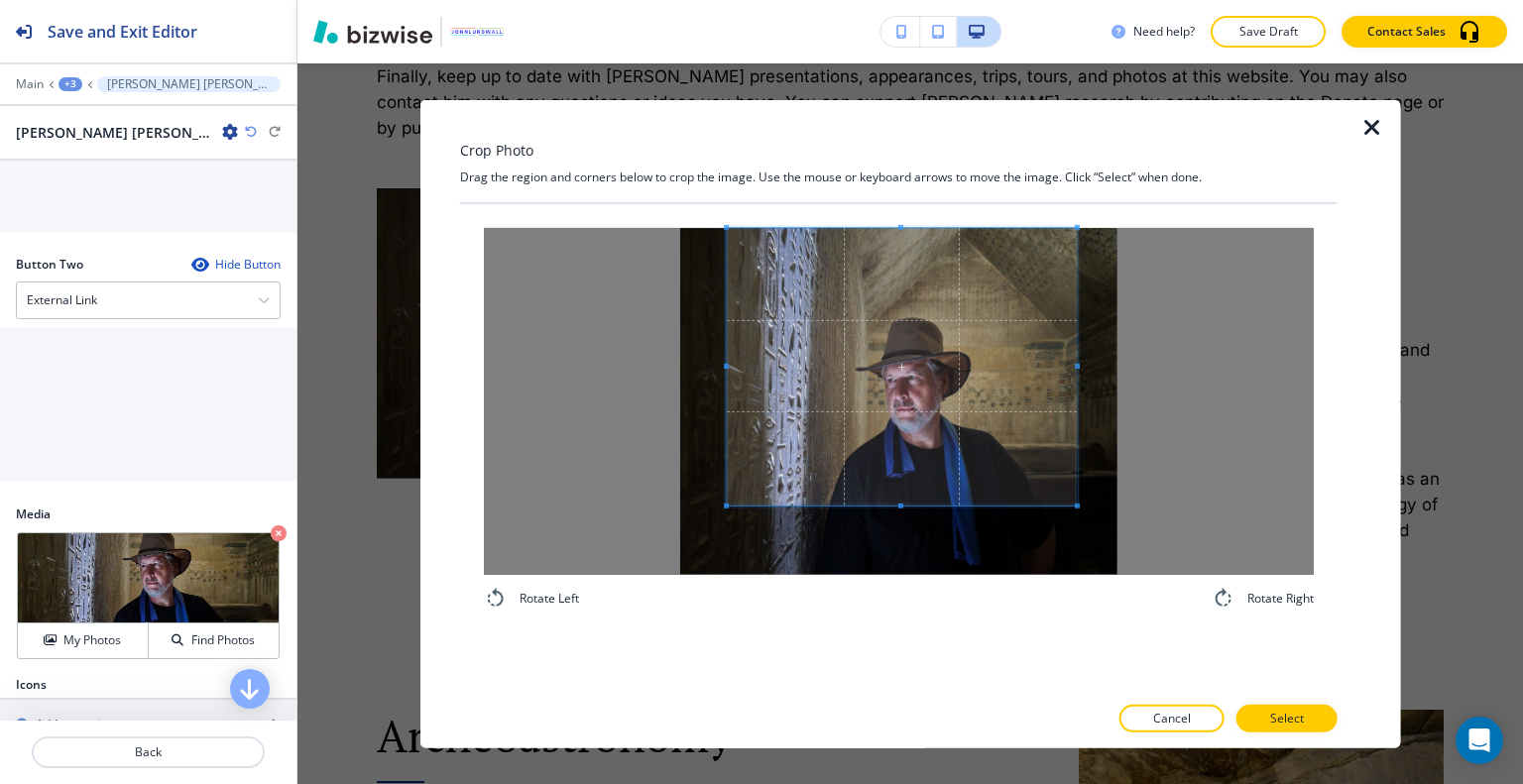 click at bounding box center (901, 366) 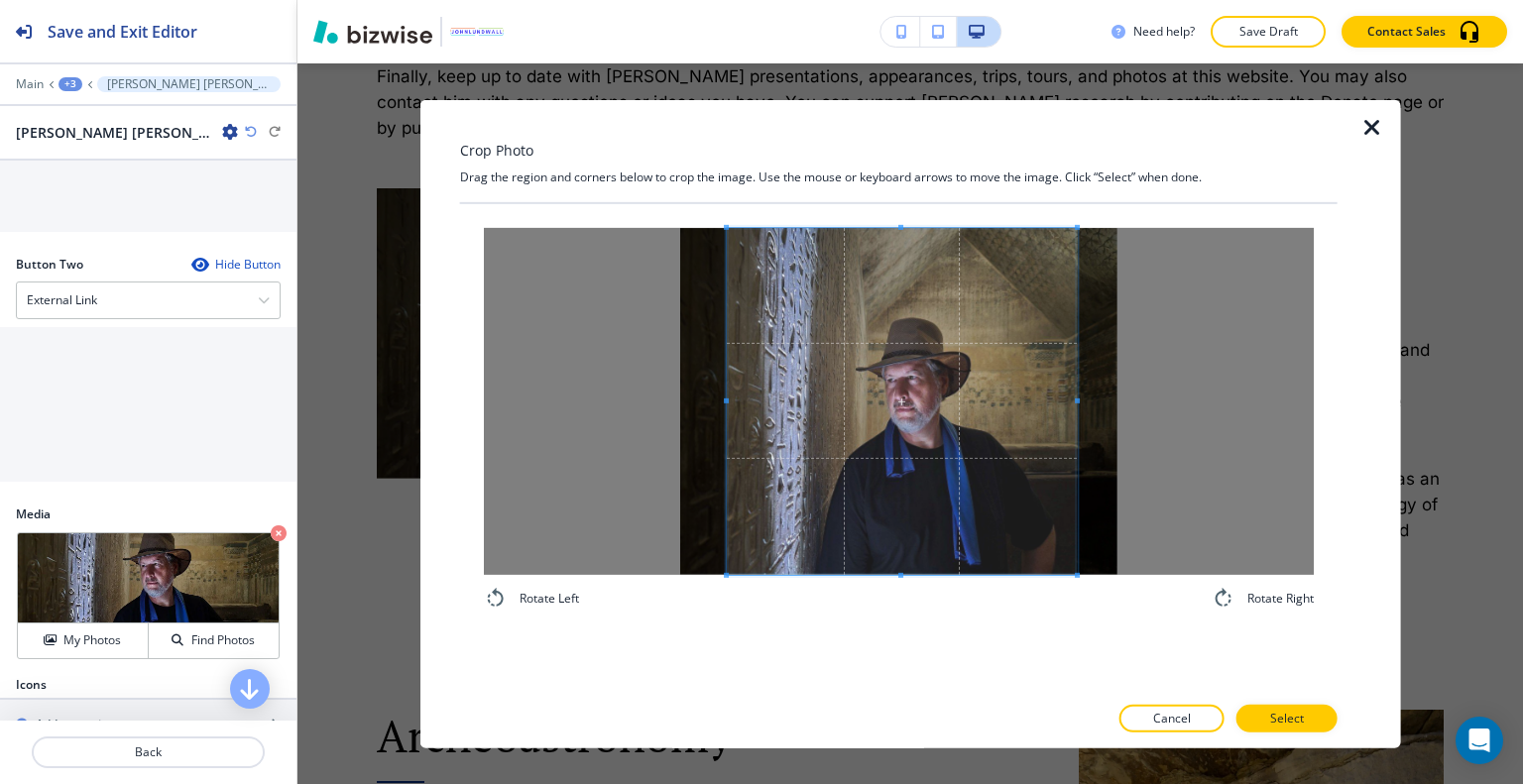 click on "Rotate Left Rotate Right" at bounding box center [898, 447] 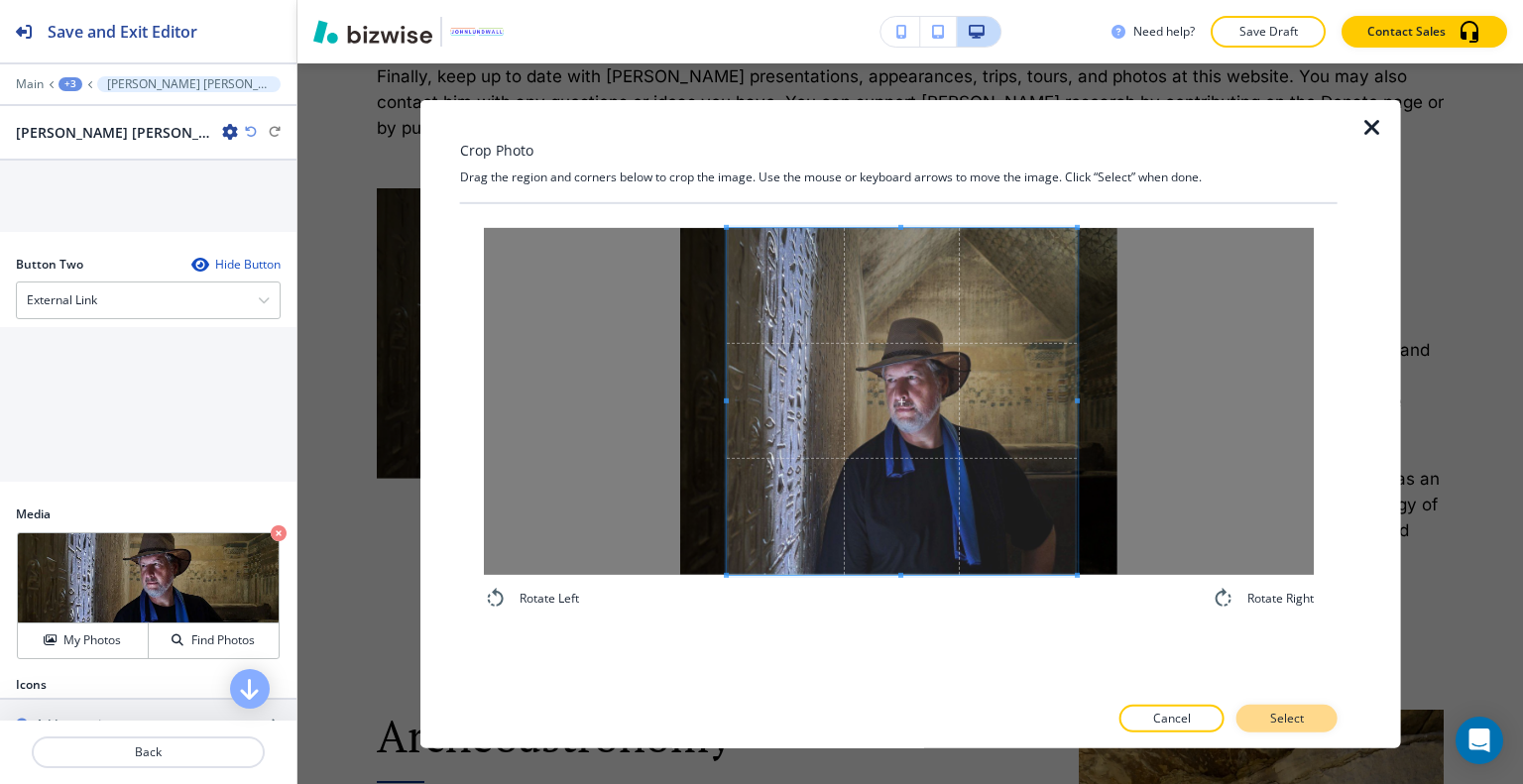 click on "Select" at bounding box center [1287, 719] 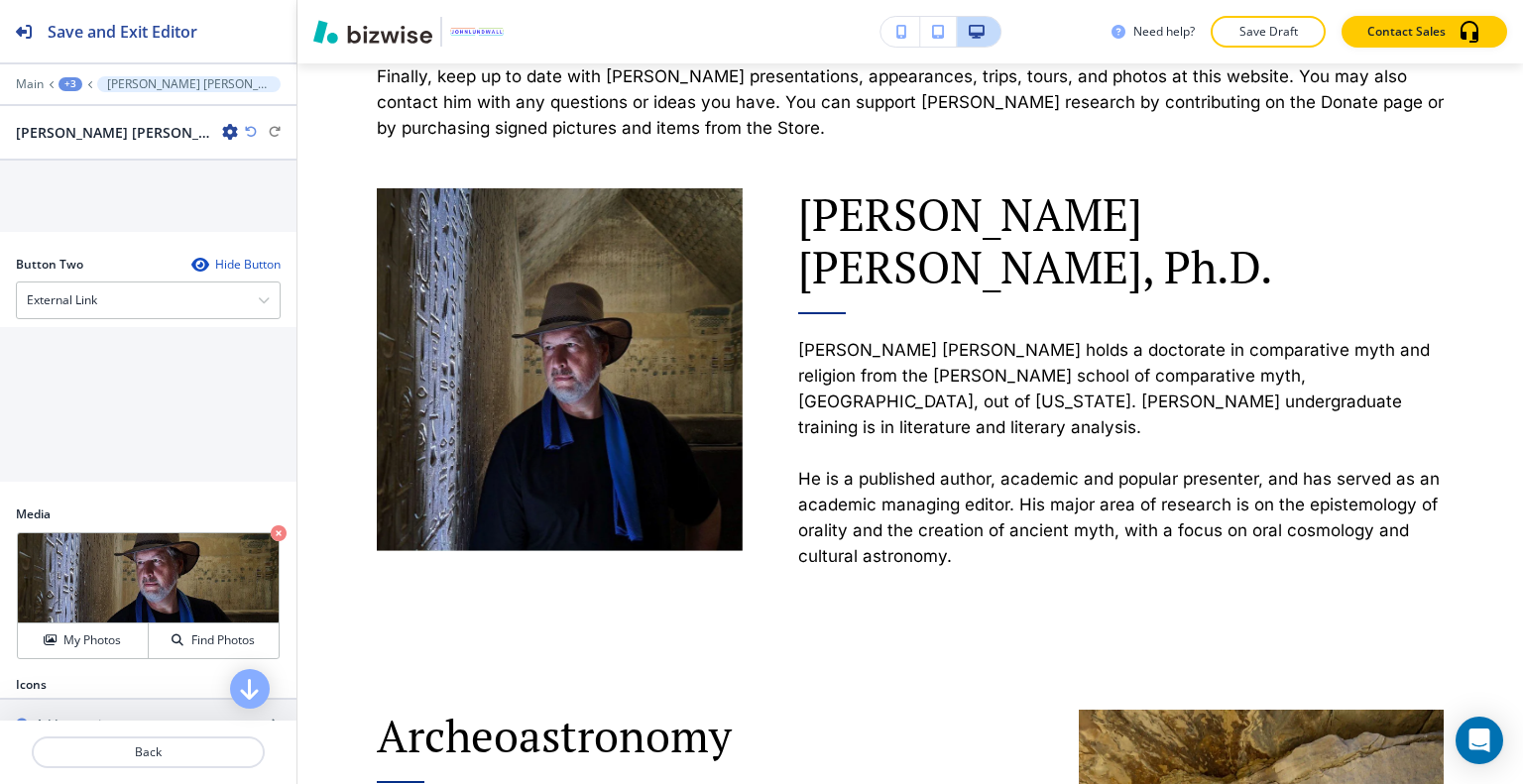 scroll, scrollTop: 1858, scrollLeft: 0, axis: vertical 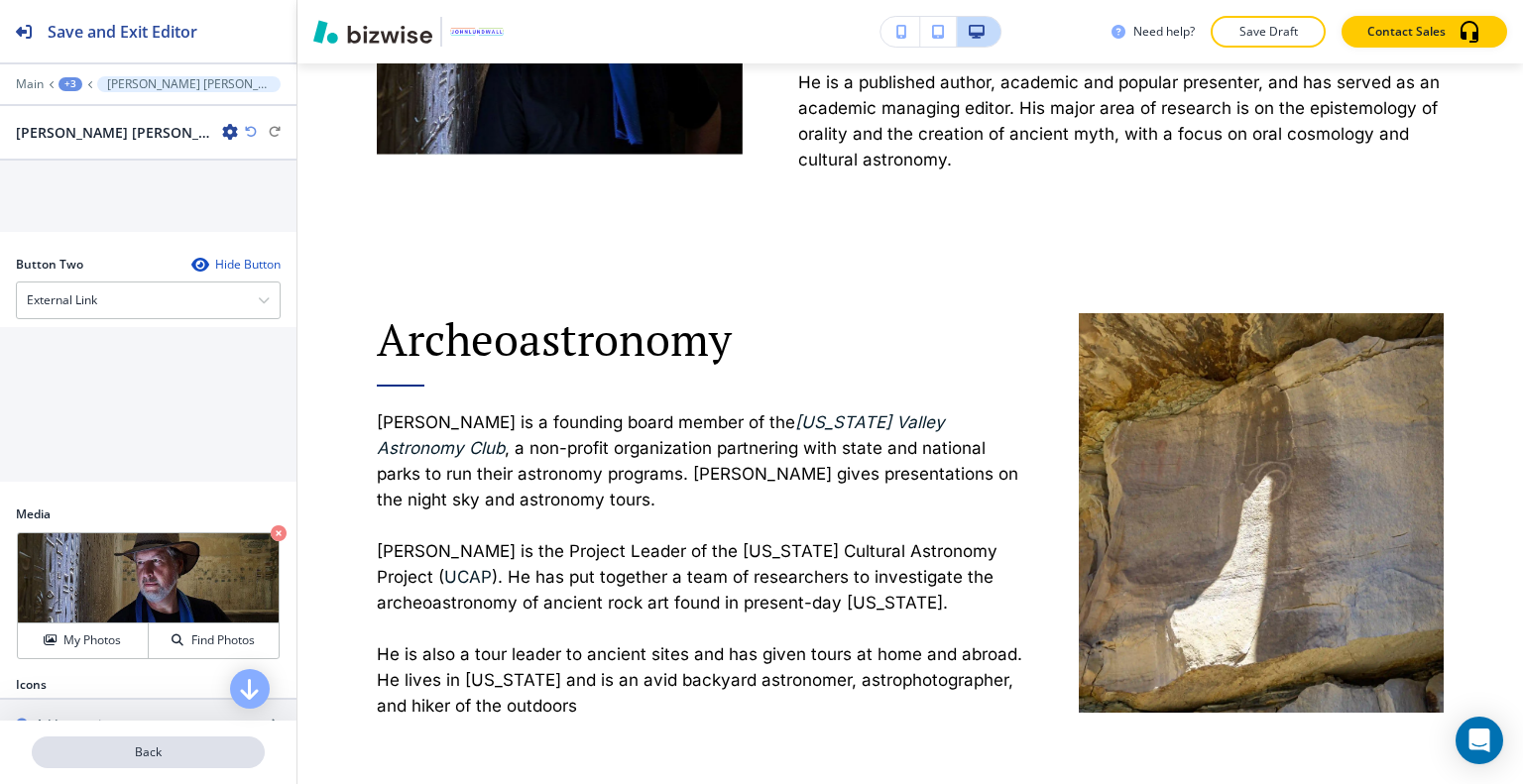 click on "Back" at bounding box center (148, 752) 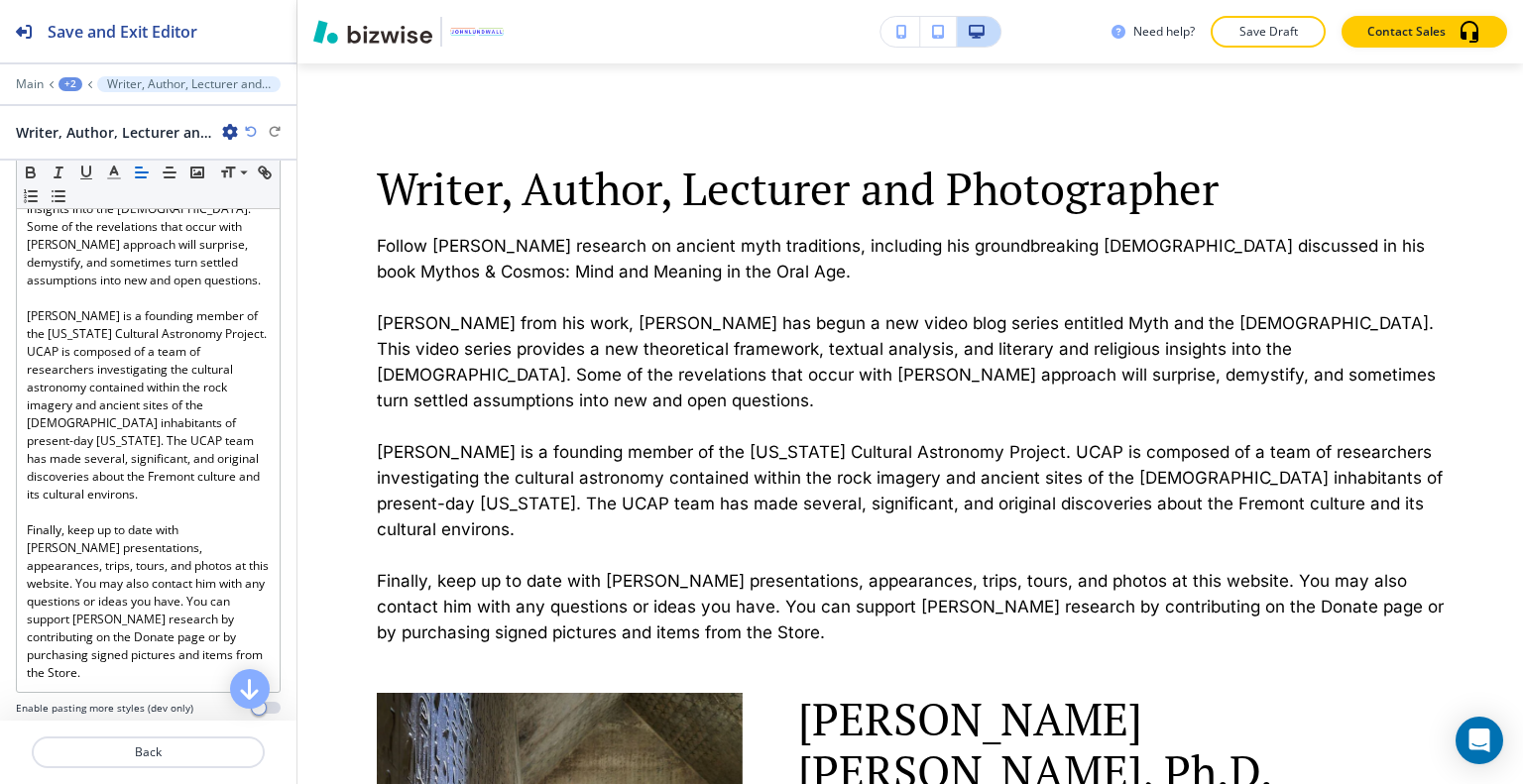 scroll, scrollTop: 991, scrollLeft: 0, axis: vertical 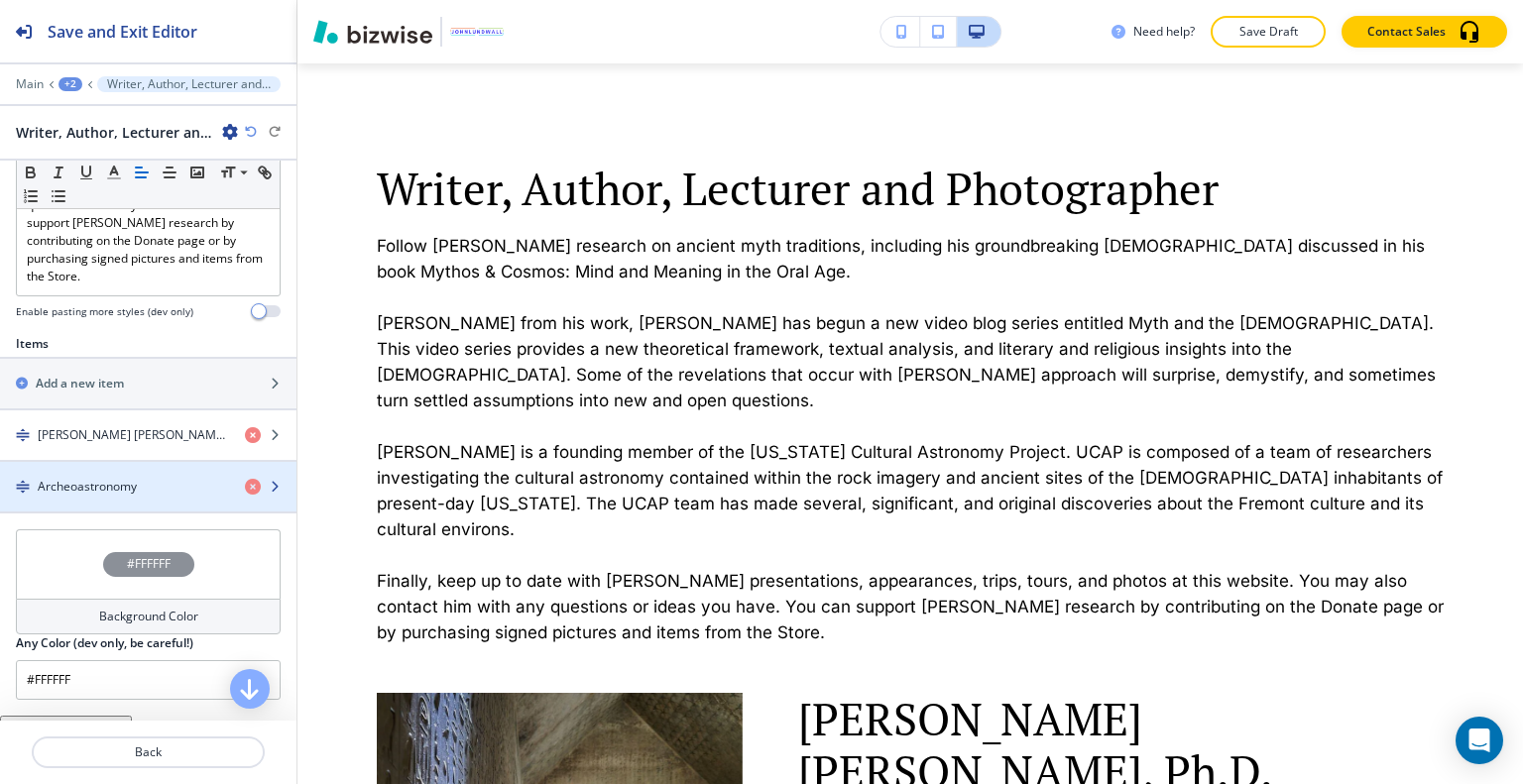 click at bounding box center (148, 504) 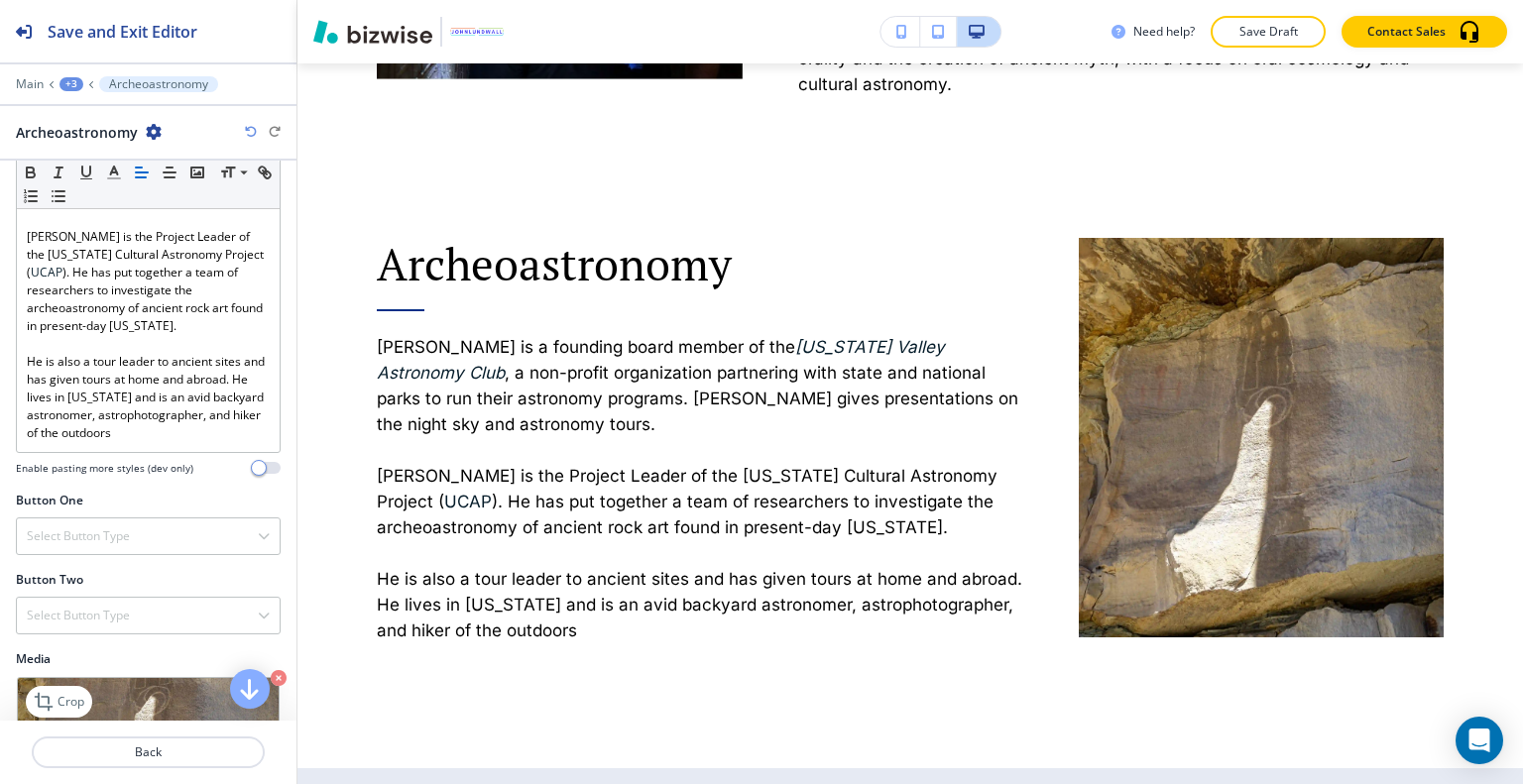 scroll, scrollTop: 682, scrollLeft: 0, axis: vertical 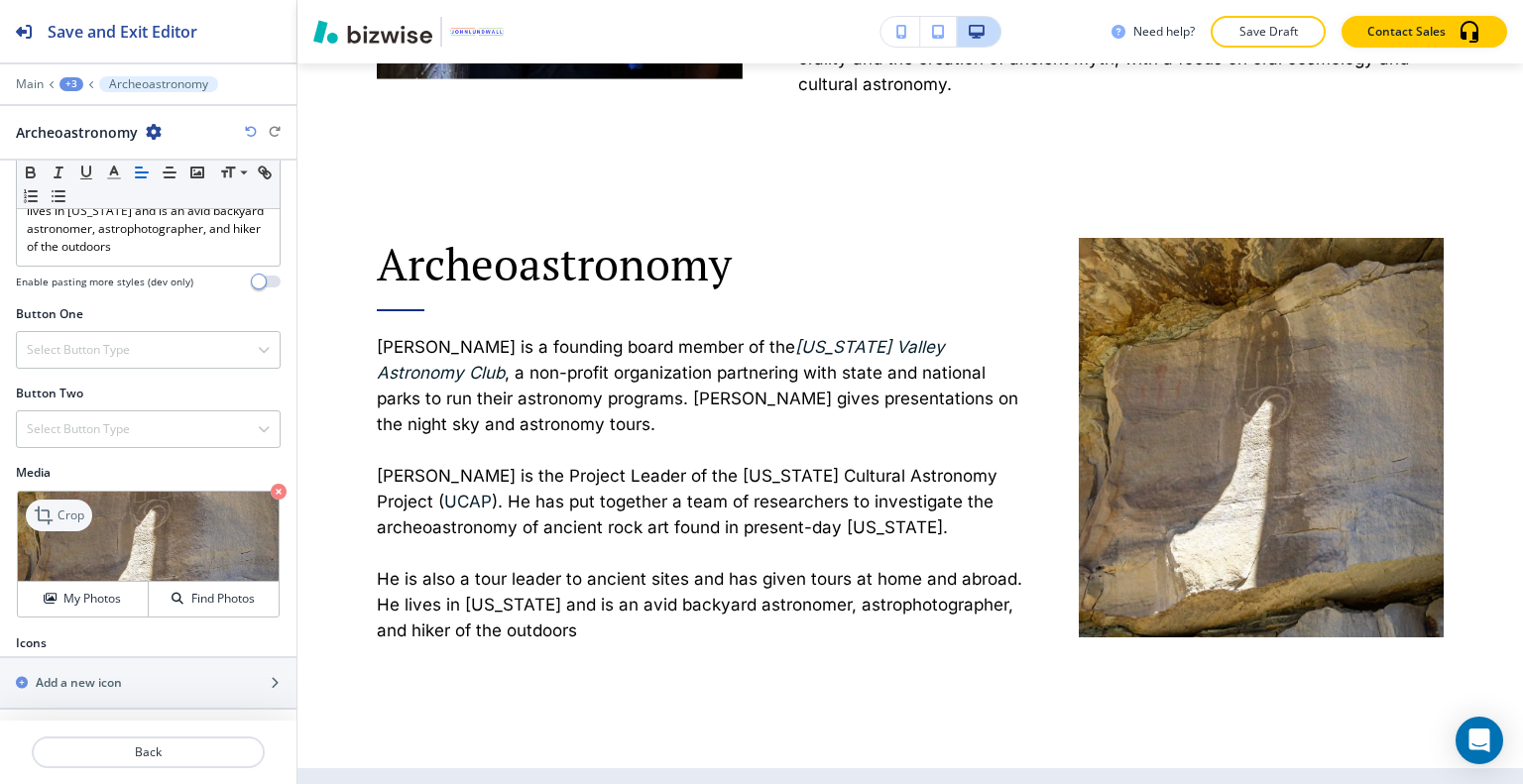click on "Crop" at bounding box center [59, 515] 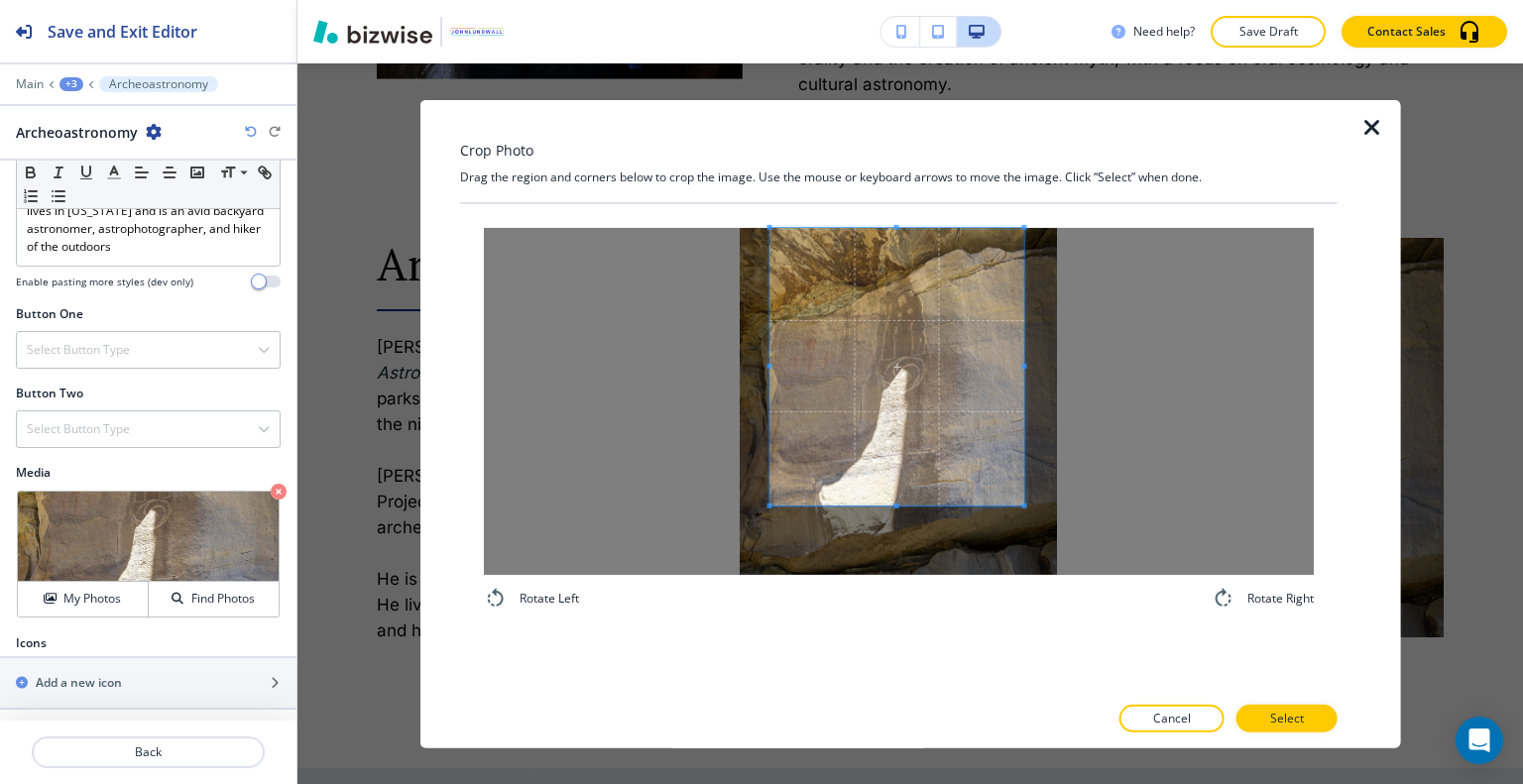 click at bounding box center (897, 366) 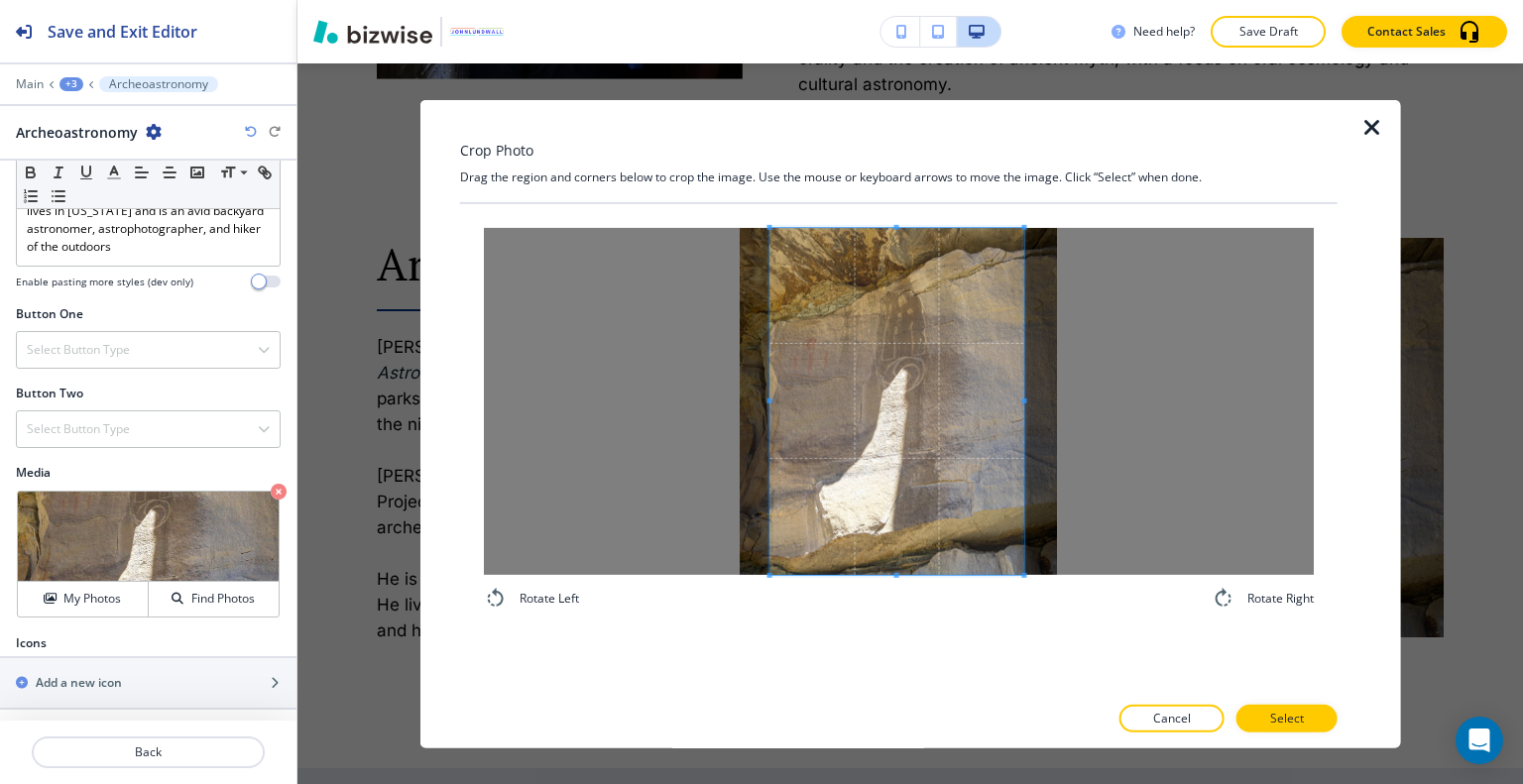 click on "Rotate Left Rotate Right" at bounding box center [898, 447] 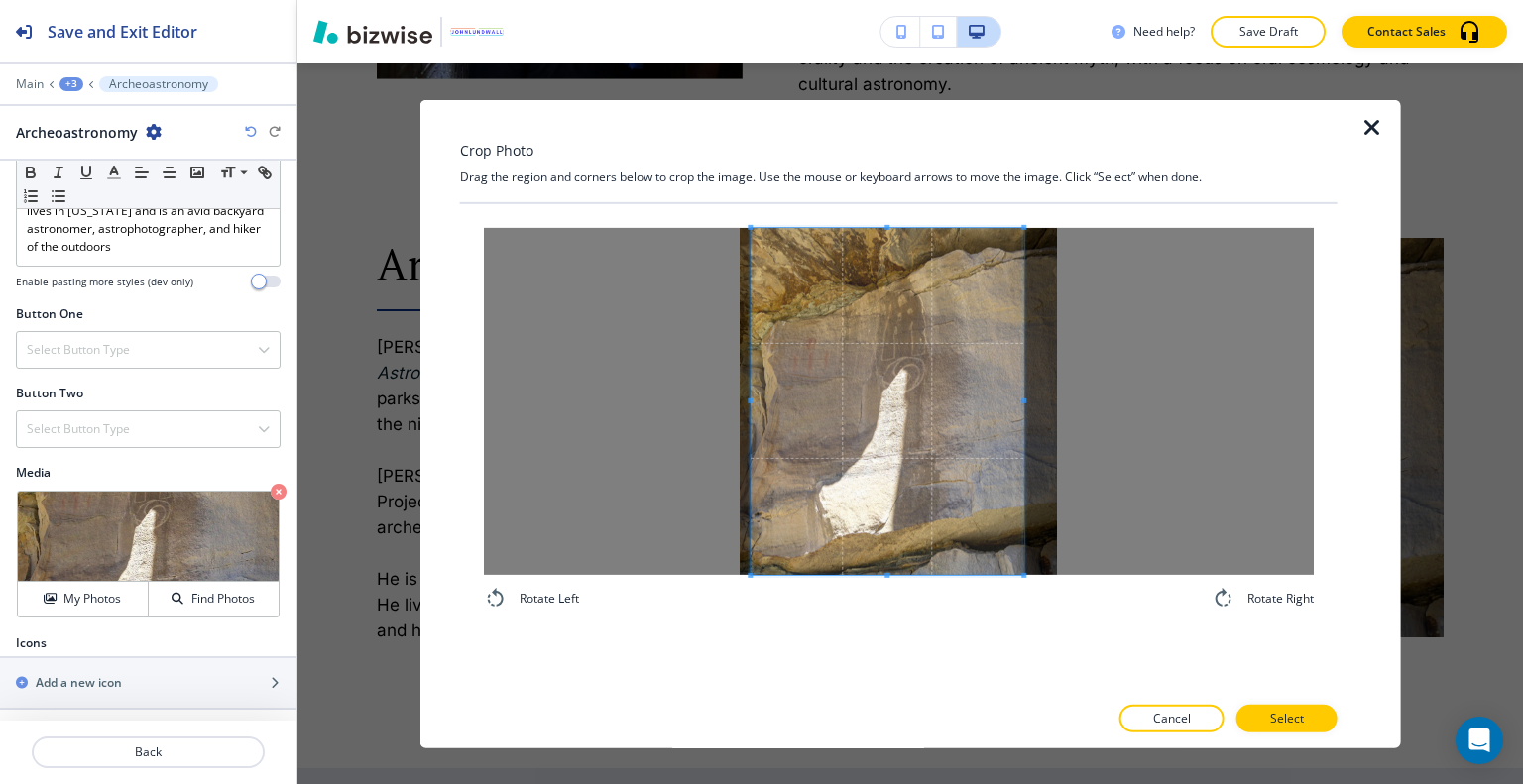click at bounding box center [750, 399] 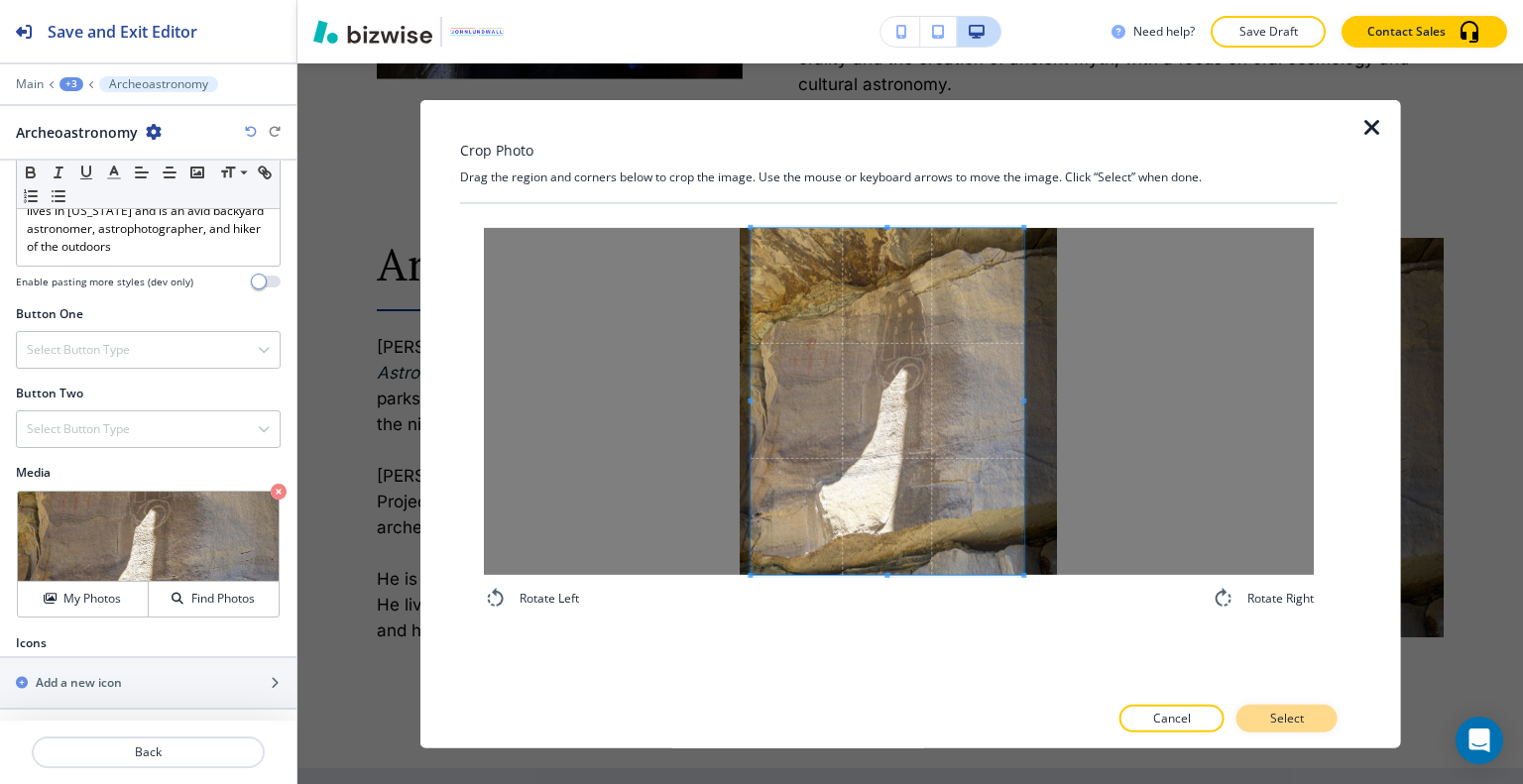 click on "Select" at bounding box center [1287, 719] 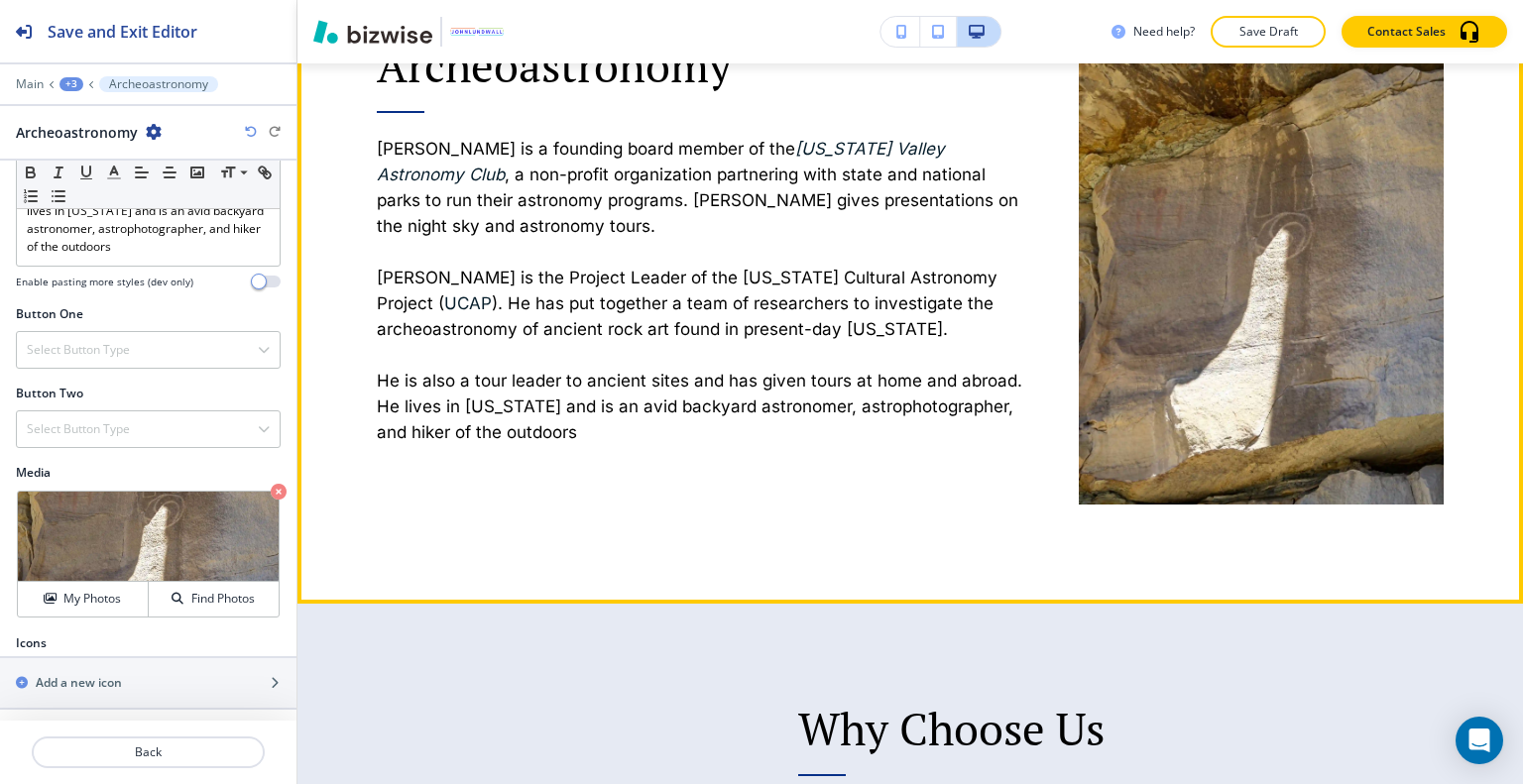 scroll, scrollTop: 2429, scrollLeft: 0, axis: vertical 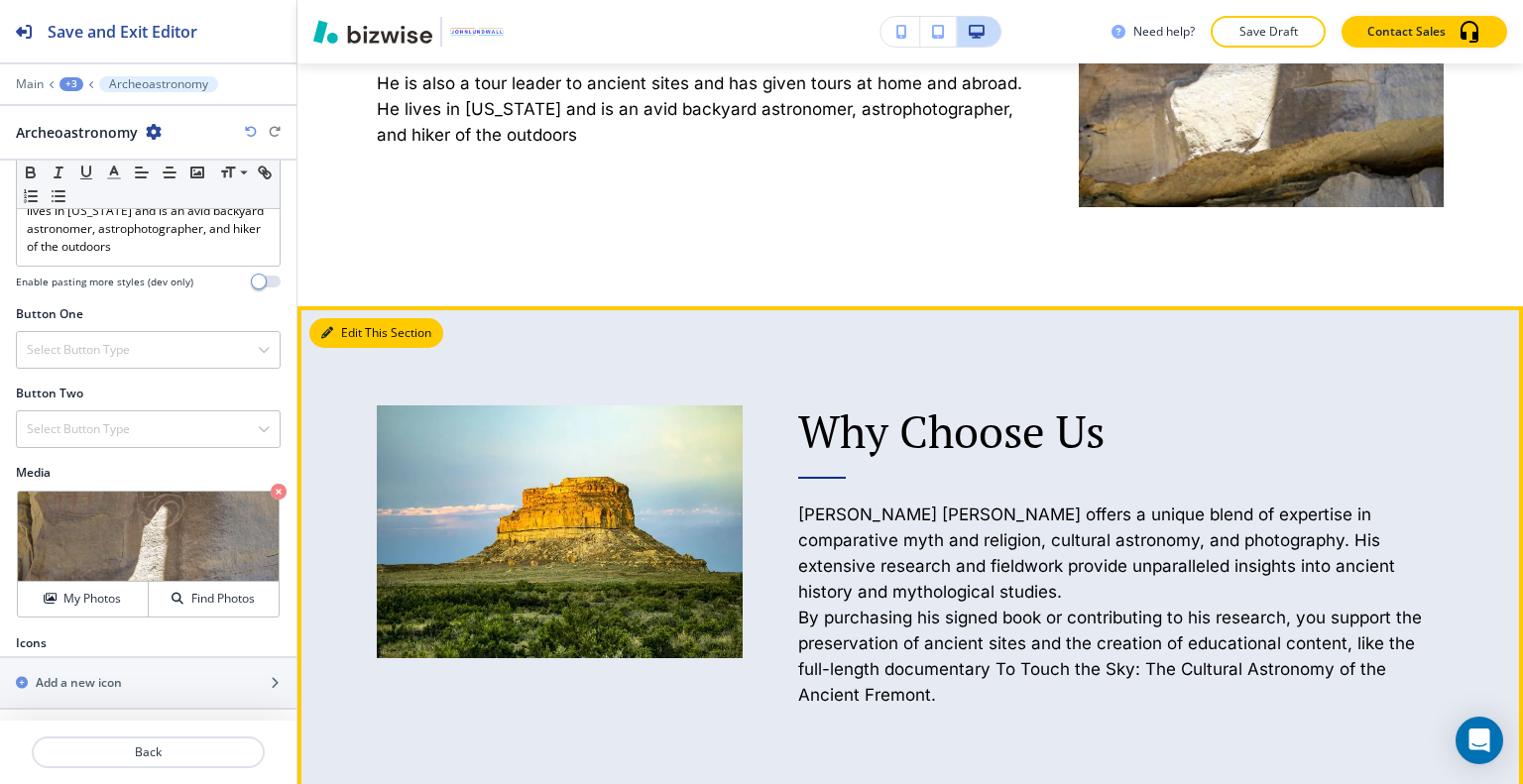 click on "Edit This Section" at bounding box center (376, 333) 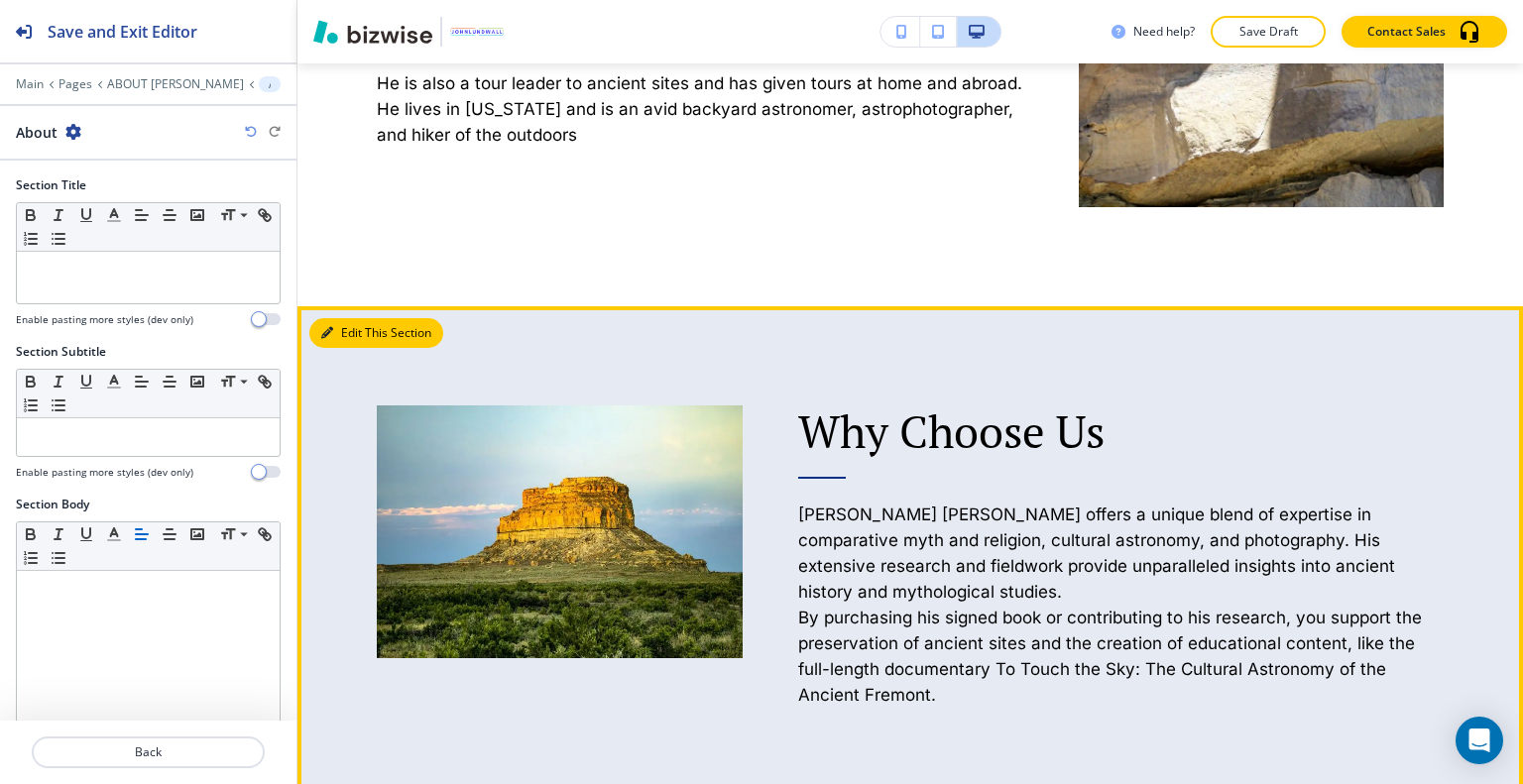 scroll, scrollTop: 2589, scrollLeft: 0, axis: vertical 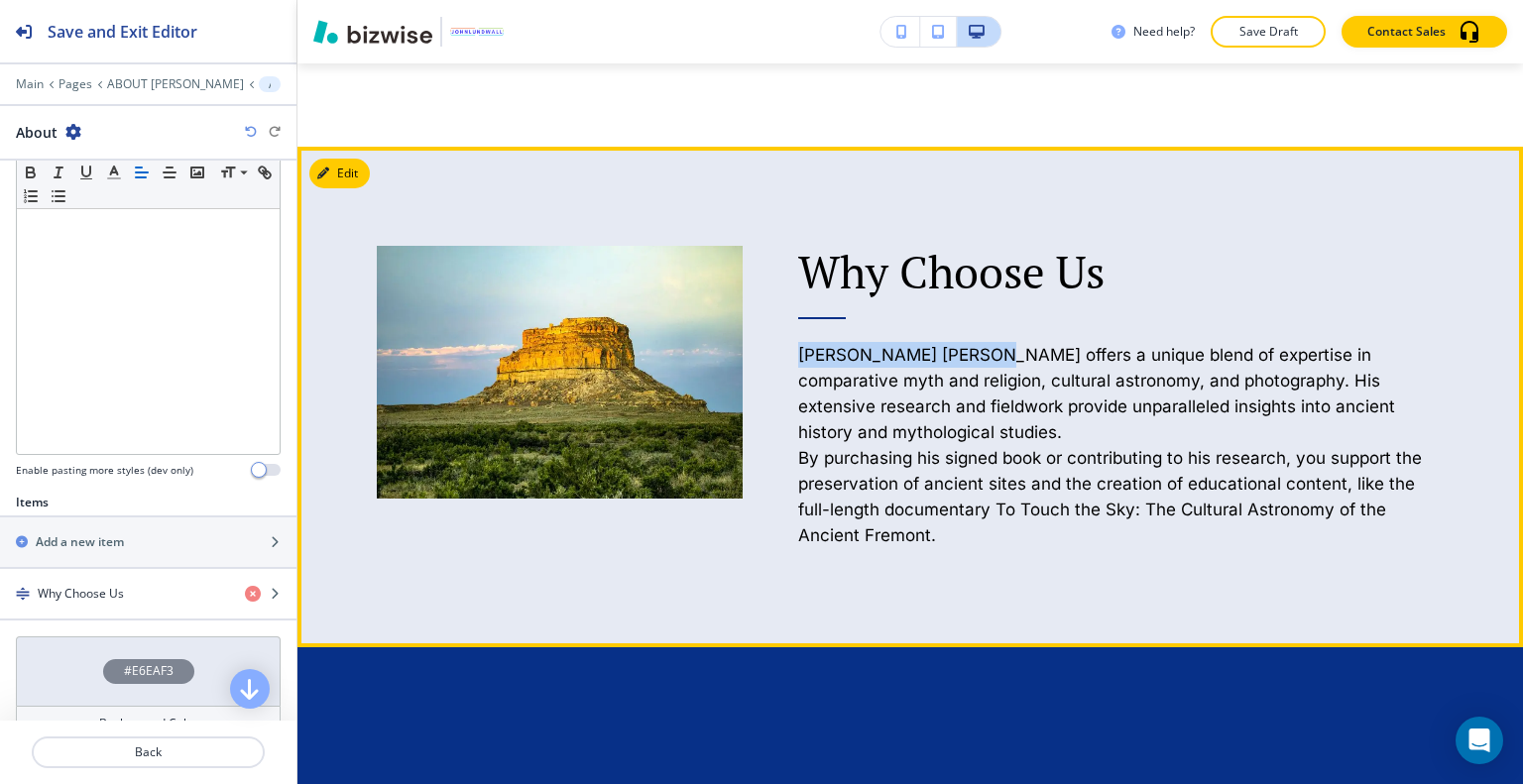 drag, startPoint x: 967, startPoint y: 279, endPoint x: 813, endPoint y: 269, distance: 154.32433 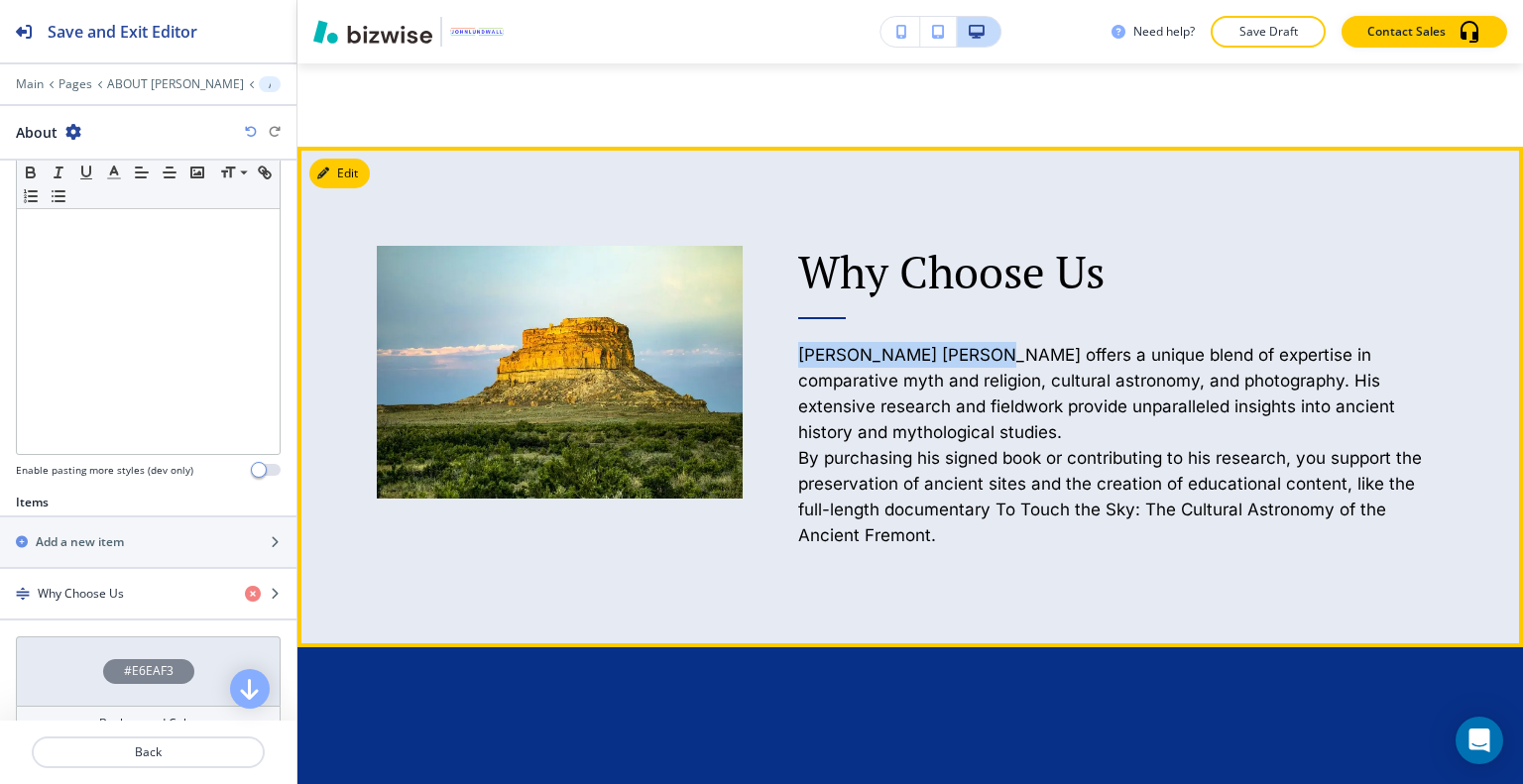 copy on "[PERSON_NAME] [PERSON_NAME]" 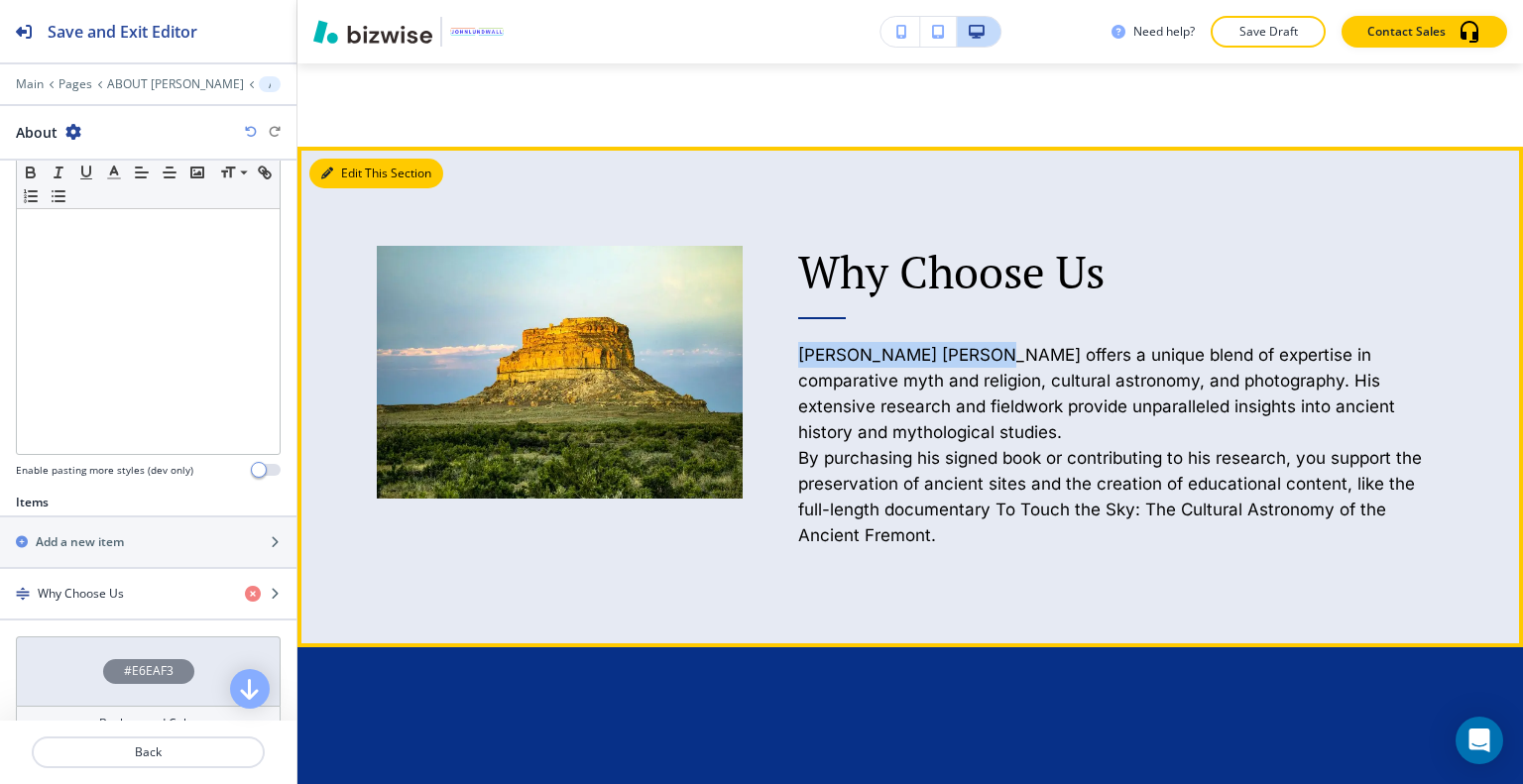 click on "Edit This Section" at bounding box center [376, 173] 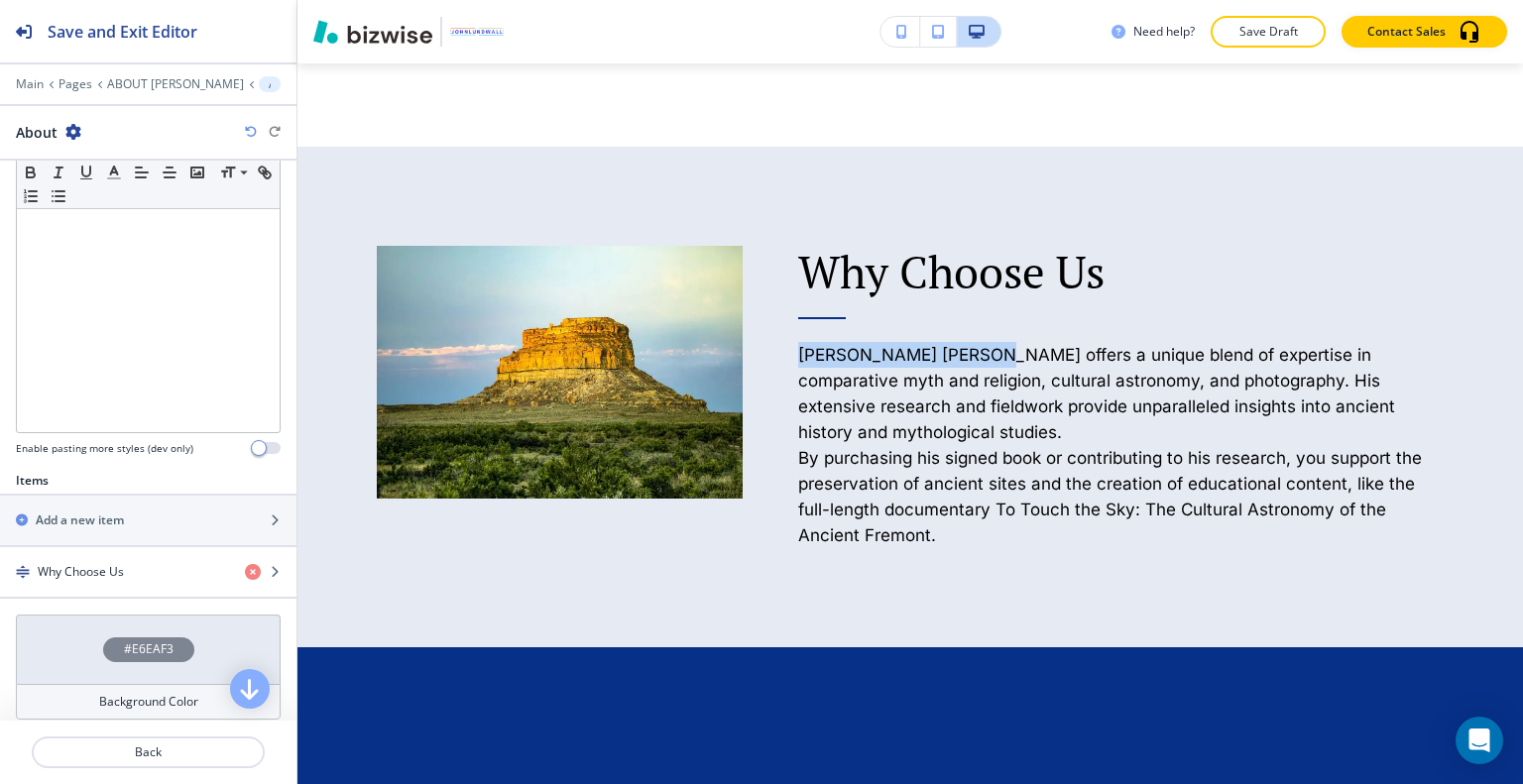 scroll, scrollTop: 573, scrollLeft: 0, axis: vertical 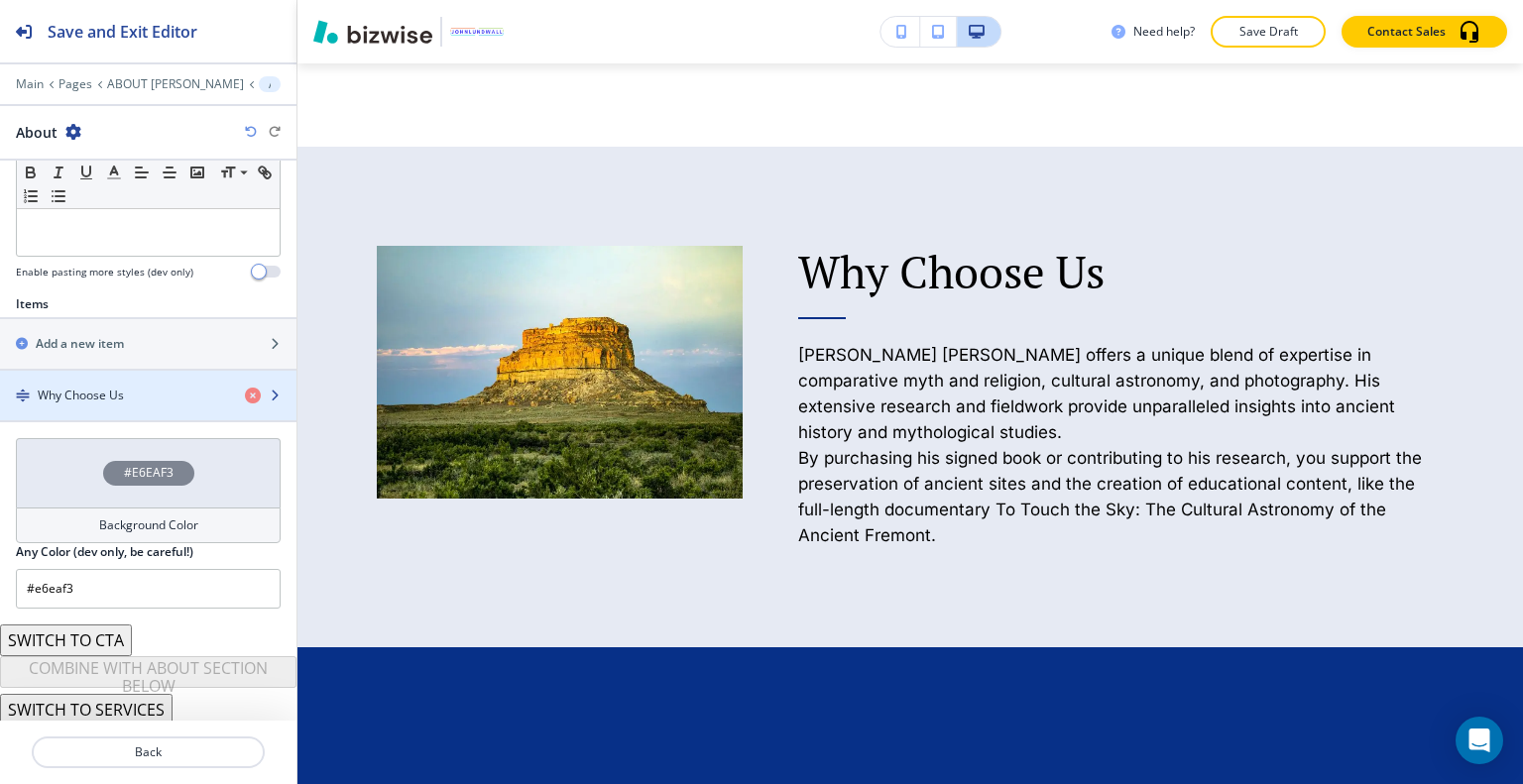 click on "Why Choose Us" at bounding box center (80, 395) 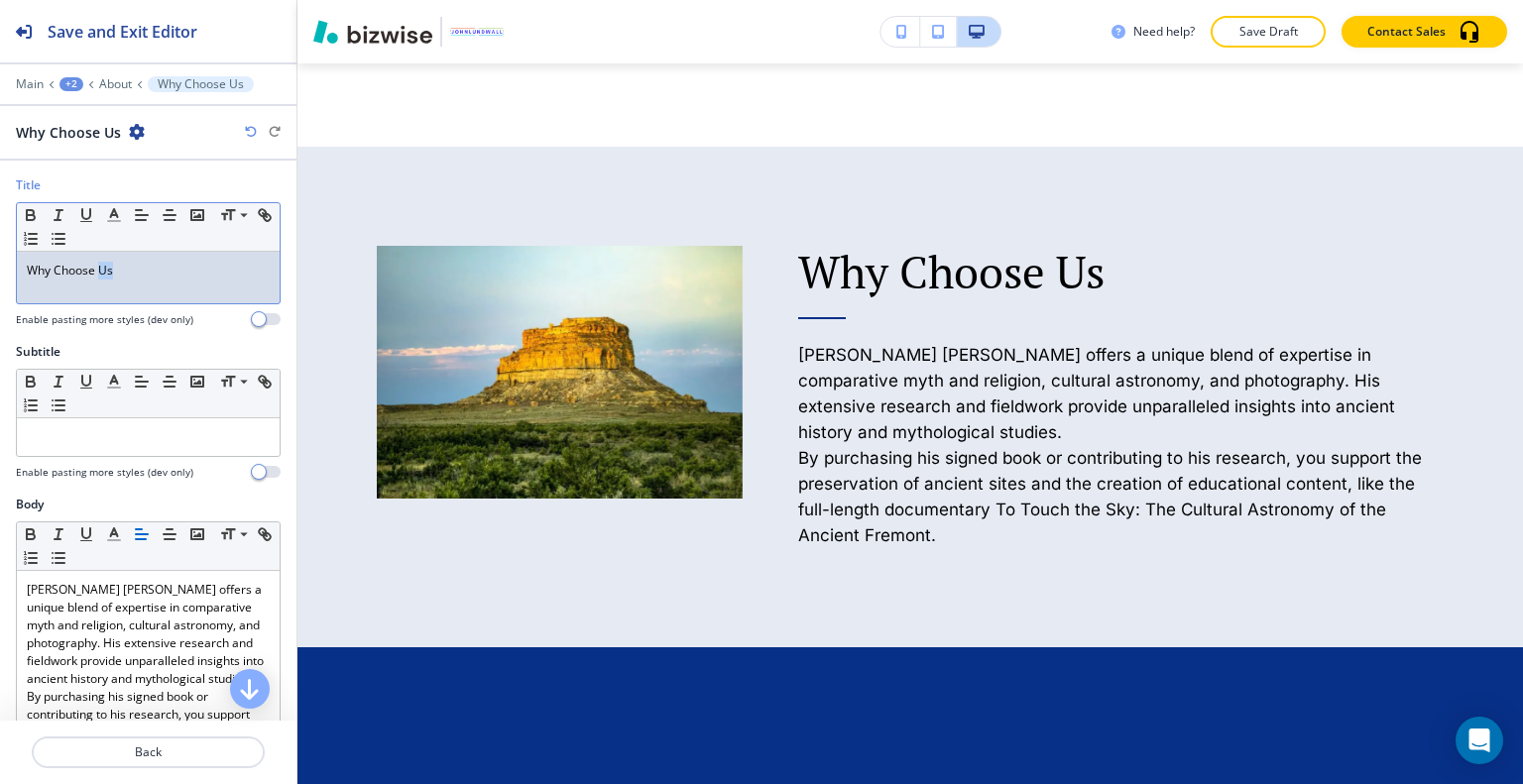 drag, startPoint x: 117, startPoint y: 263, endPoint x: 99, endPoint y: 268, distance: 18.681542 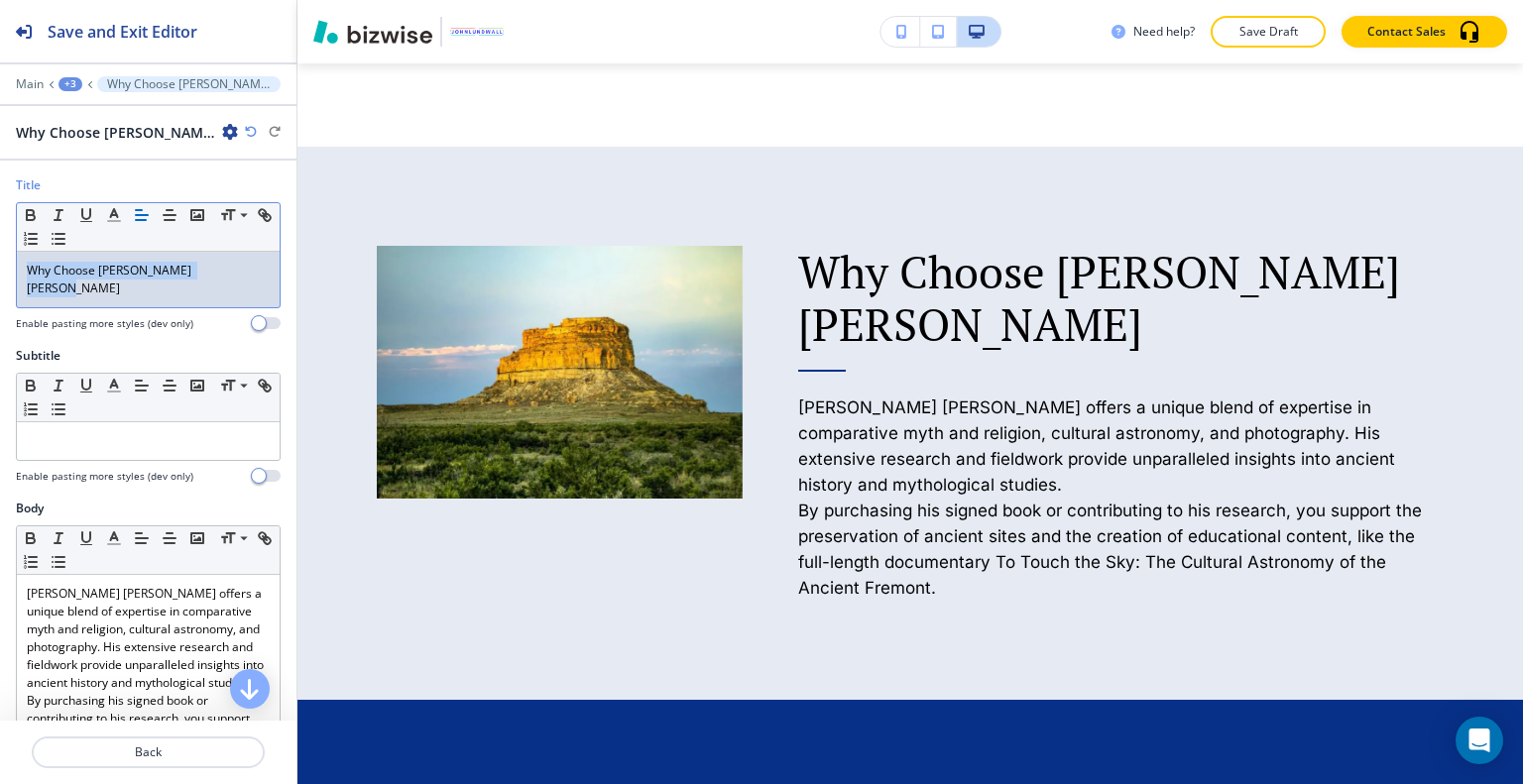 drag, startPoint x: 229, startPoint y: 272, endPoint x: 0, endPoint y: 253, distance: 229.78686 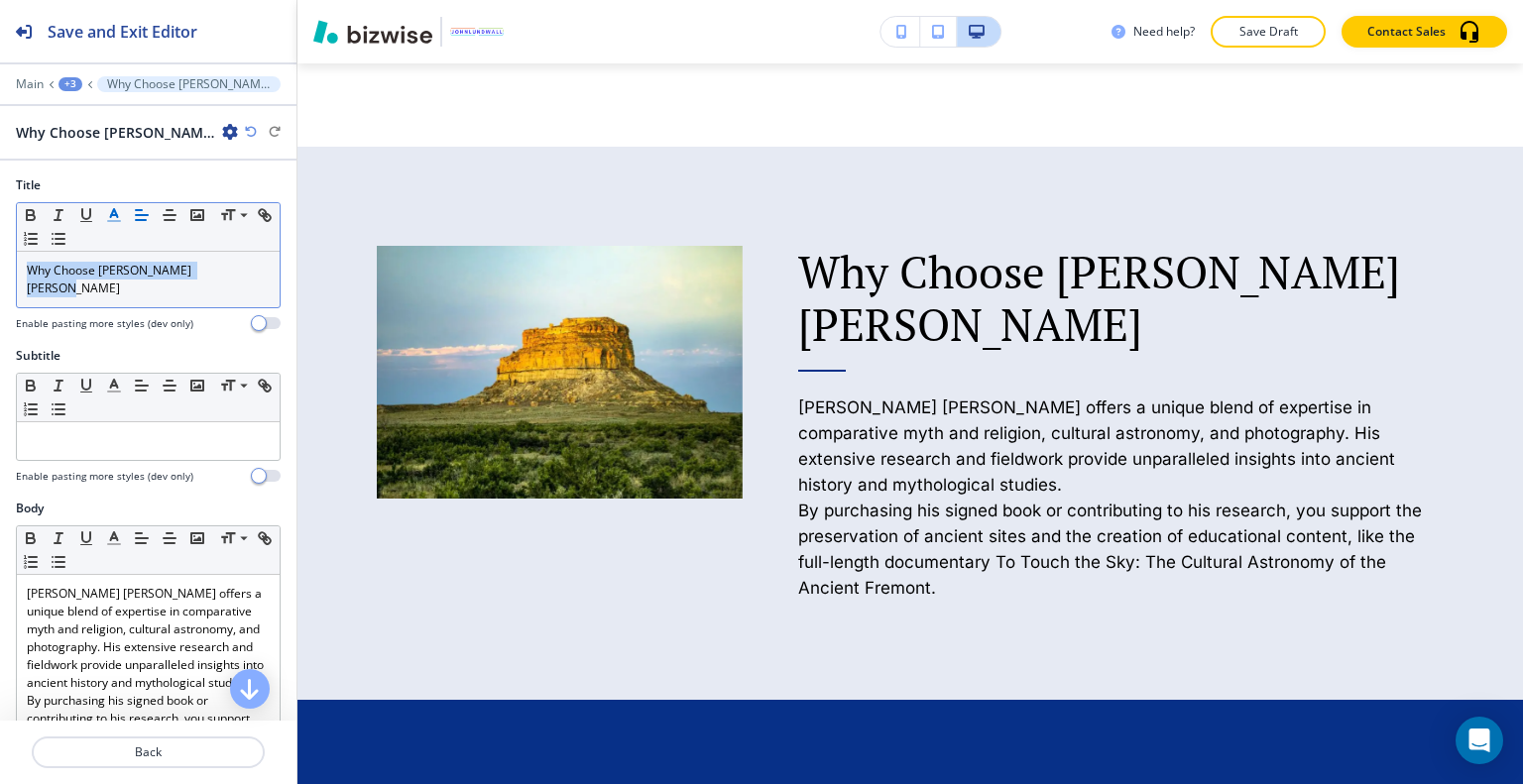 click at bounding box center [114, 215] 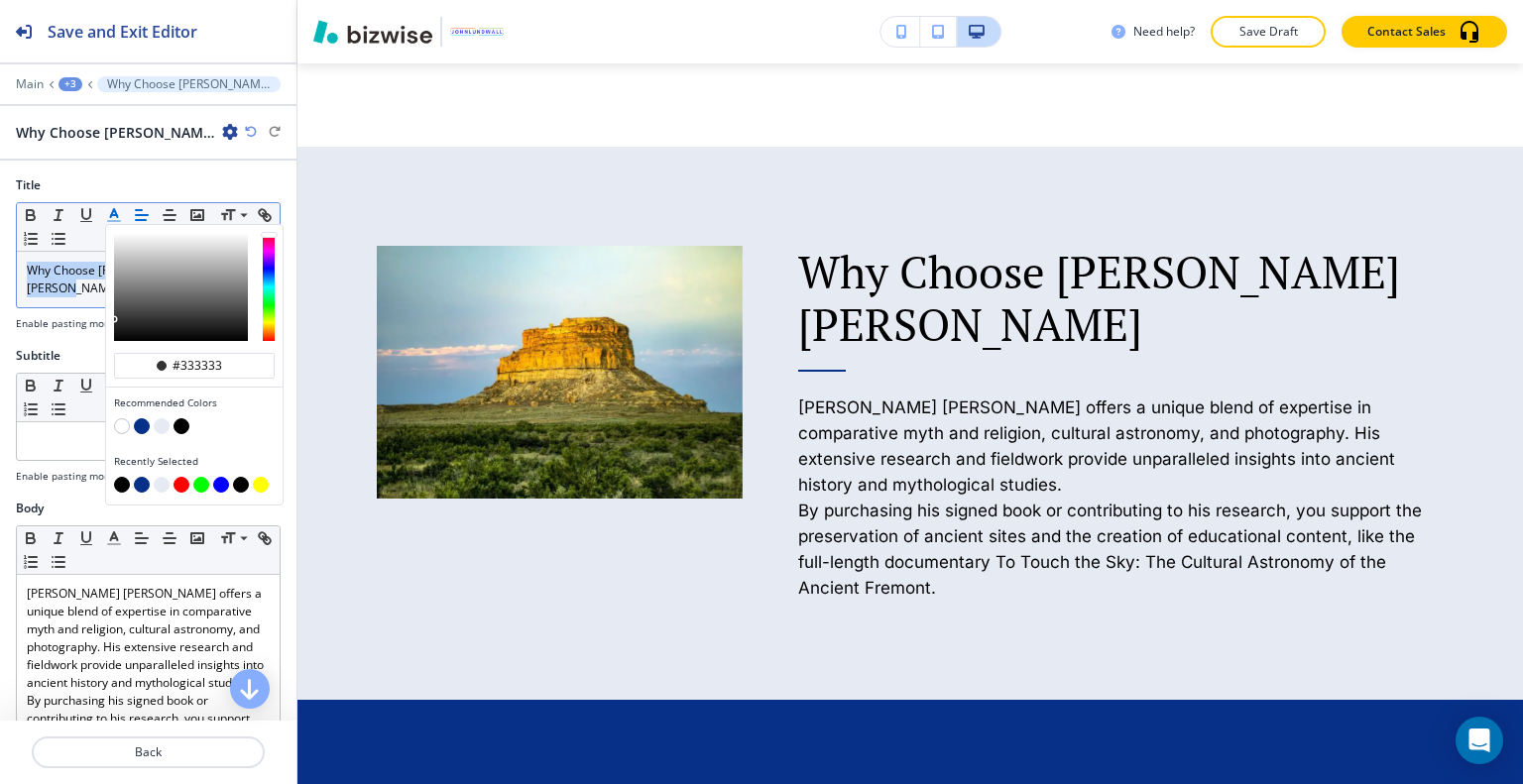 click at bounding box center (142, 426) 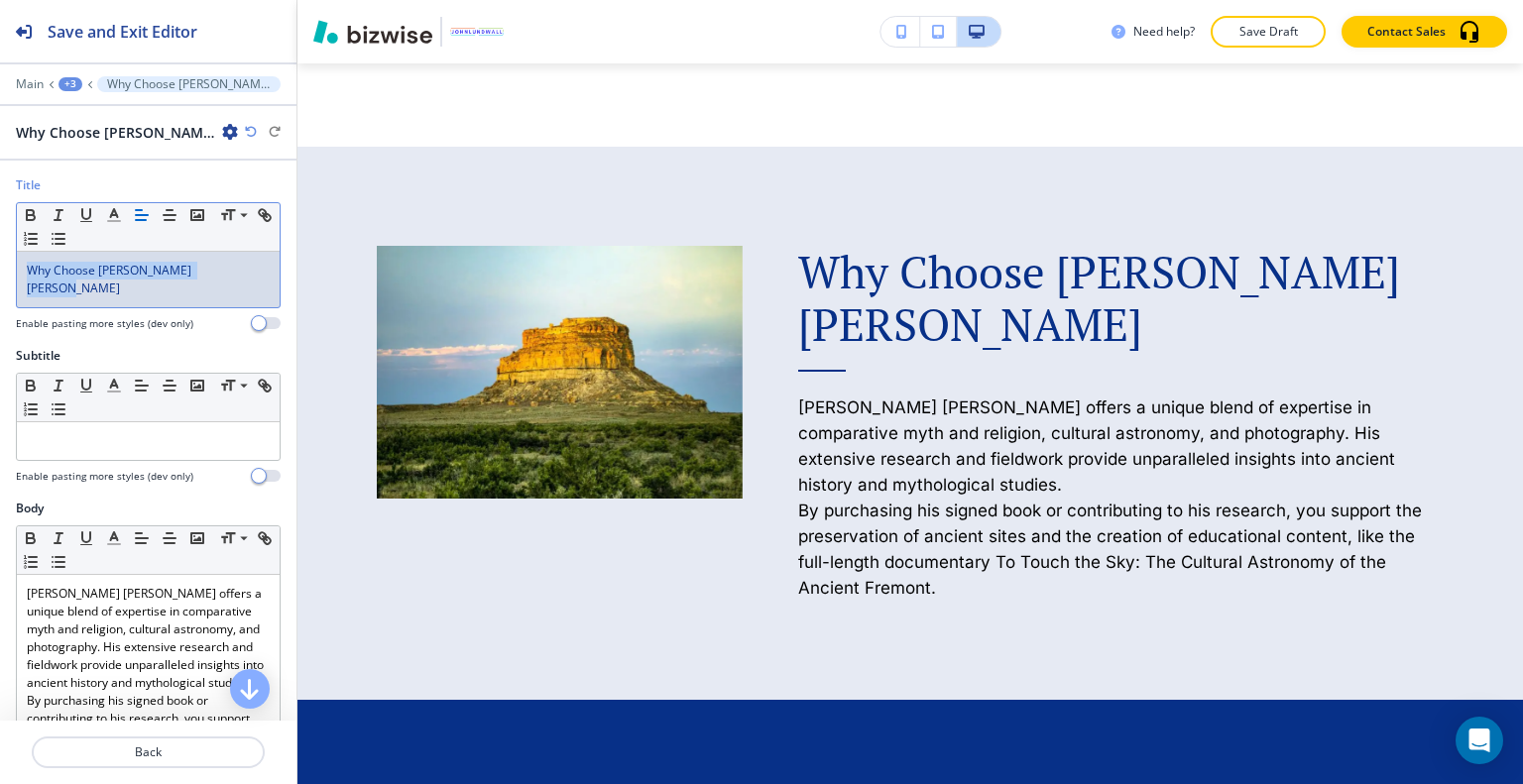 click on "Why Choose [PERSON_NAME] [PERSON_NAME]" at bounding box center [148, 280] 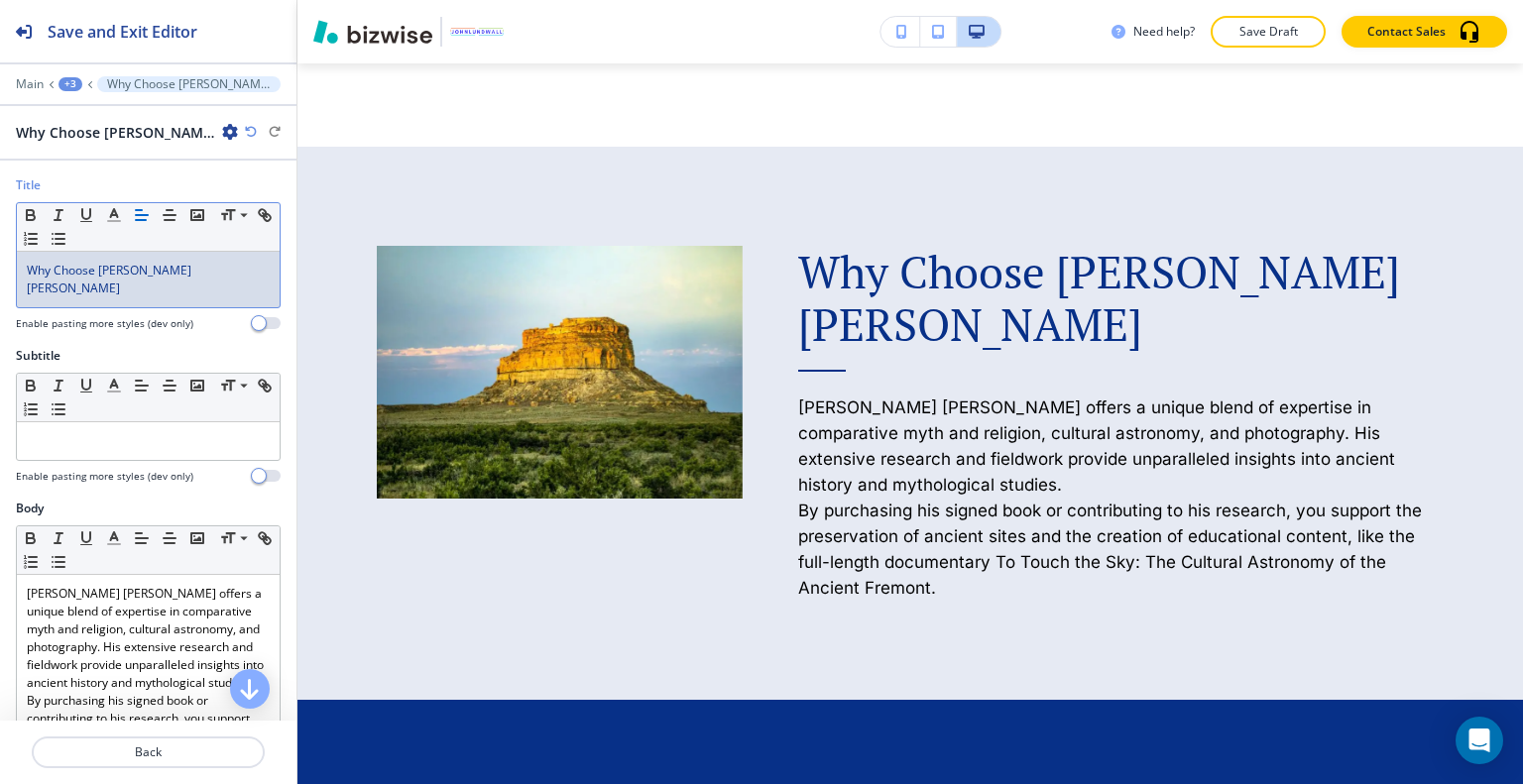 click on "Why Choose [PERSON_NAME] [PERSON_NAME]" at bounding box center (148, 280) 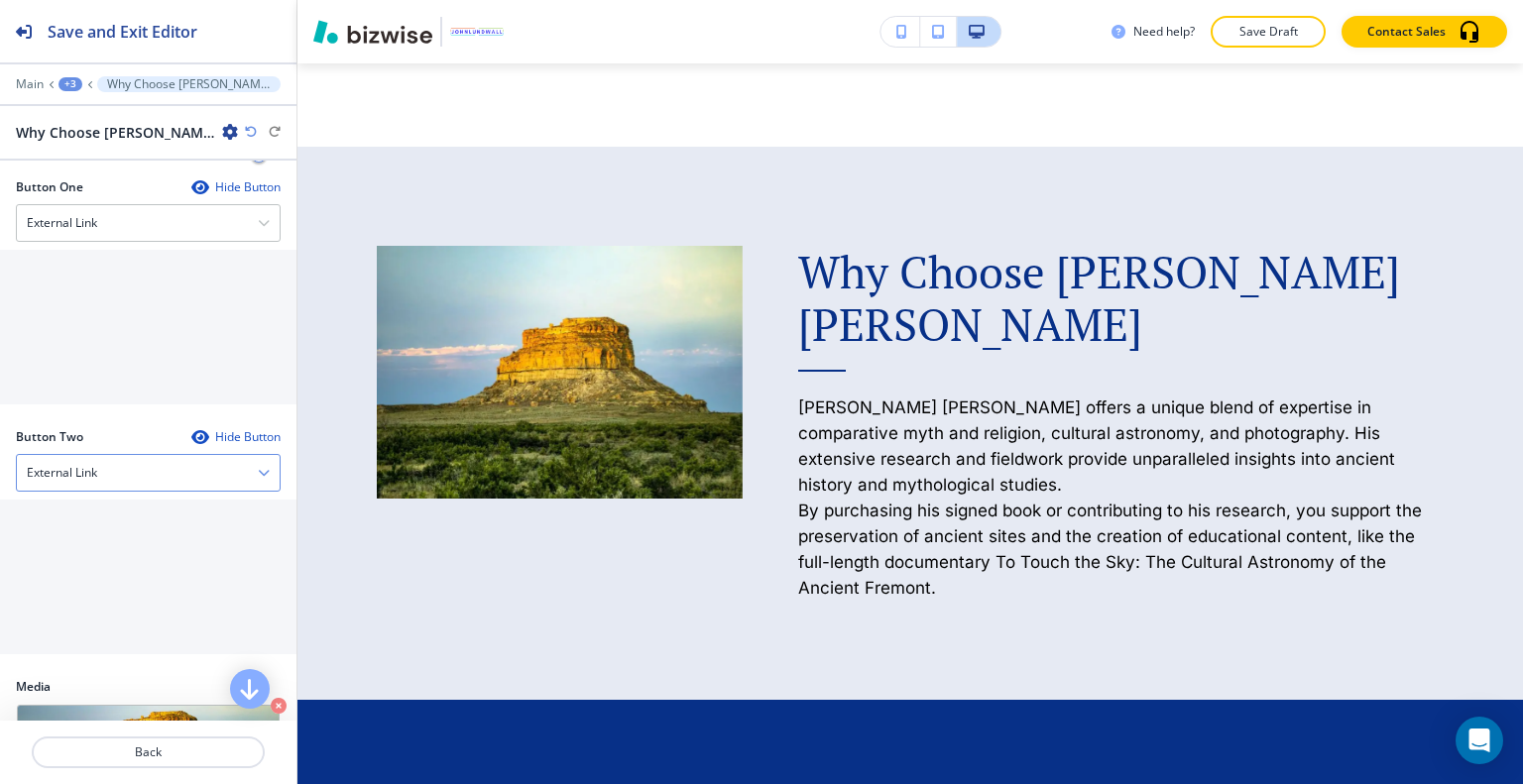 scroll, scrollTop: 914, scrollLeft: 0, axis: vertical 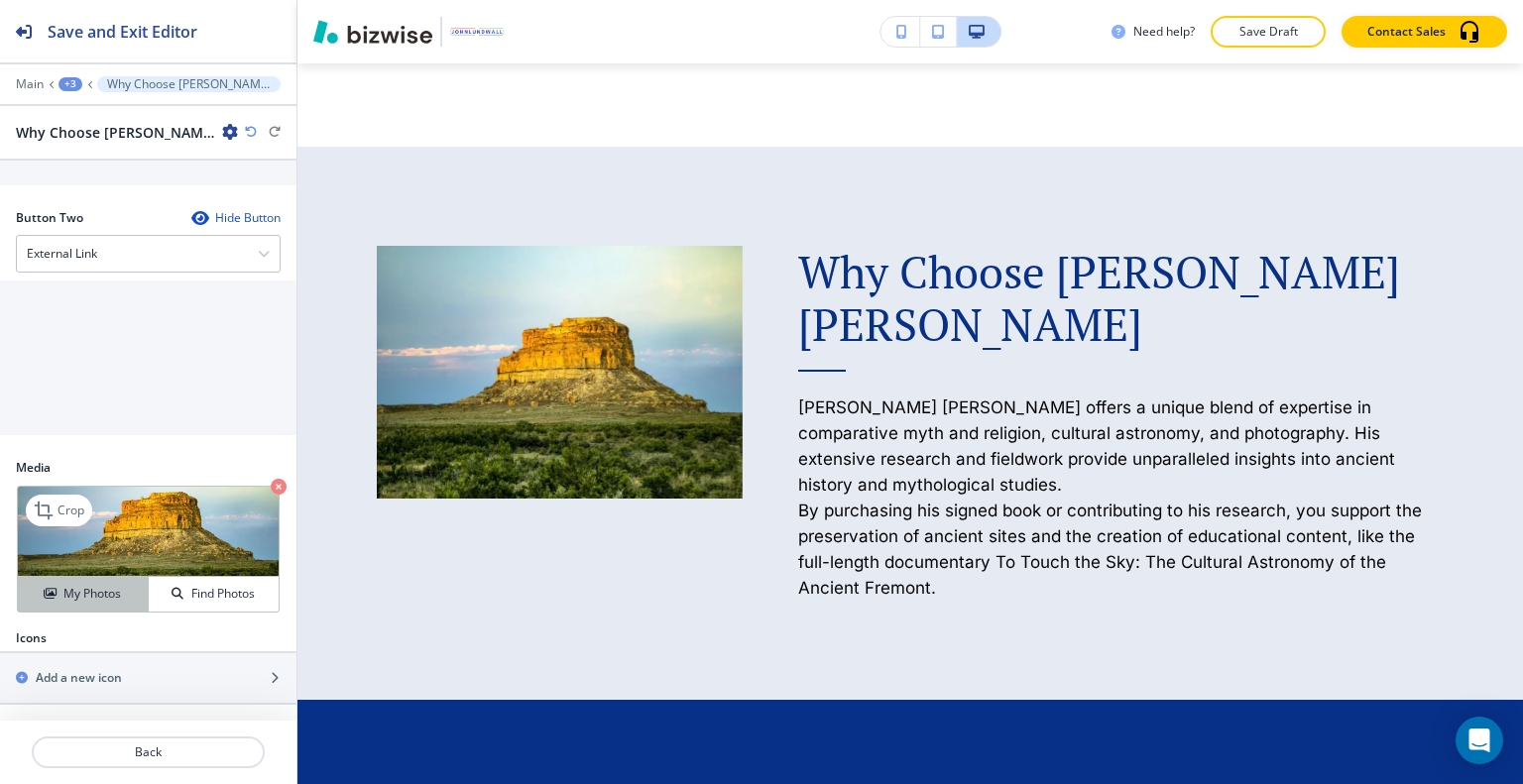 click on "My Photos" at bounding box center (83, 594) 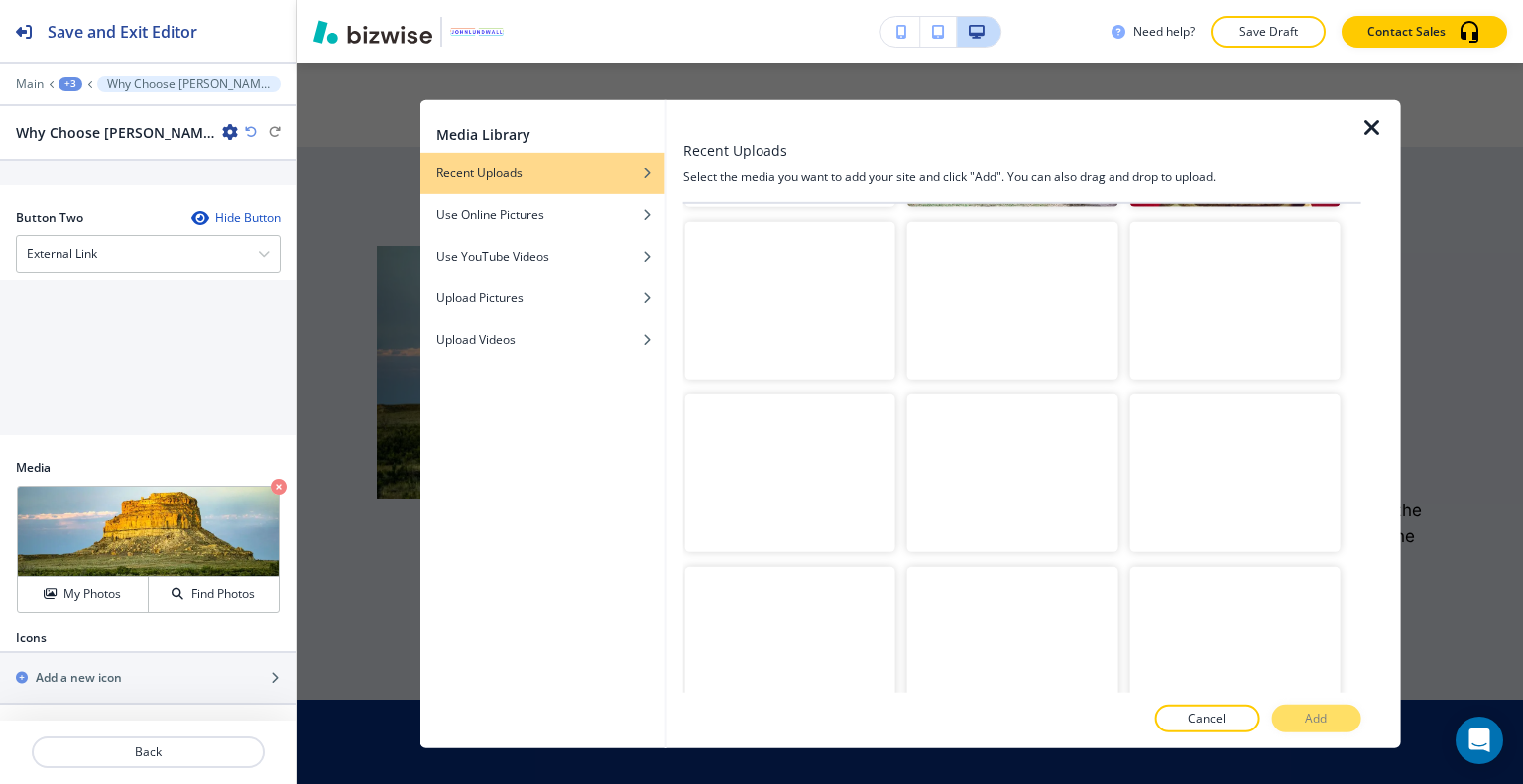 scroll, scrollTop: 38476, scrollLeft: 0, axis: vertical 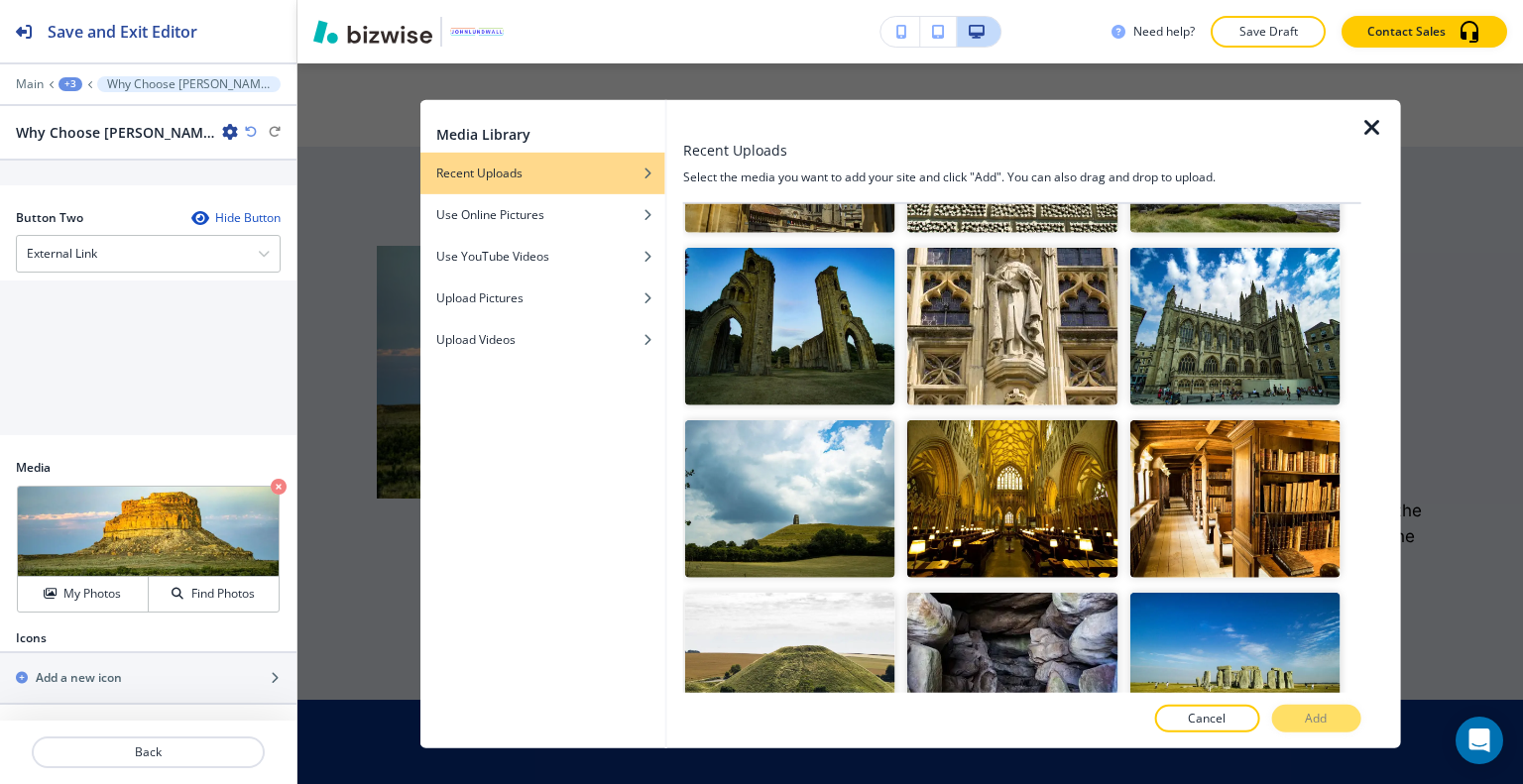 click at bounding box center (1234, 1189) 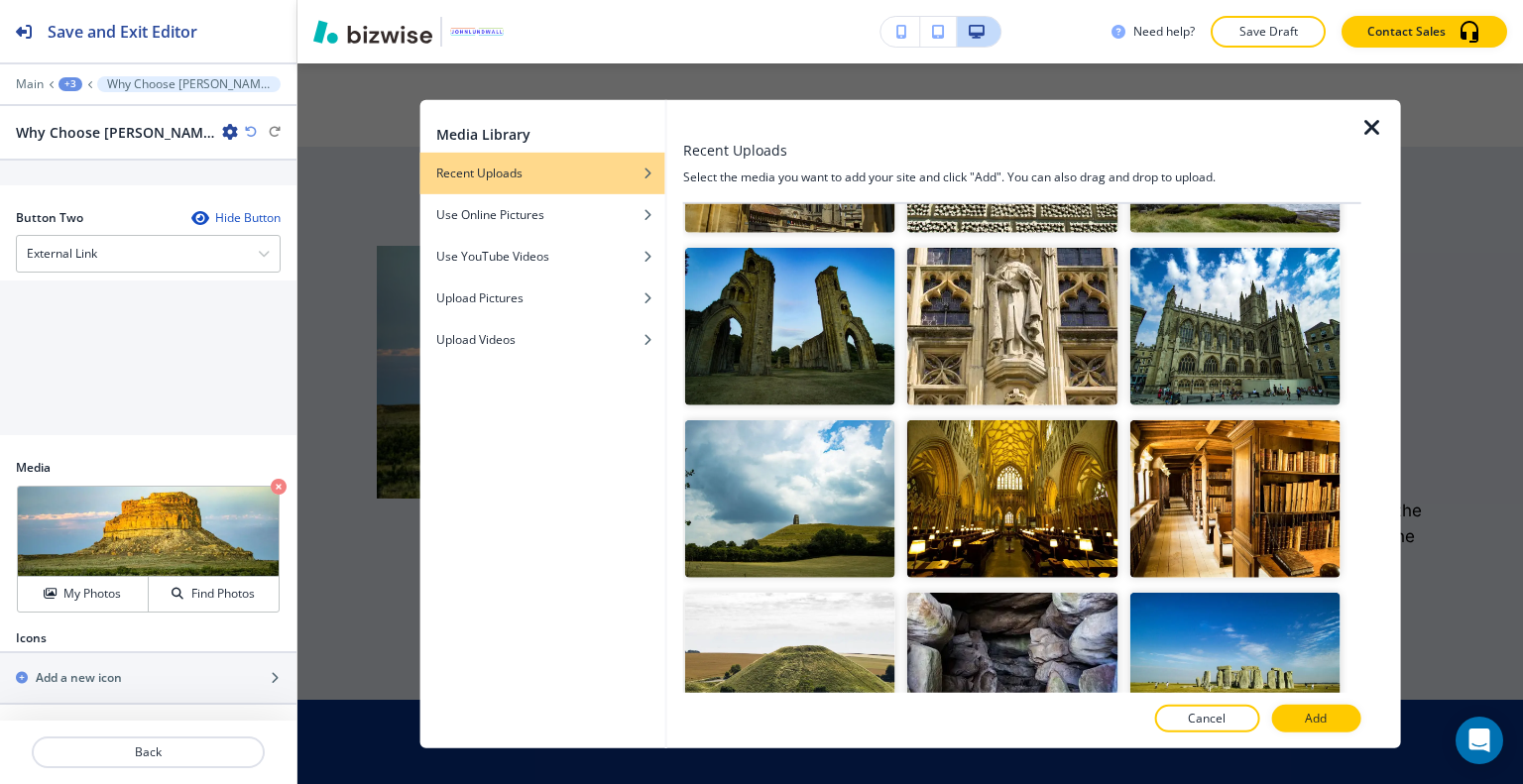 click on "Crop" at bounding box center [1182, 1135] 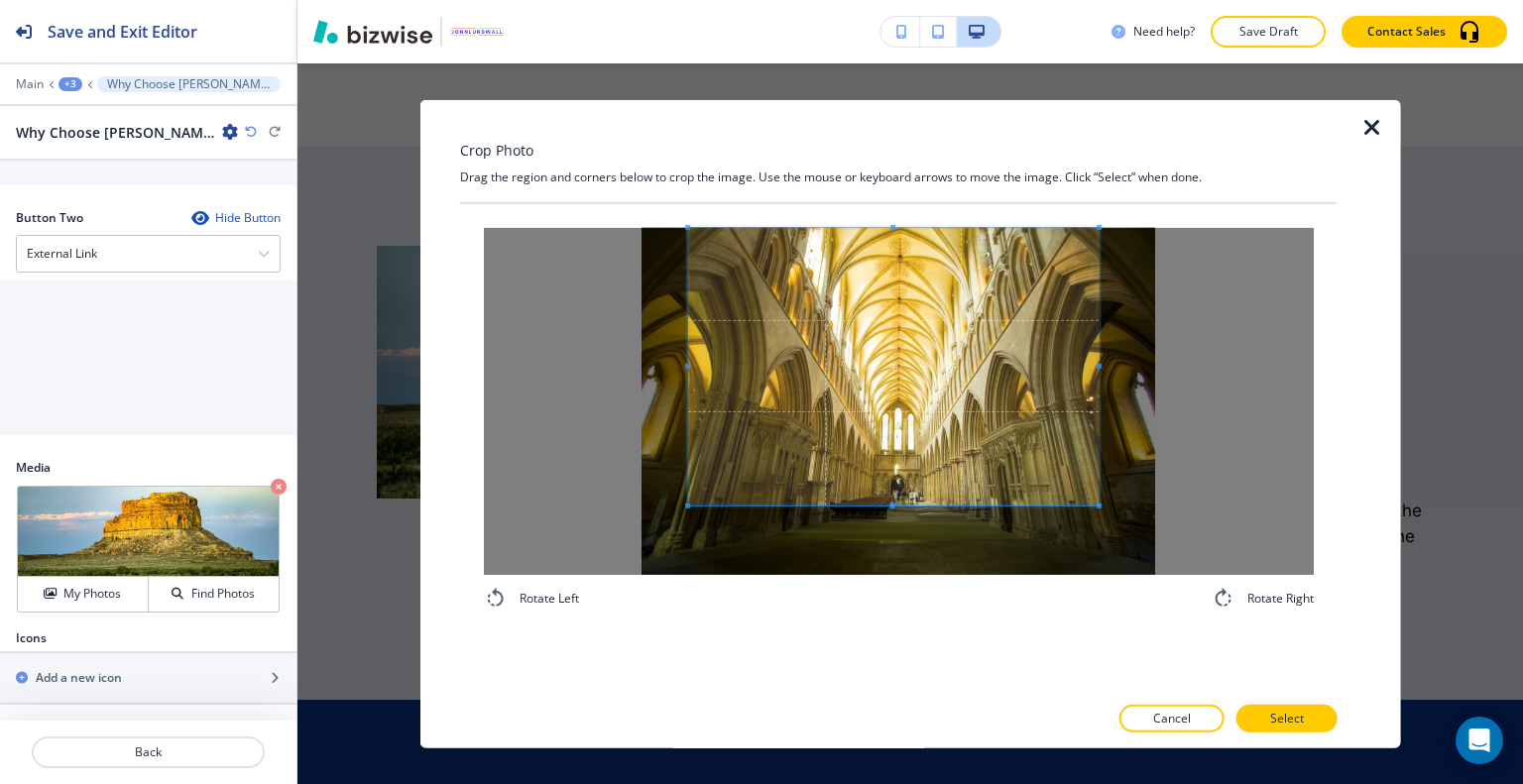 click at bounding box center [893, 366] 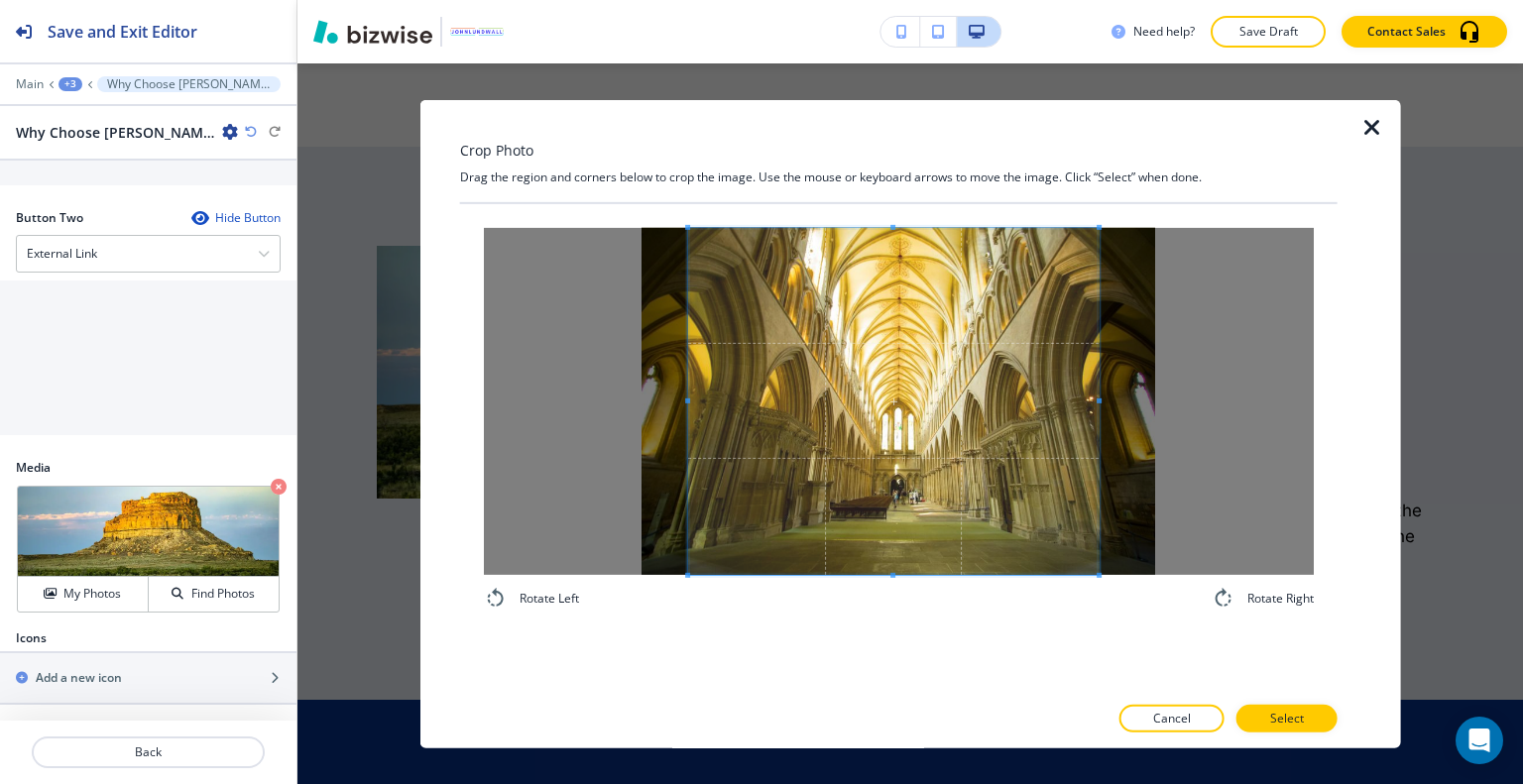 click on "Rotate Left Rotate Right" at bounding box center [898, 418] 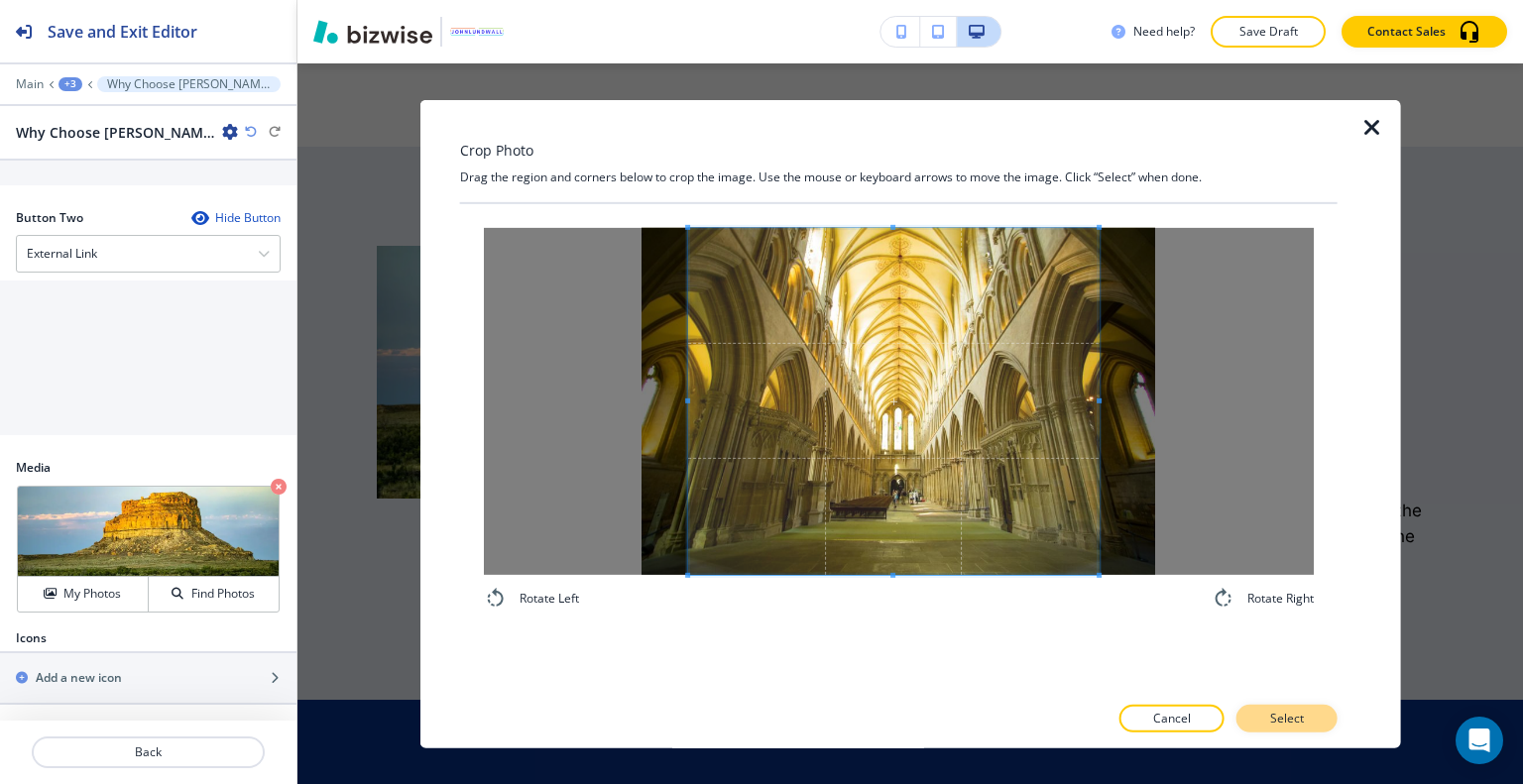 click at bounding box center (898, 699) 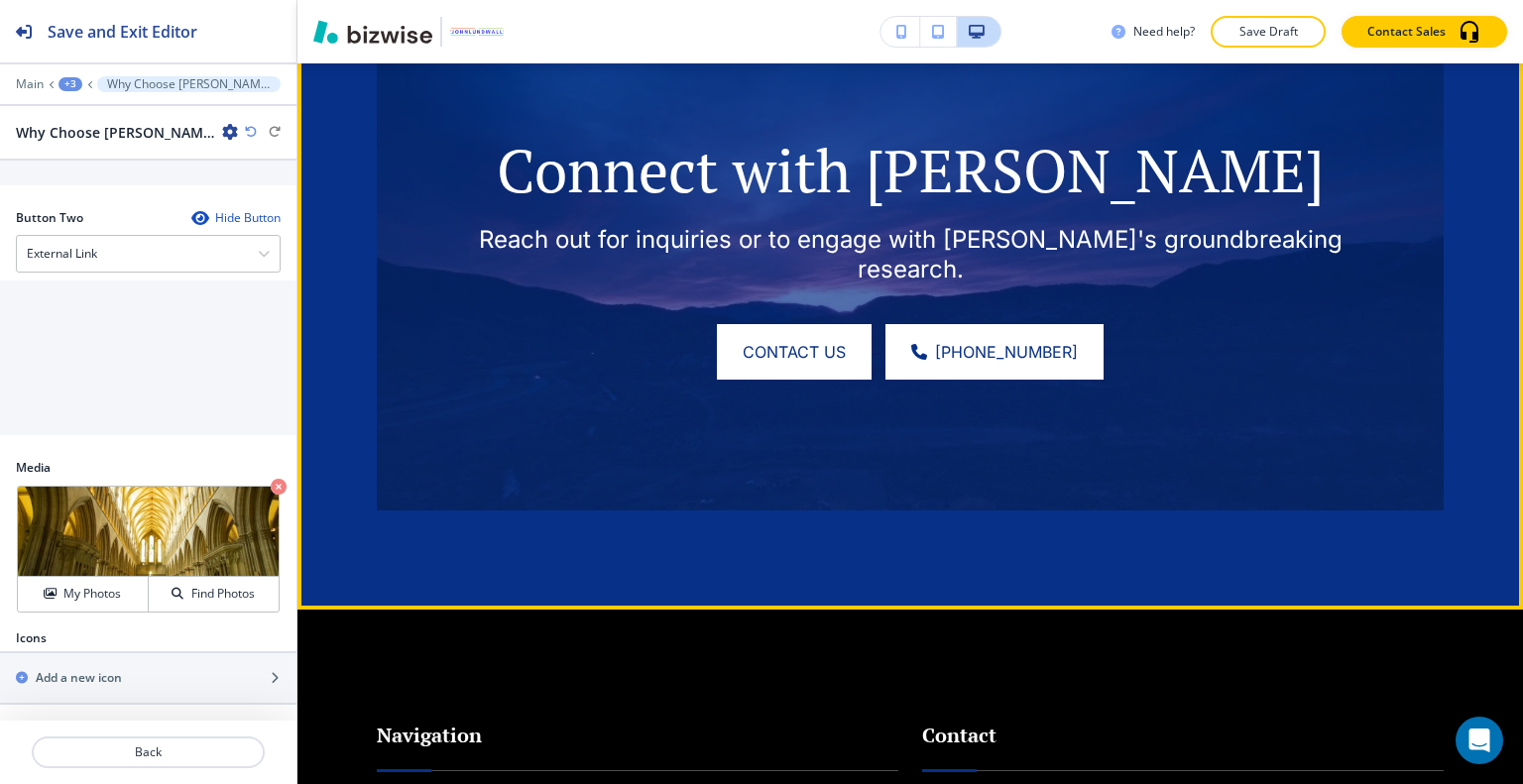 scroll, scrollTop: 3084, scrollLeft: 0, axis: vertical 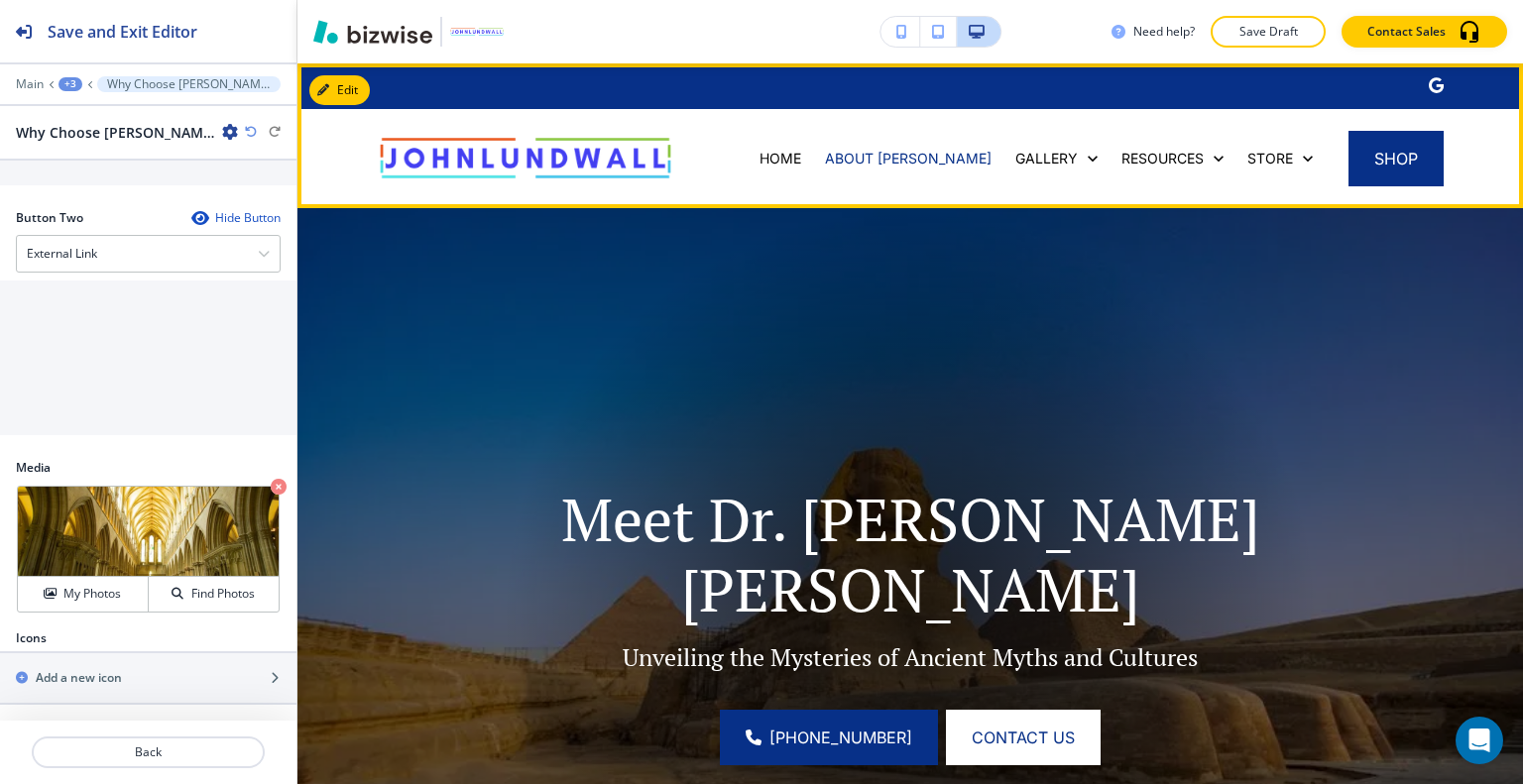 click on "HOME" at bounding box center (780, 159) 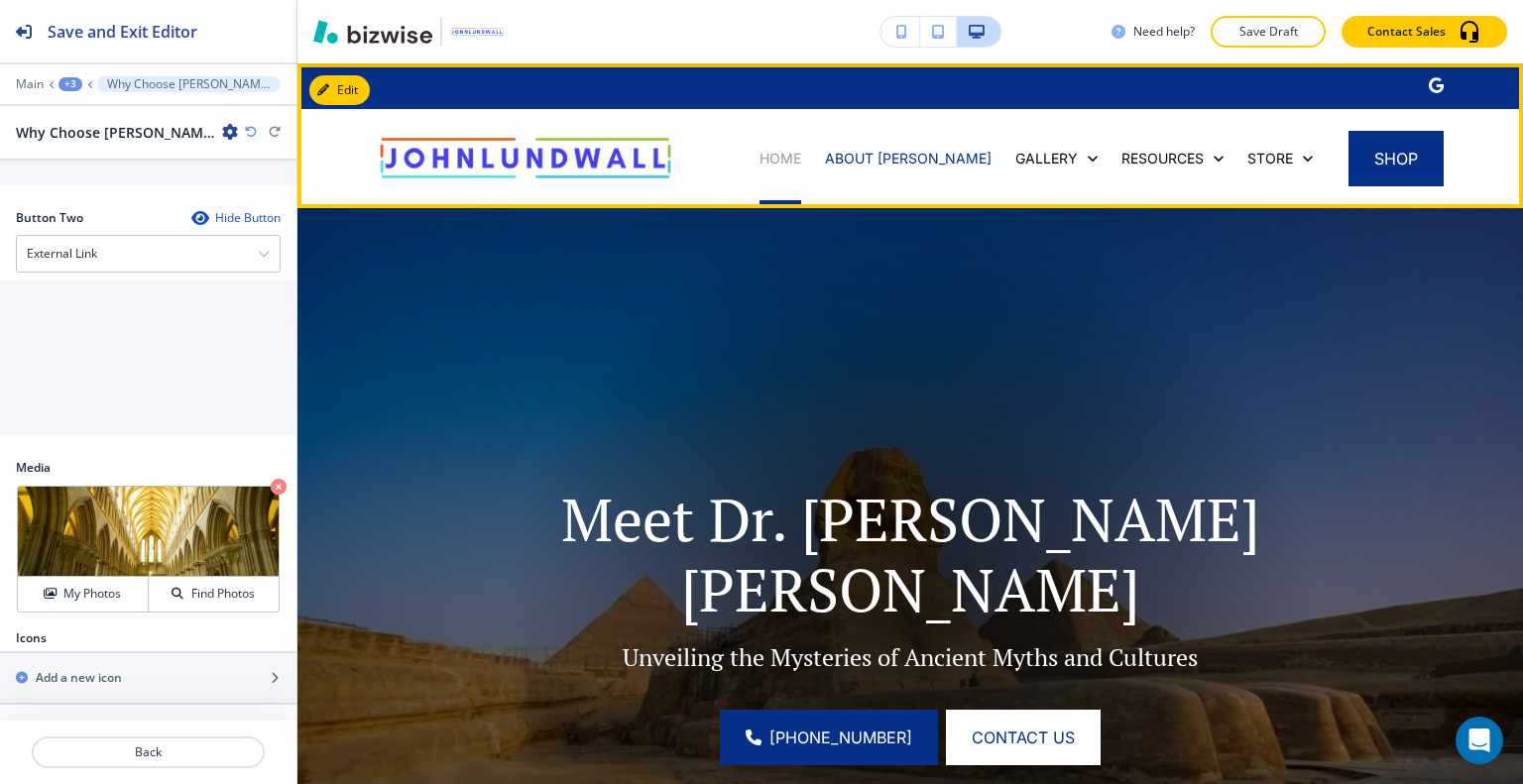 click on "HOME" at bounding box center [780, 159] 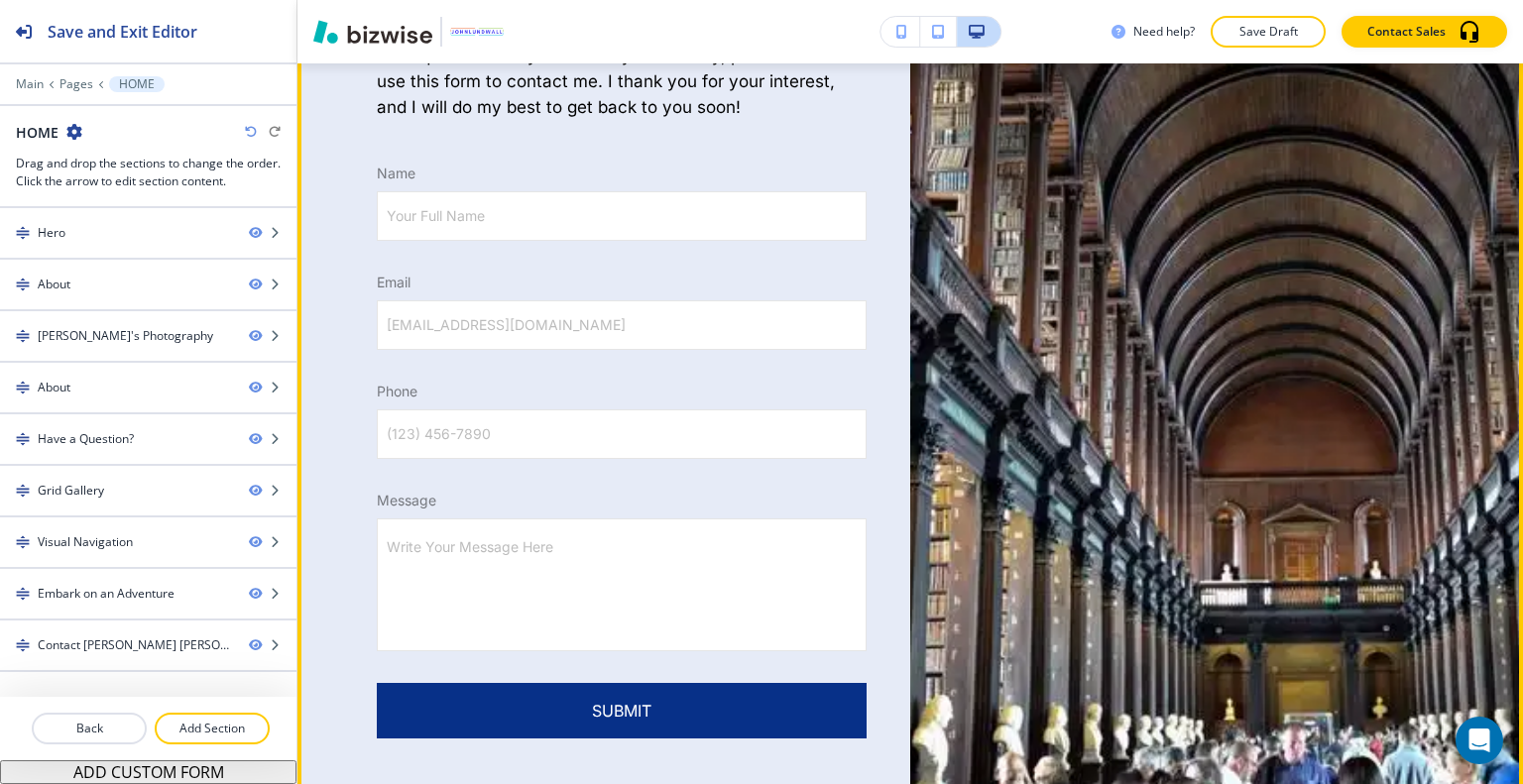scroll, scrollTop: 7271, scrollLeft: 0, axis: vertical 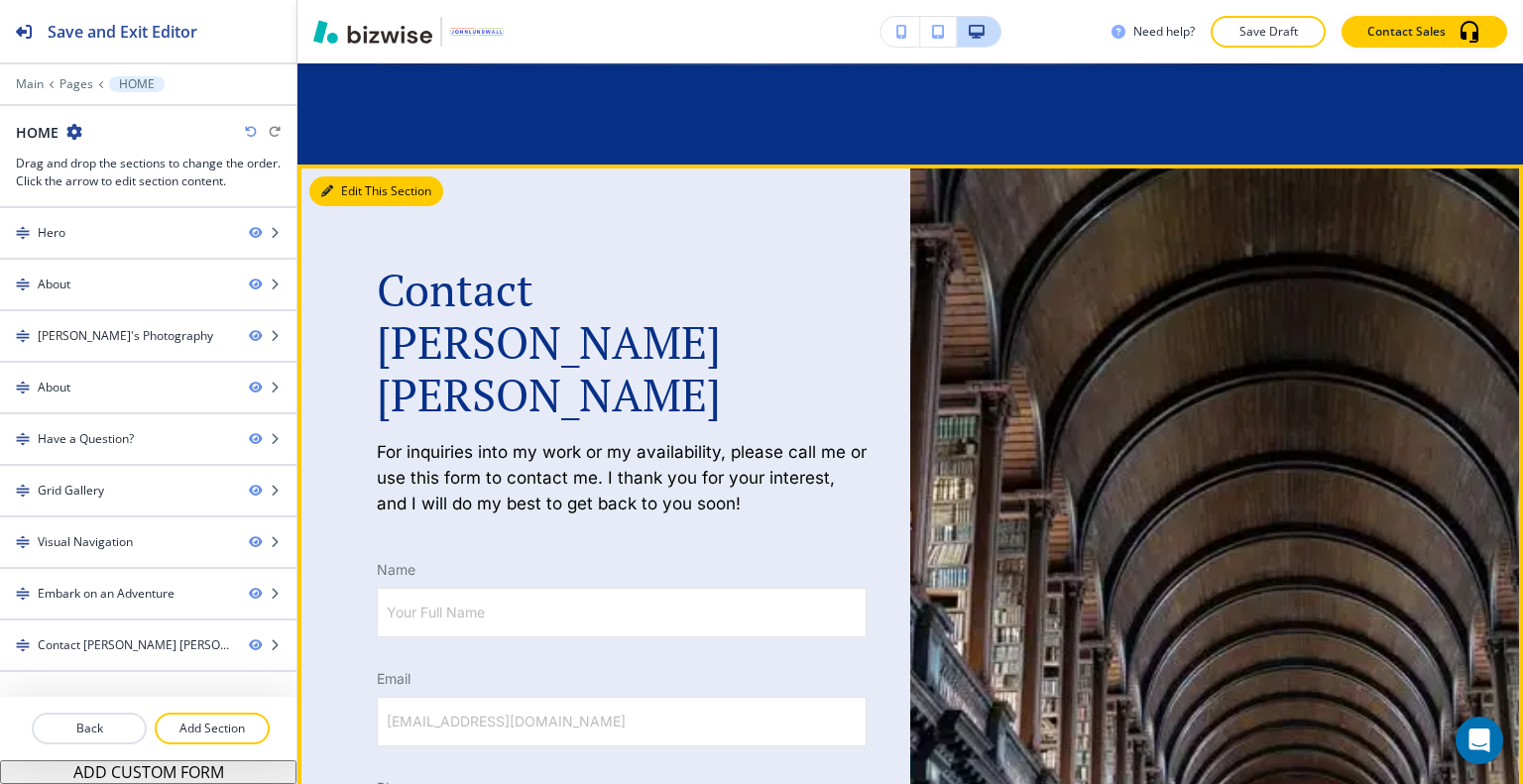 click on "Edit This Section" at bounding box center (376, 191) 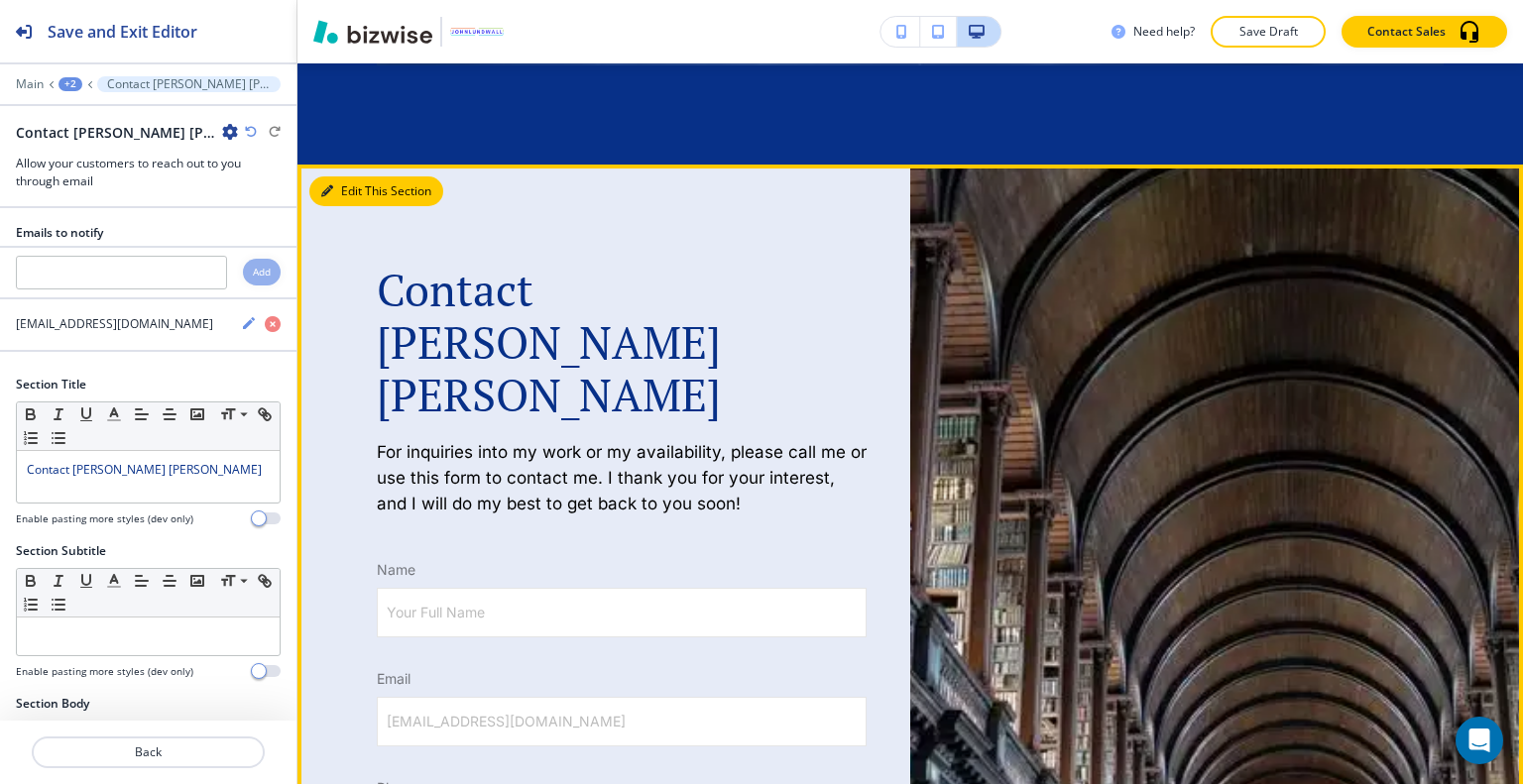 scroll, scrollTop: 7295, scrollLeft: 0, axis: vertical 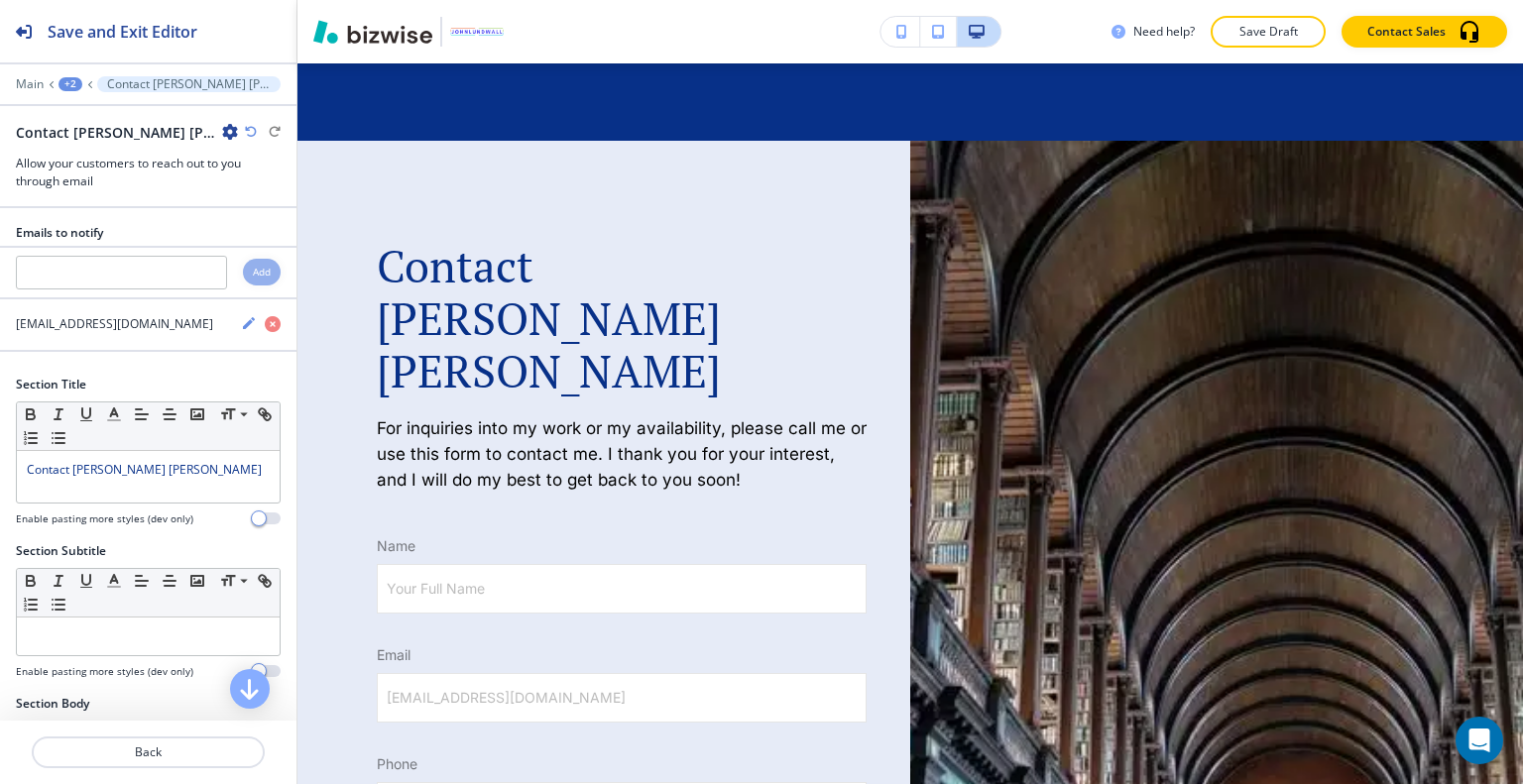 click at bounding box center [230, 132] 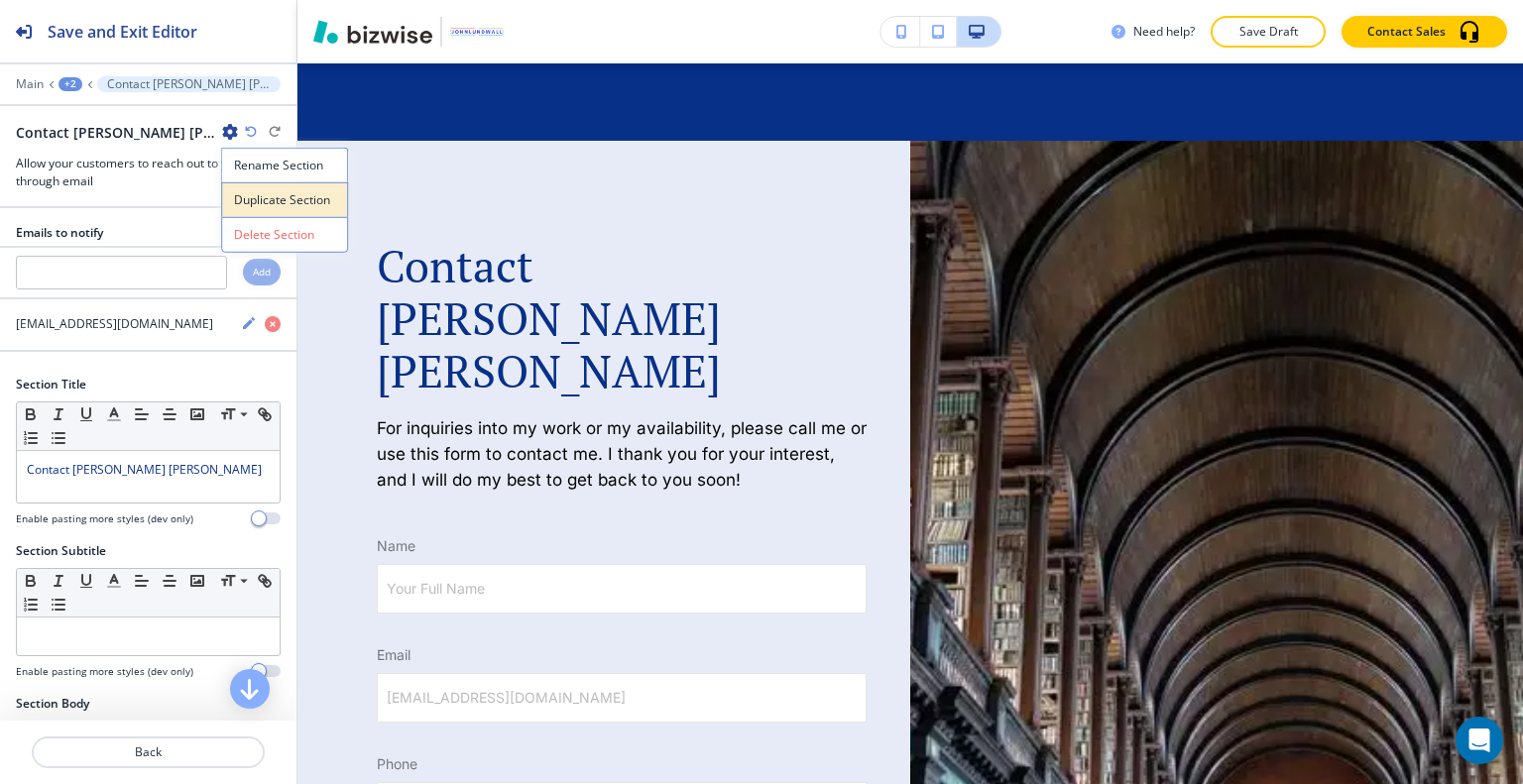 click on "Duplicate Section" at bounding box center (285, 200) 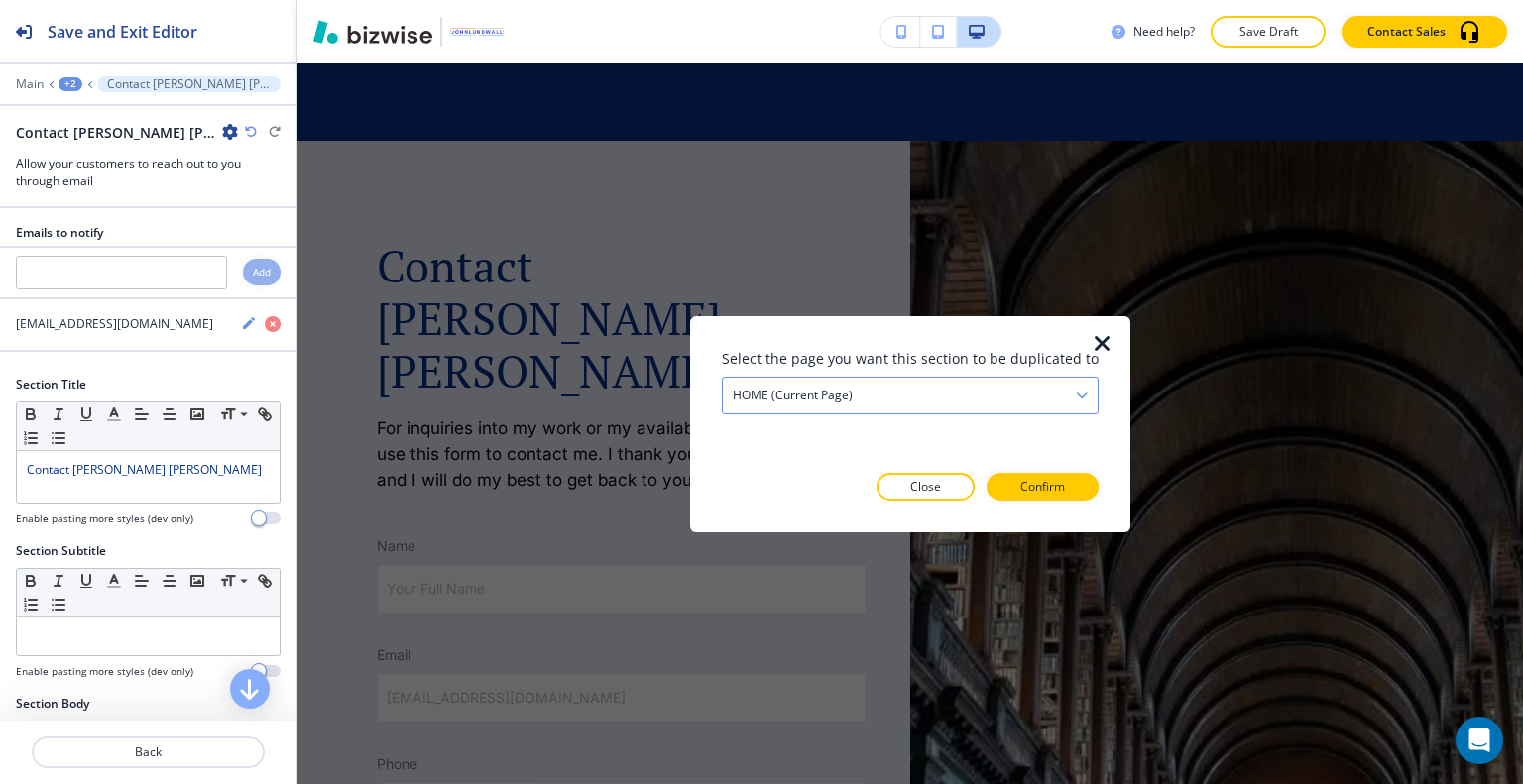 click on "HOME (current page)" at bounding box center (910, 394) 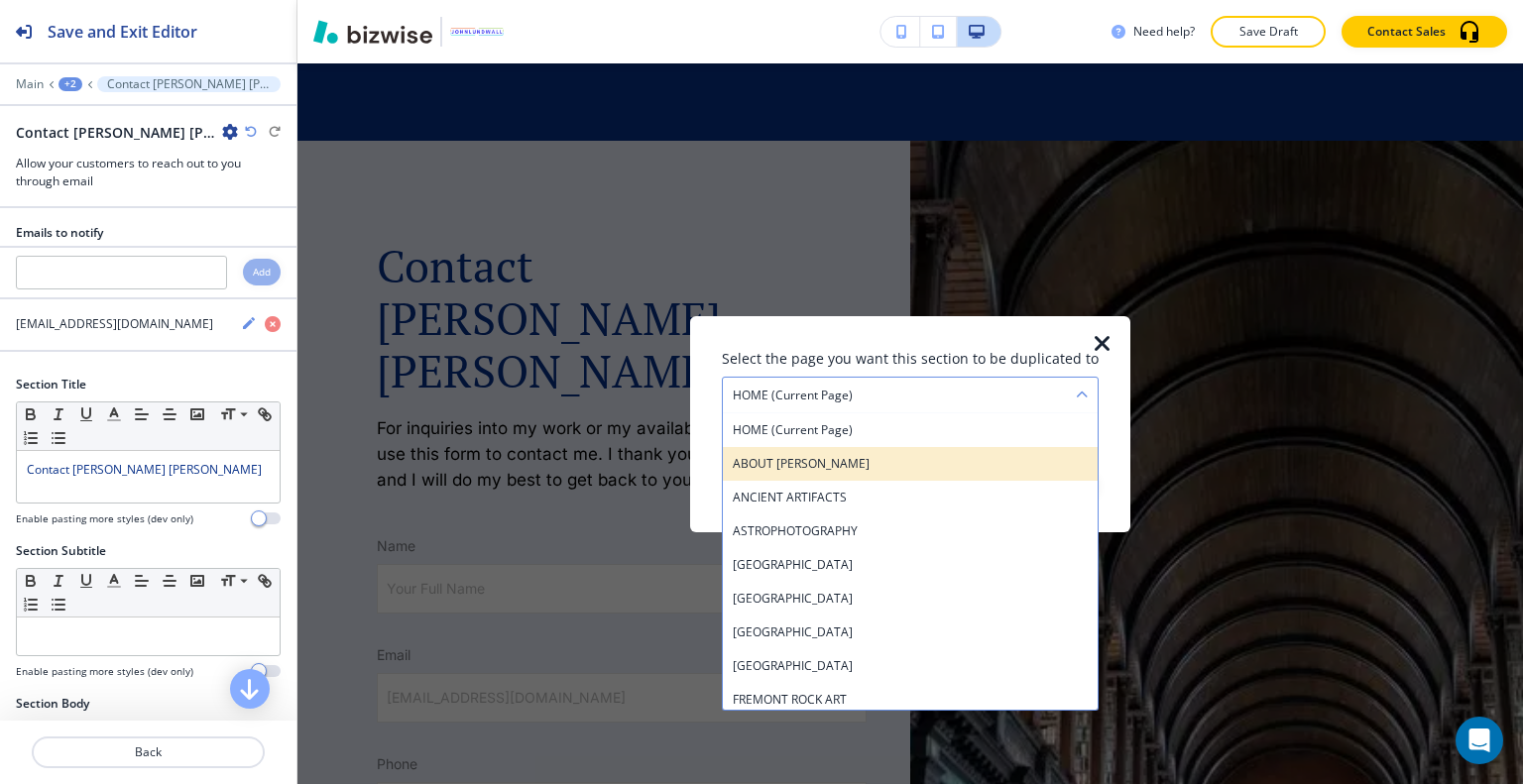 click on "ABOUT [PERSON_NAME]" at bounding box center [910, 463] 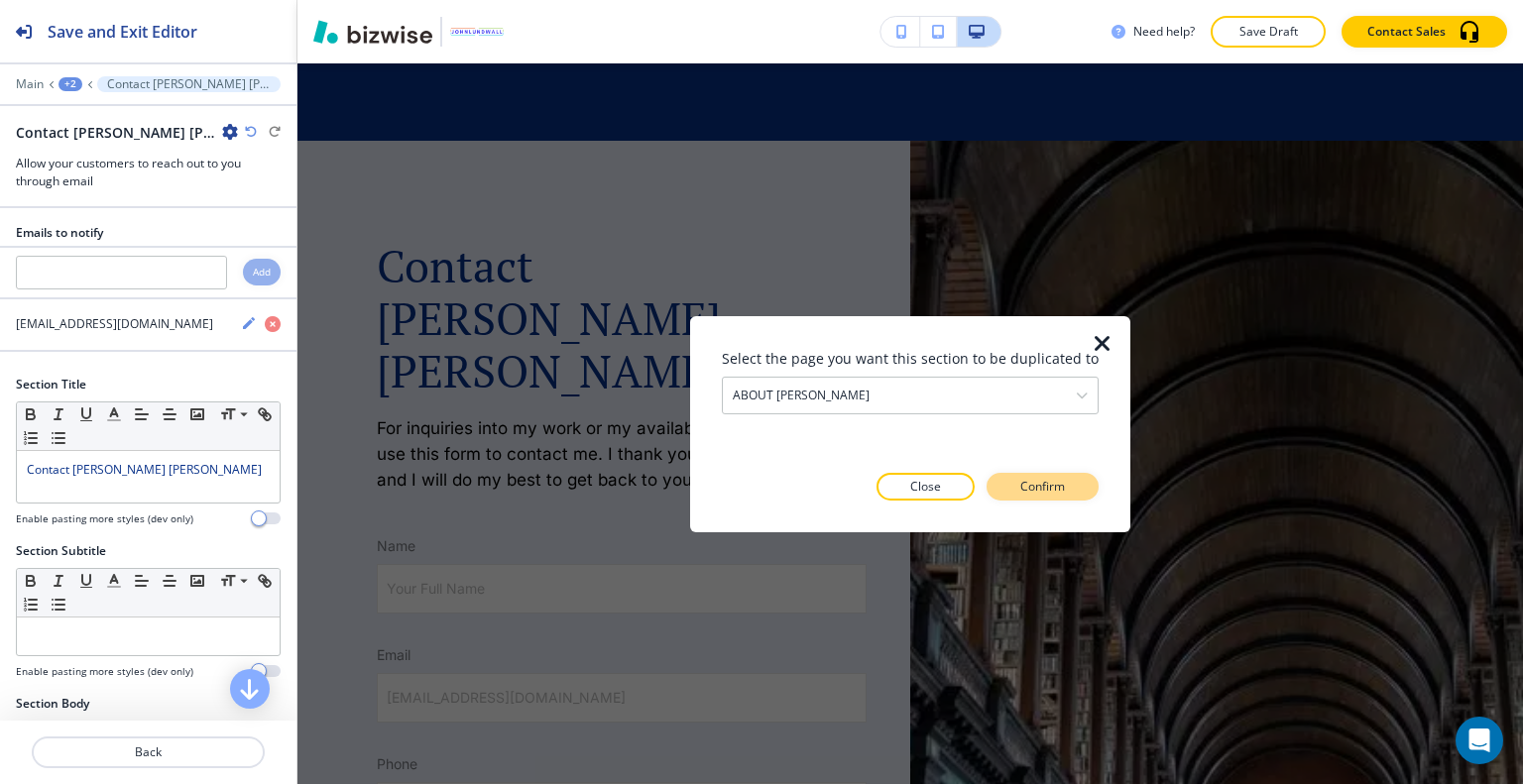 click on "Confirm" at bounding box center (1042, 487) 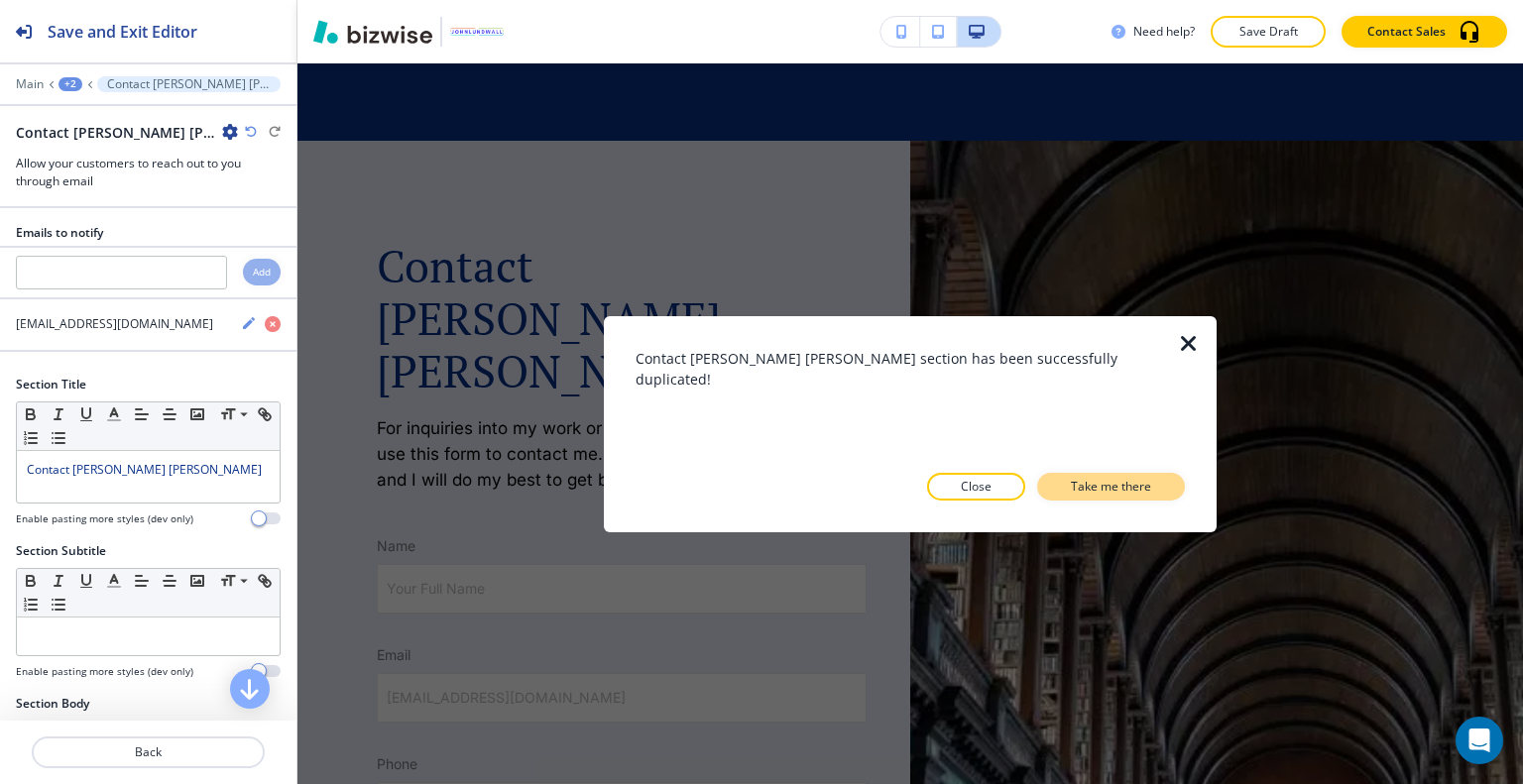 click on "Take me there" at bounding box center [1111, 487] 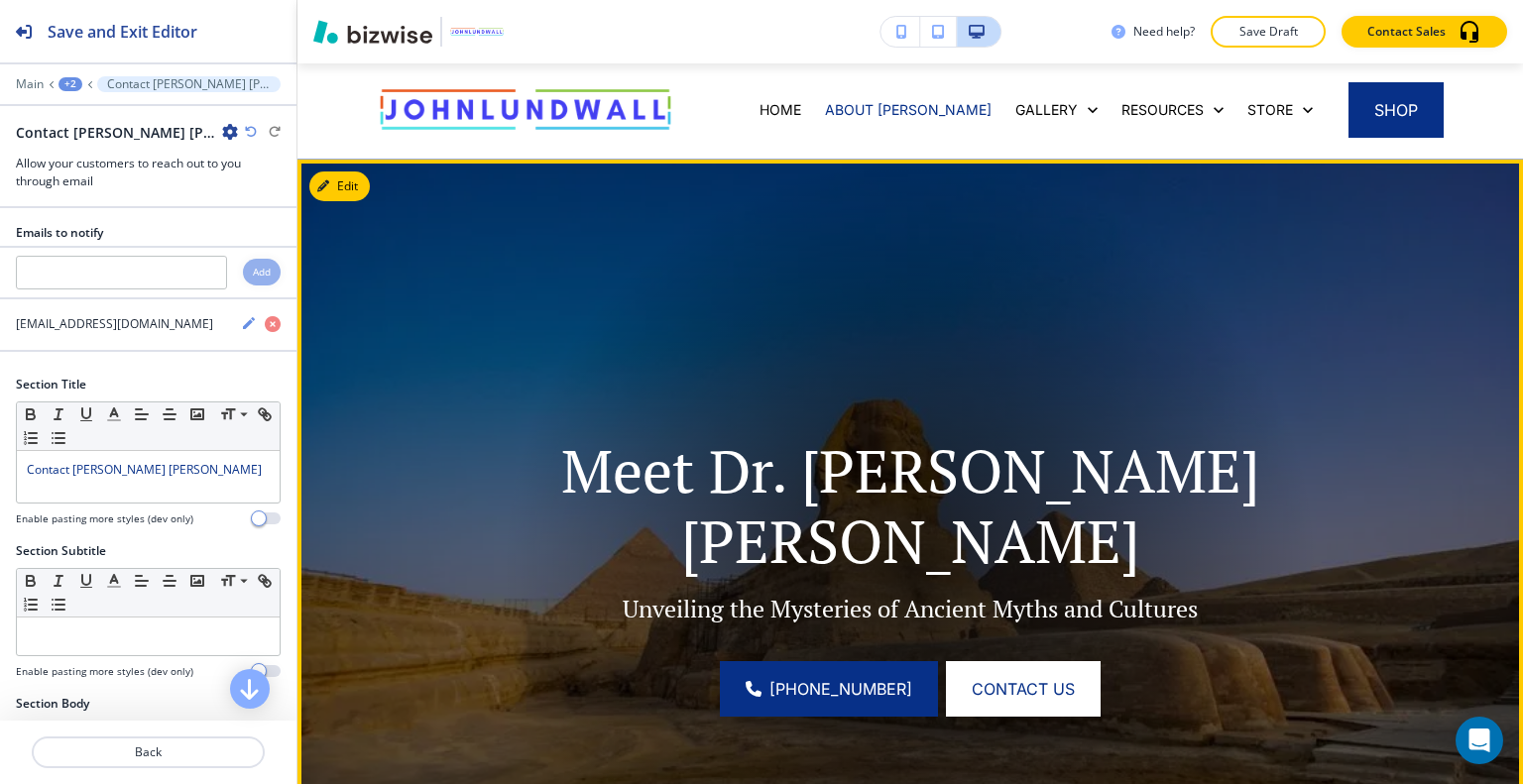 scroll, scrollTop: 0, scrollLeft: 0, axis: both 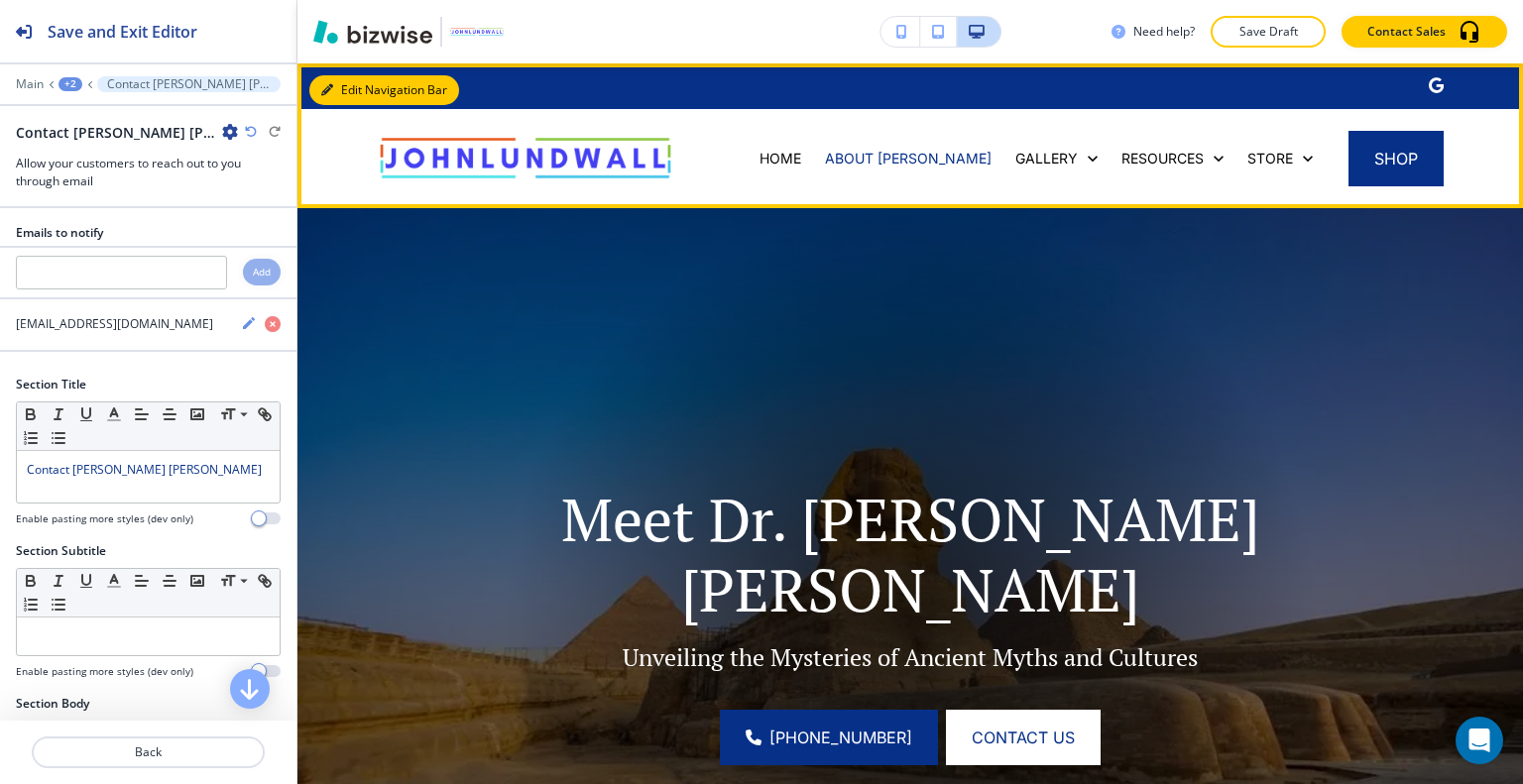 click on "Edit Navigation Bar" at bounding box center [384, 90] 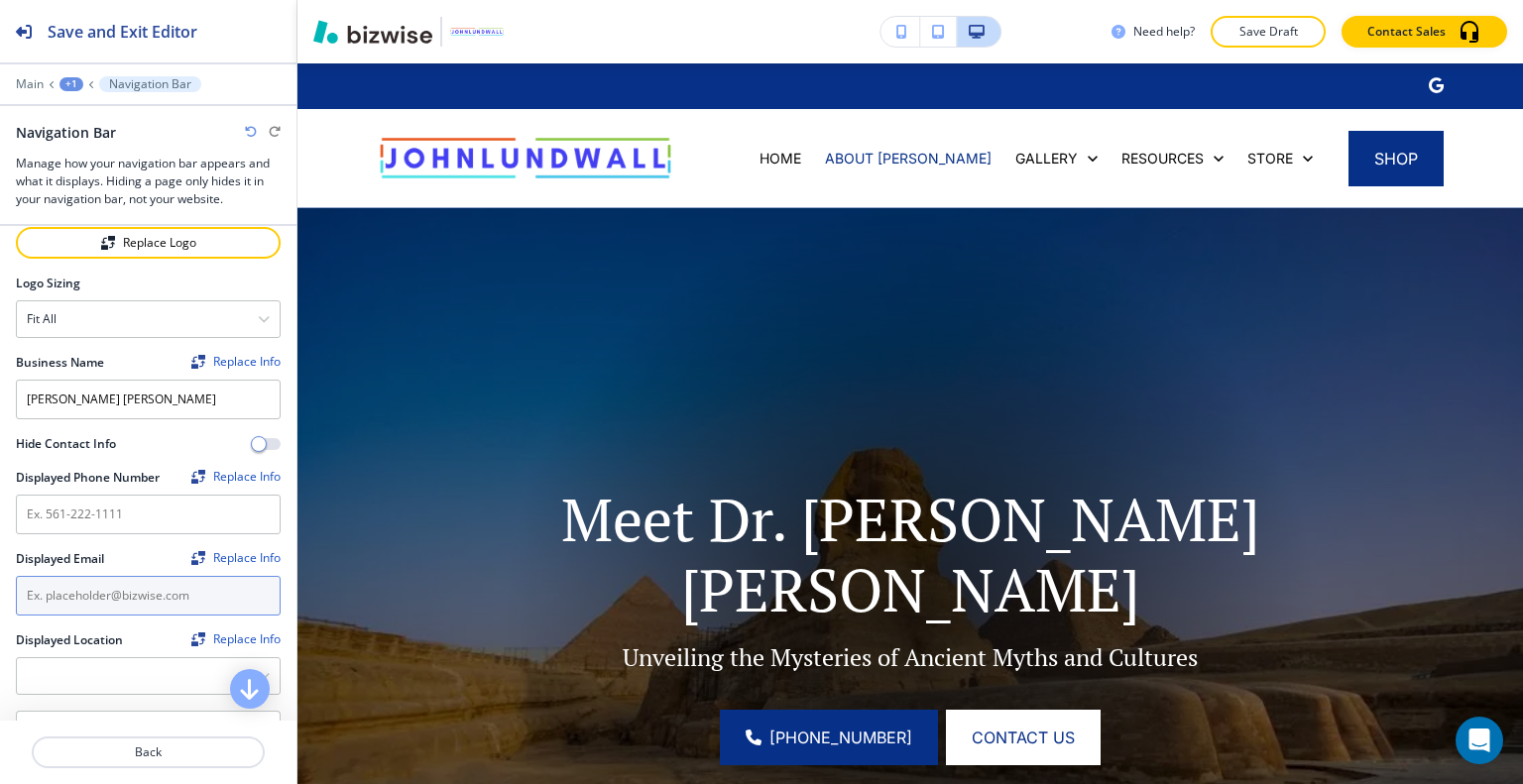 scroll, scrollTop: 198, scrollLeft: 0, axis: vertical 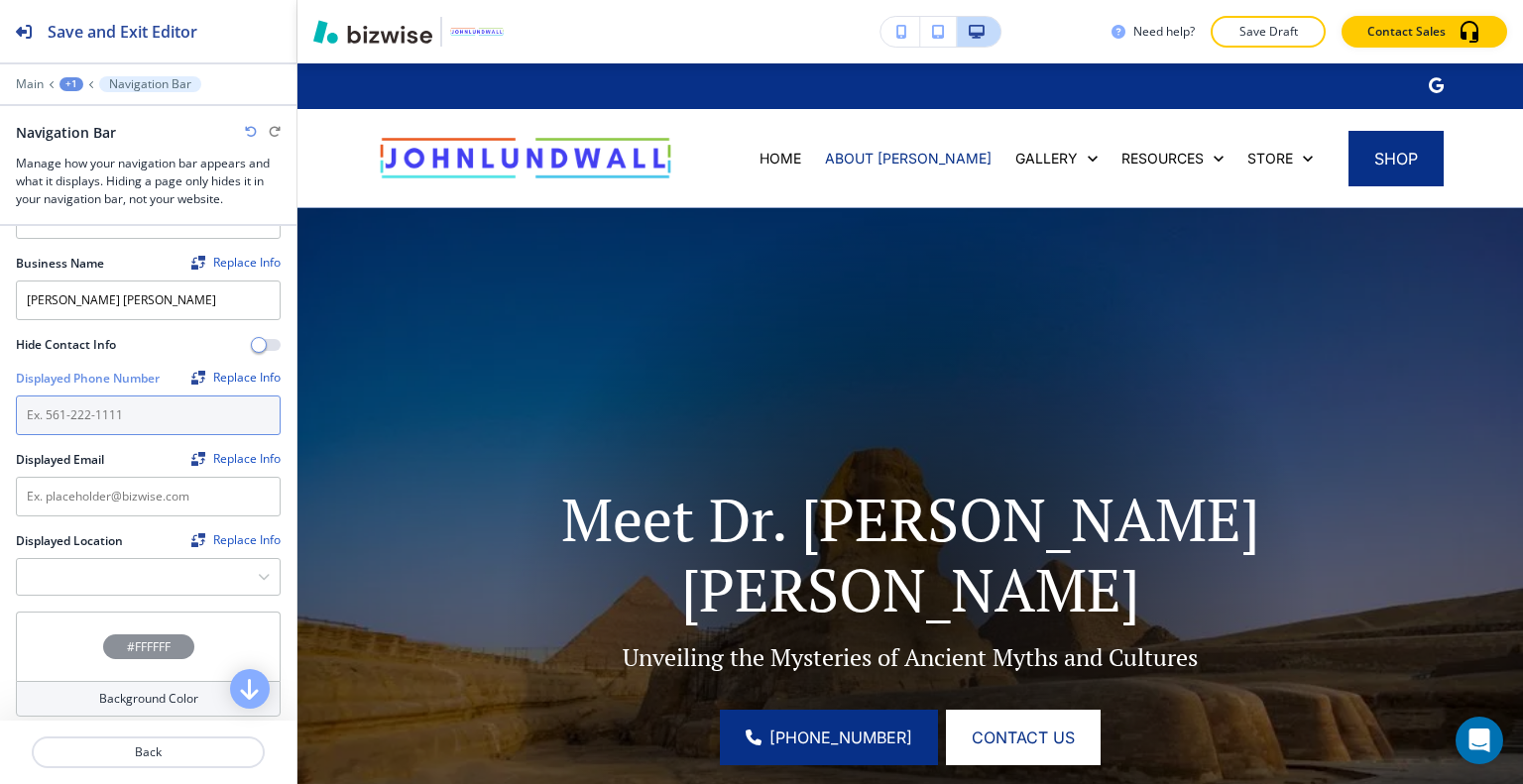 paste on "[EMAIL_ADDRESS][DOMAIN_NAME]" 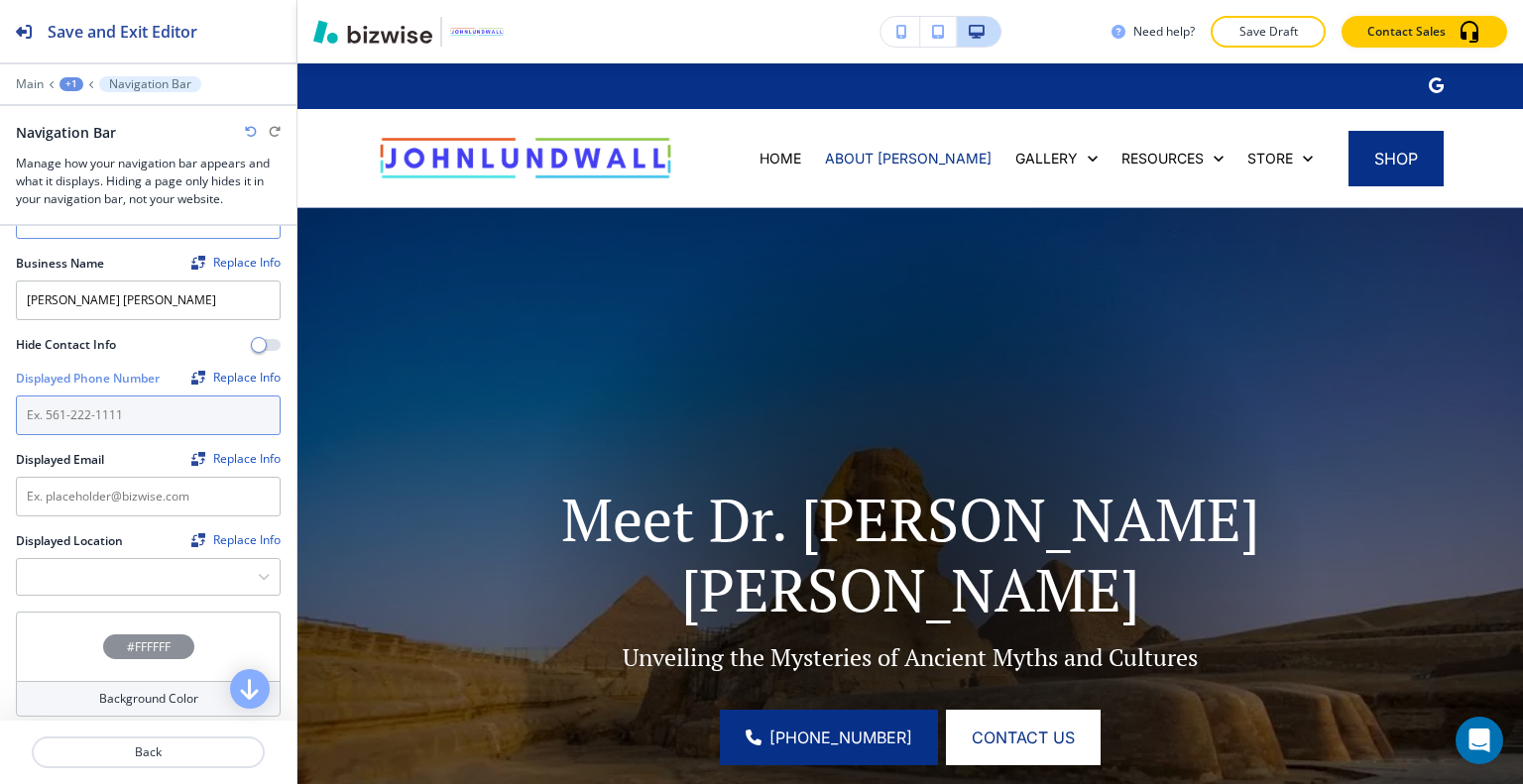type on "[EMAIL_ADDRESS][DOMAIN_NAME]" 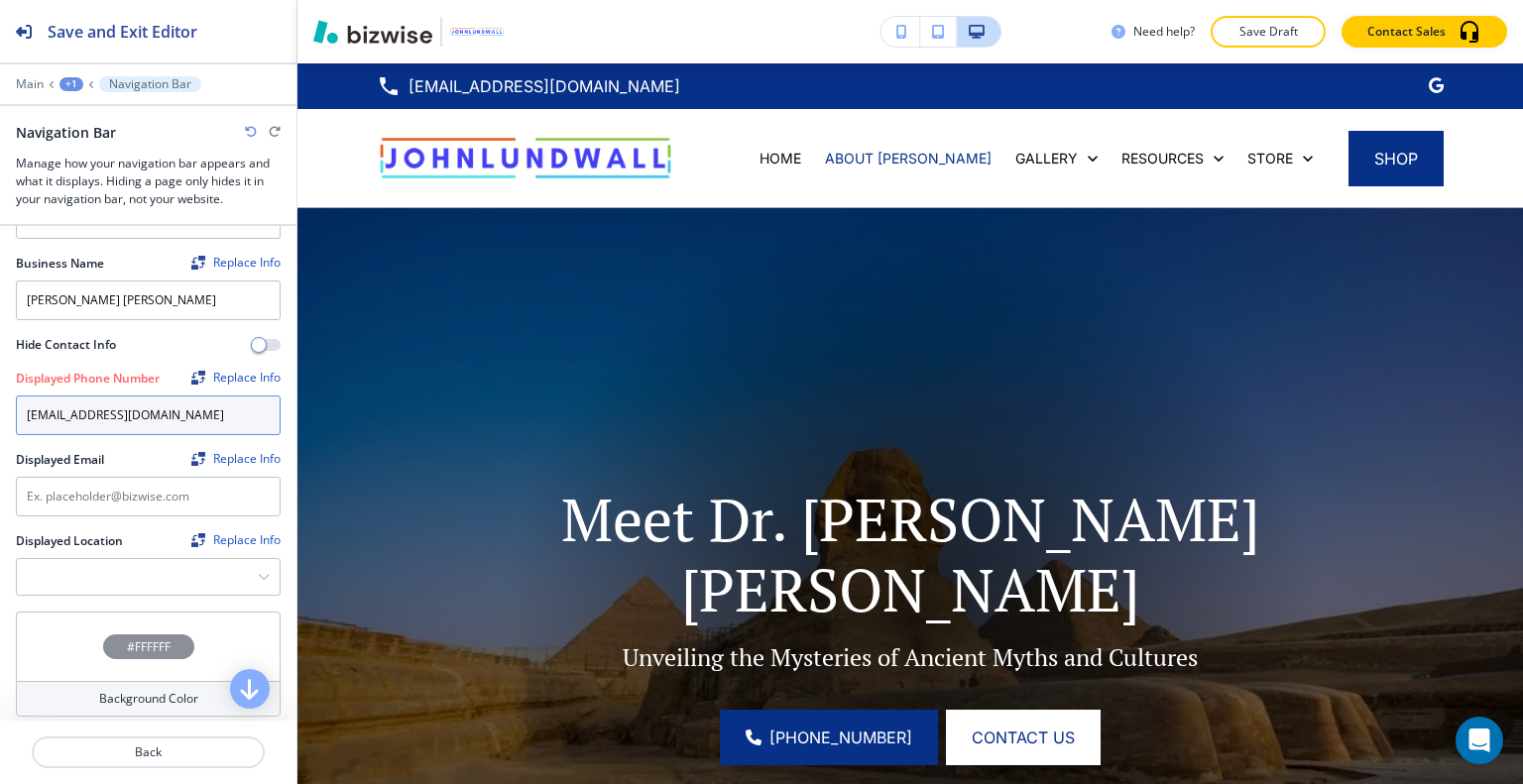 drag, startPoint x: 171, startPoint y: 416, endPoint x: 0, endPoint y: 399, distance: 171.84295 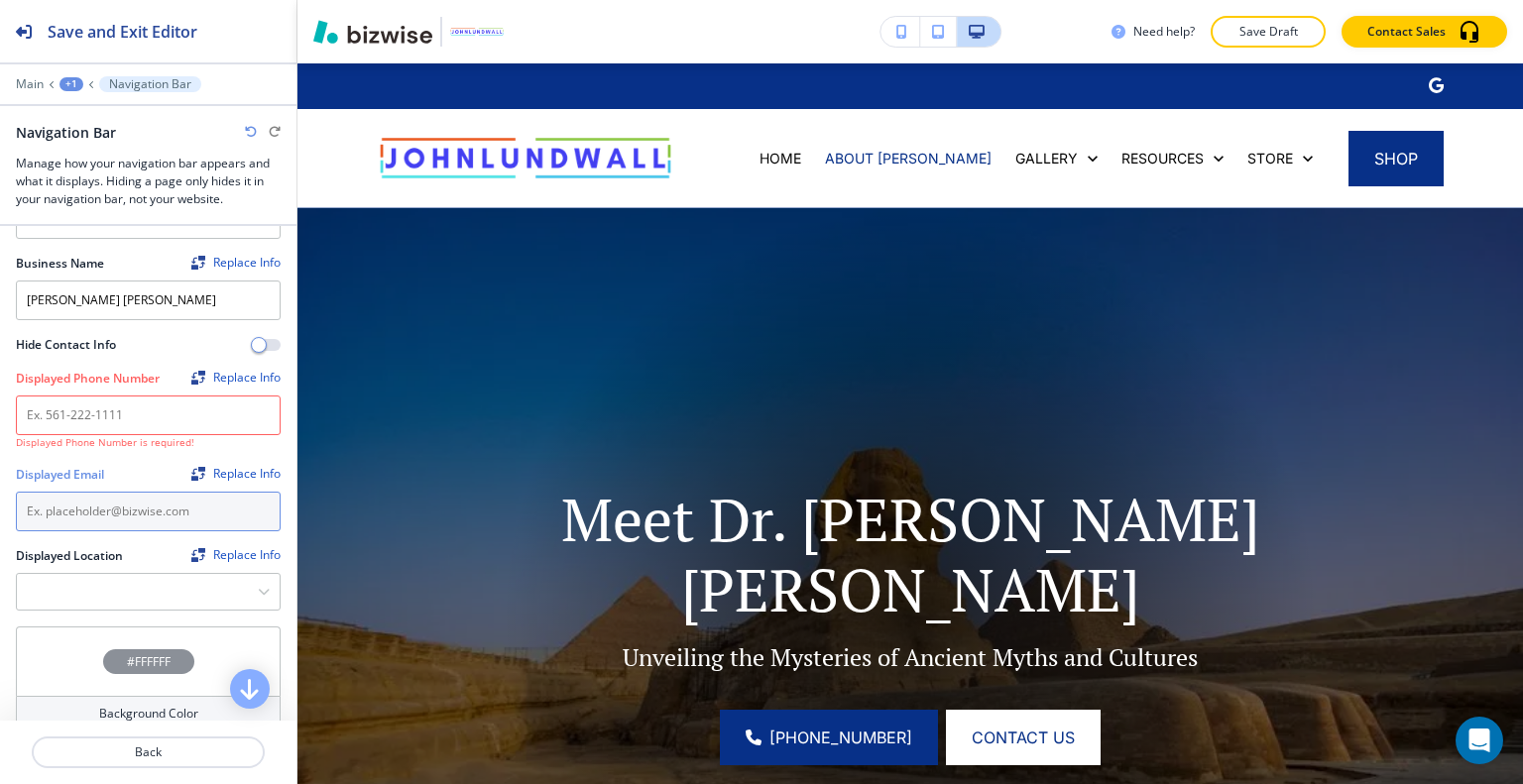 paste on "[EMAIL_ADDRESS][DOMAIN_NAME]" 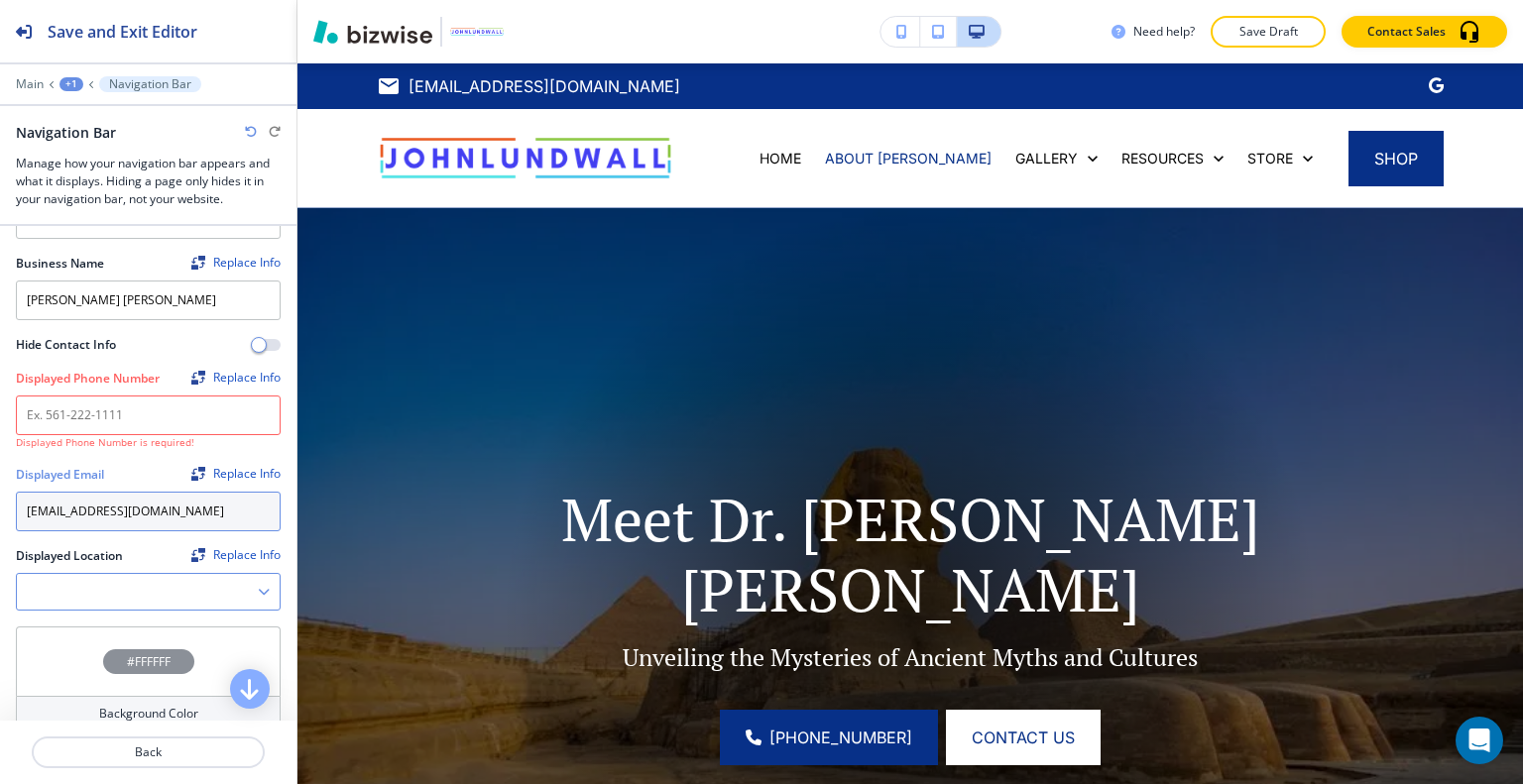 type on "[EMAIL_ADDRESS][DOMAIN_NAME]" 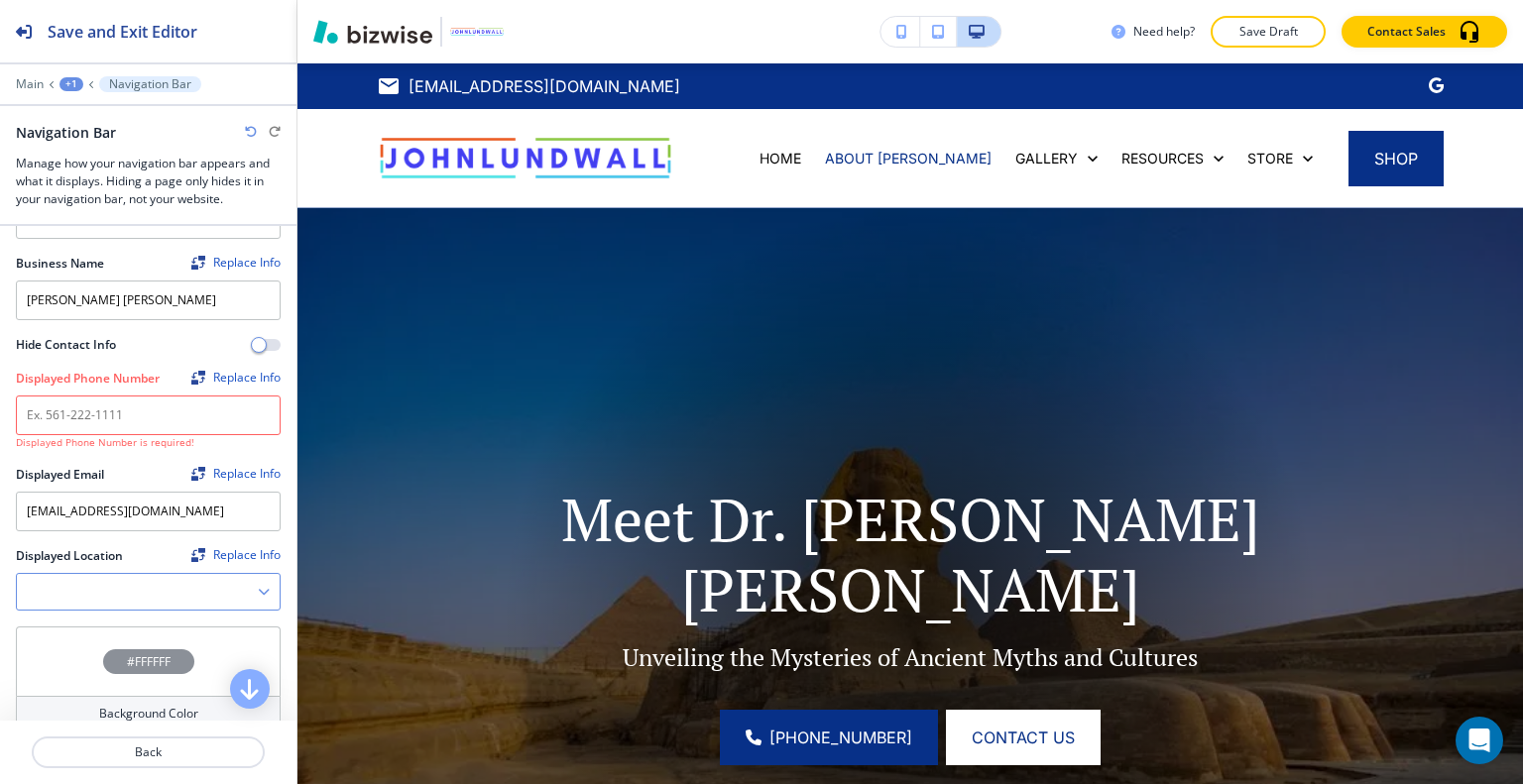click at bounding box center (137, 592) 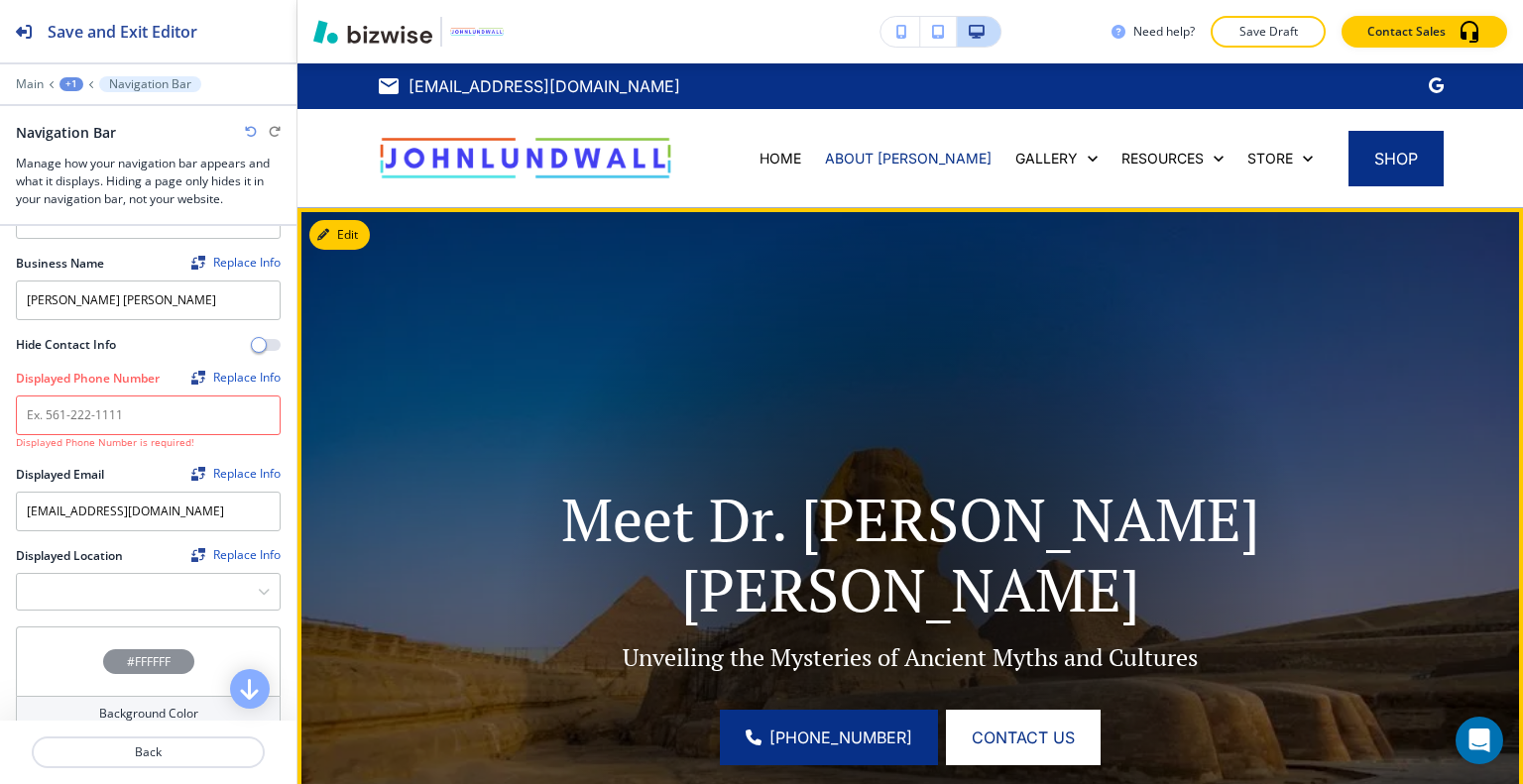 click at bounding box center (910, 615) 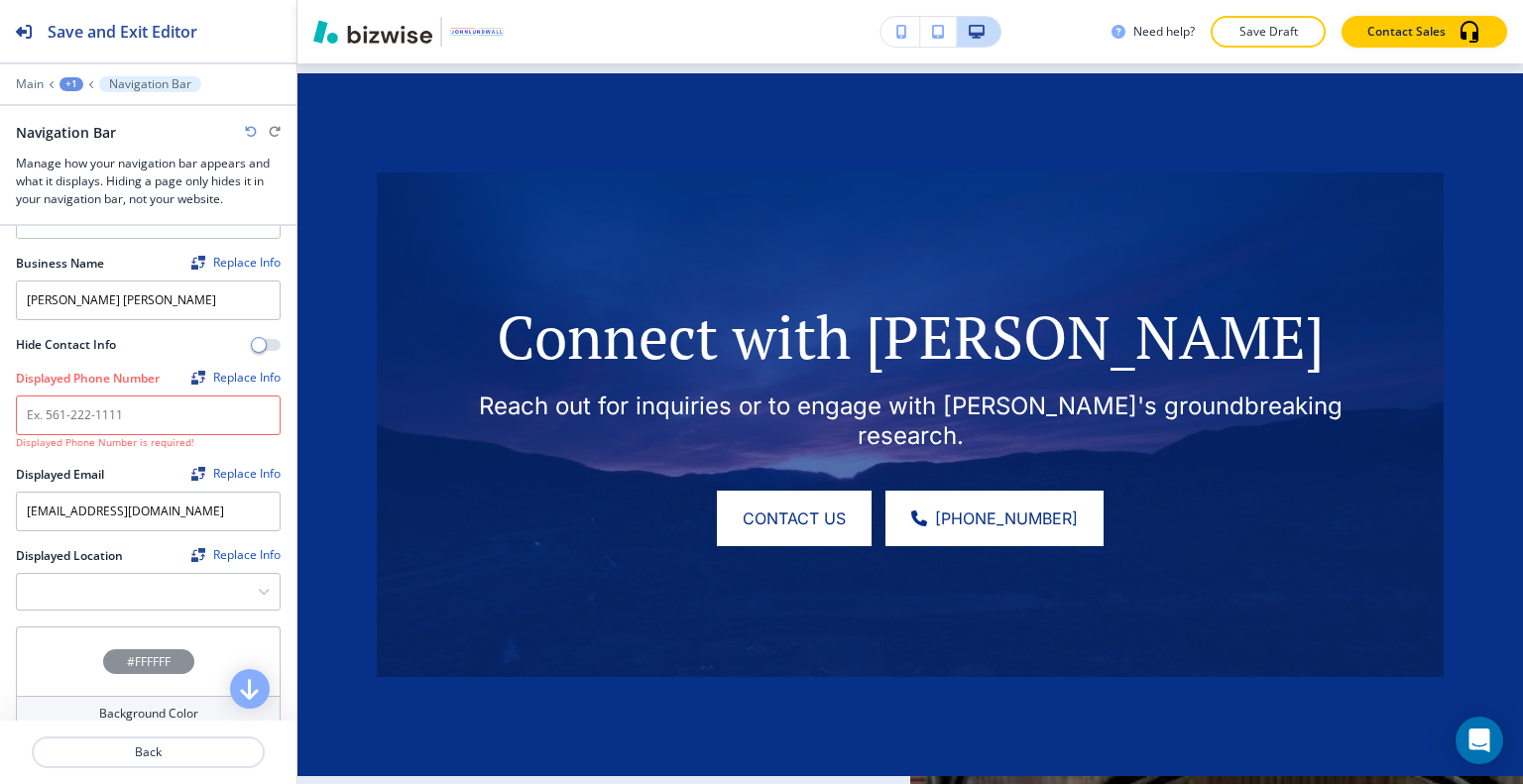 scroll, scrollTop: 3182, scrollLeft: 0, axis: vertical 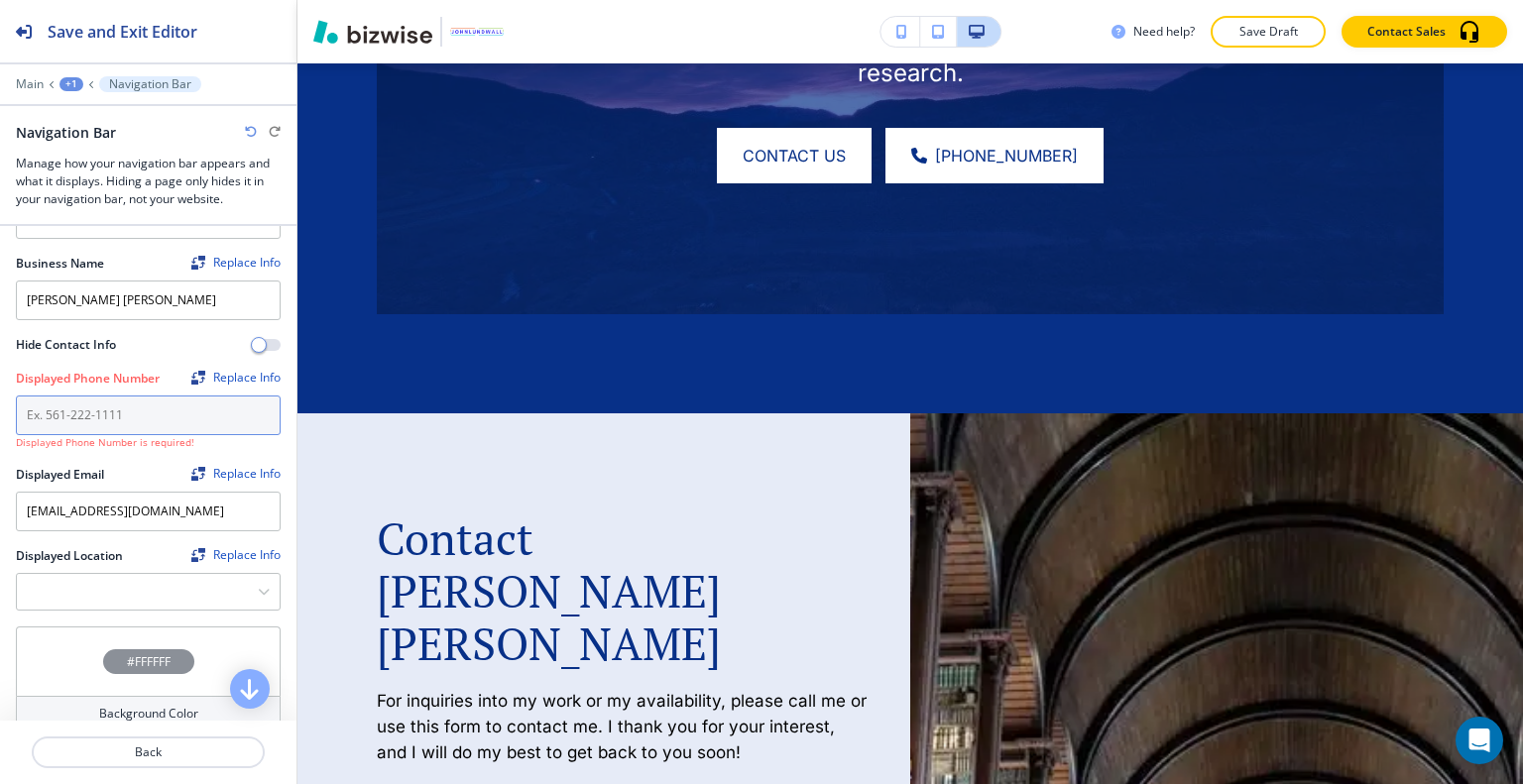click at bounding box center [148, 415] 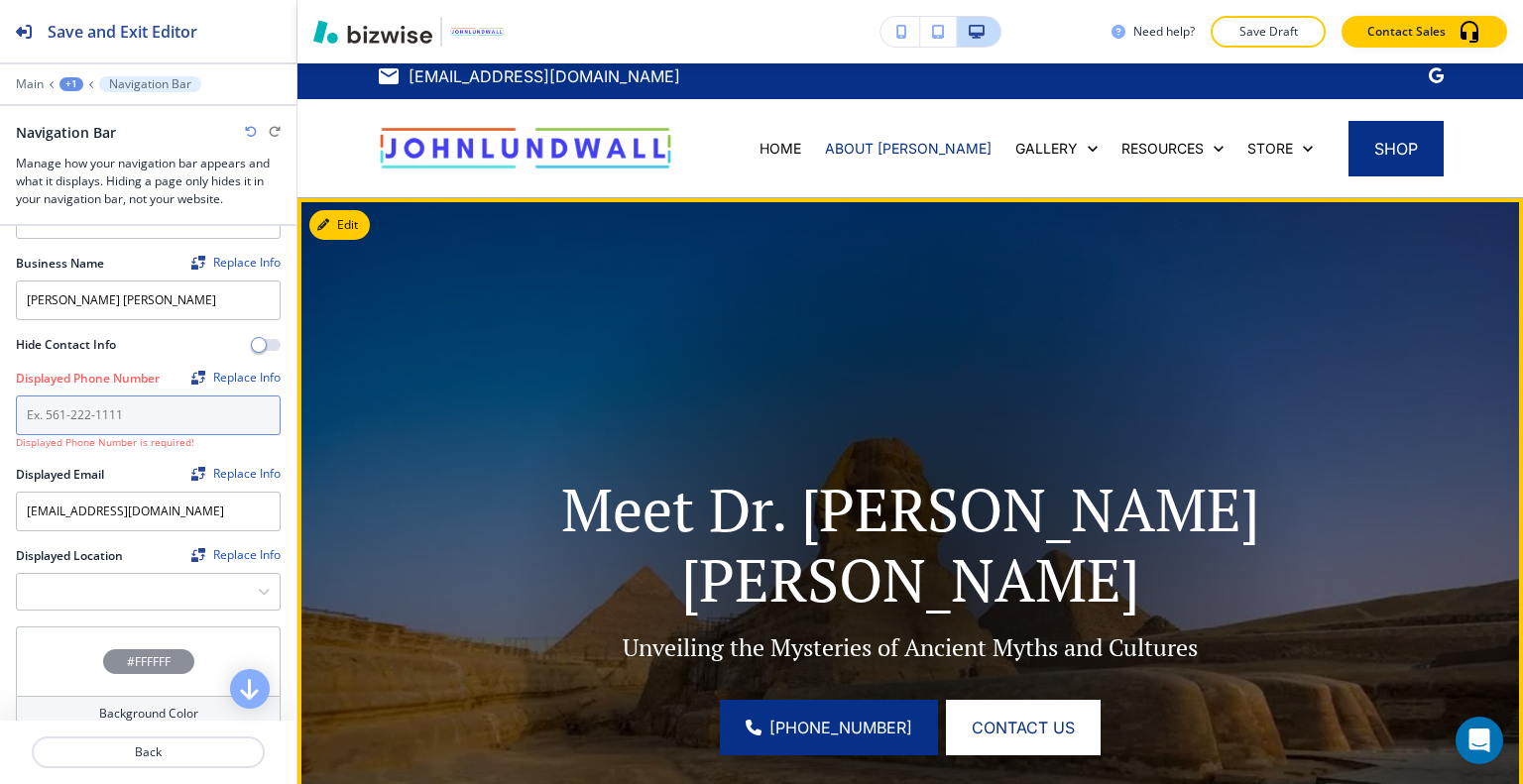 scroll, scrollTop: 0, scrollLeft: 0, axis: both 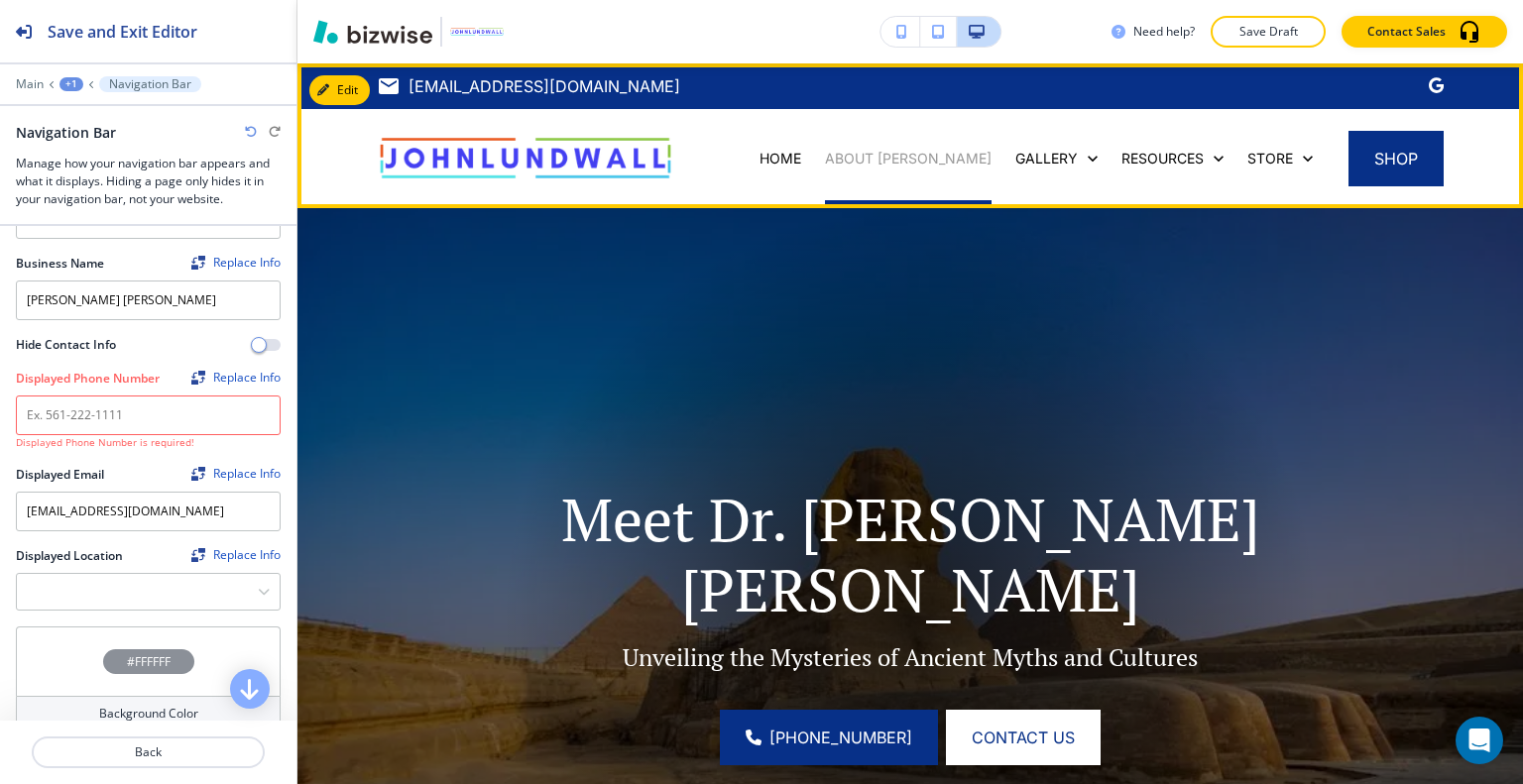 click on "ABOUT [PERSON_NAME]" at bounding box center [908, 159] 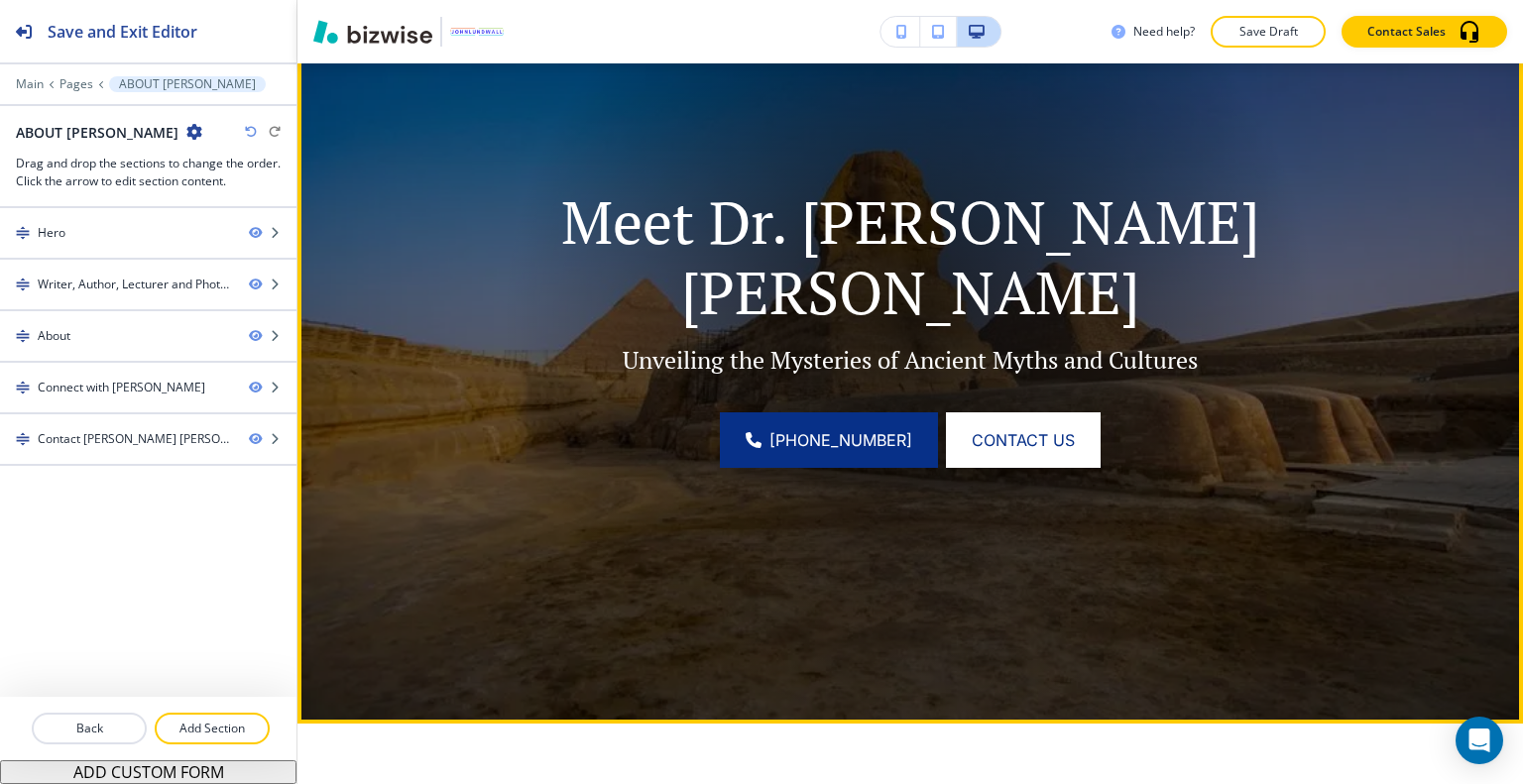 scroll, scrollTop: 396, scrollLeft: 0, axis: vertical 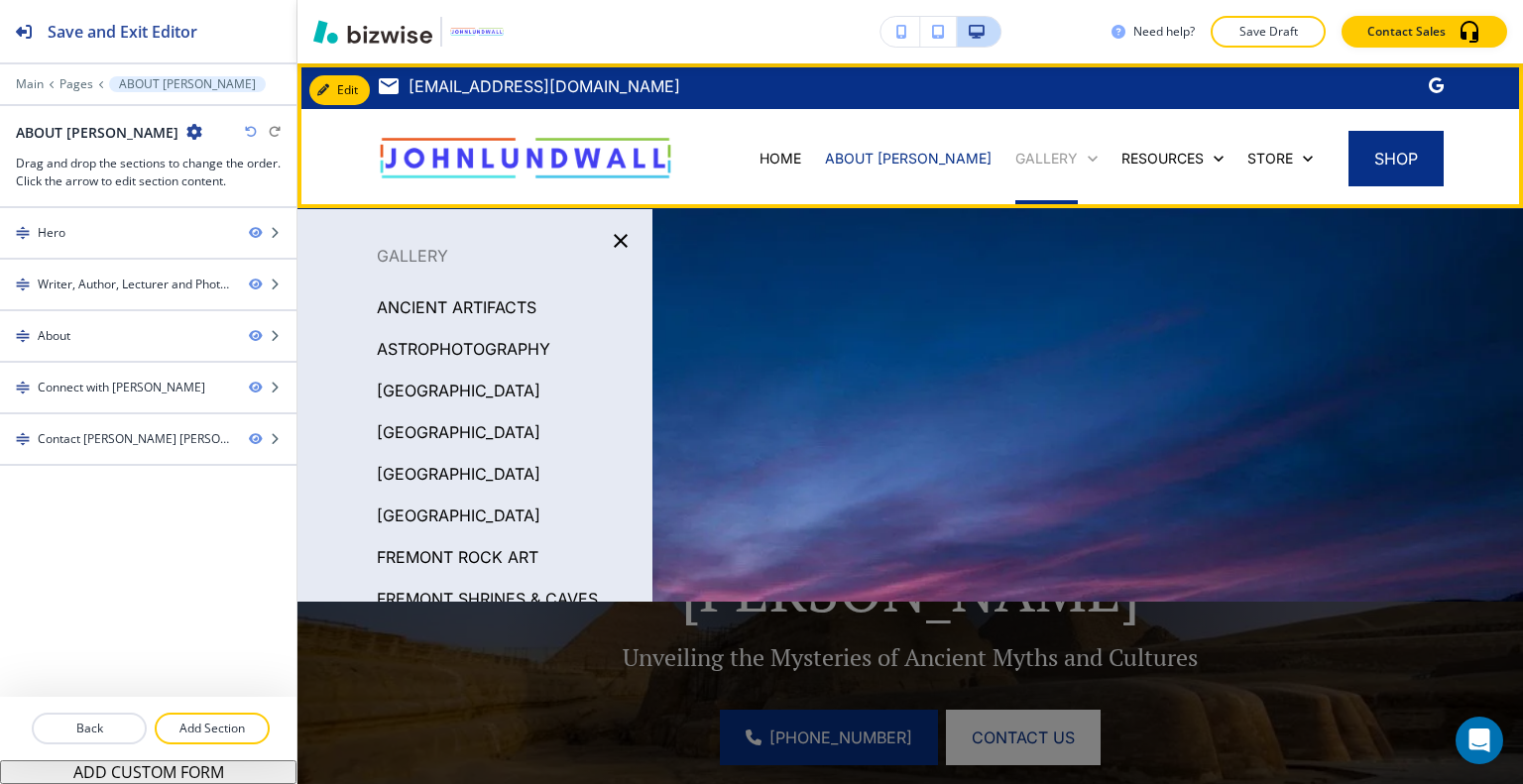 click on "GALLERY" at bounding box center [1046, 159] 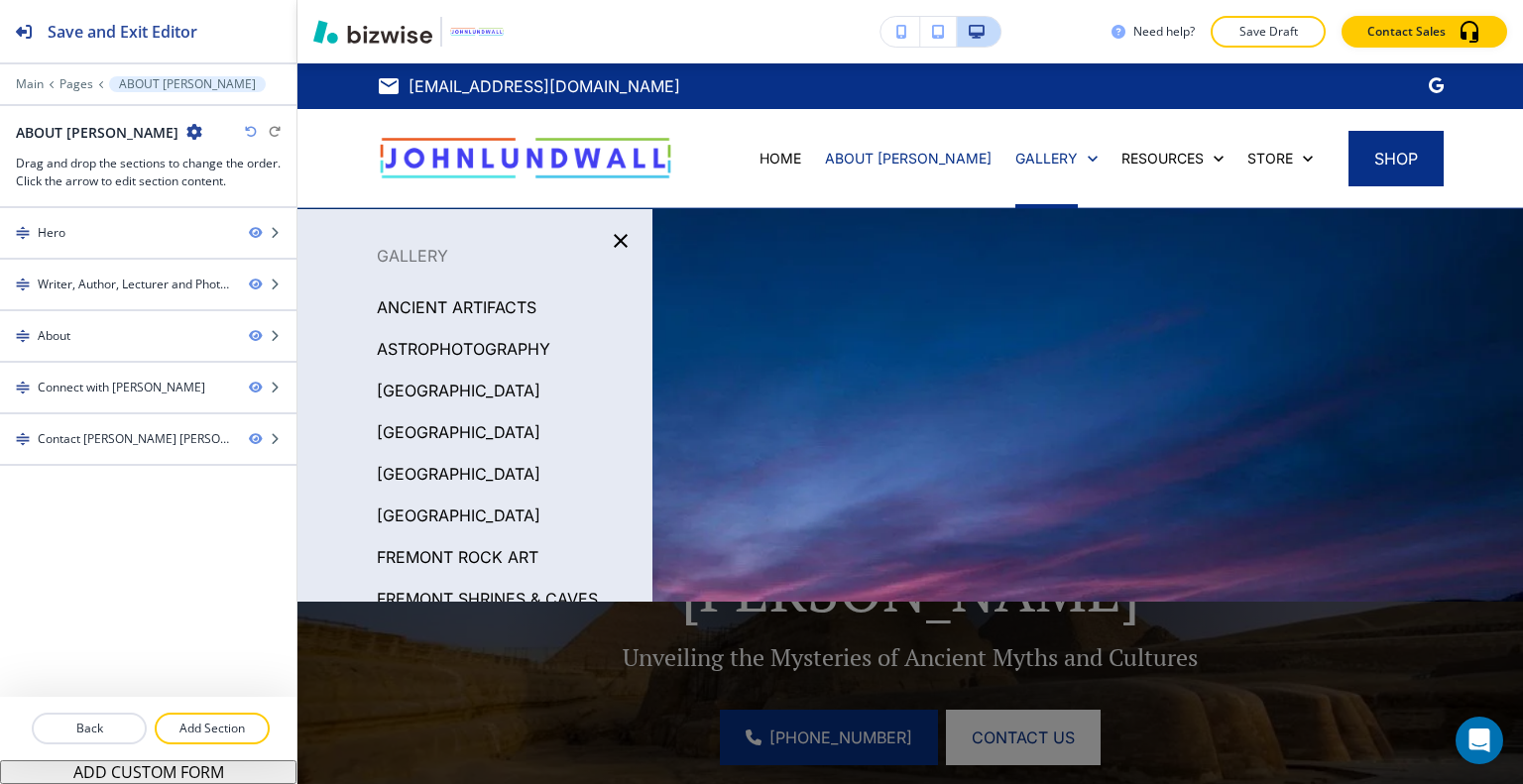 click on "ANCIENT ARTIFACTS" at bounding box center (456, 307) 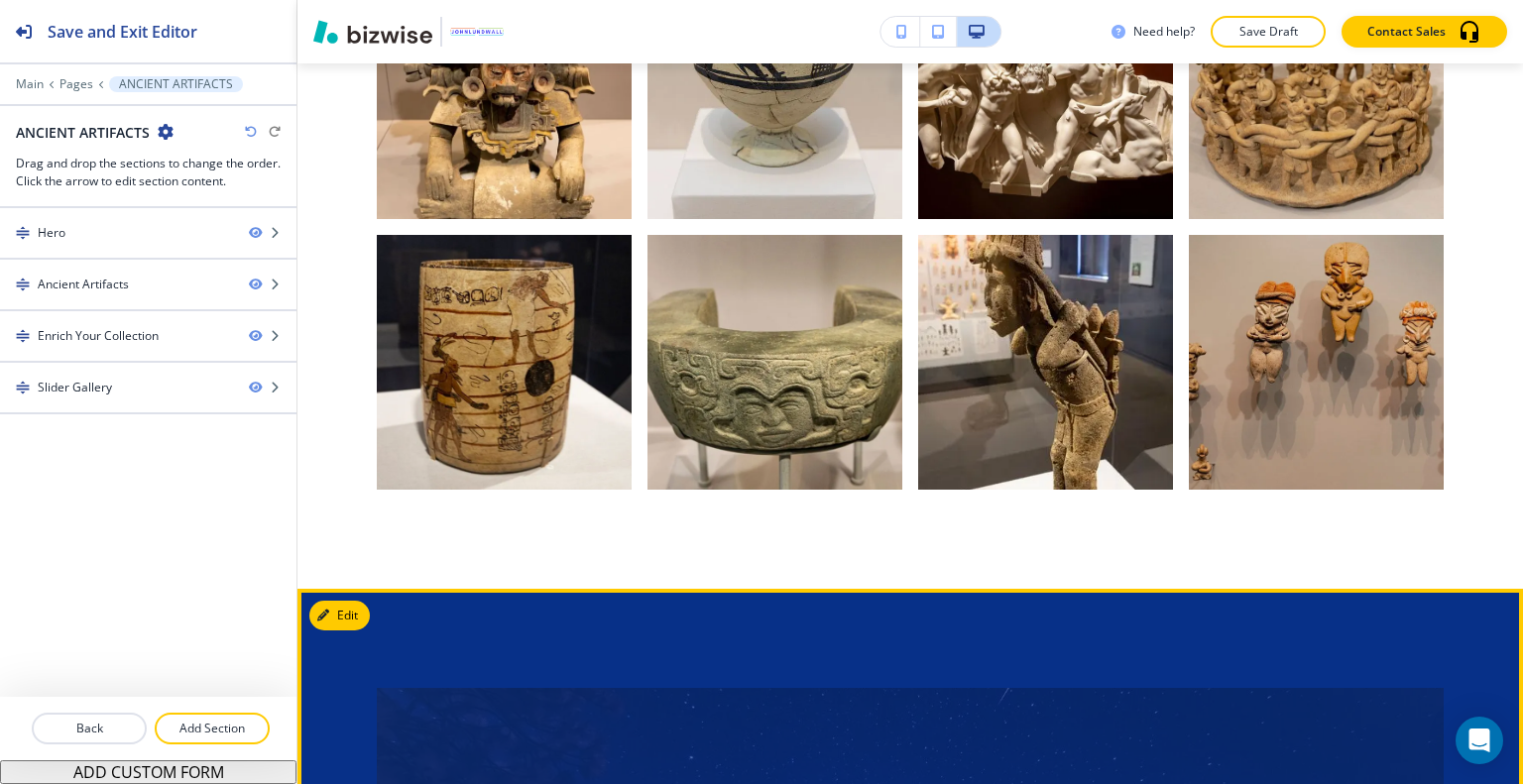 scroll, scrollTop: 4559, scrollLeft: 0, axis: vertical 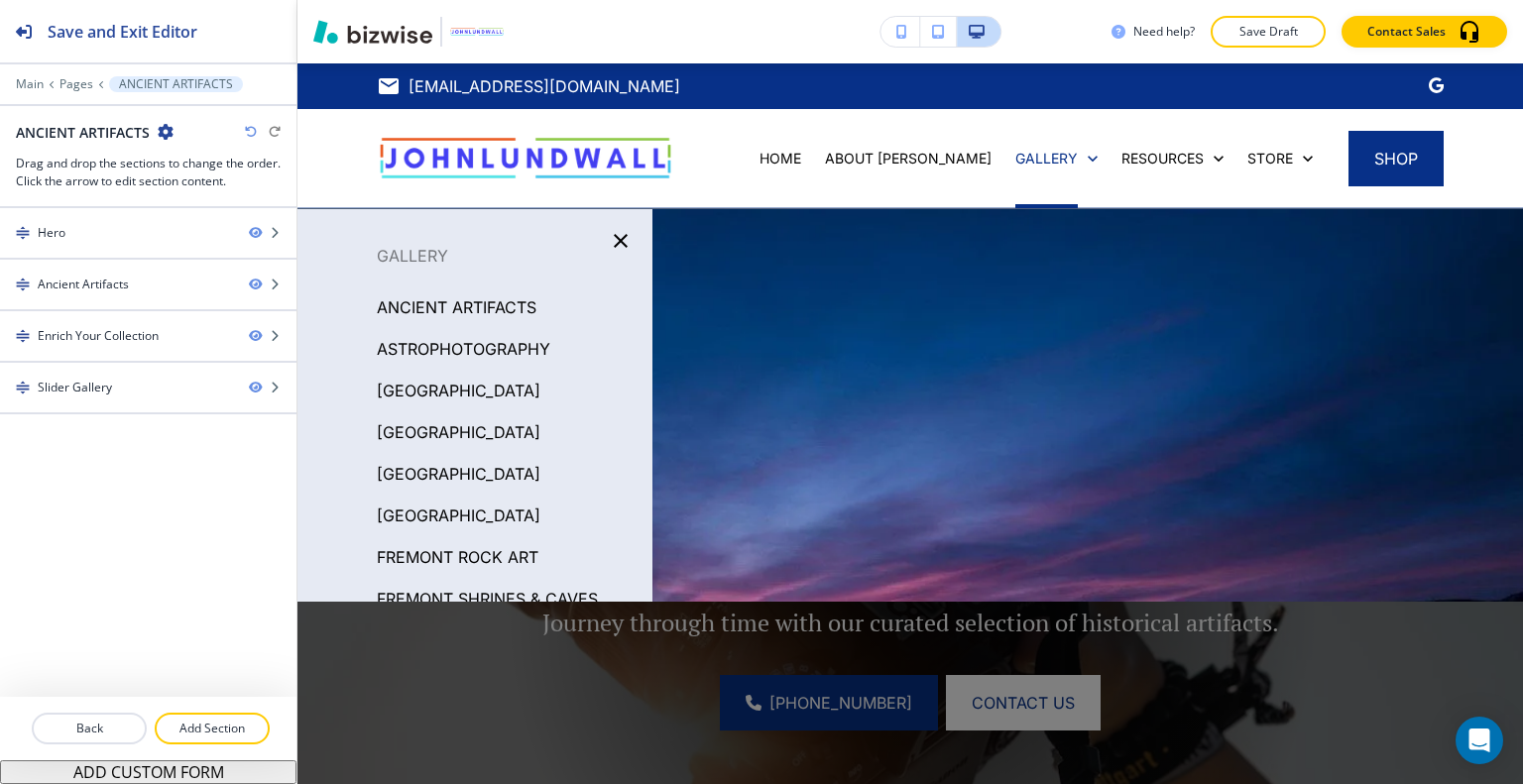 click on "ASTROPHOTOGRAPHY" at bounding box center [463, 349] 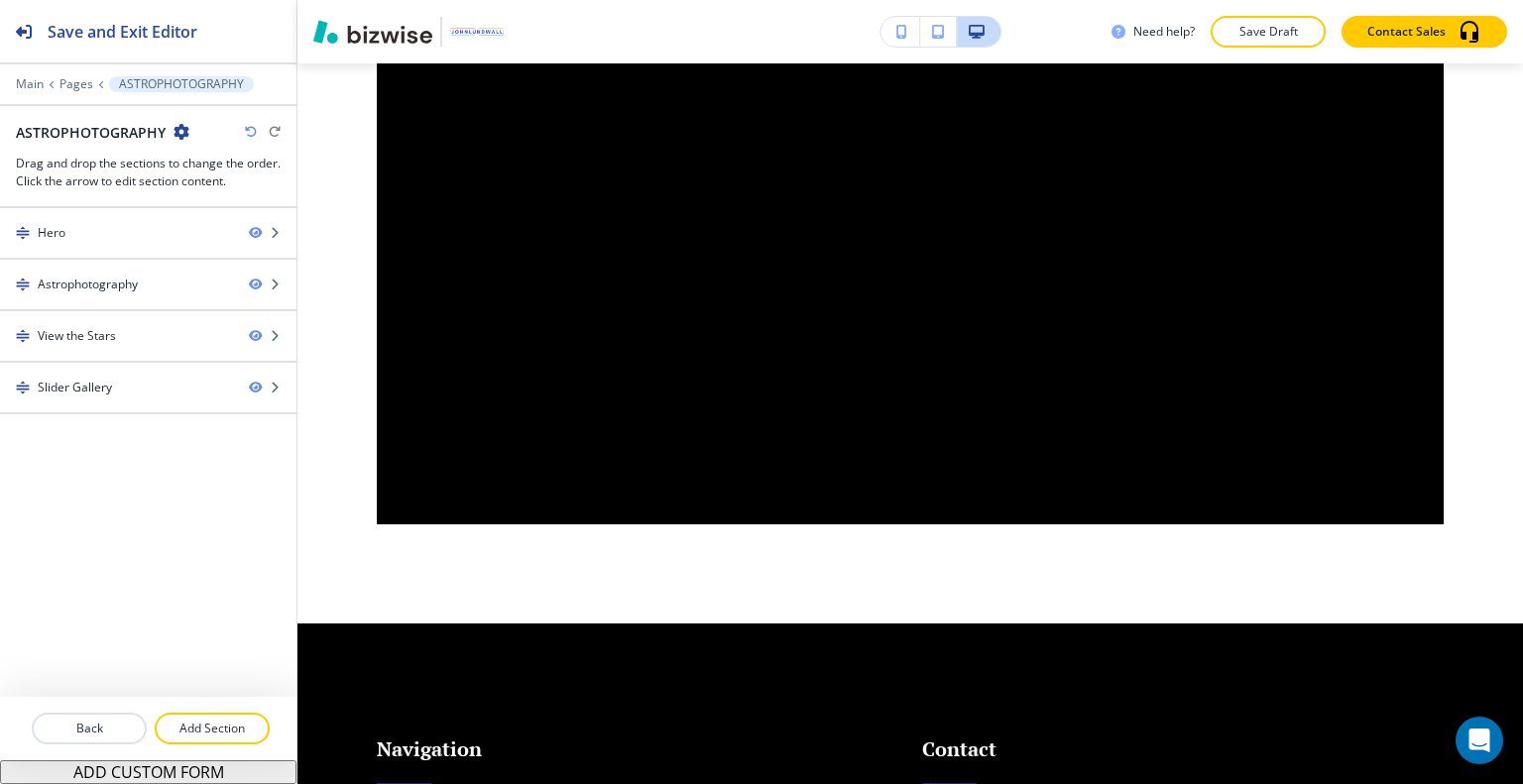 scroll, scrollTop: 0, scrollLeft: 0, axis: both 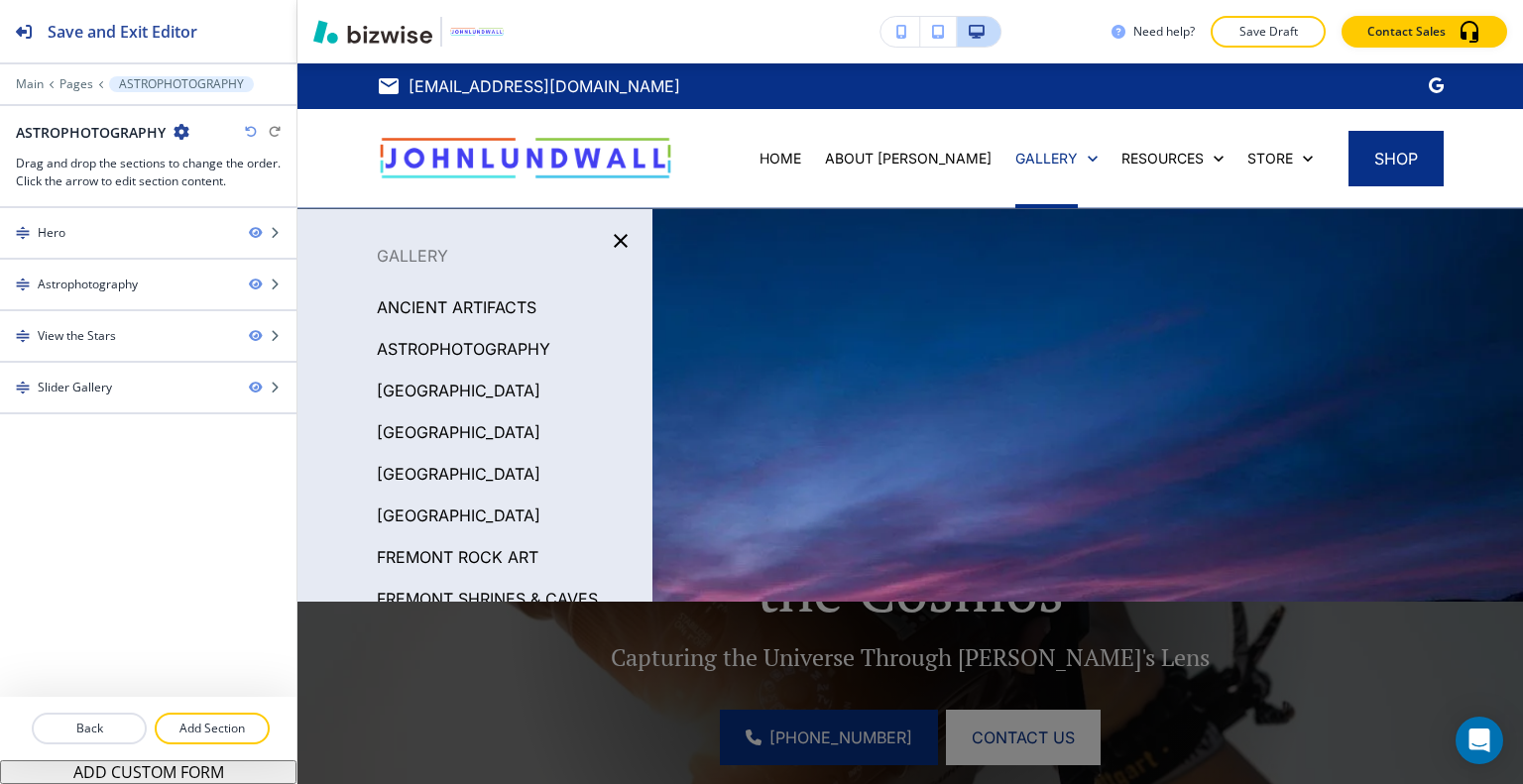 click on "[GEOGRAPHIC_DATA]" at bounding box center (458, 391) 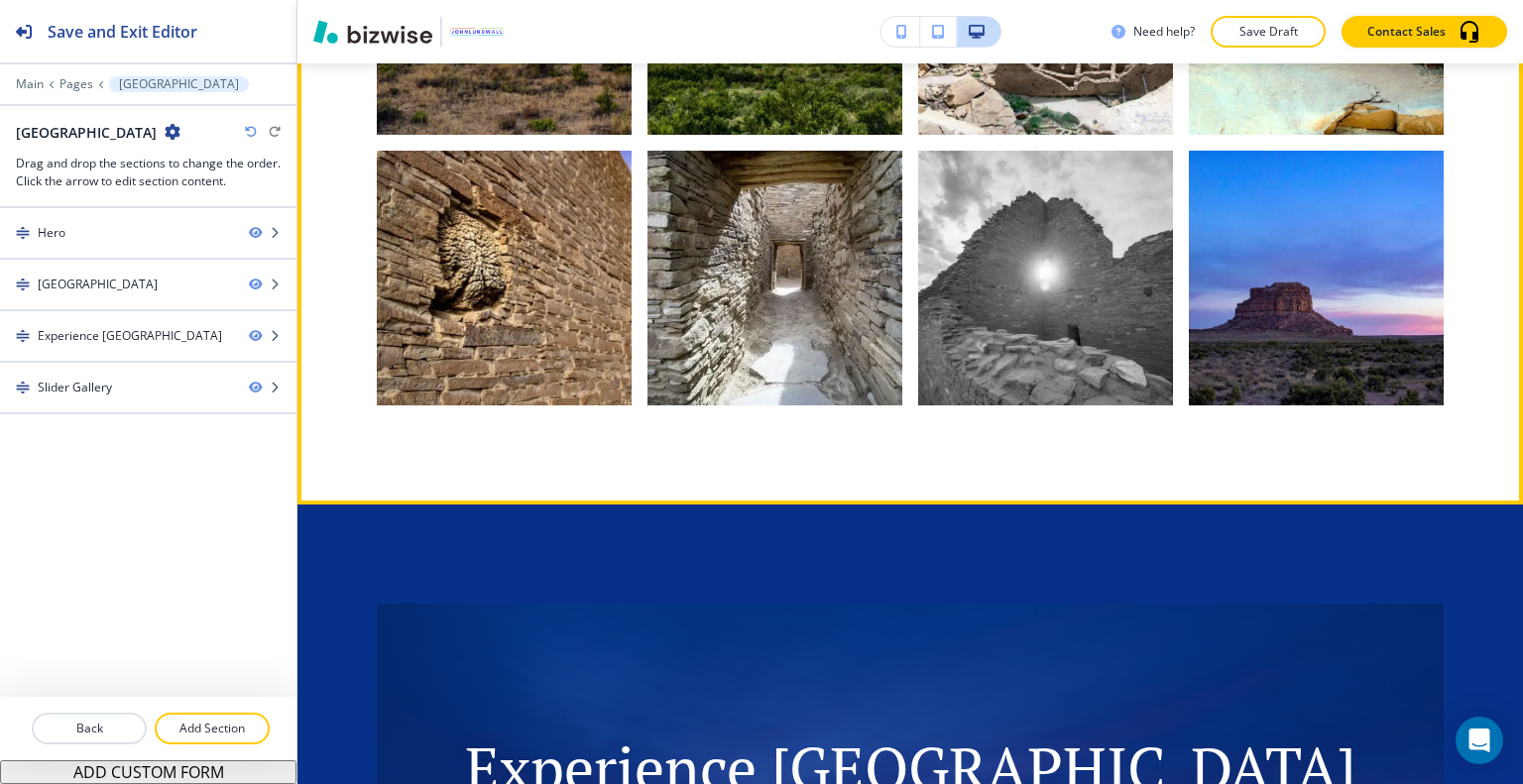 scroll, scrollTop: 2775, scrollLeft: 0, axis: vertical 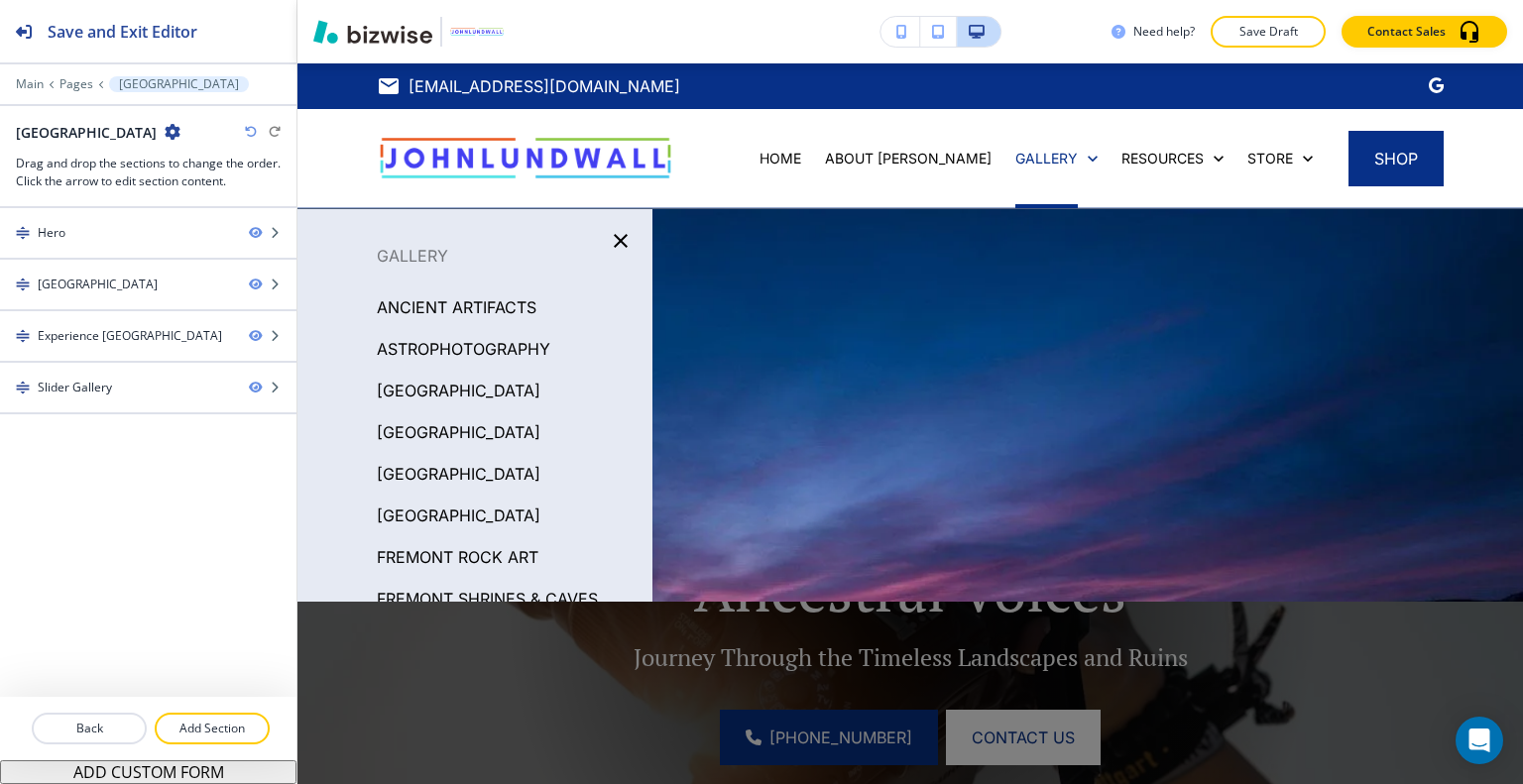 click on "[GEOGRAPHIC_DATA]" at bounding box center [458, 432] 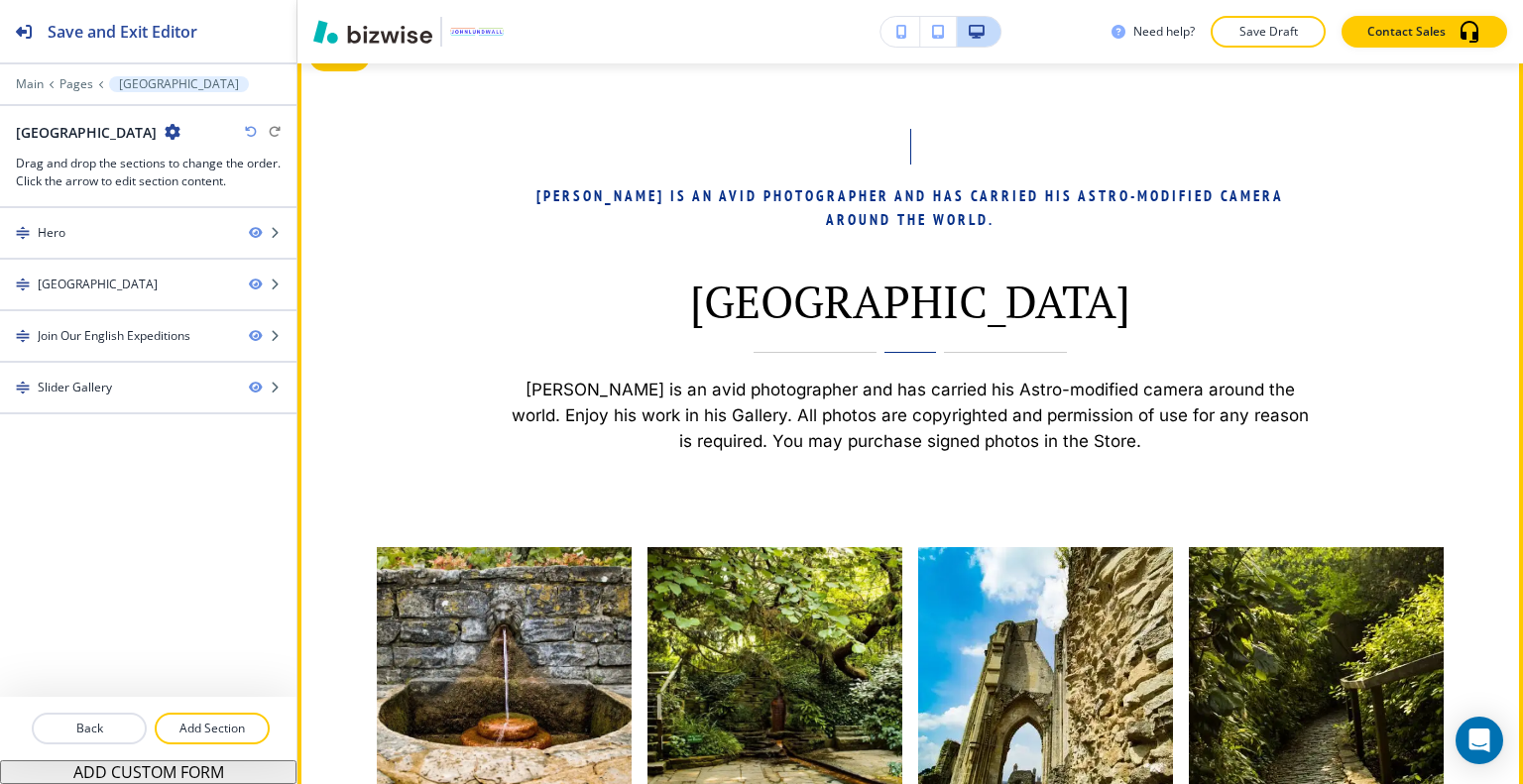 scroll, scrollTop: 1388, scrollLeft: 0, axis: vertical 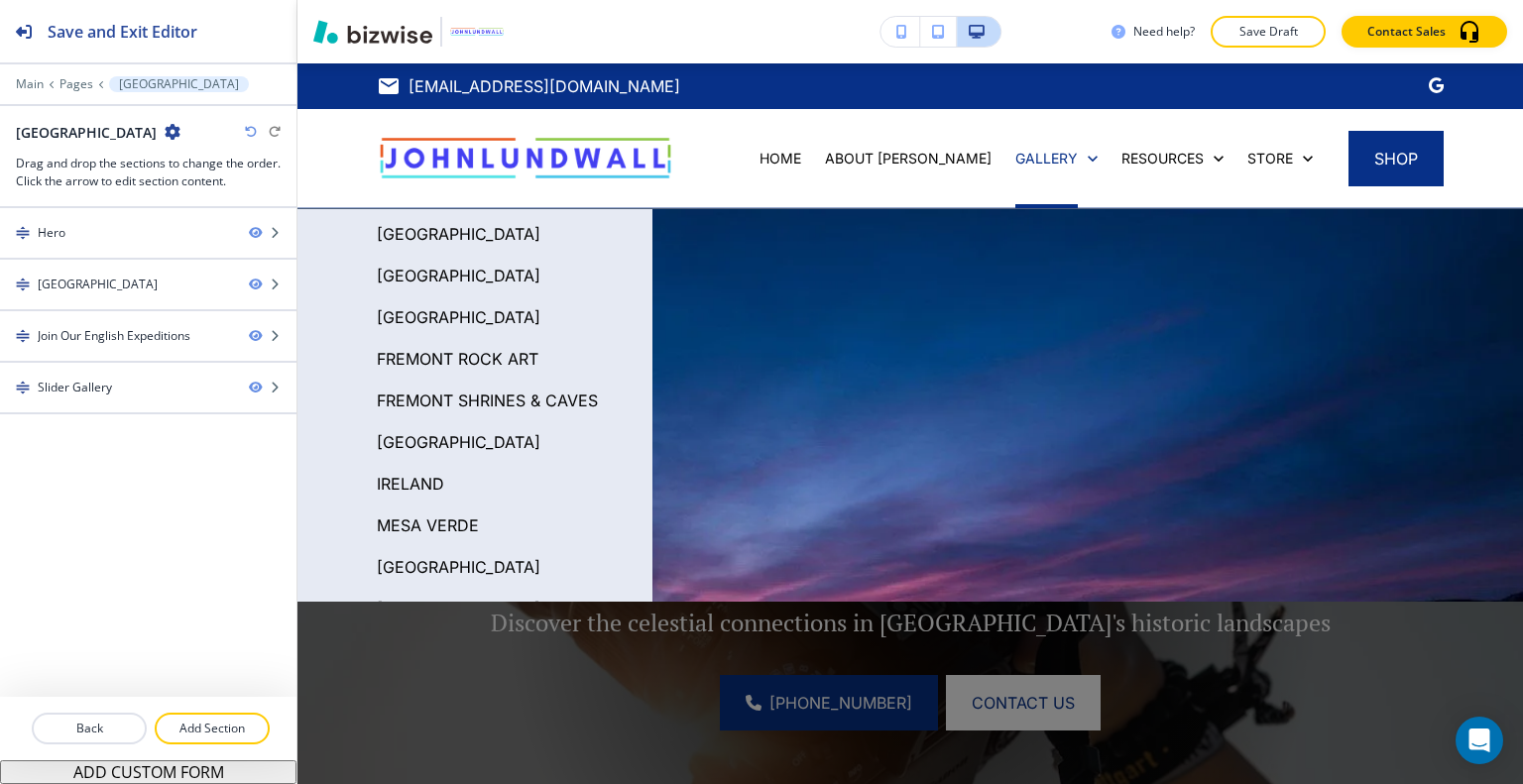 click on "[GEOGRAPHIC_DATA]" at bounding box center (475, 317) 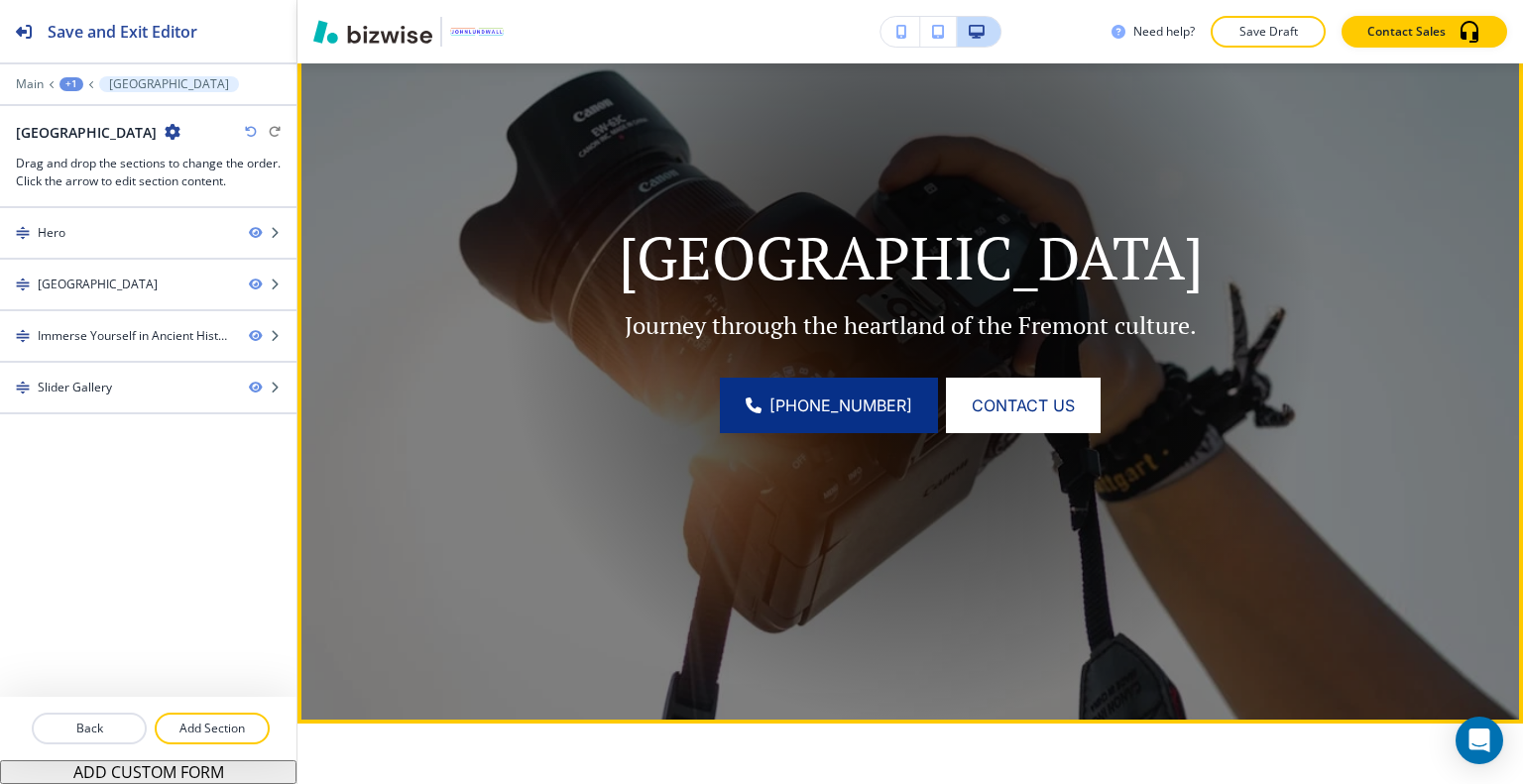 scroll, scrollTop: 0, scrollLeft: 0, axis: both 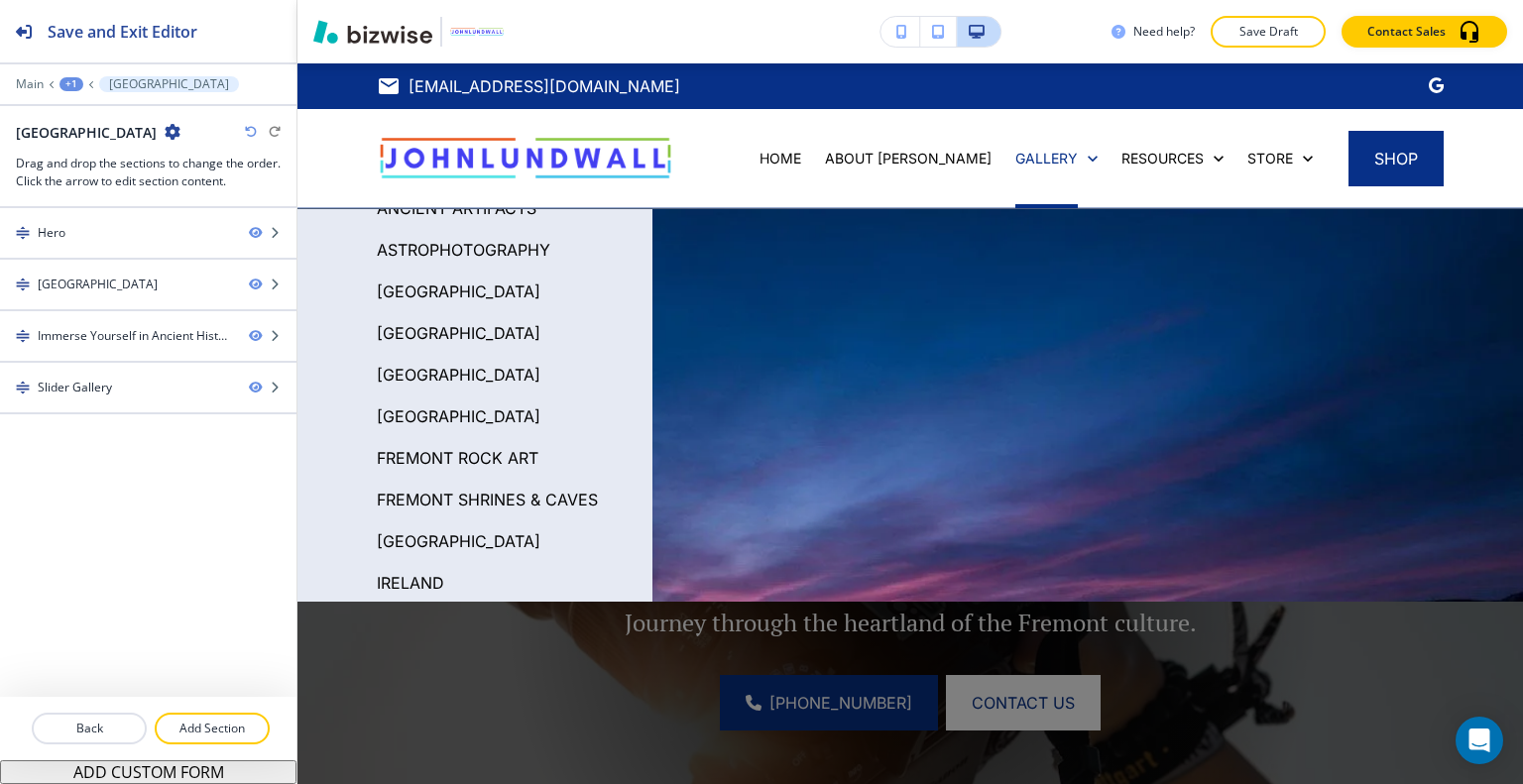click on "FREMONT ROCK ART" at bounding box center (457, 458) 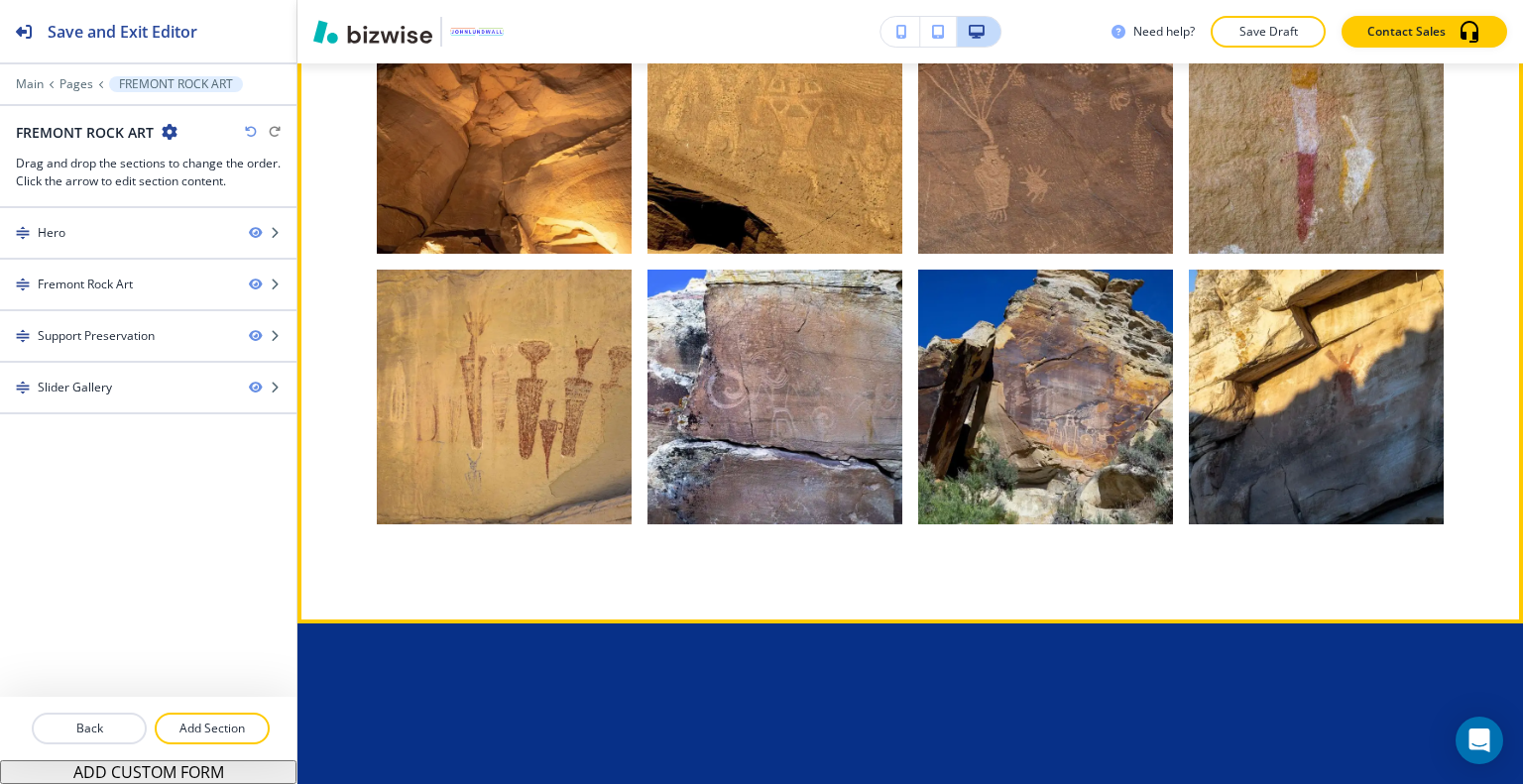 scroll, scrollTop: 2874, scrollLeft: 0, axis: vertical 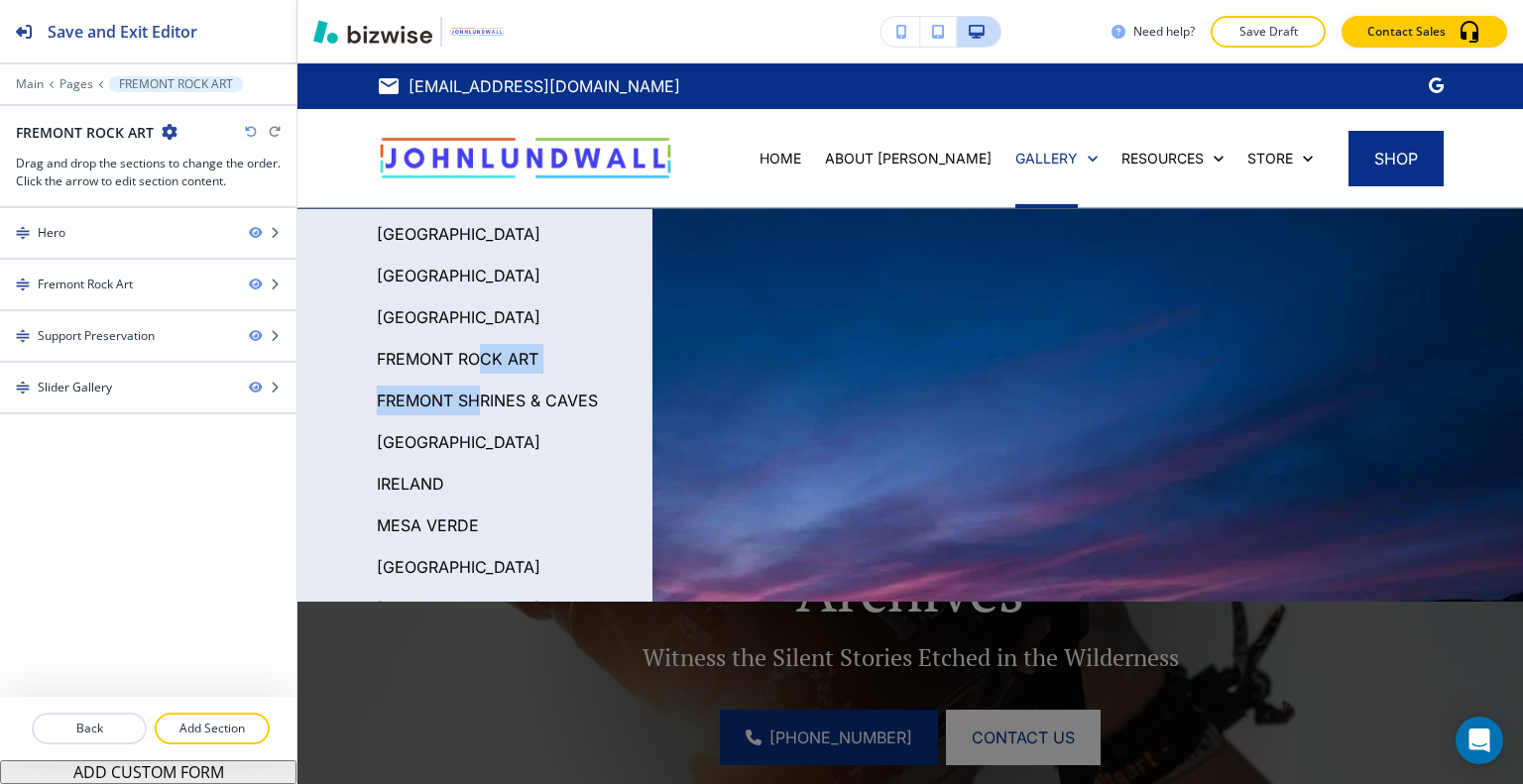 drag, startPoint x: 480, startPoint y: 350, endPoint x: 480, endPoint y: 383, distance: 33 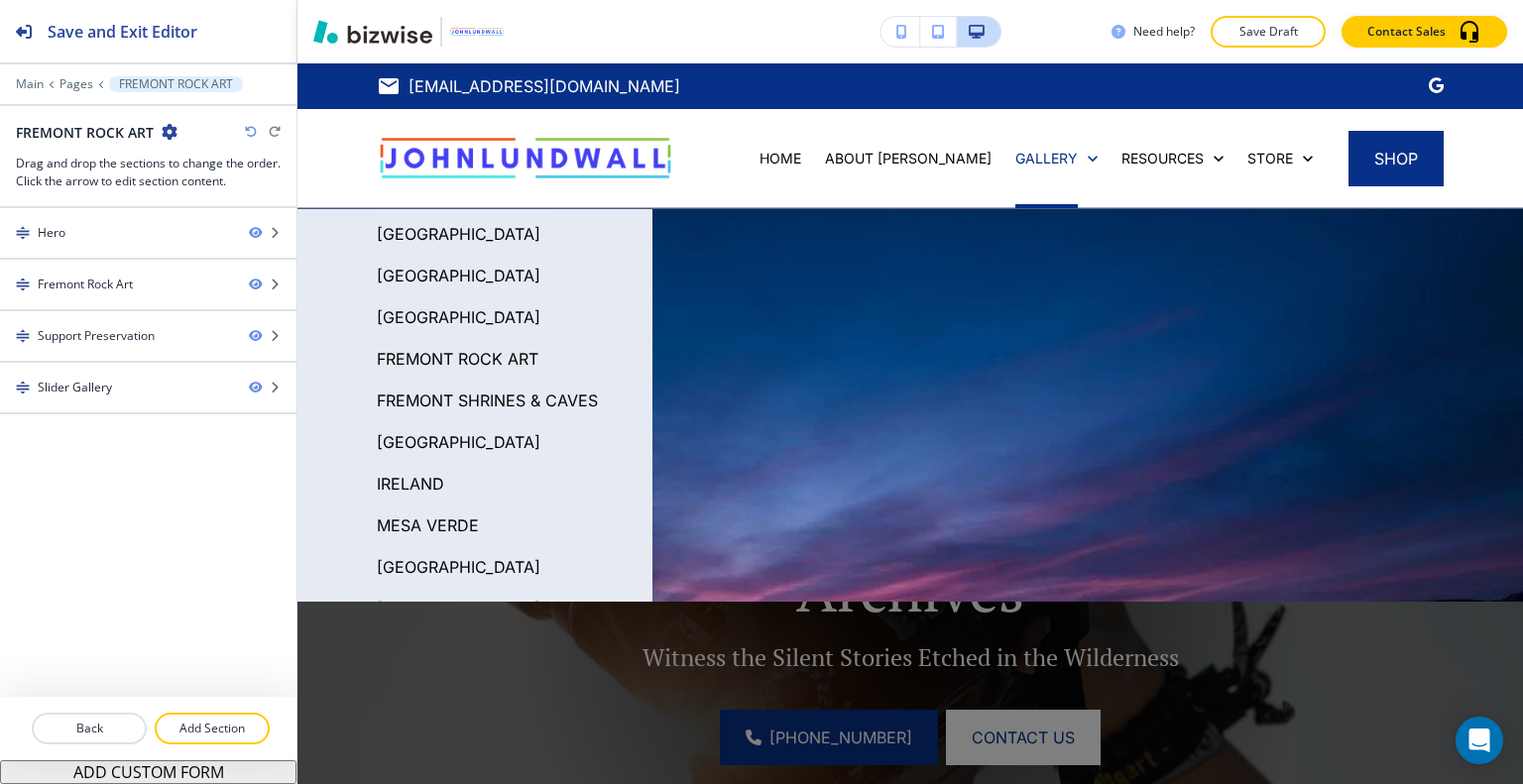 click on "FREMONT SHRINES & CAVES" at bounding box center [487, 400] 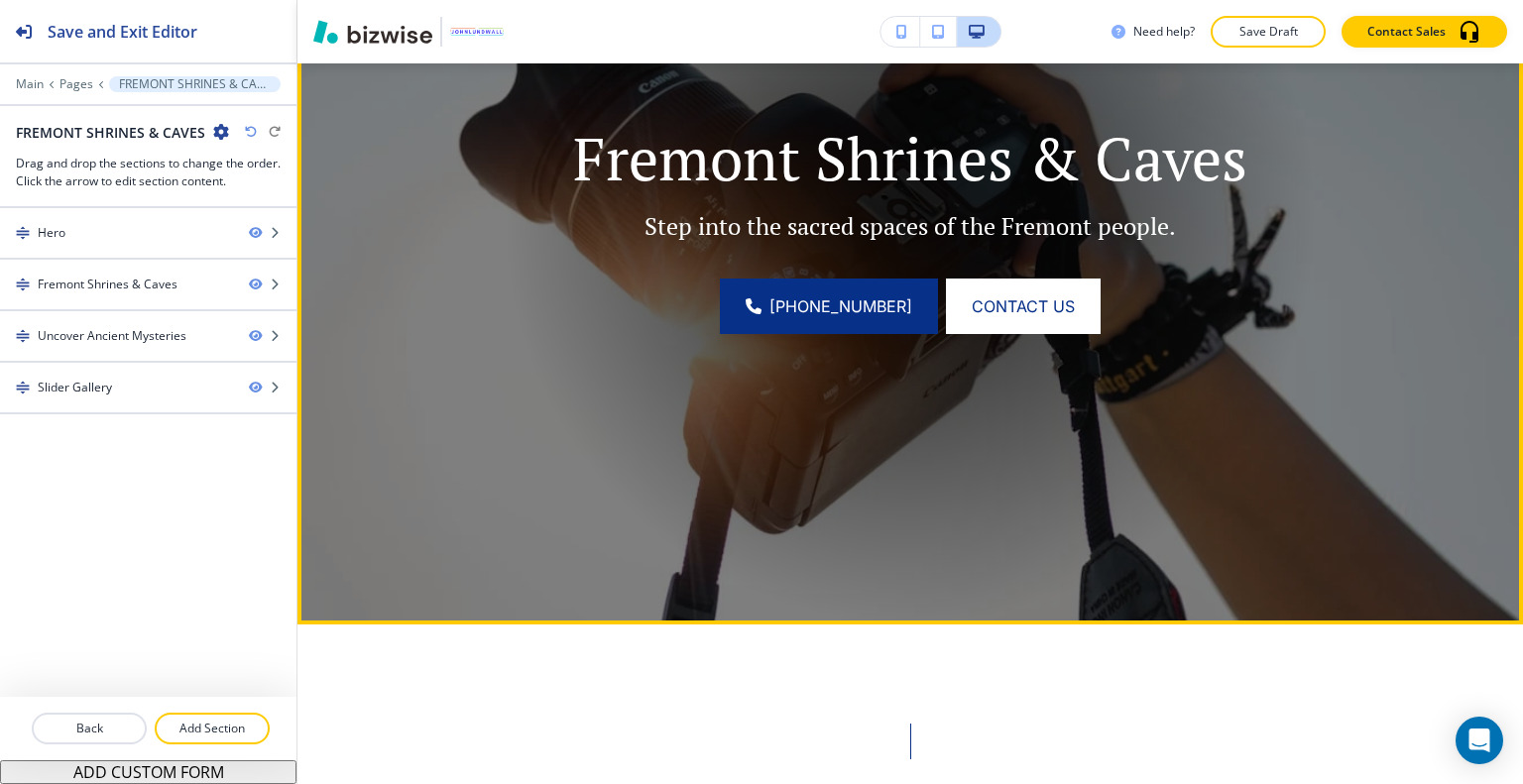 scroll, scrollTop: 0, scrollLeft: 0, axis: both 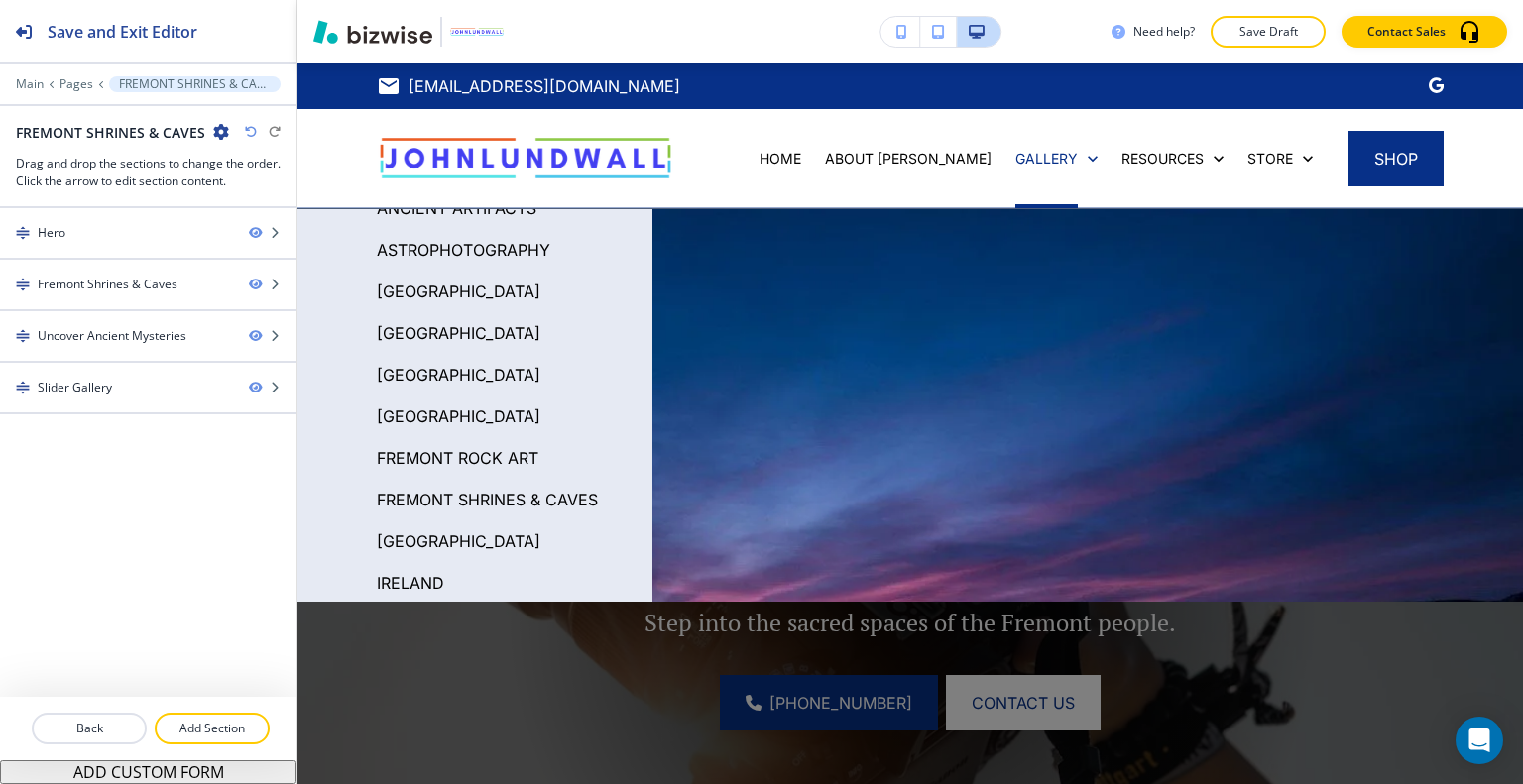click on "[GEOGRAPHIC_DATA]" at bounding box center (458, 541) 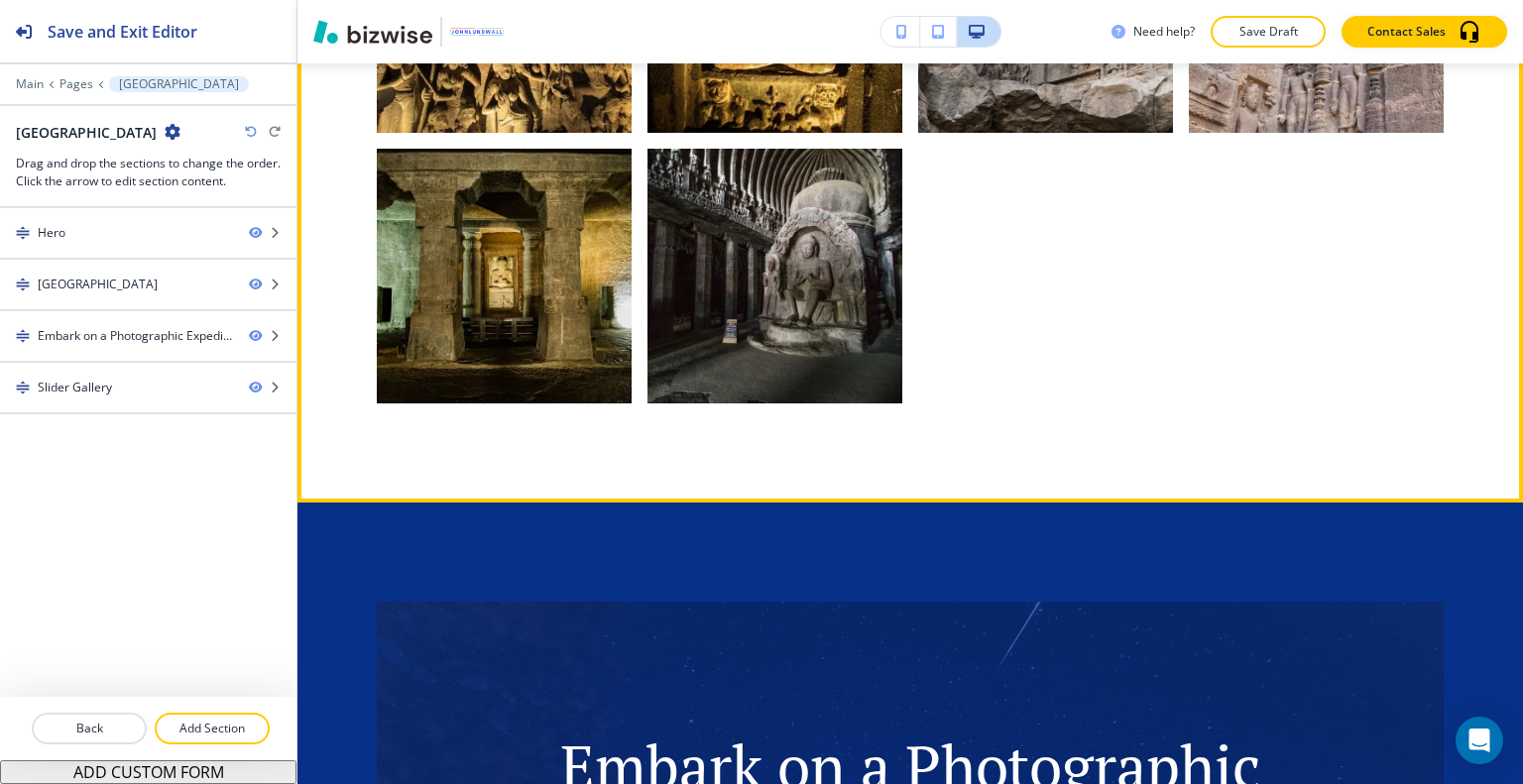 scroll, scrollTop: 5550, scrollLeft: 0, axis: vertical 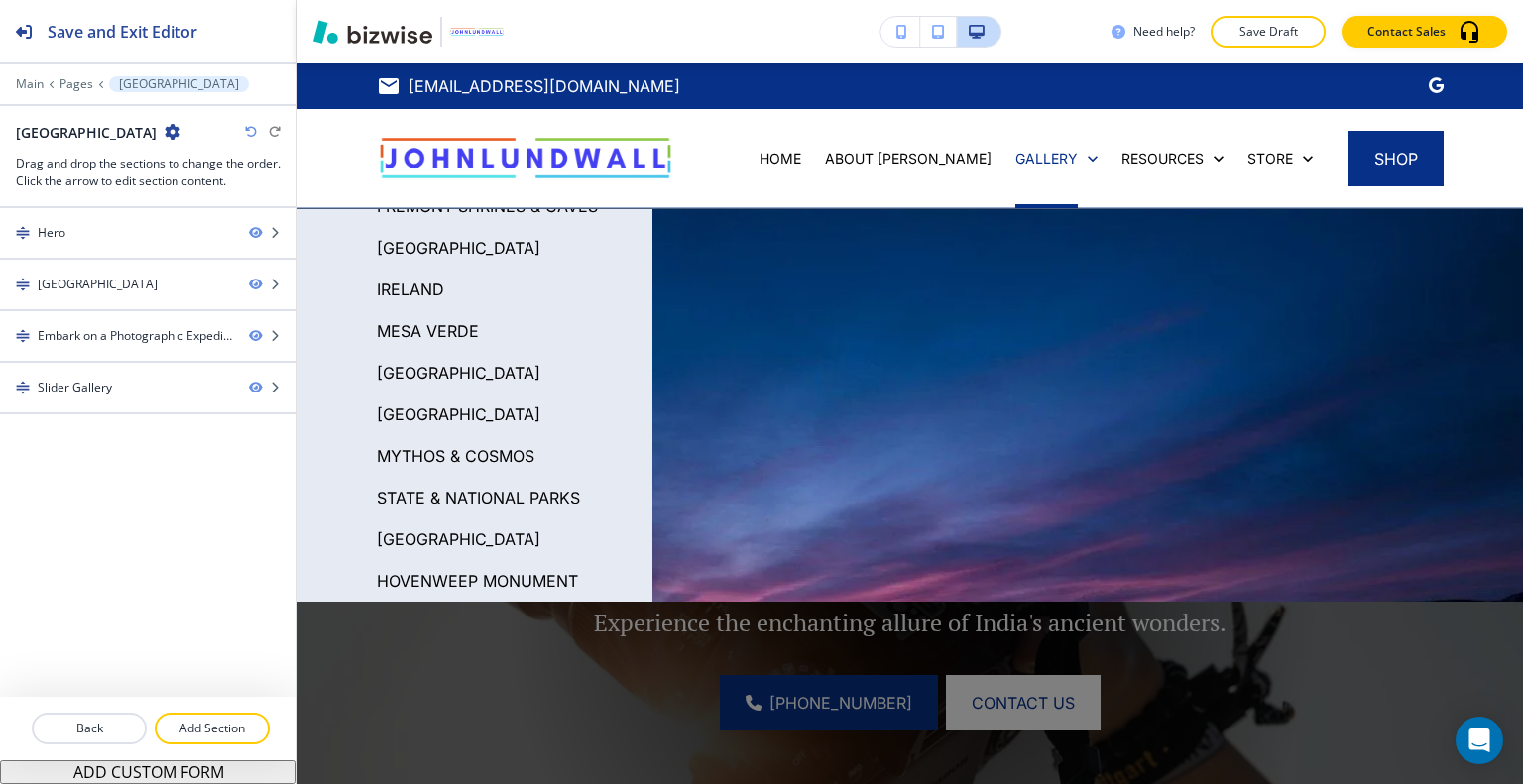 click on "HOVENWEEP MONUMENT" at bounding box center (477, 581) 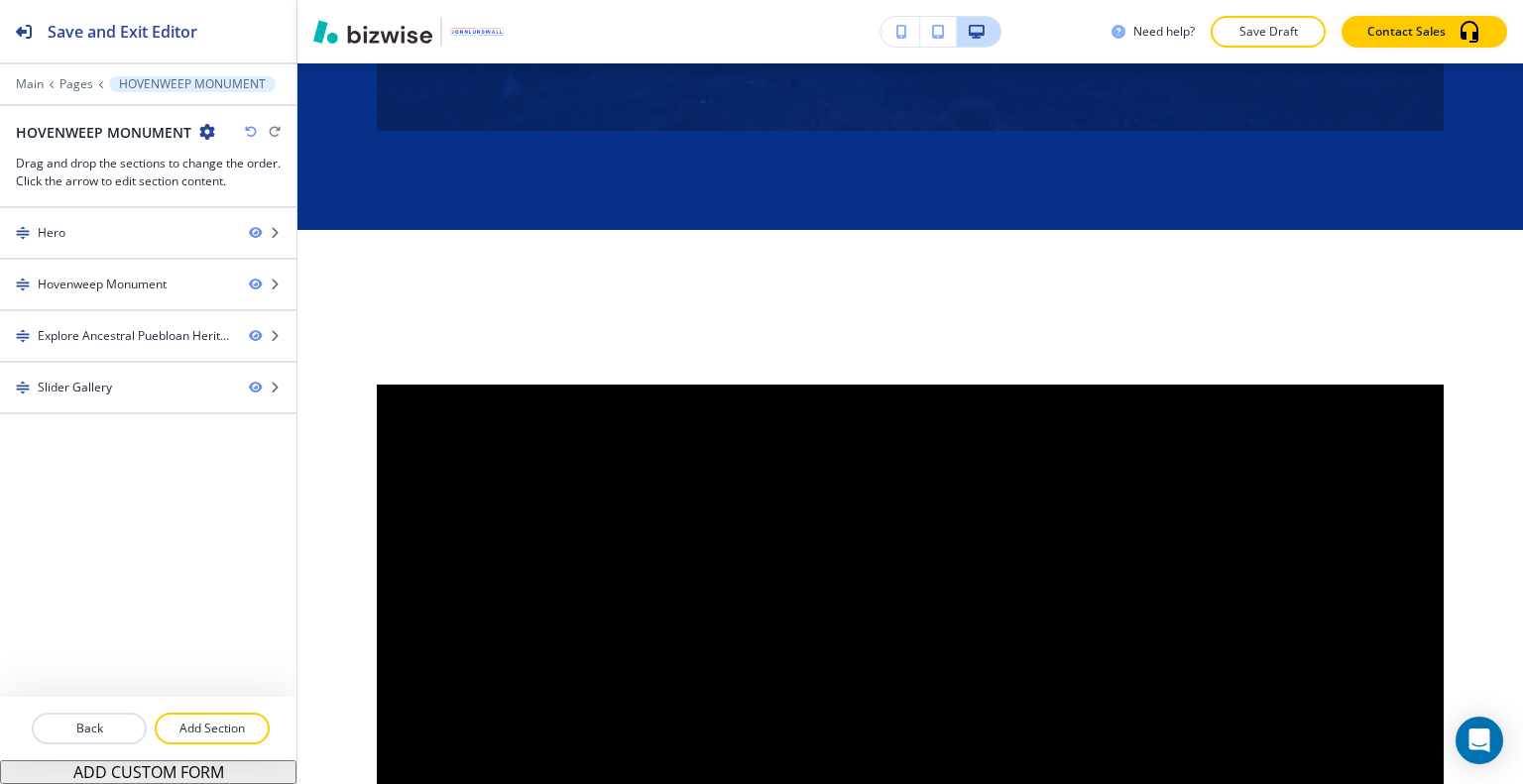 scroll, scrollTop: 4064, scrollLeft: 0, axis: vertical 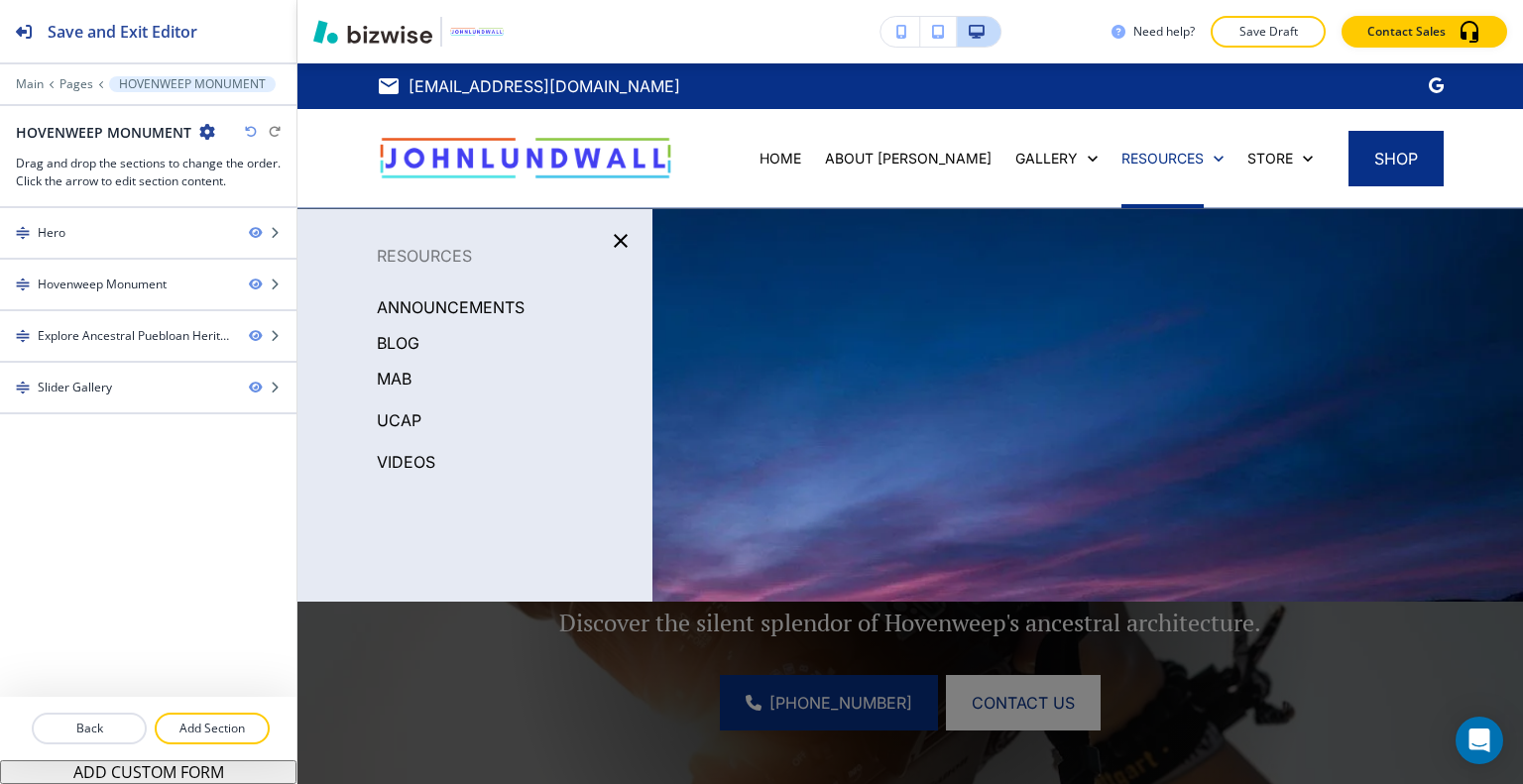 click on "ANNOUNCEMENTS" at bounding box center (450, 307) 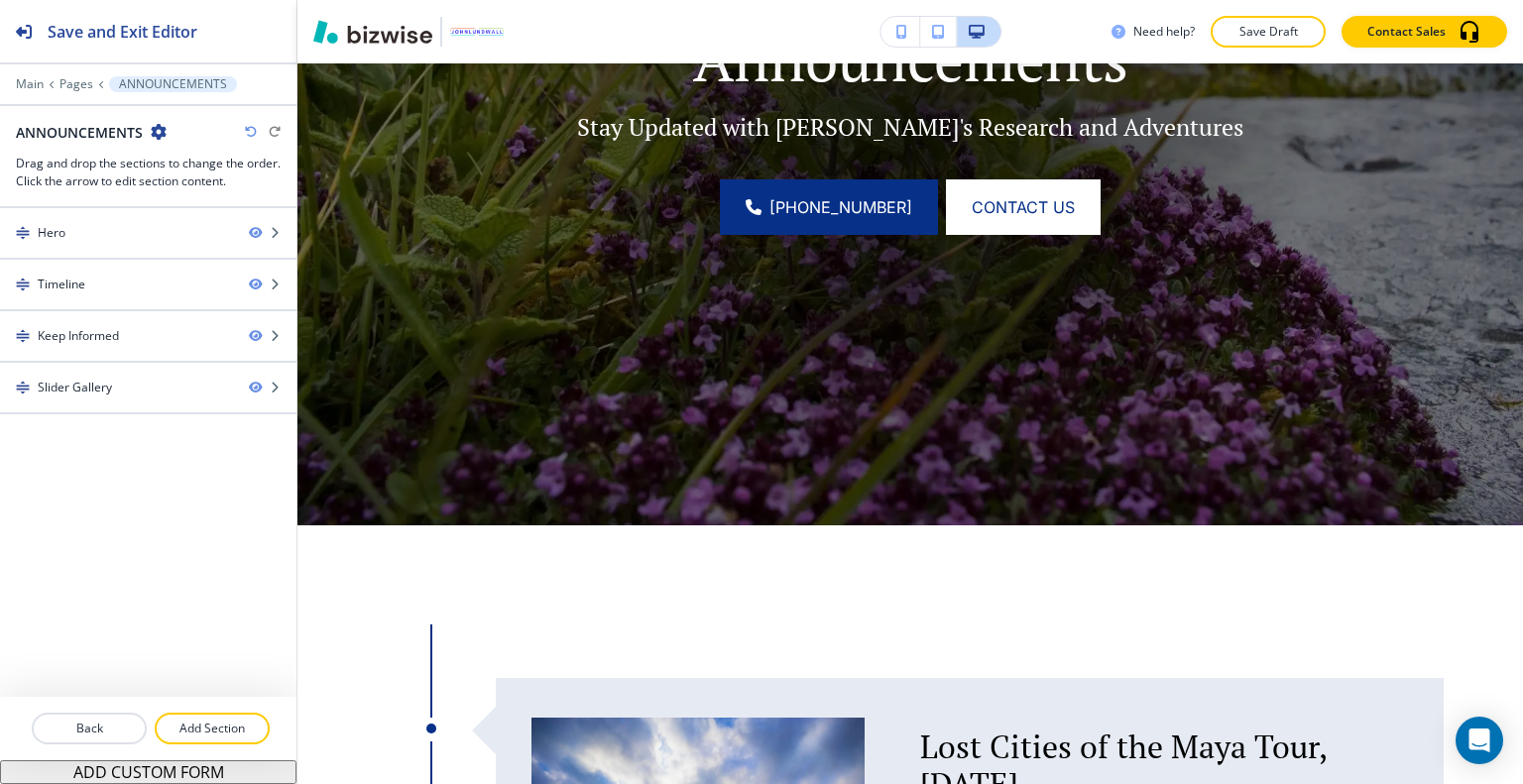 scroll, scrollTop: 892, scrollLeft: 0, axis: vertical 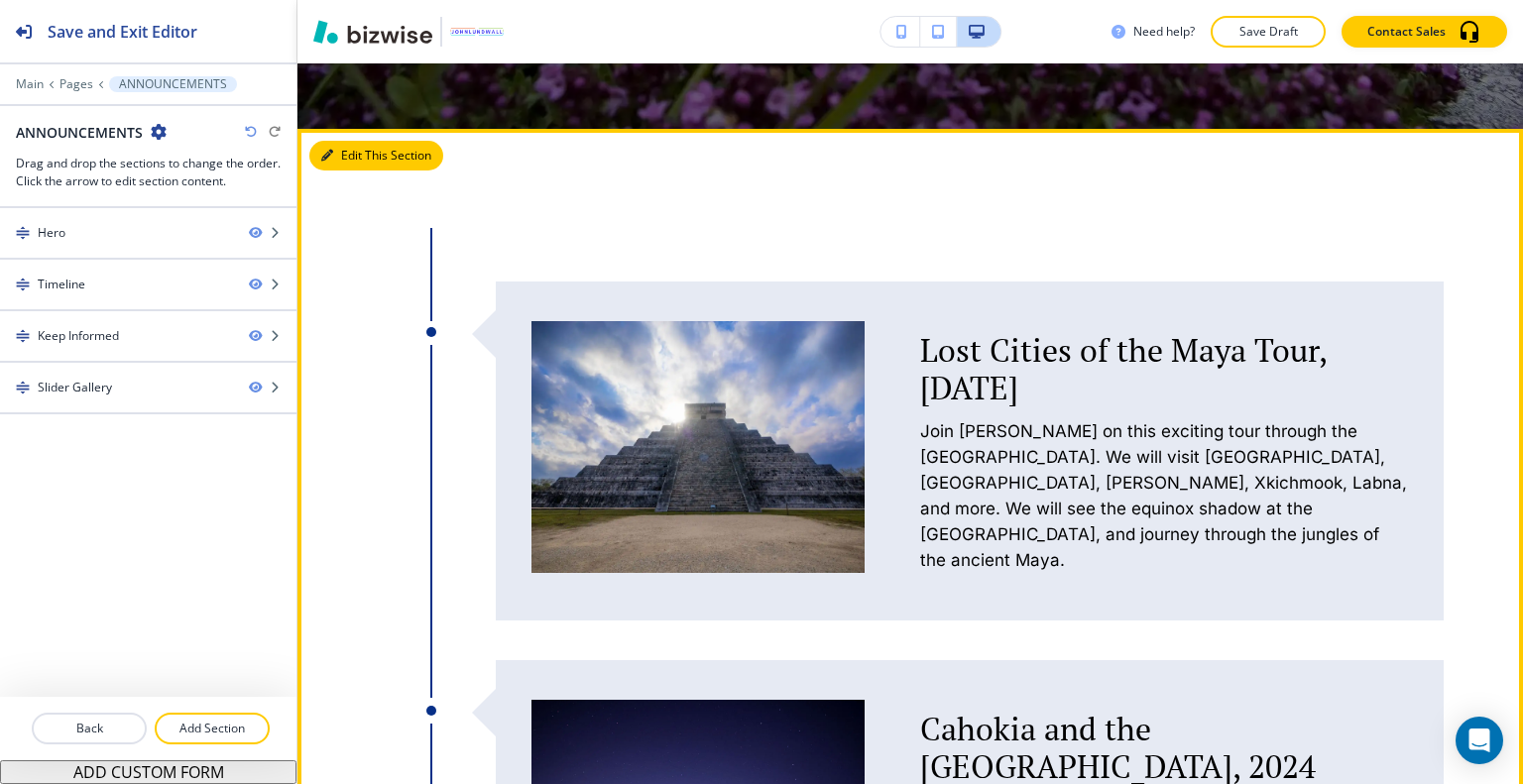 click on "Edit This Section" at bounding box center [376, 156] 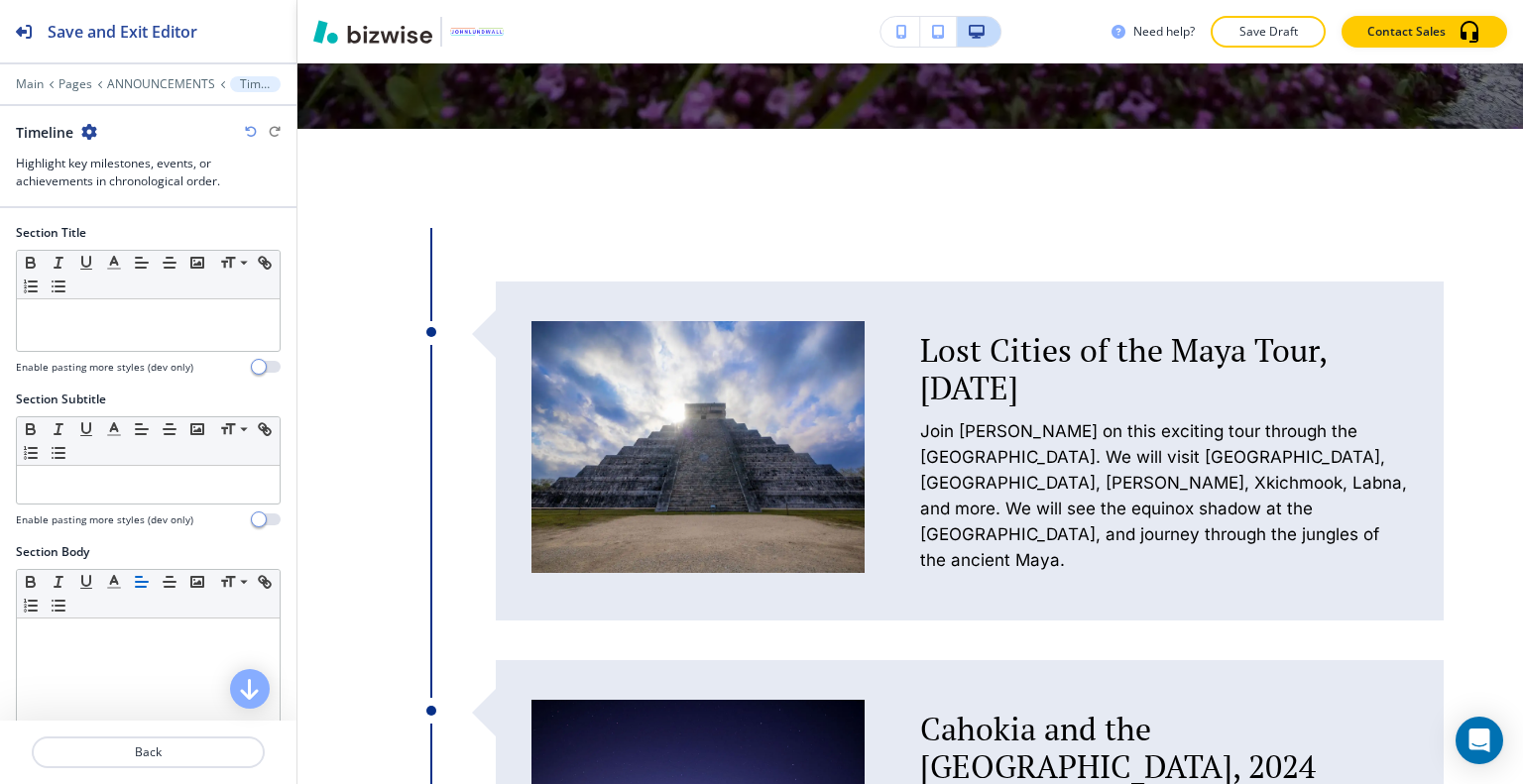 scroll, scrollTop: 957, scrollLeft: 0, axis: vertical 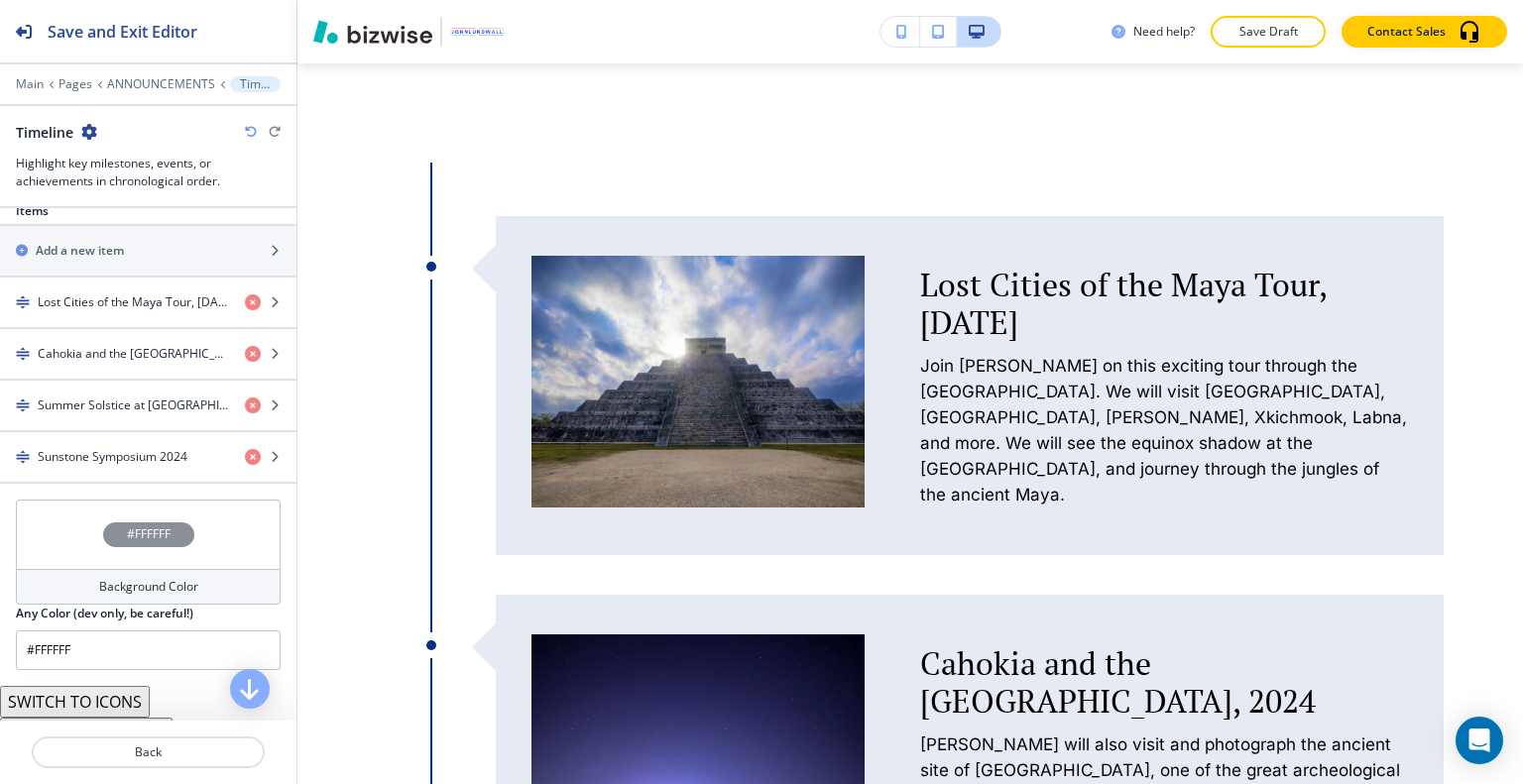 click on "#FFFFFF" at bounding box center [148, 534] 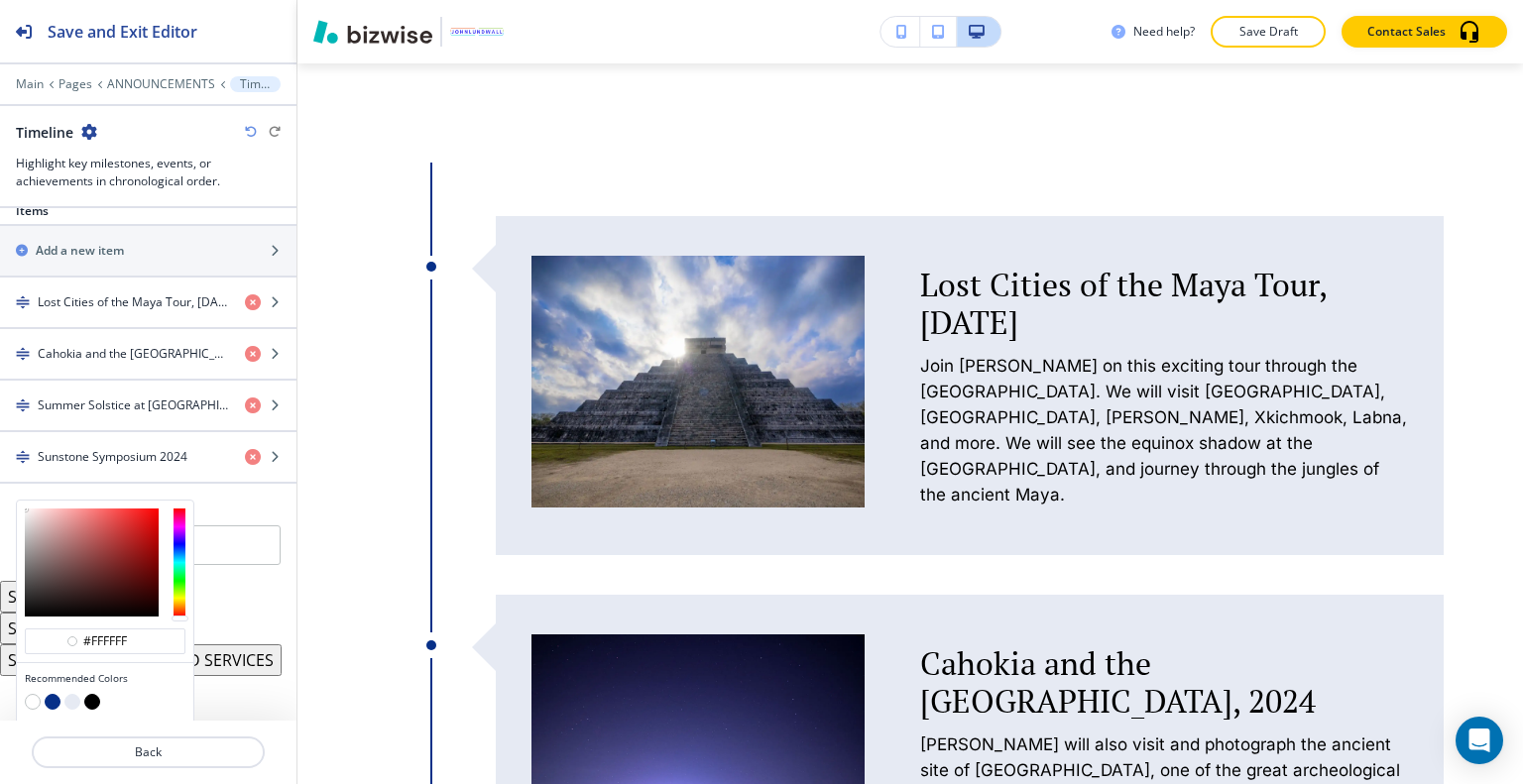 scroll, scrollTop: 845, scrollLeft: 0, axis: vertical 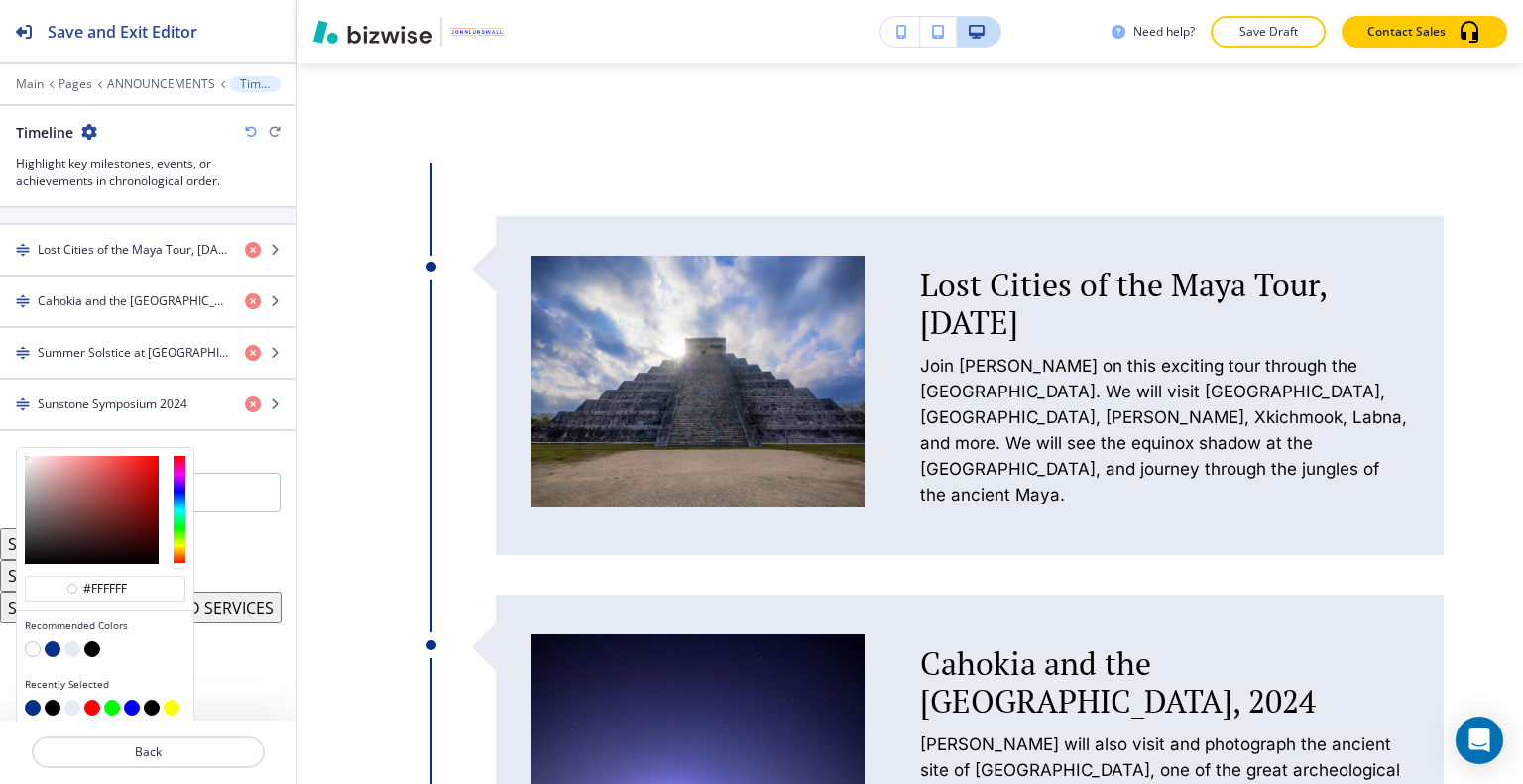 click at bounding box center [72, 649] 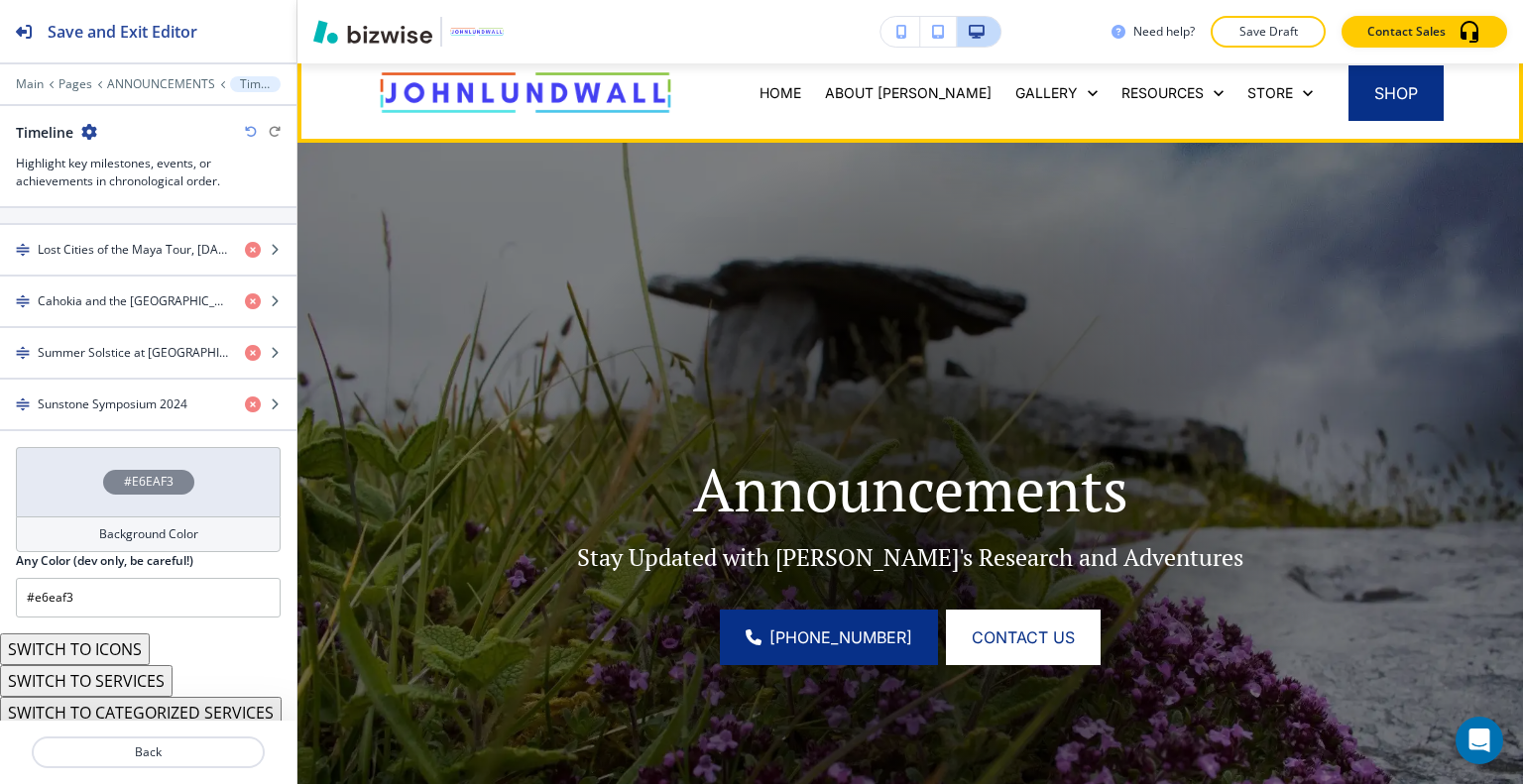 scroll, scrollTop: 0, scrollLeft: 0, axis: both 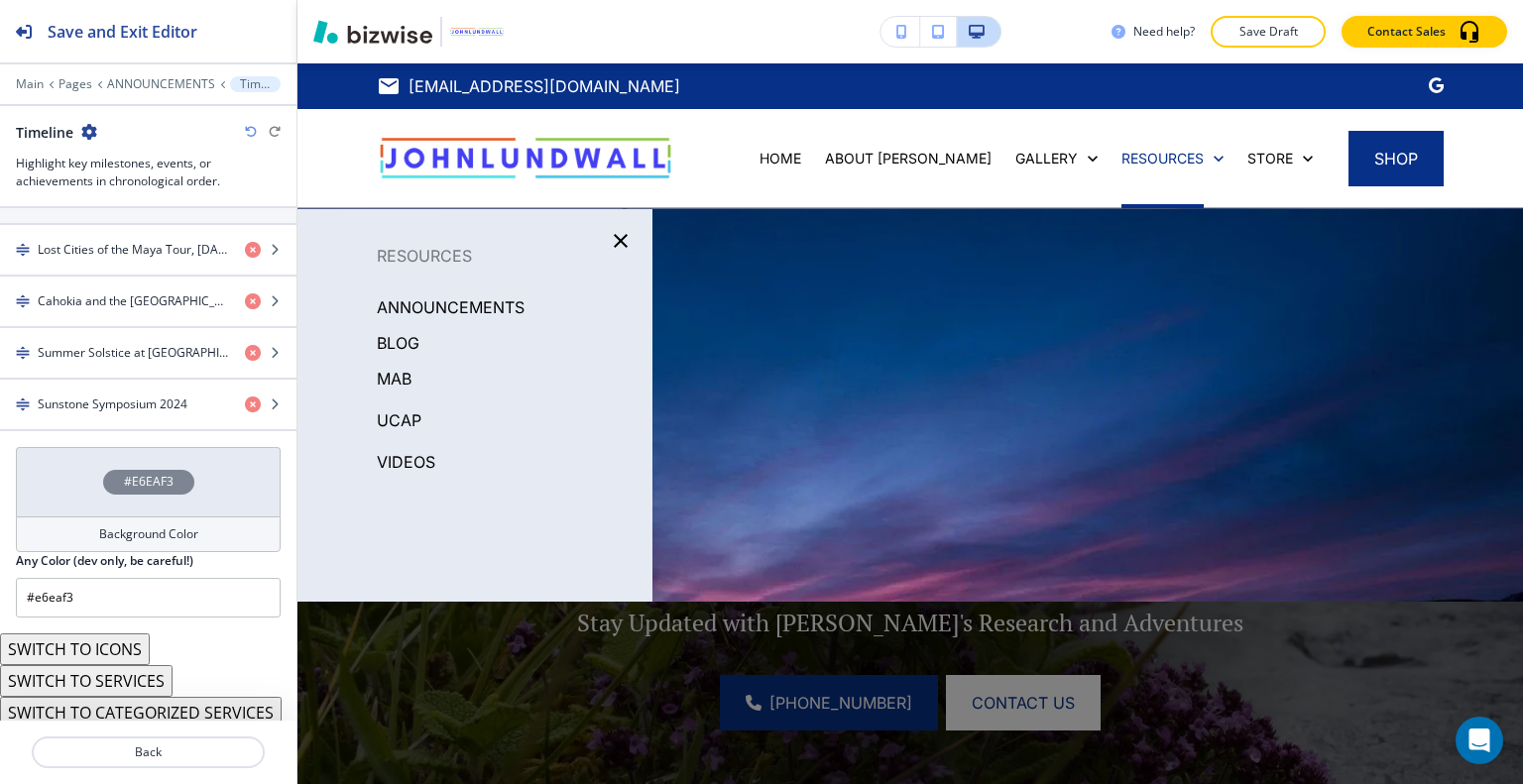 click on "MAB" at bounding box center (394, 379) 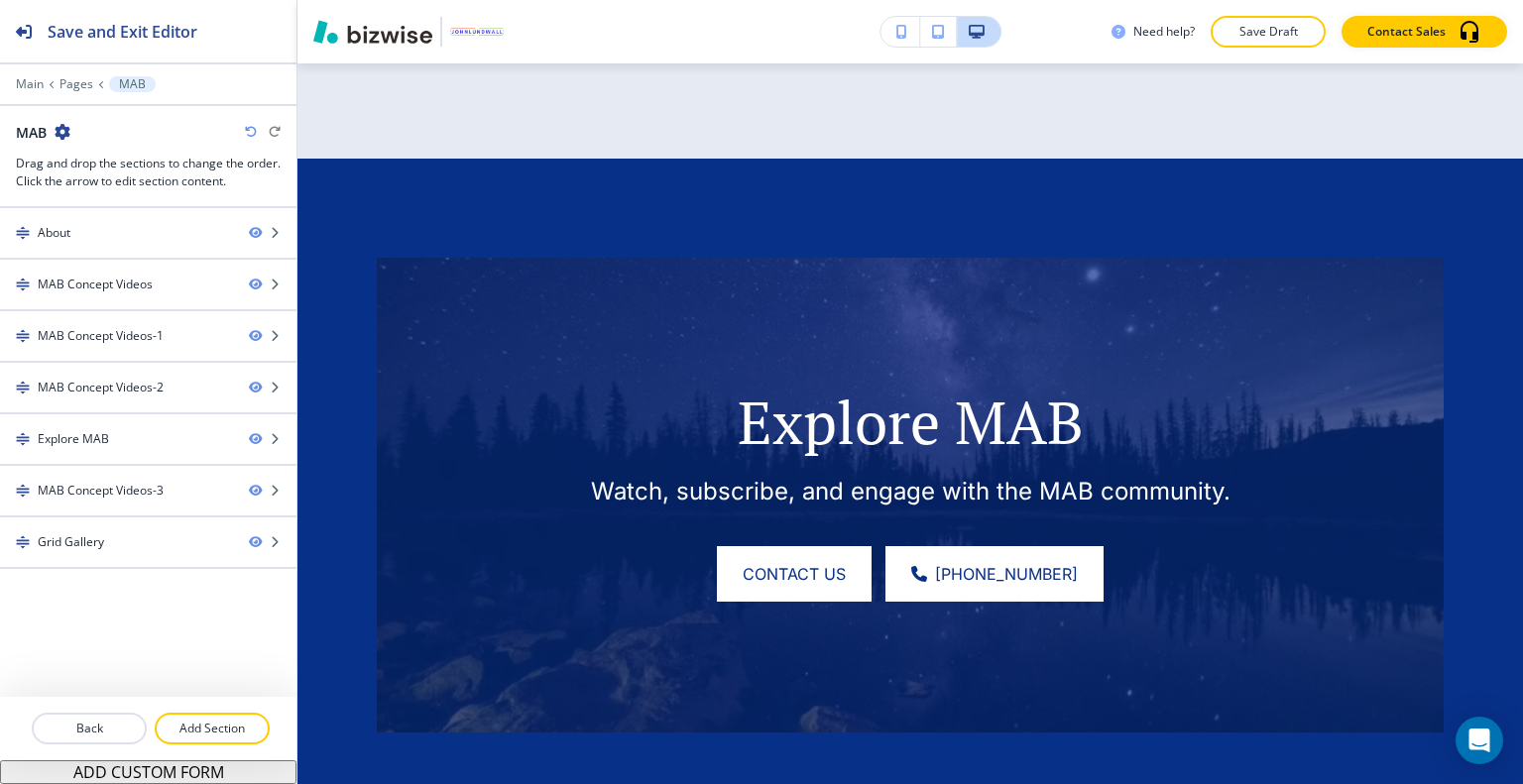 scroll, scrollTop: 4064, scrollLeft: 0, axis: vertical 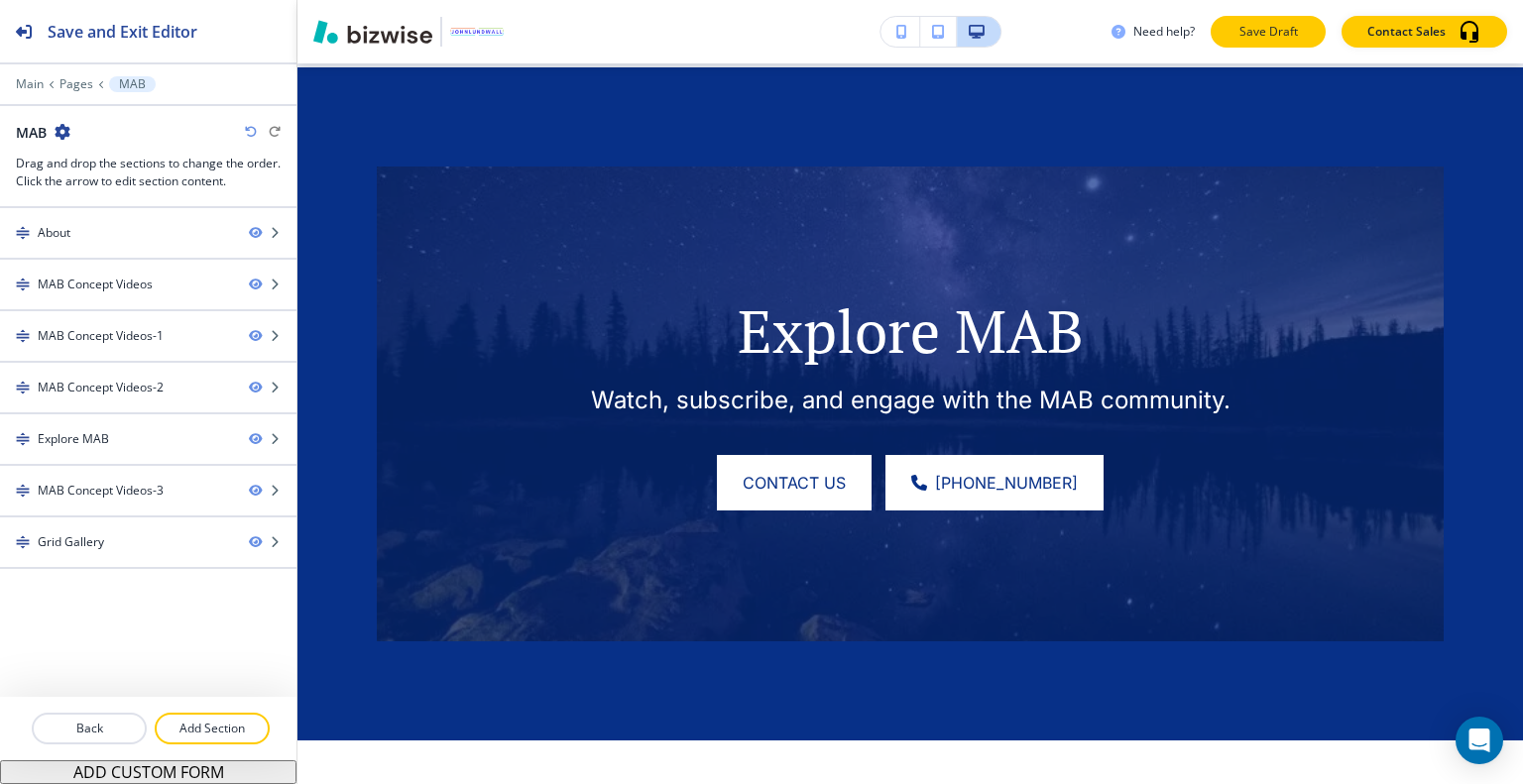 click on "Save Draft" at bounding box center [1268, 32] 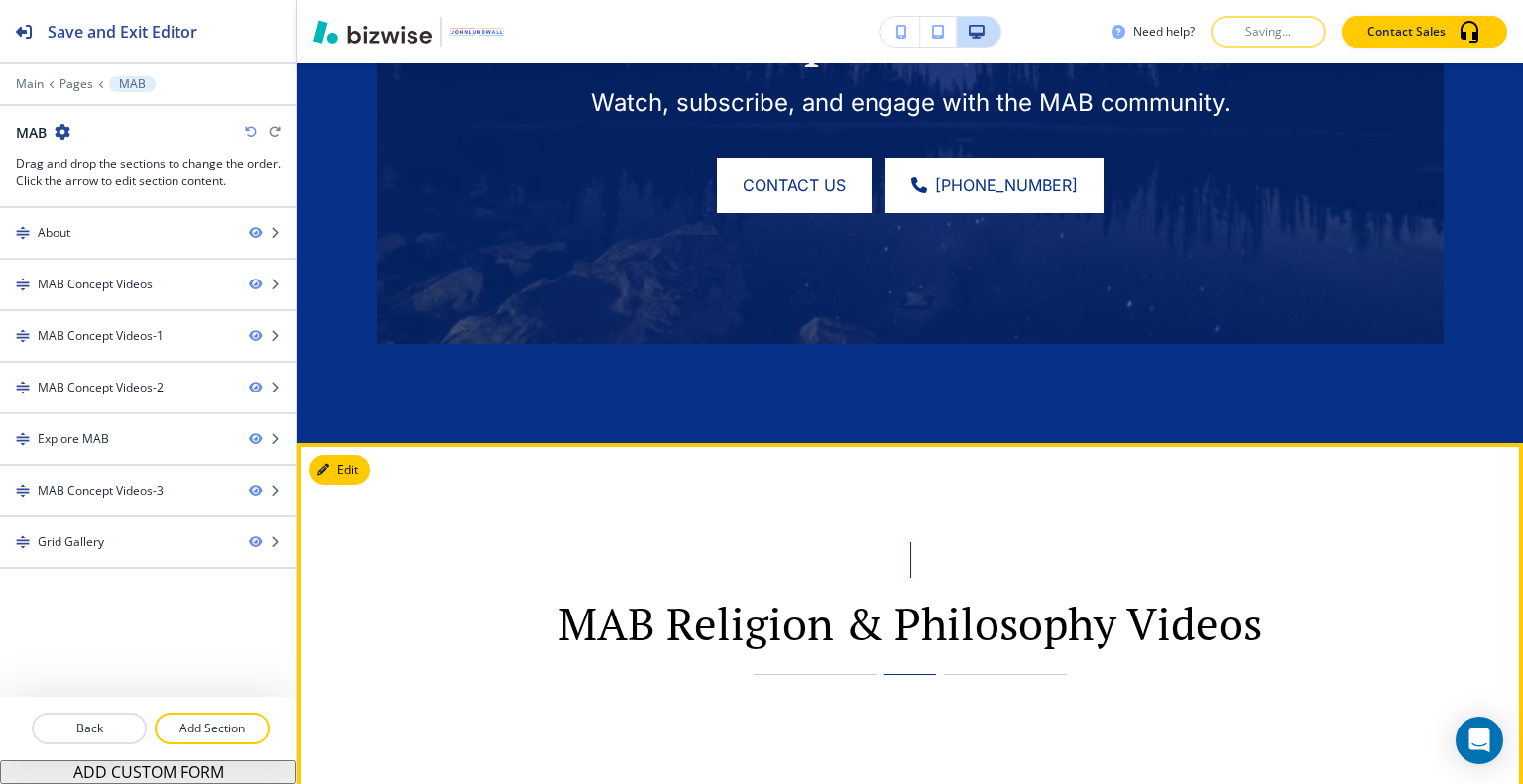 scroll, scrollTop: 4155, scrollLeft: 0, axis: vertical 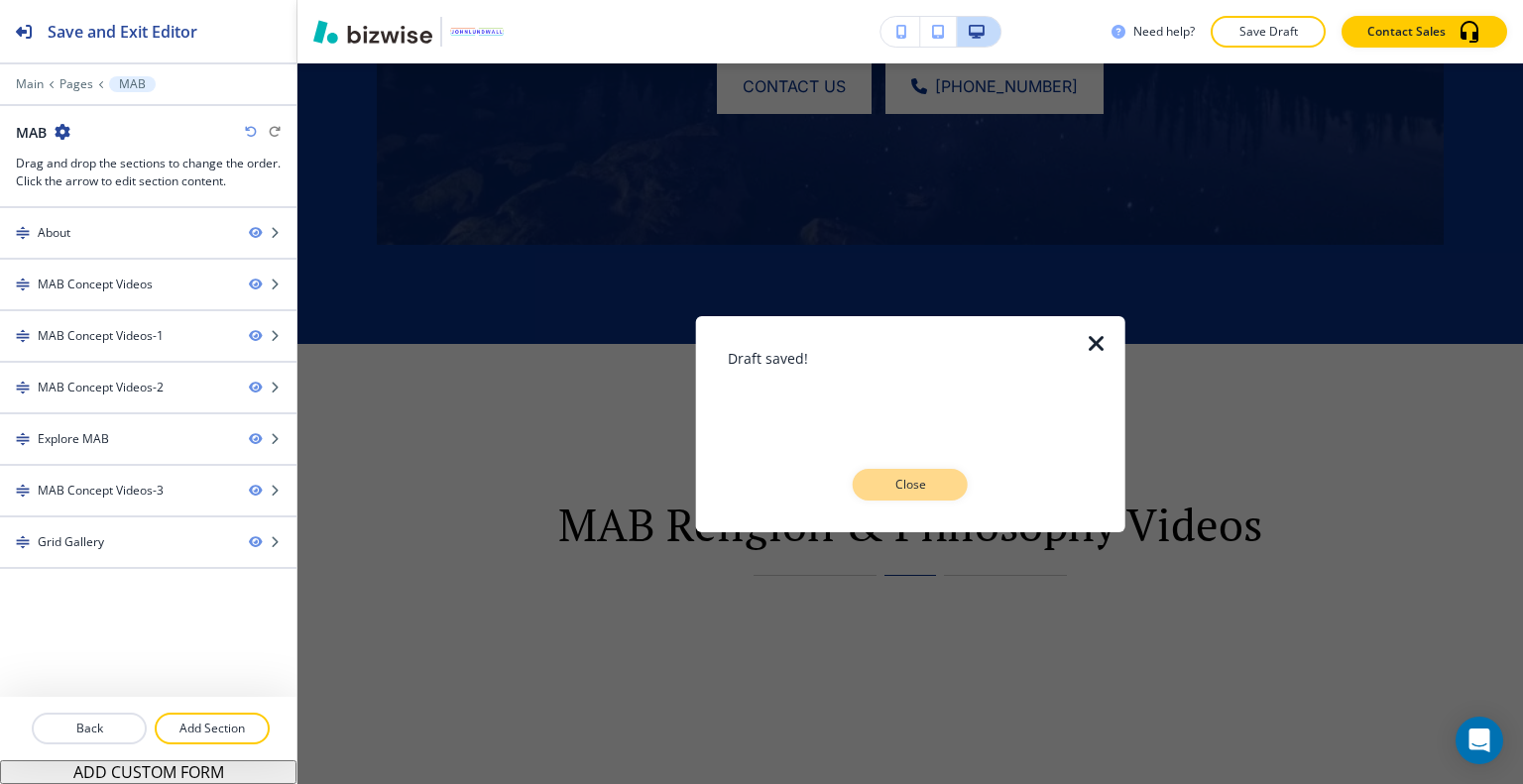 click on "Close" at bounding box center [910, 485] 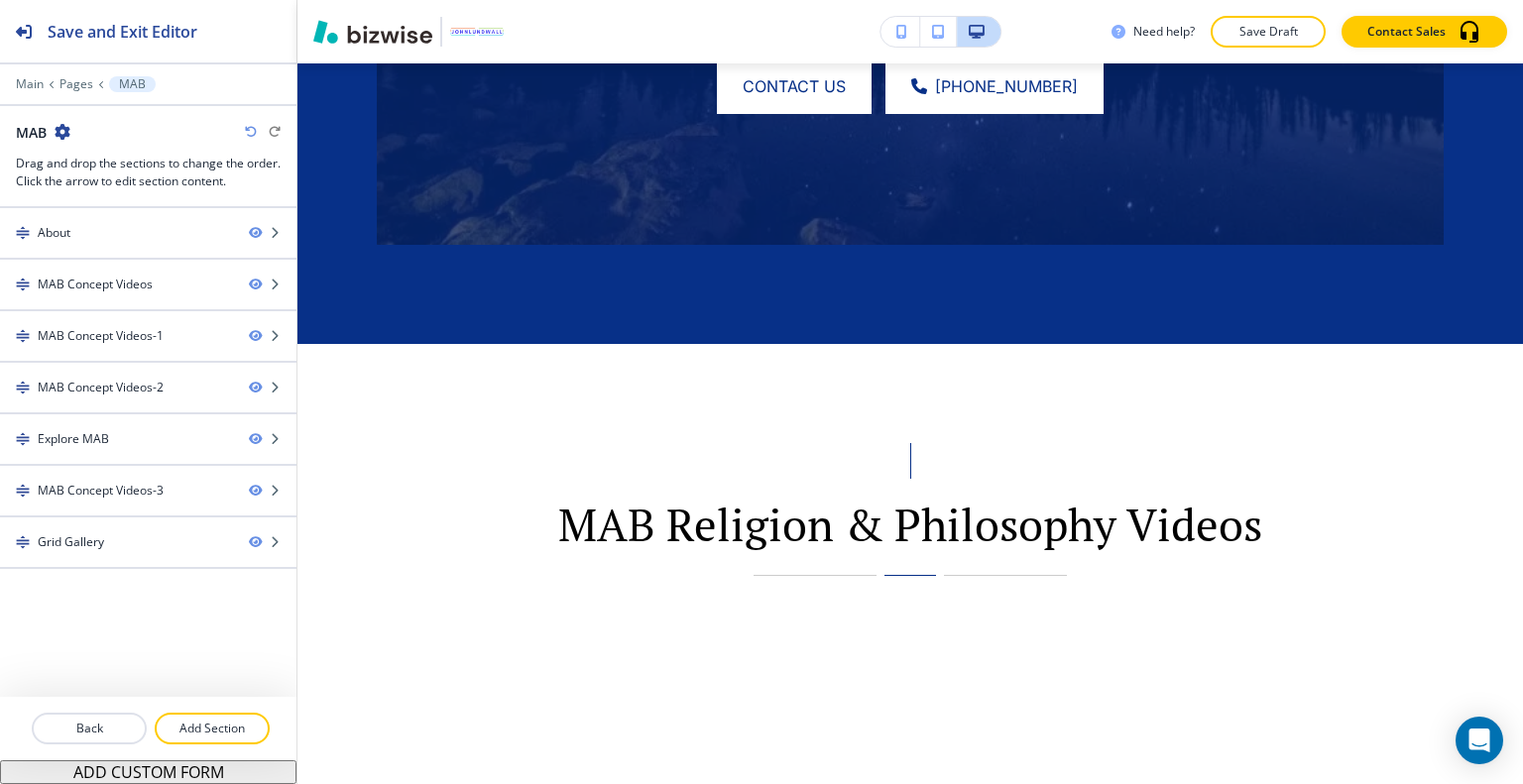 click at bounding box center [762, 0] 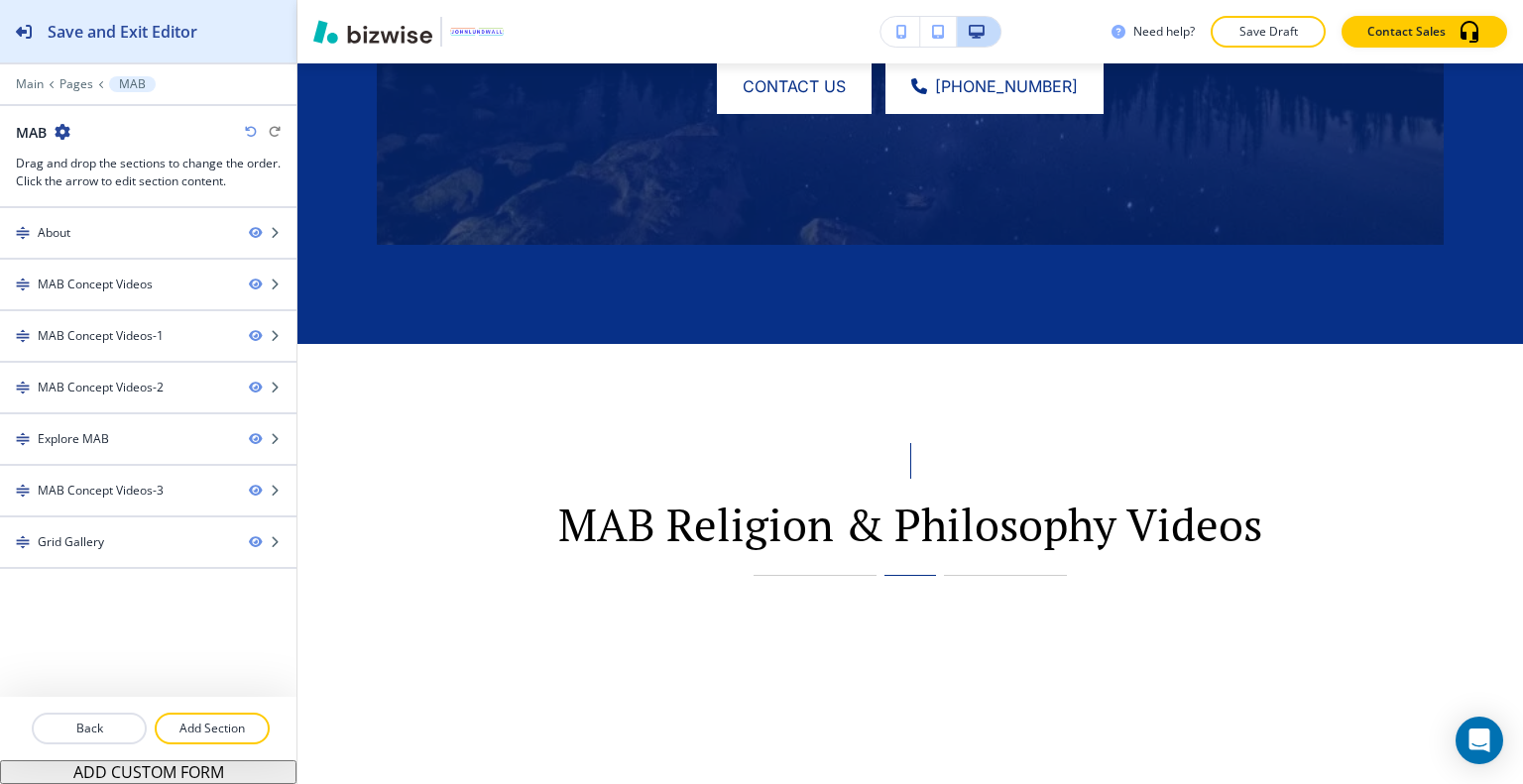 click on "Save and Exit Editor" at bounding box center [122, 32] 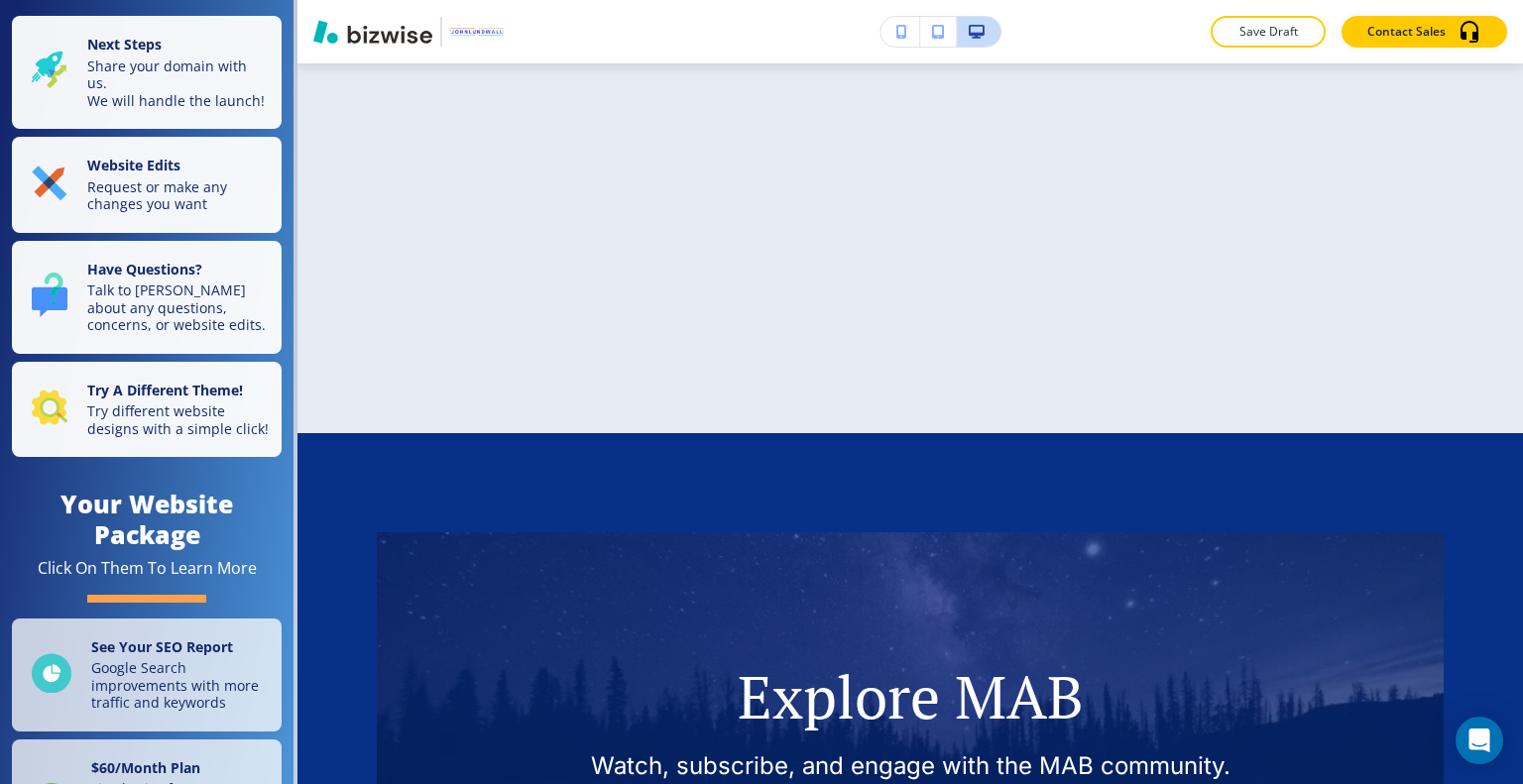 scroll, scrollTop: 0, scrollLeft: 0, axis: both 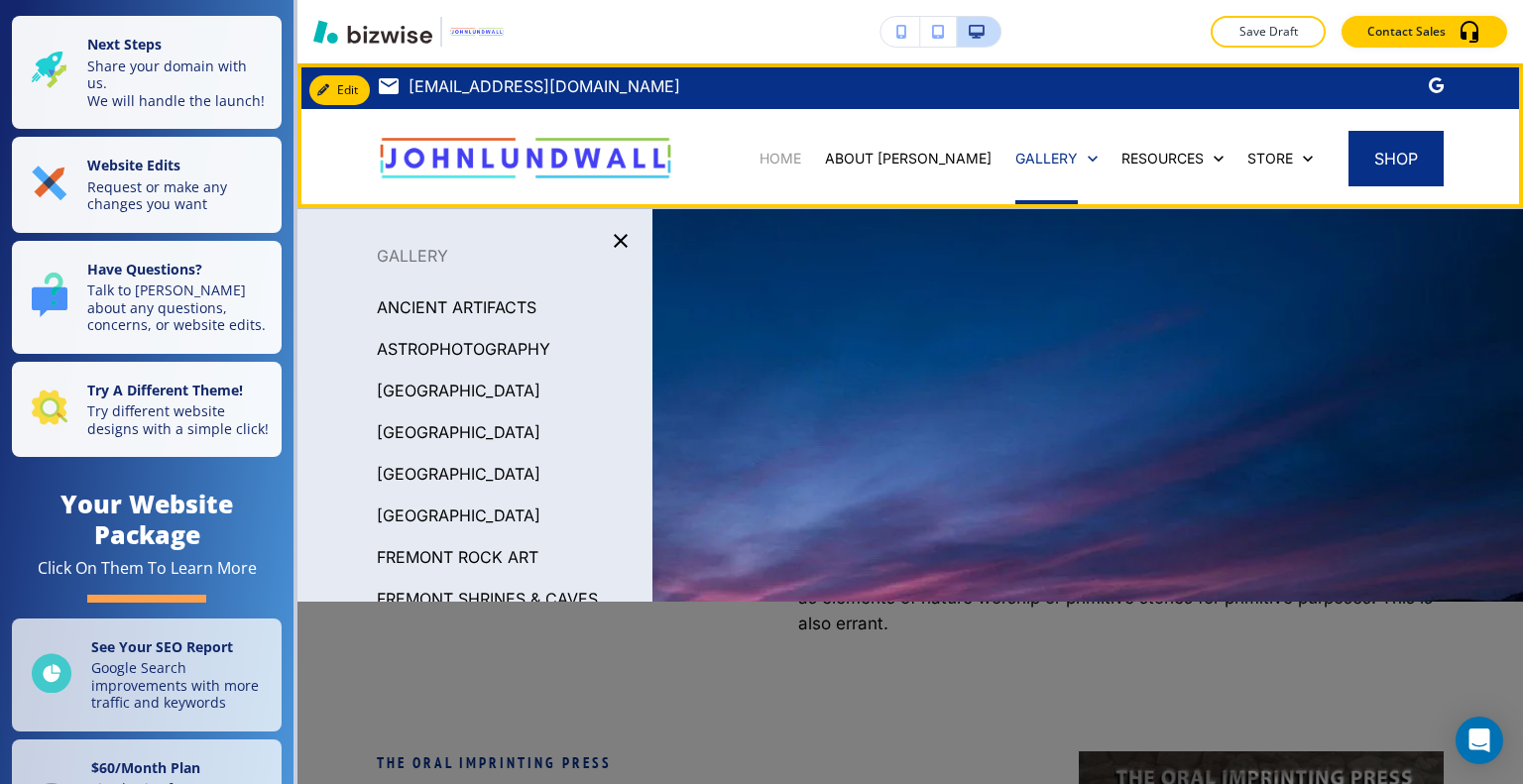 click on "HOME" at bounding box center [780, 159] 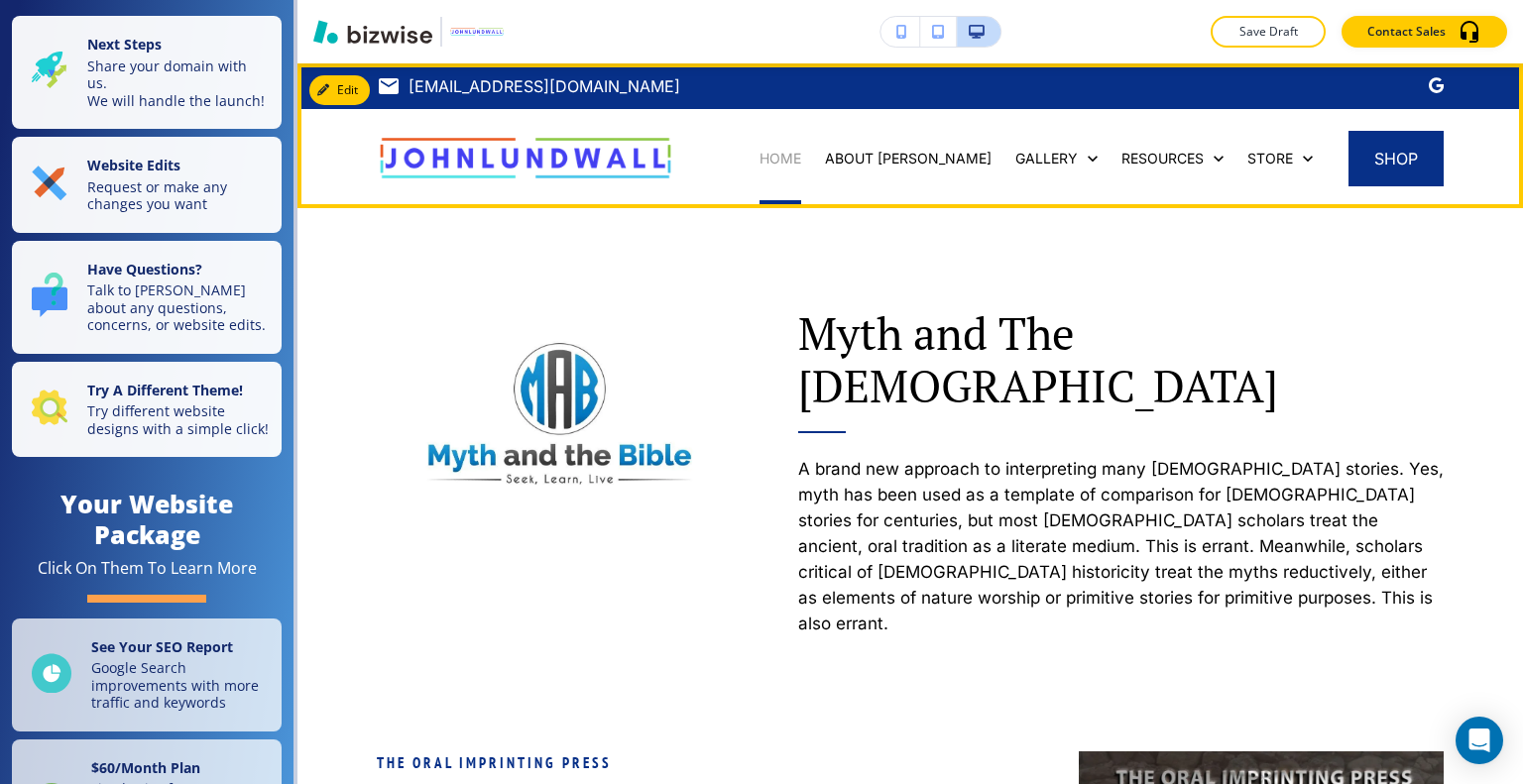 click on "HOME" at bounding box center (780, 159) 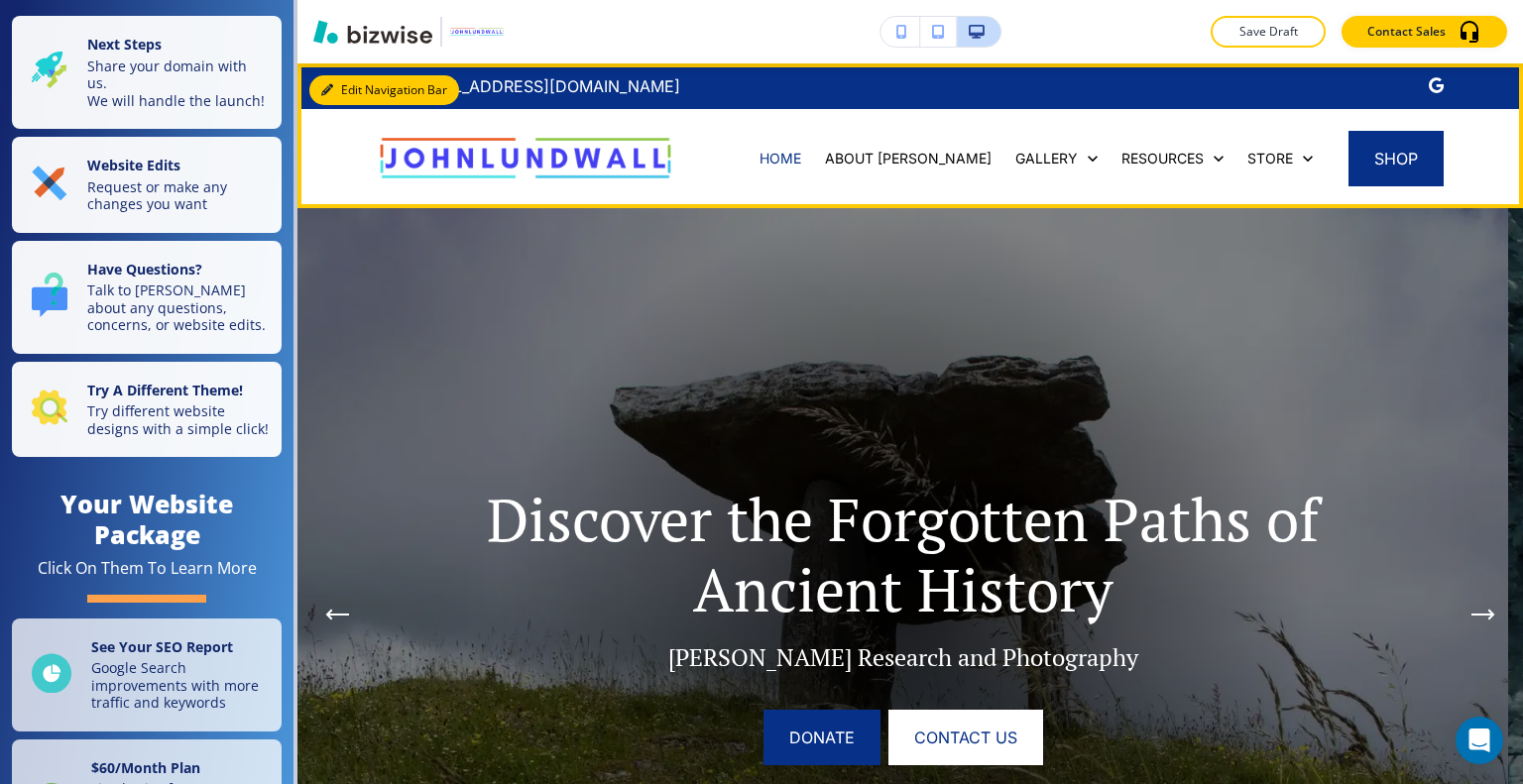 click on "Edit Navigation Bar" at bounding box center [384, 90] 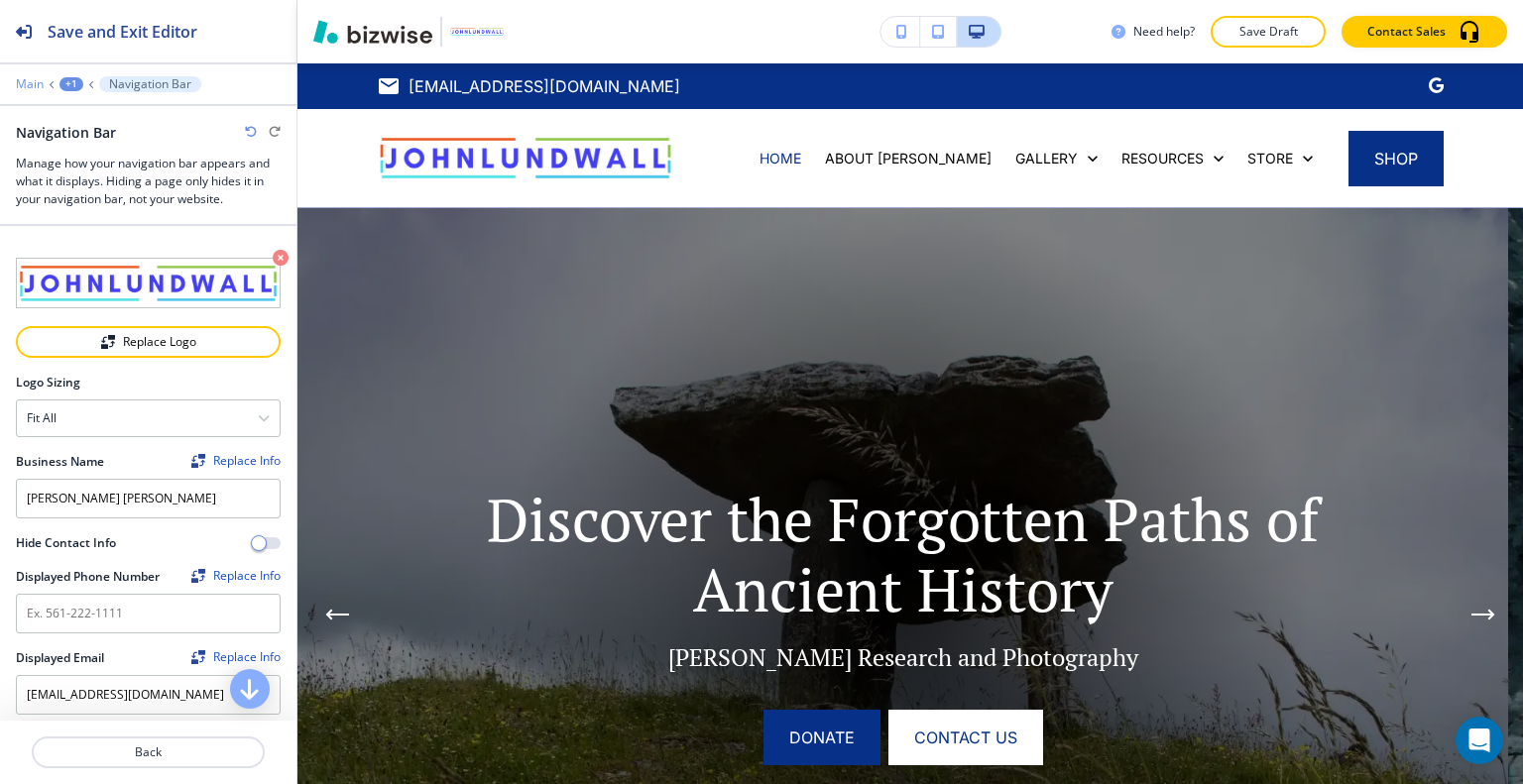 click on "Main" at bounding box center (30, 84) 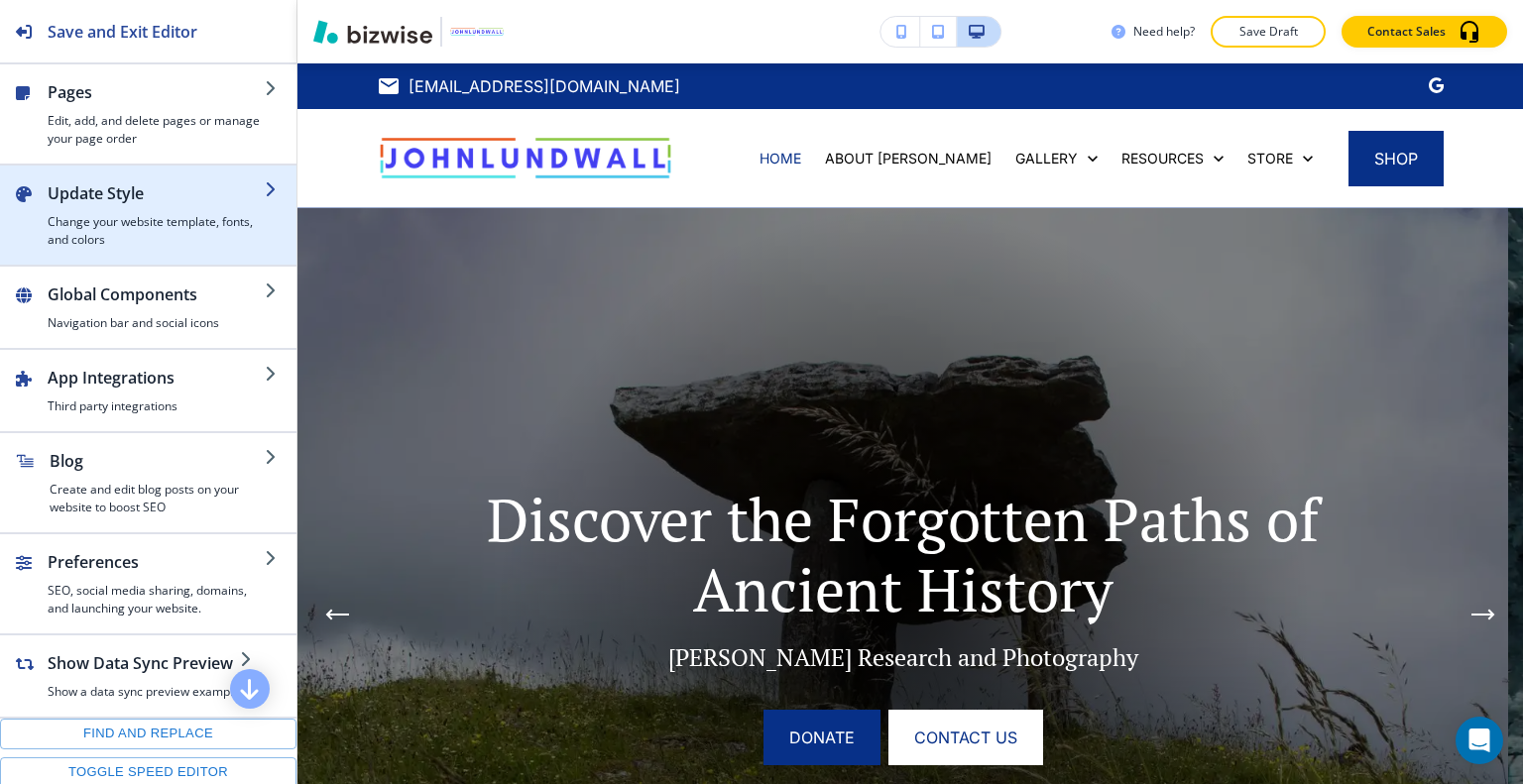 click at bounding box center [148, 173] 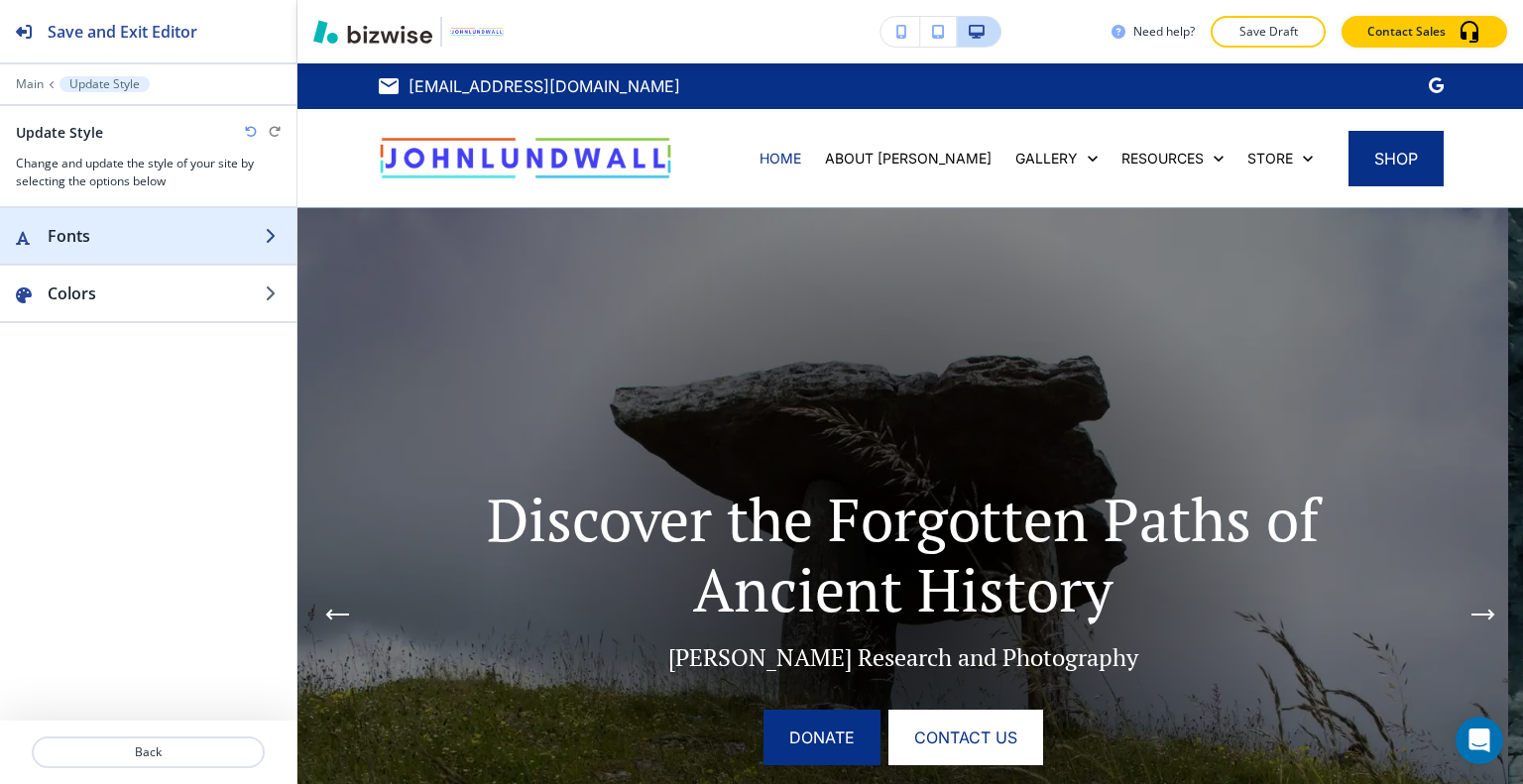 click on "Fonts" at bounding box center (156, 236) 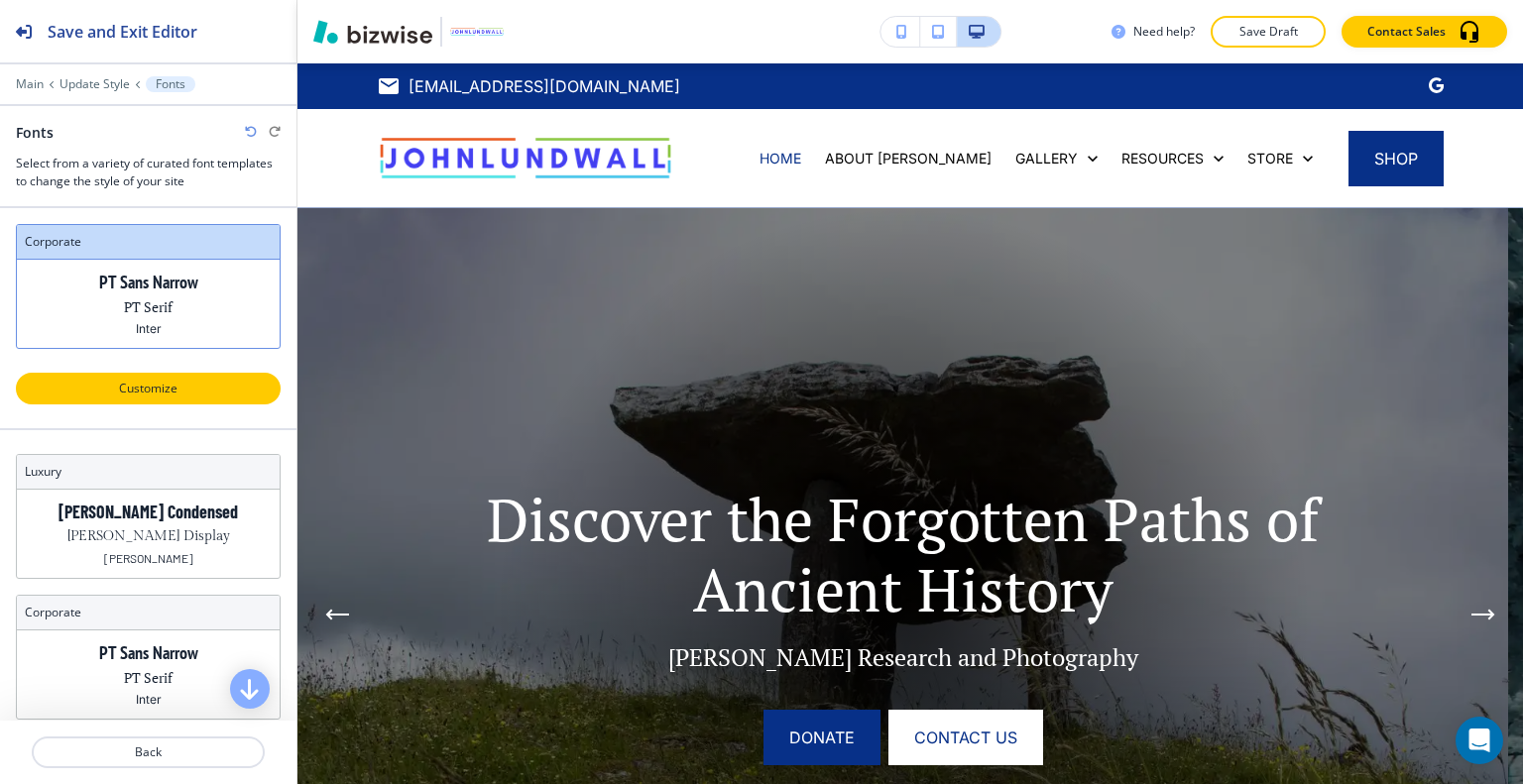 click on "Customize" at bounding box center [148, 389] 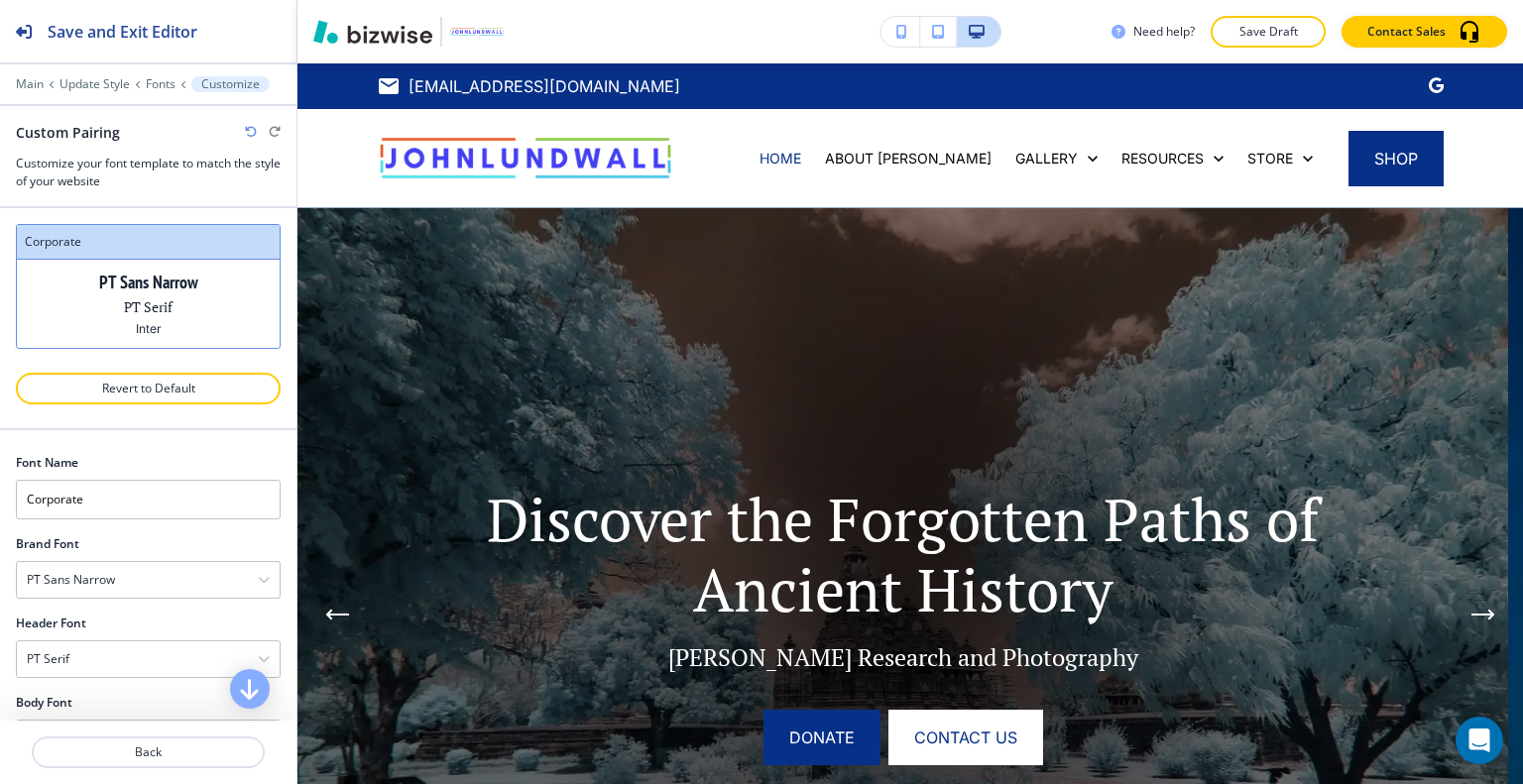 scroll, scrollTop: 56, scrollLeft: 0, axis: vertical 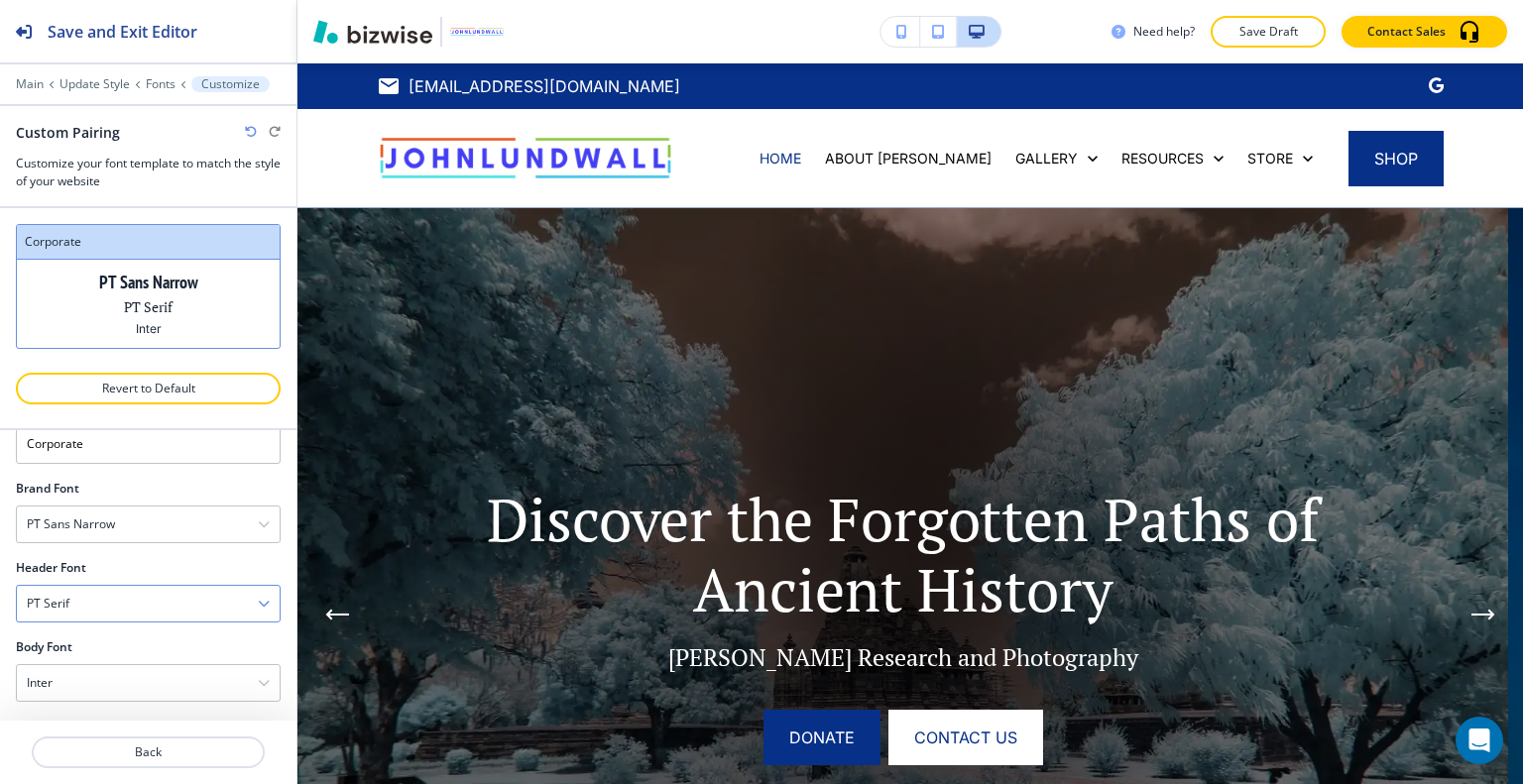 click on "PT Serif" at bounding box center [148, 604] 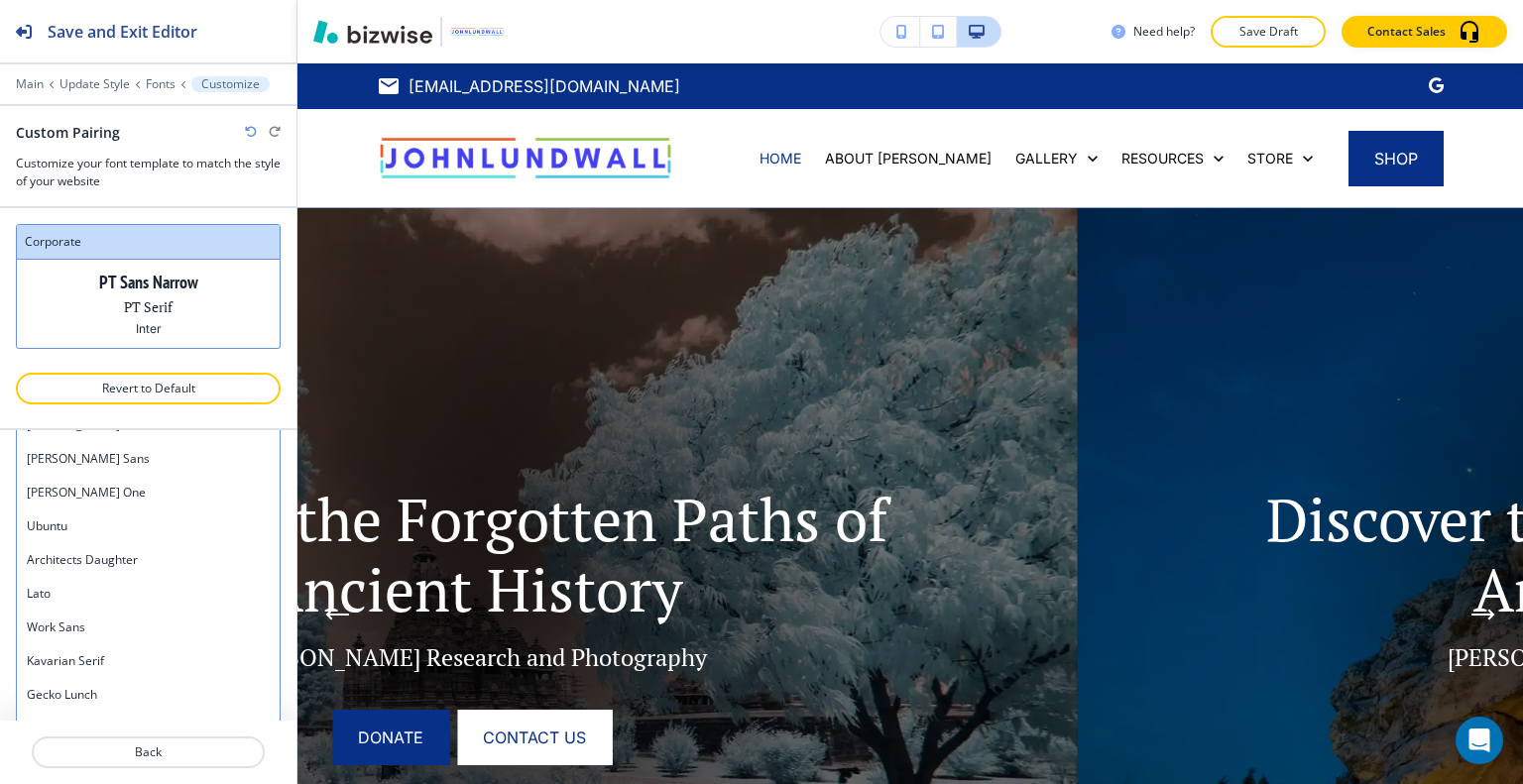 scroll, scrollTop: 1597, scrollLeft: 0, axis: vertical 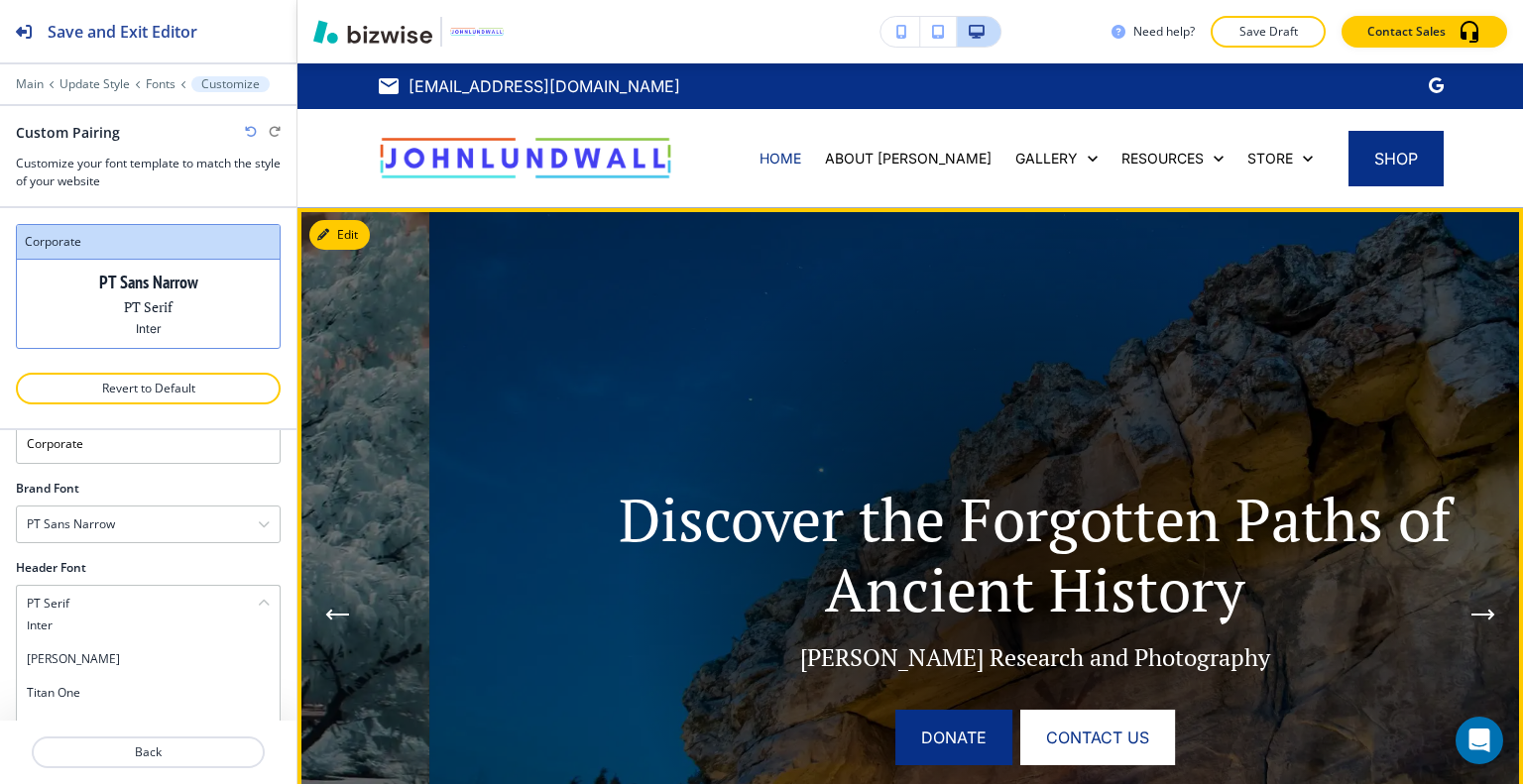 click on "Discover the Forgotten Paths of Ancient History [PERSON_NAME] Research and Photography donate CONTACT US Discover the Forgotten Paths of Ancient History [PERSON_NAME] Research and Photography DONAte CONTACT US Discover the Forgotten Paths of Ancient History [PERSON_NAME] Research and Photography DONate CONTACT US Discover the Forgotten Paths of Ancient History [PERSON_NAME] Research and Photography donate CONTACT US Discover the Forgotten Paths of Ancient History [PERSON_NAME] Research and Photography DONAte CONTACT US" at bounding box center [-176, 615] 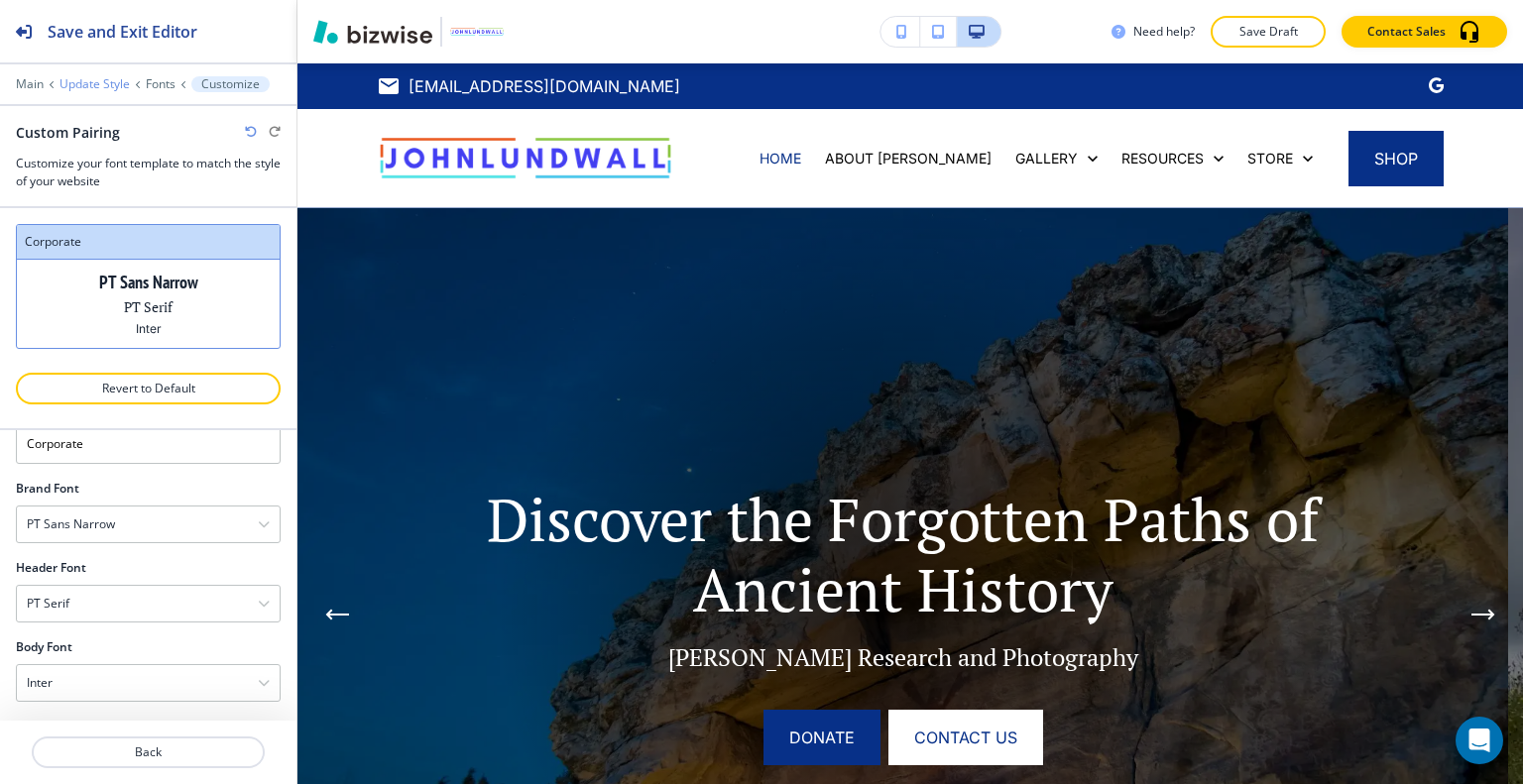 click on "Update Style" at bounding box center (94, 84) 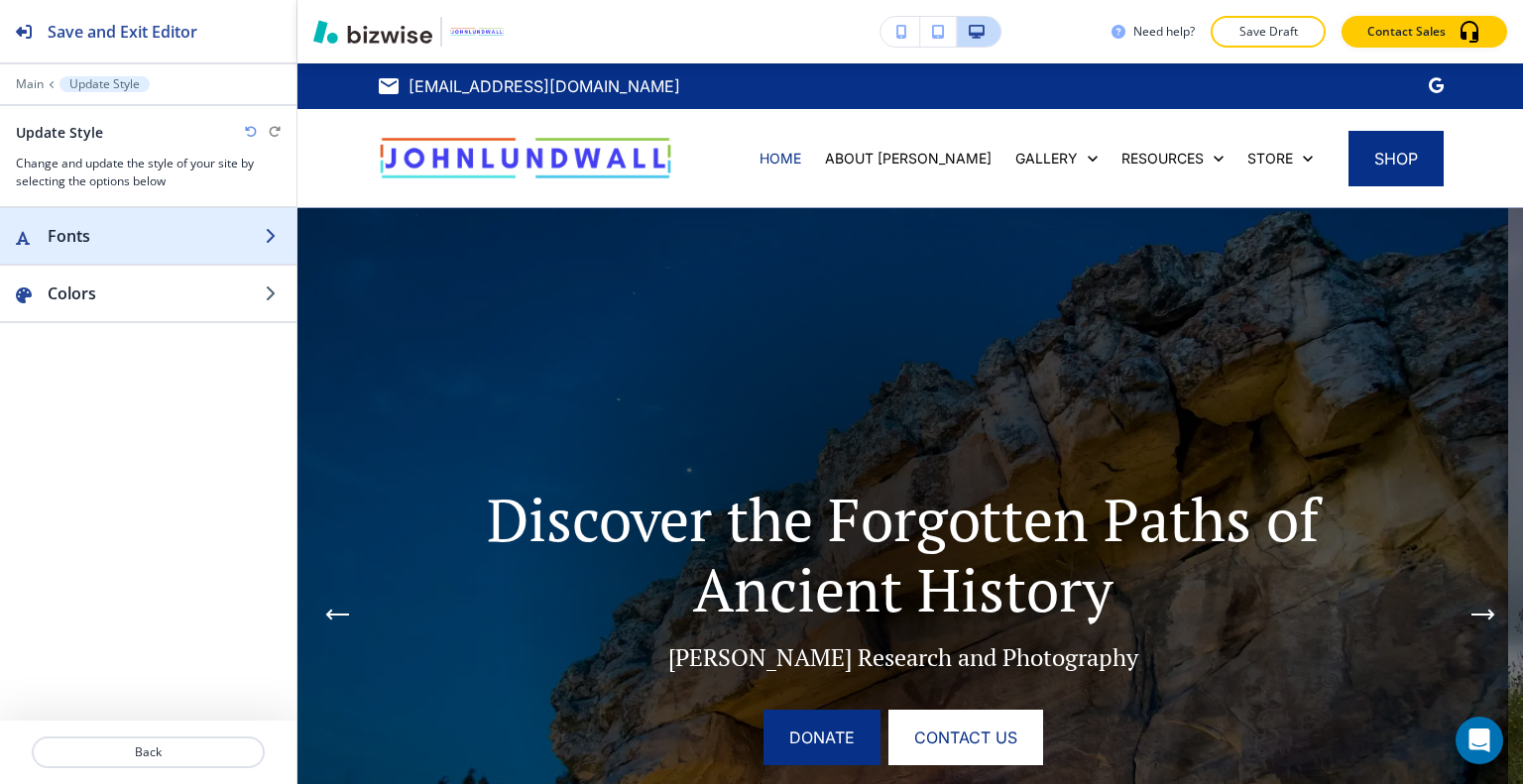 click on "Fonts" at bounding box center [156, 236] 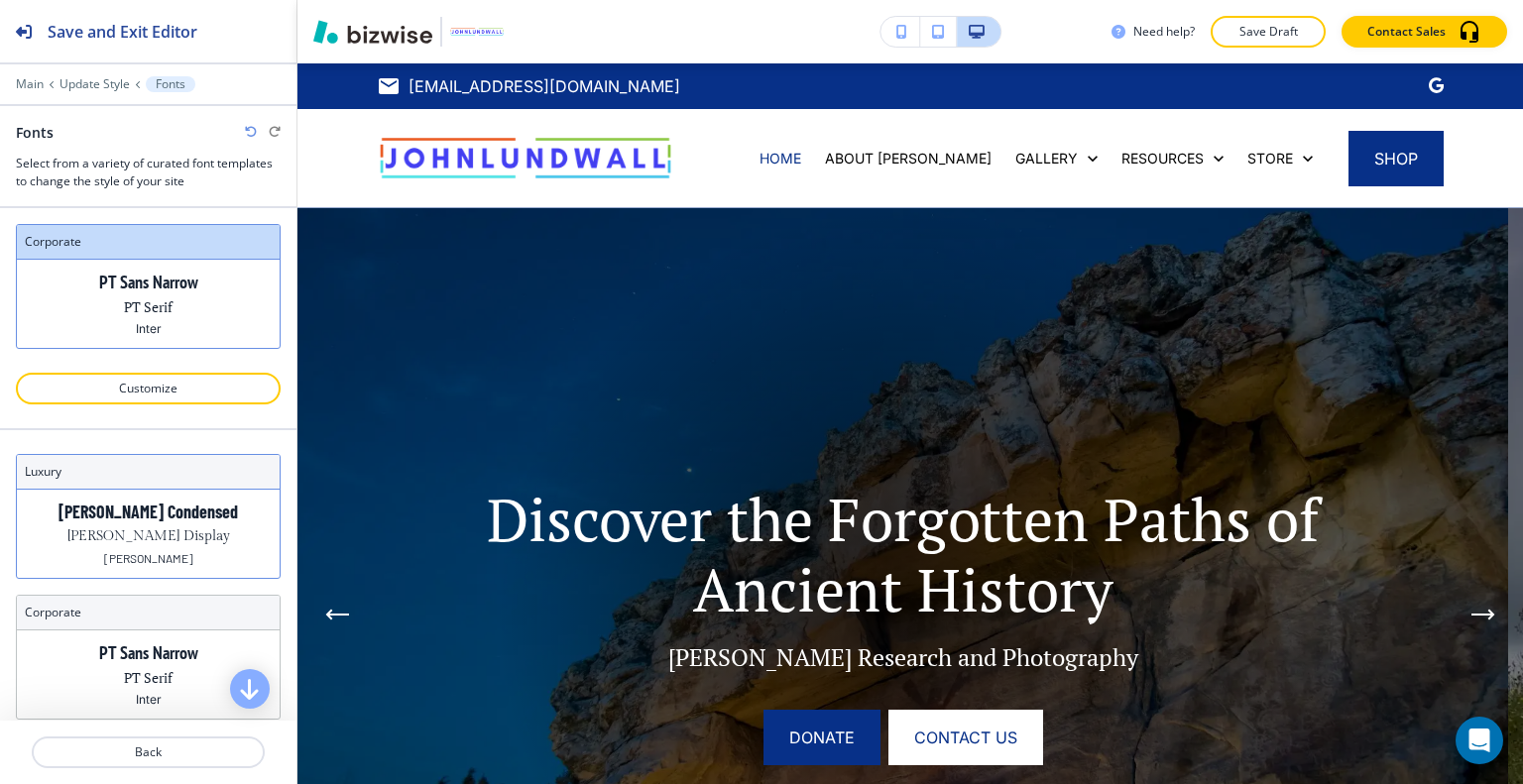 click on "[PERSON_NAME] Display" at bounding box center [149, 536] 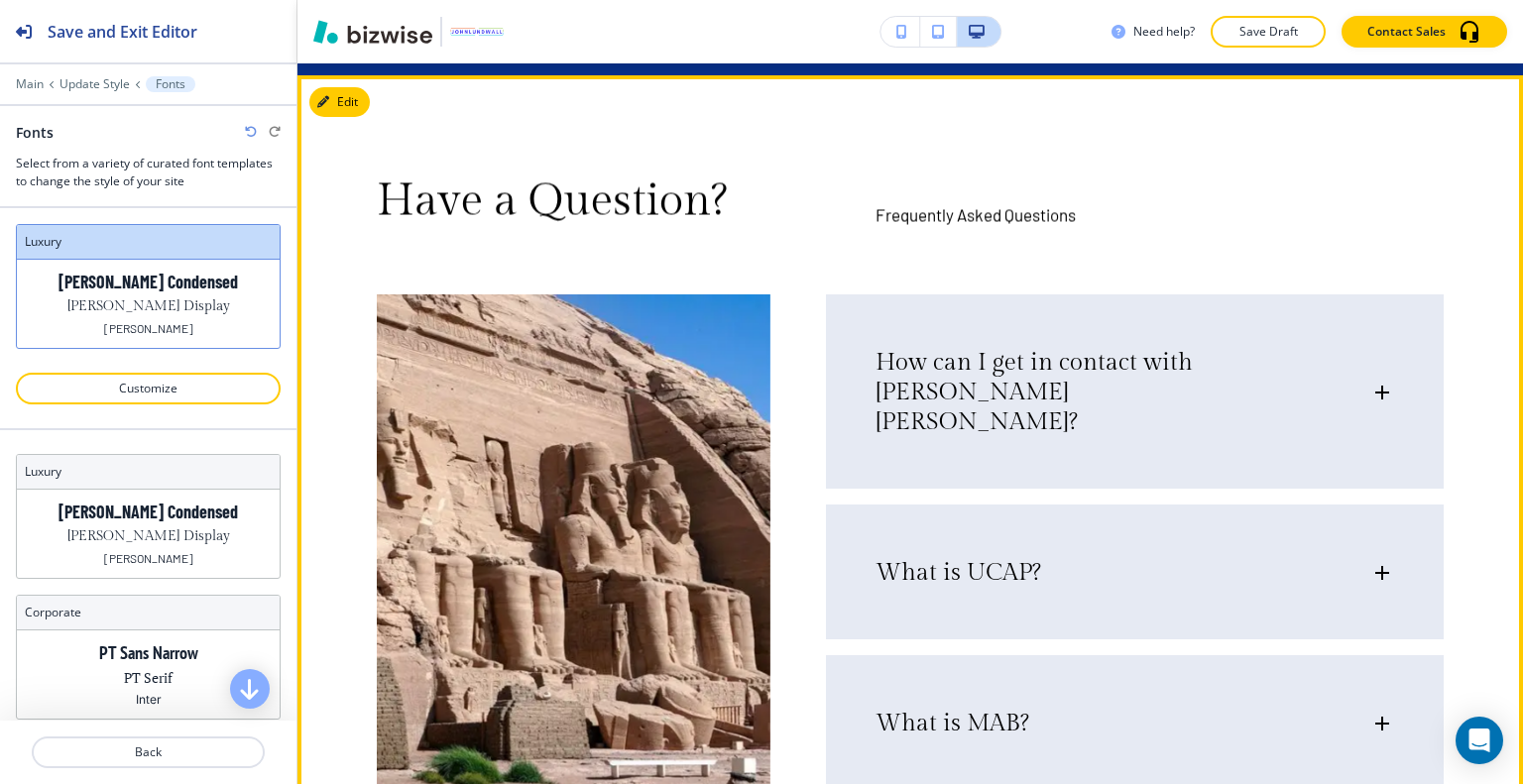 scroll, scrollTop: 4163, scrollLeft: 0, axis: vertical 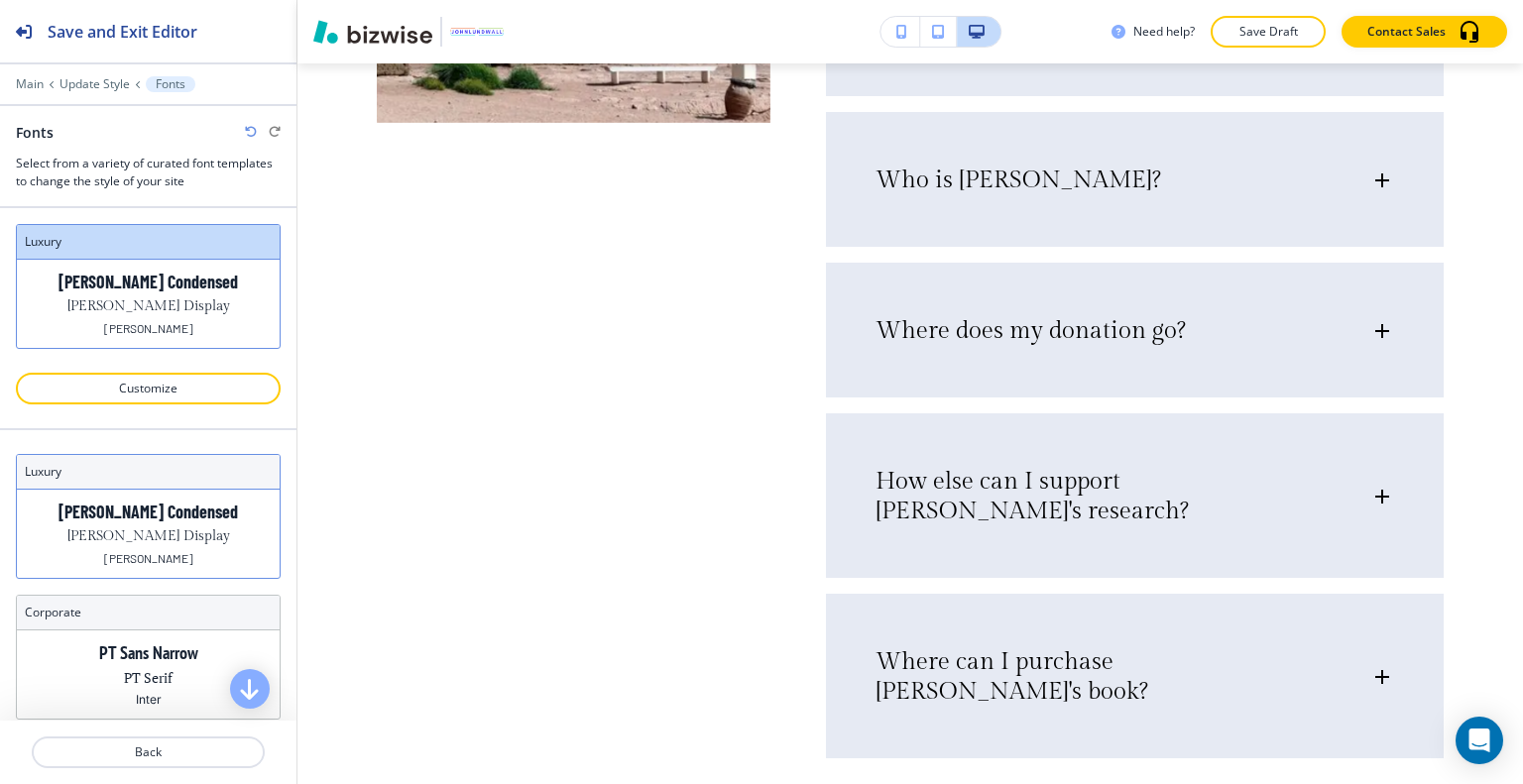 click on "[PERSON_NAME] Display" at bounding box center [149, 536] 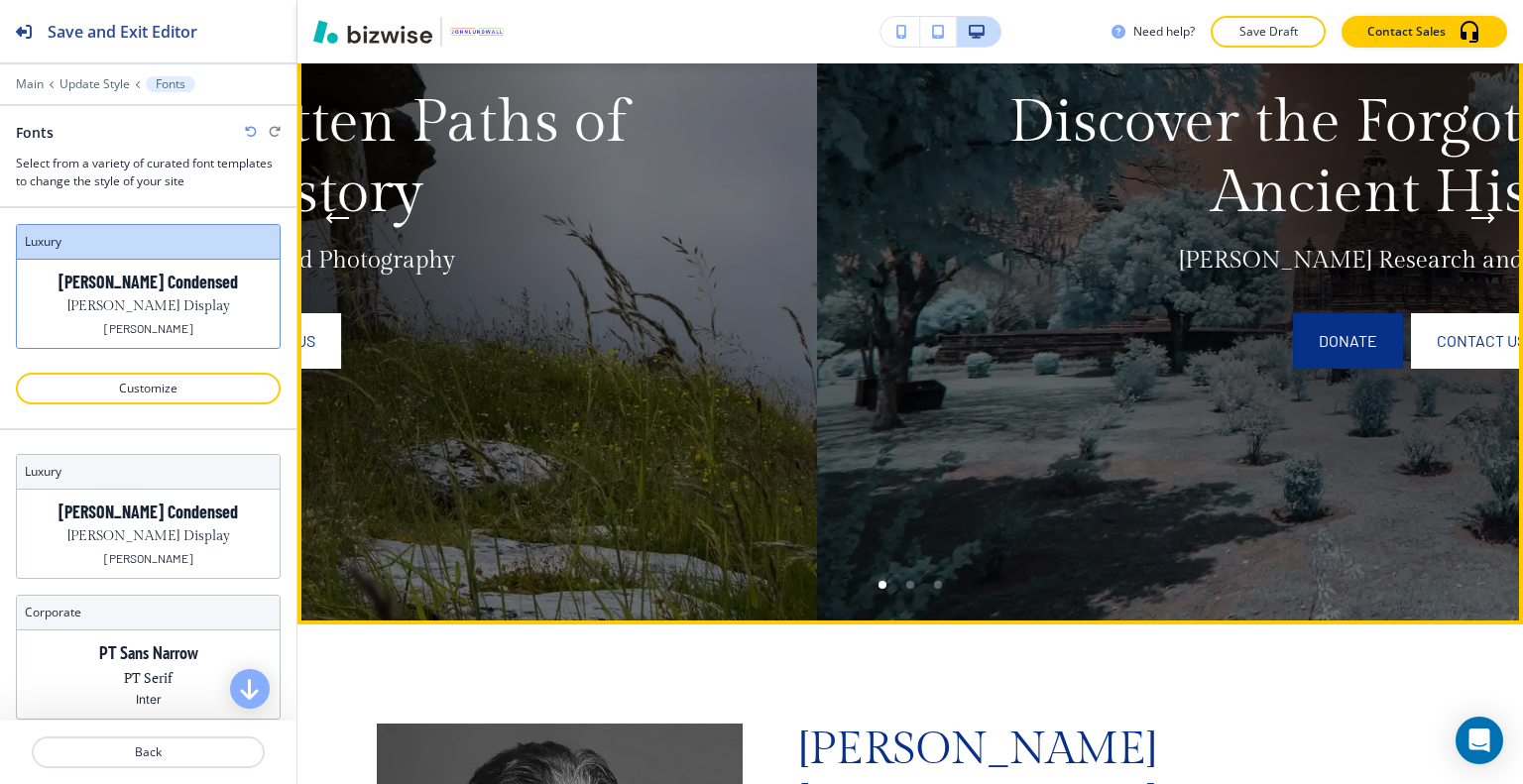 scroll, scrollTop: 0, scrollLeft: 0, axis: both 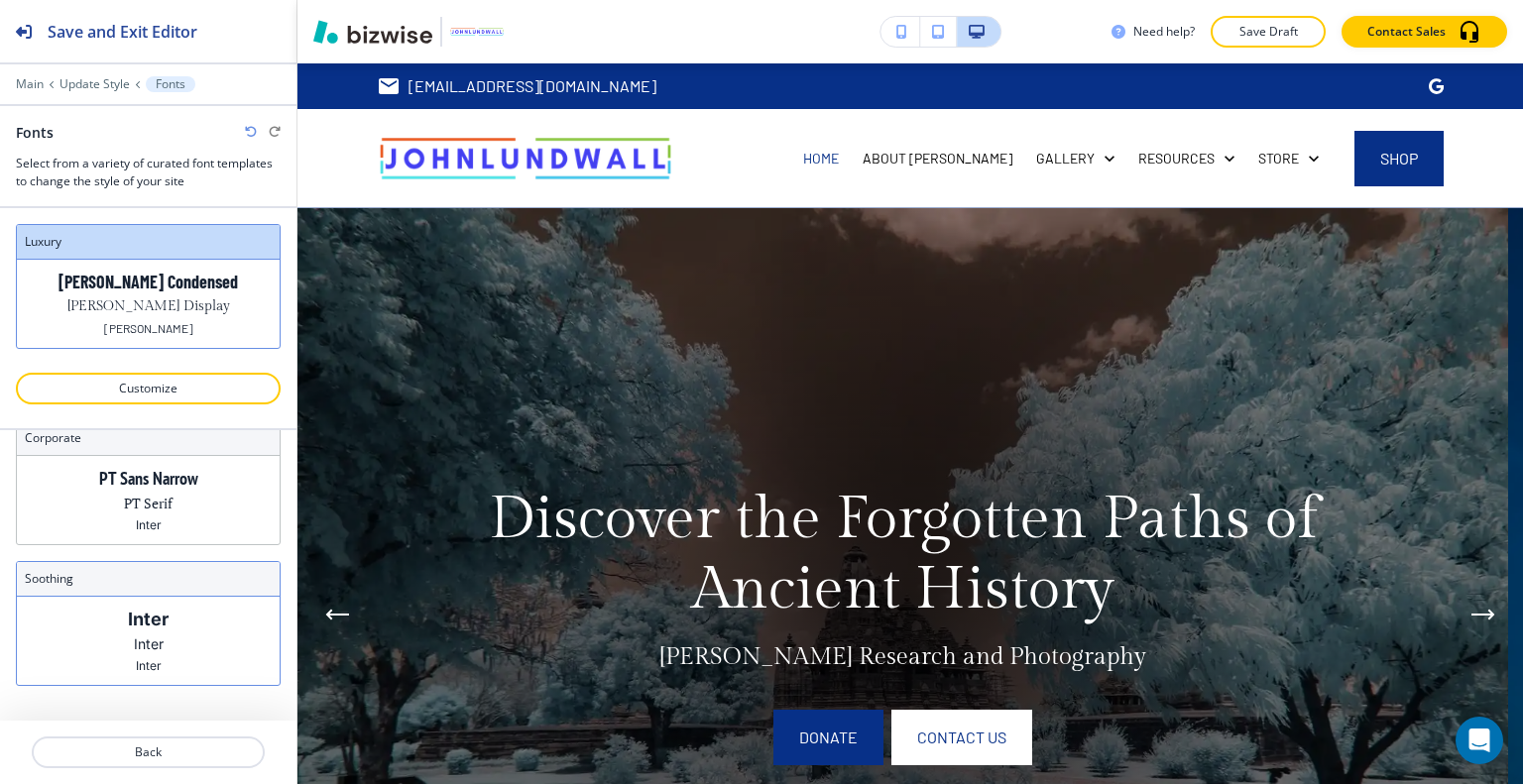 click on "Inter Inter Inter" at bounding box center [148, 640] 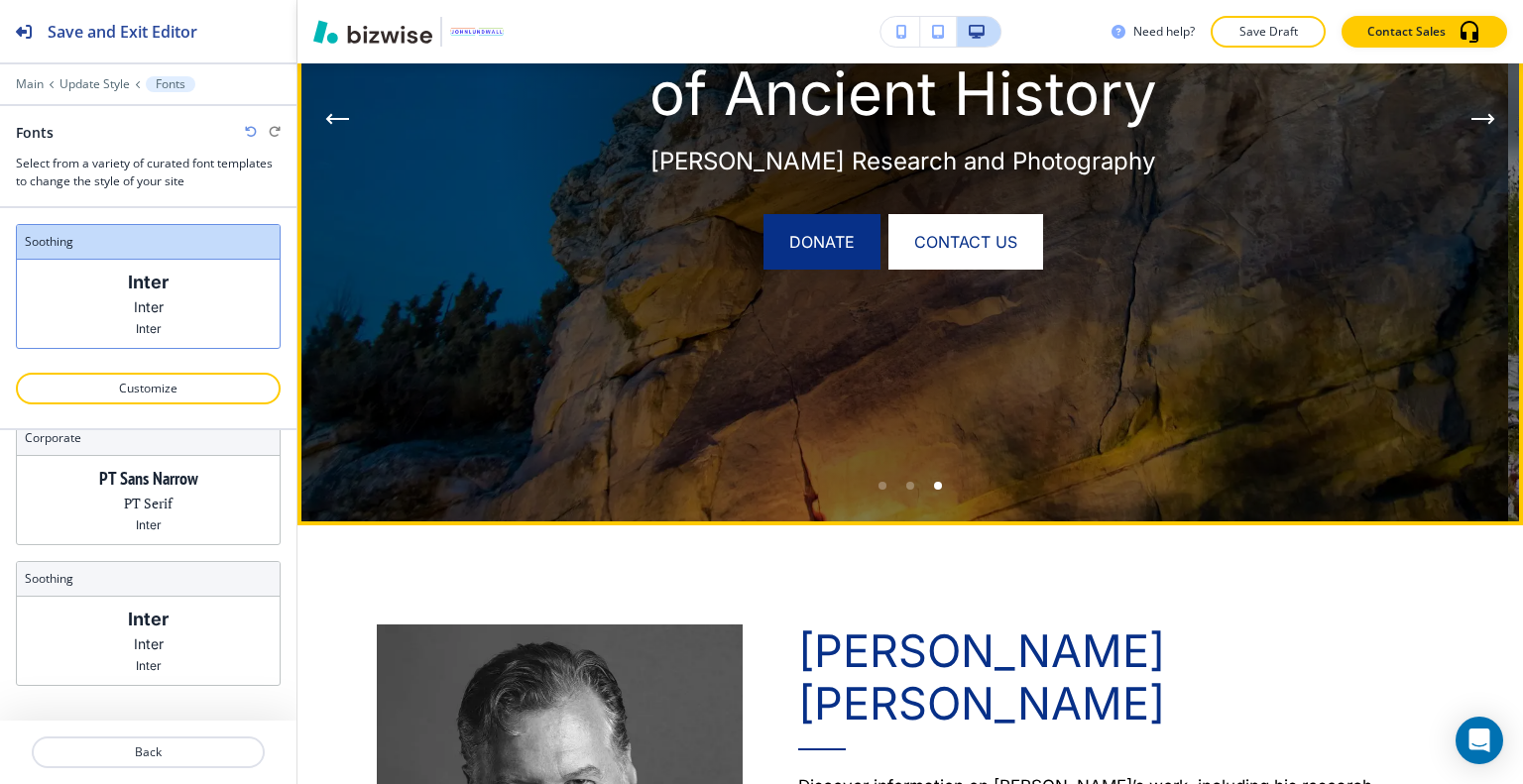 scroll, scrollTop: 793, scrollLeft: 0, axis: vertical 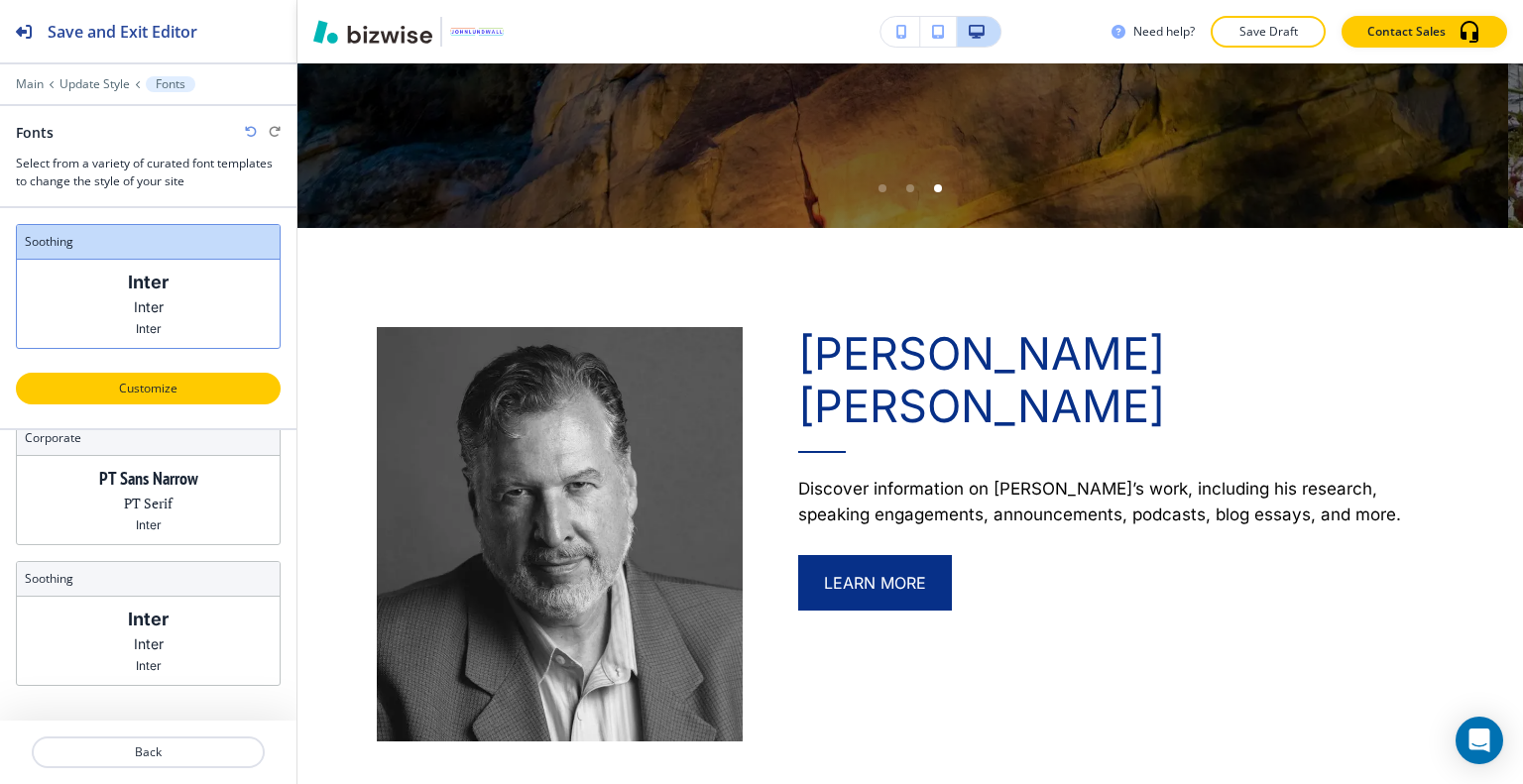 click on "Customize" at bounding box center [148, 389] 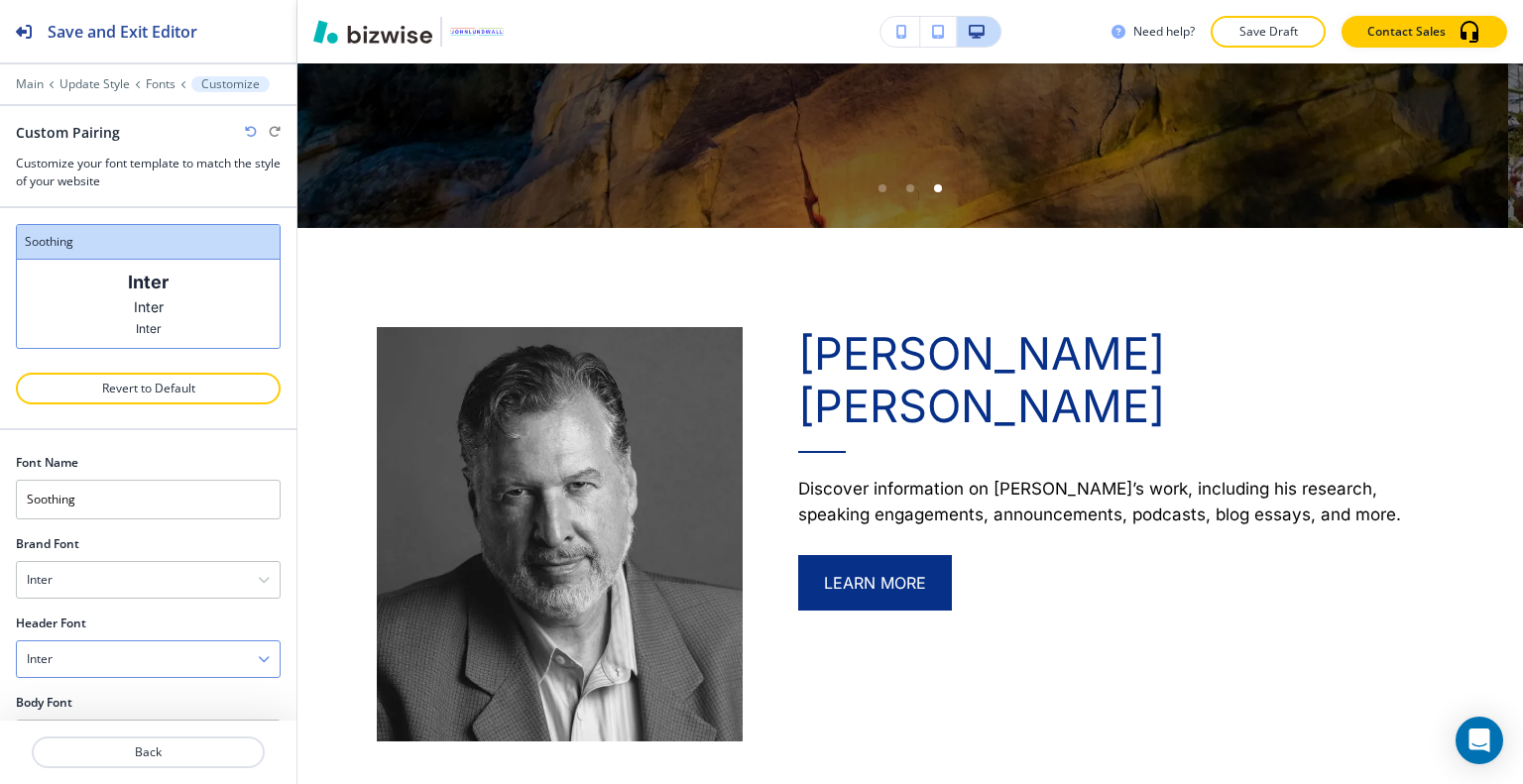 scroll, scrollTop: 56, scrollLeft: 0, axis: vertical 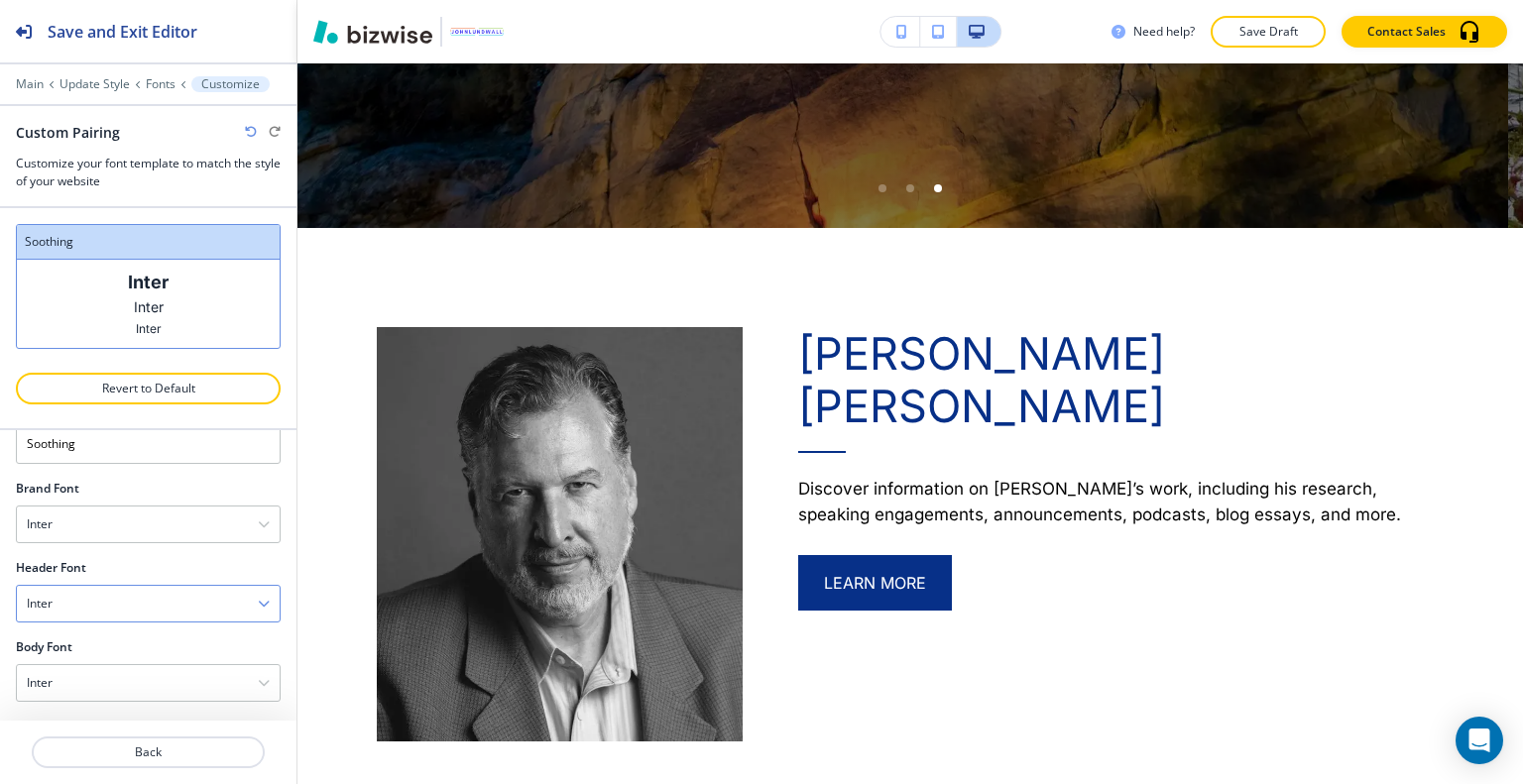 click on "Inter" at bounding box center [148, 604] 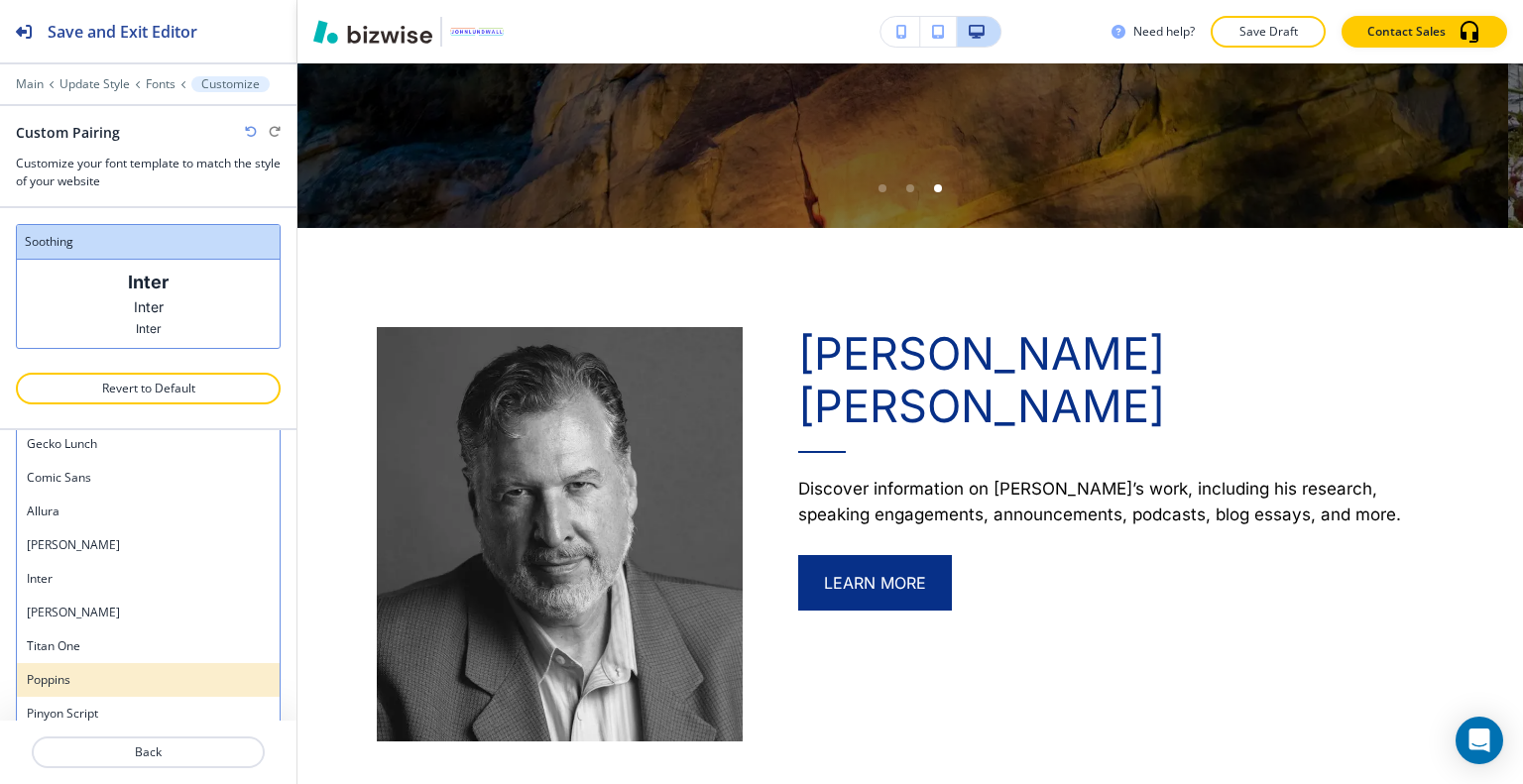 click on "Poppins" at bounding box center (148, 680) 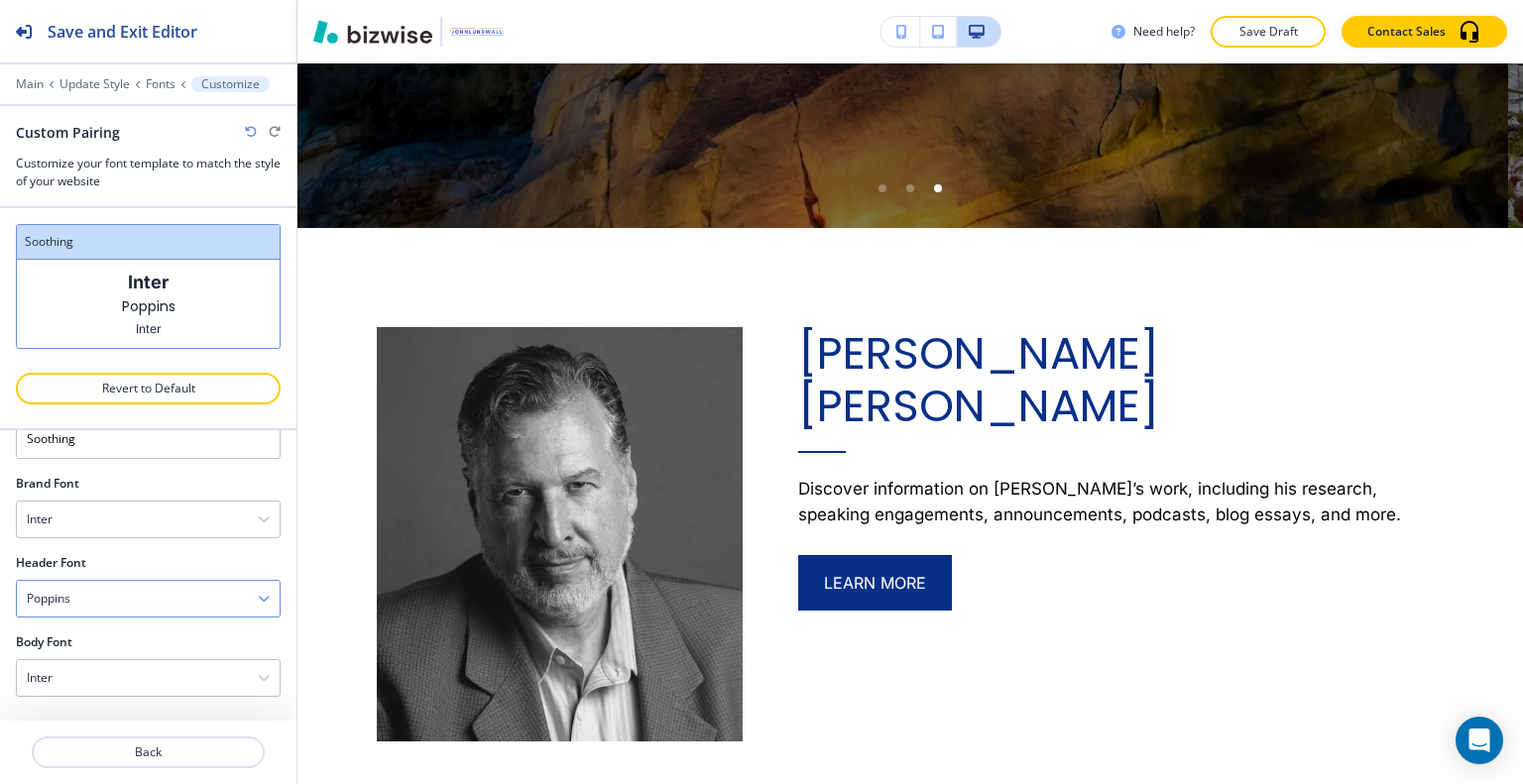 scroll, scrollTop: 56, scrollLeft: 0, axis: vertical 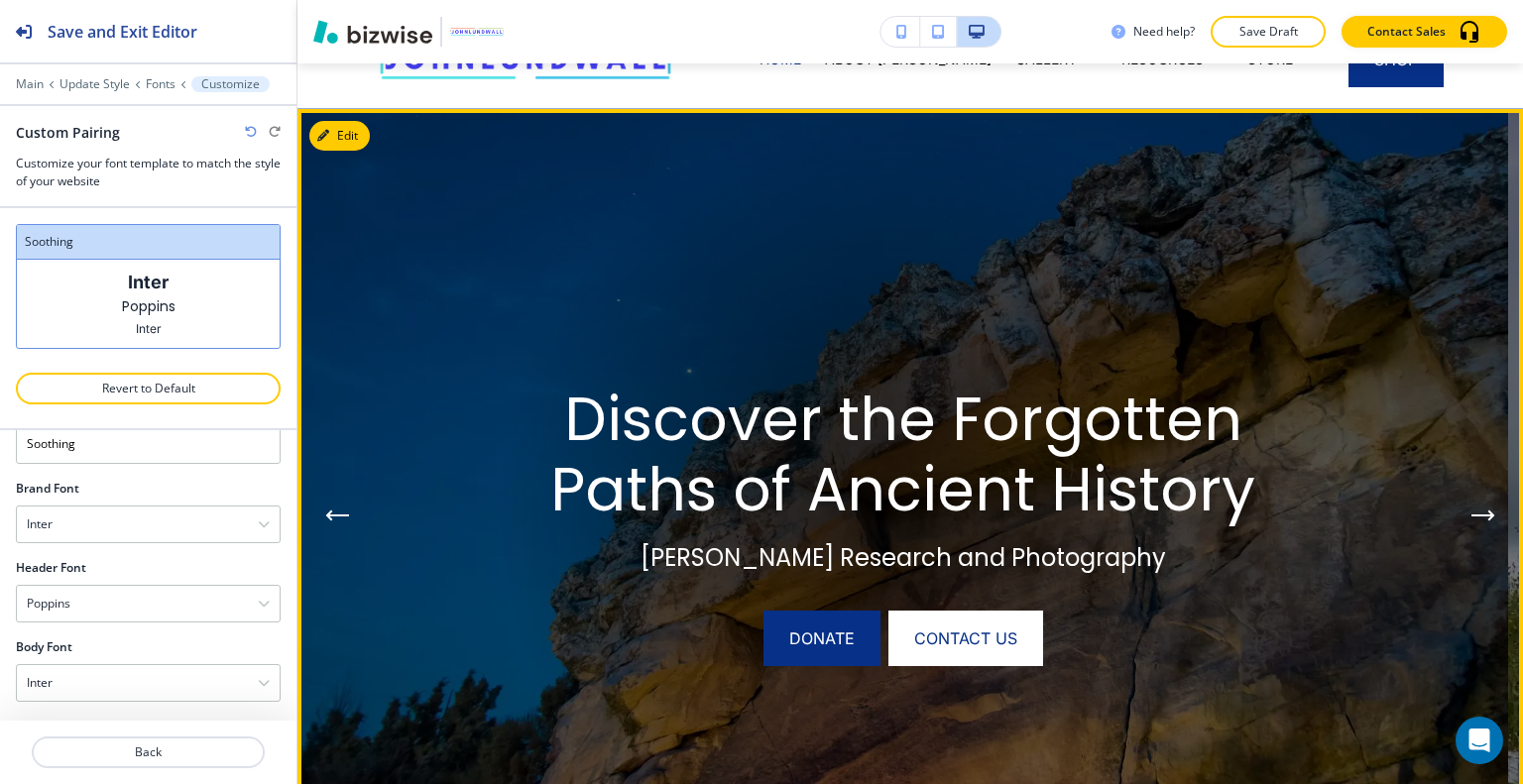 click at bounding box center (1483, 515) 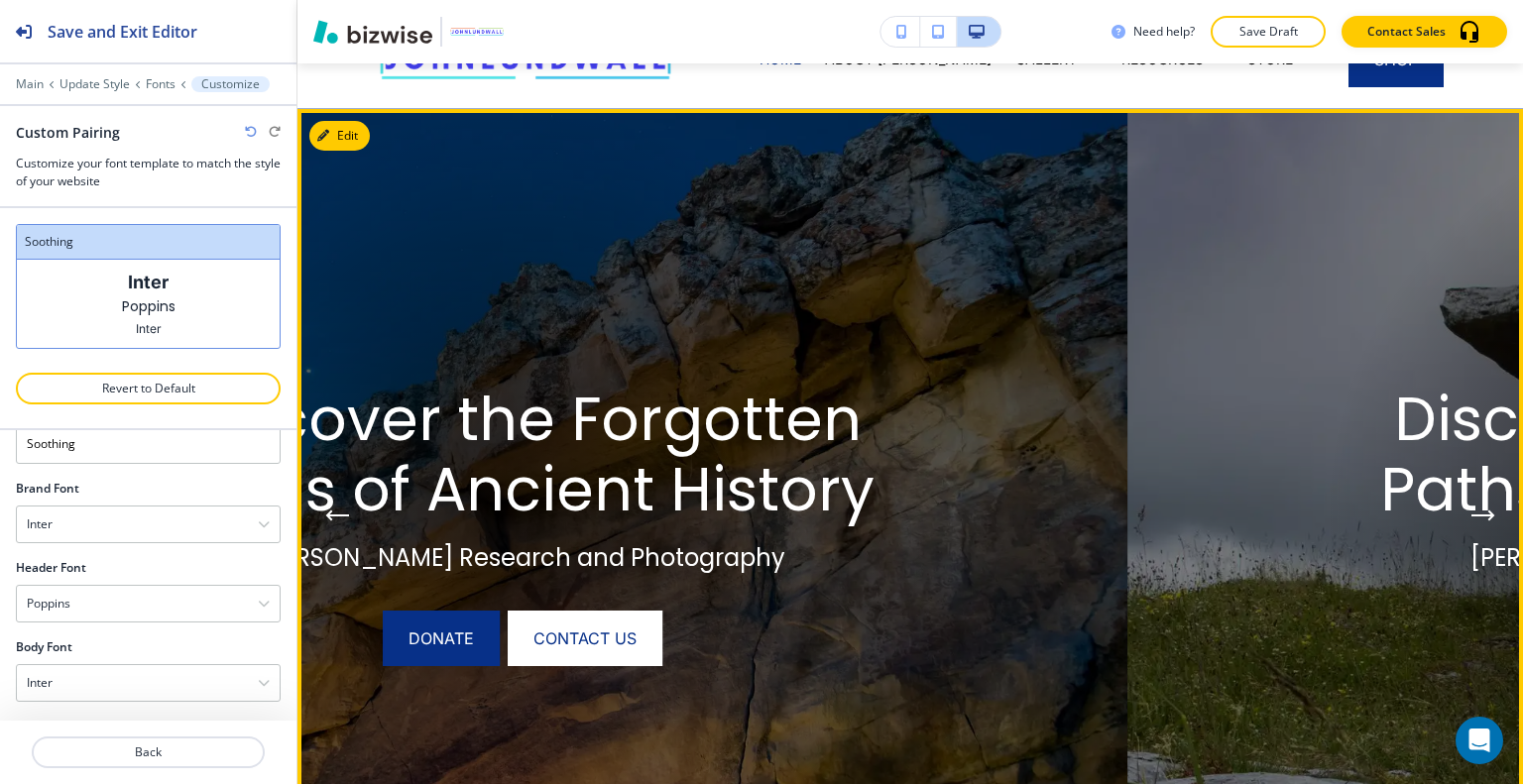 click 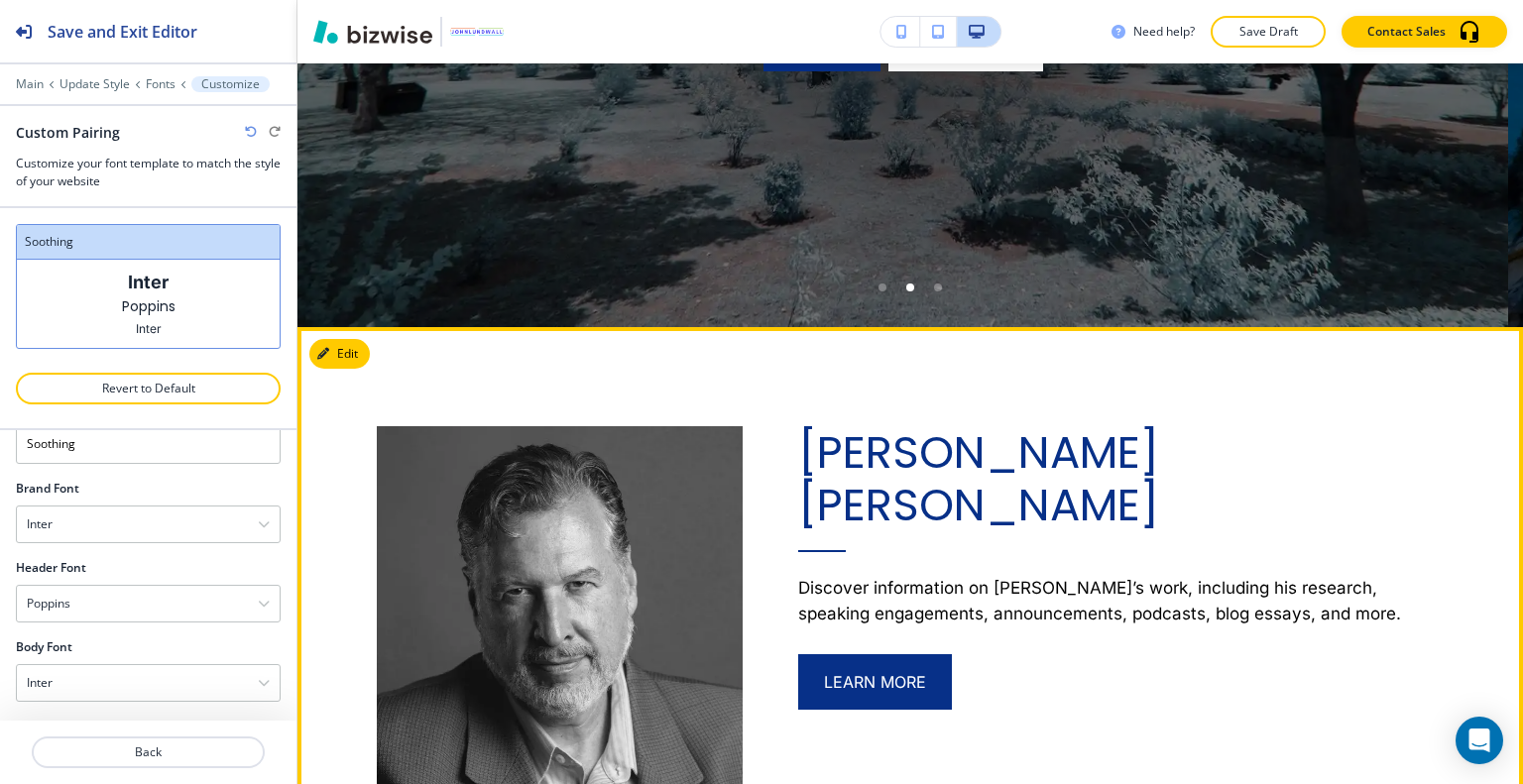 scroll, scrollTop: 793, scrollLeft: 0, axis: vertical 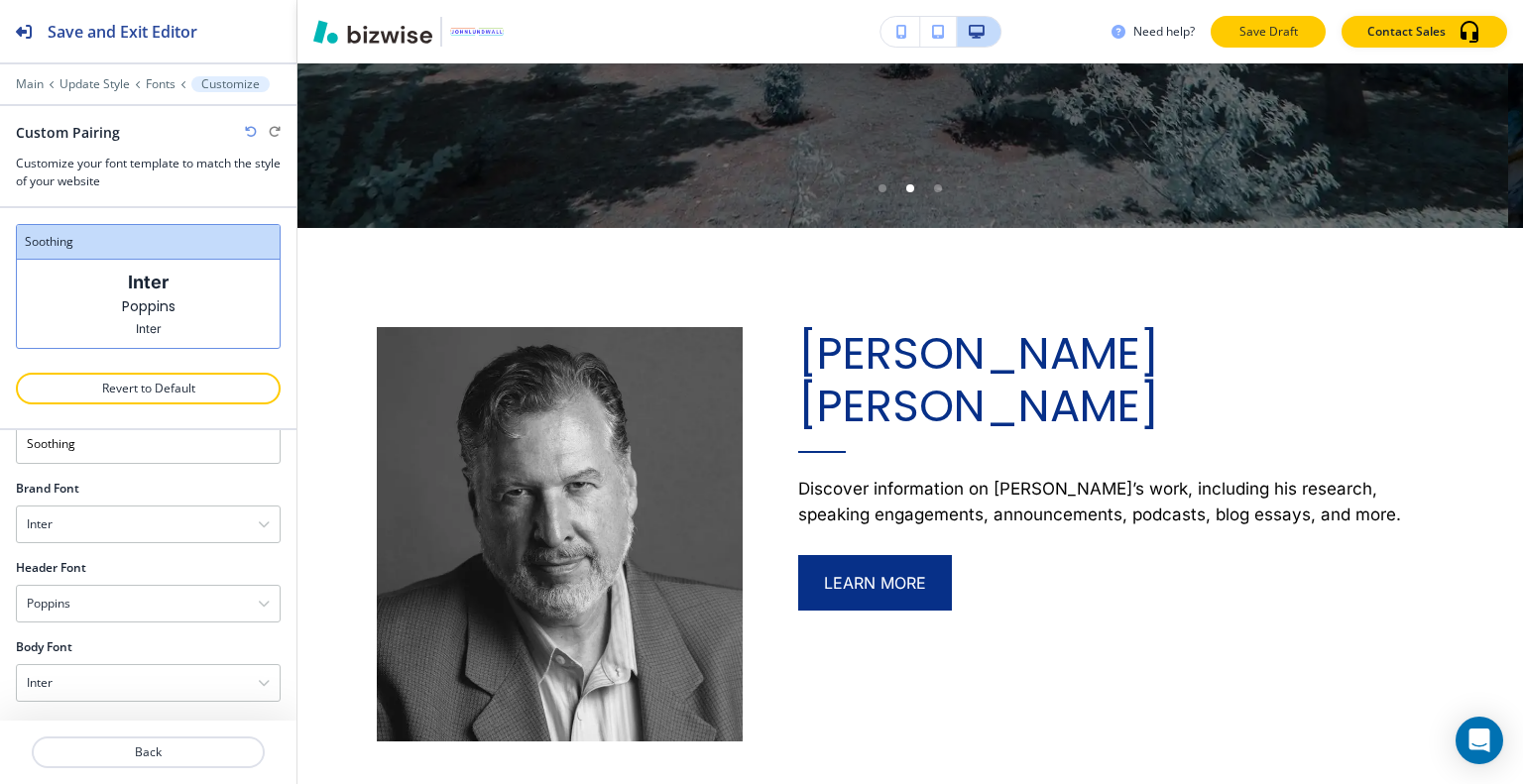 click on "Save Draft" at bounding box center [1268, 32] 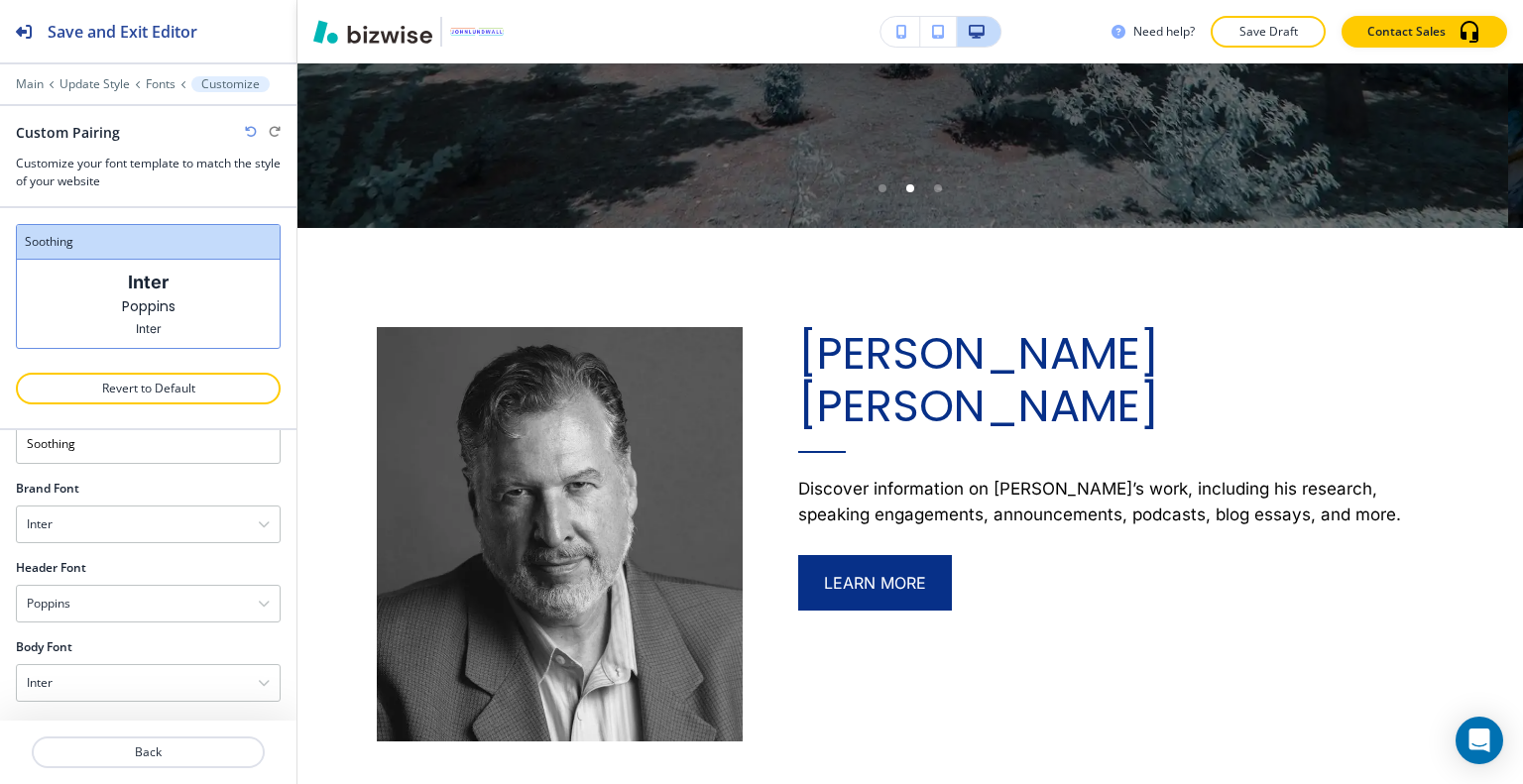 click at bounding box center (762, 0) 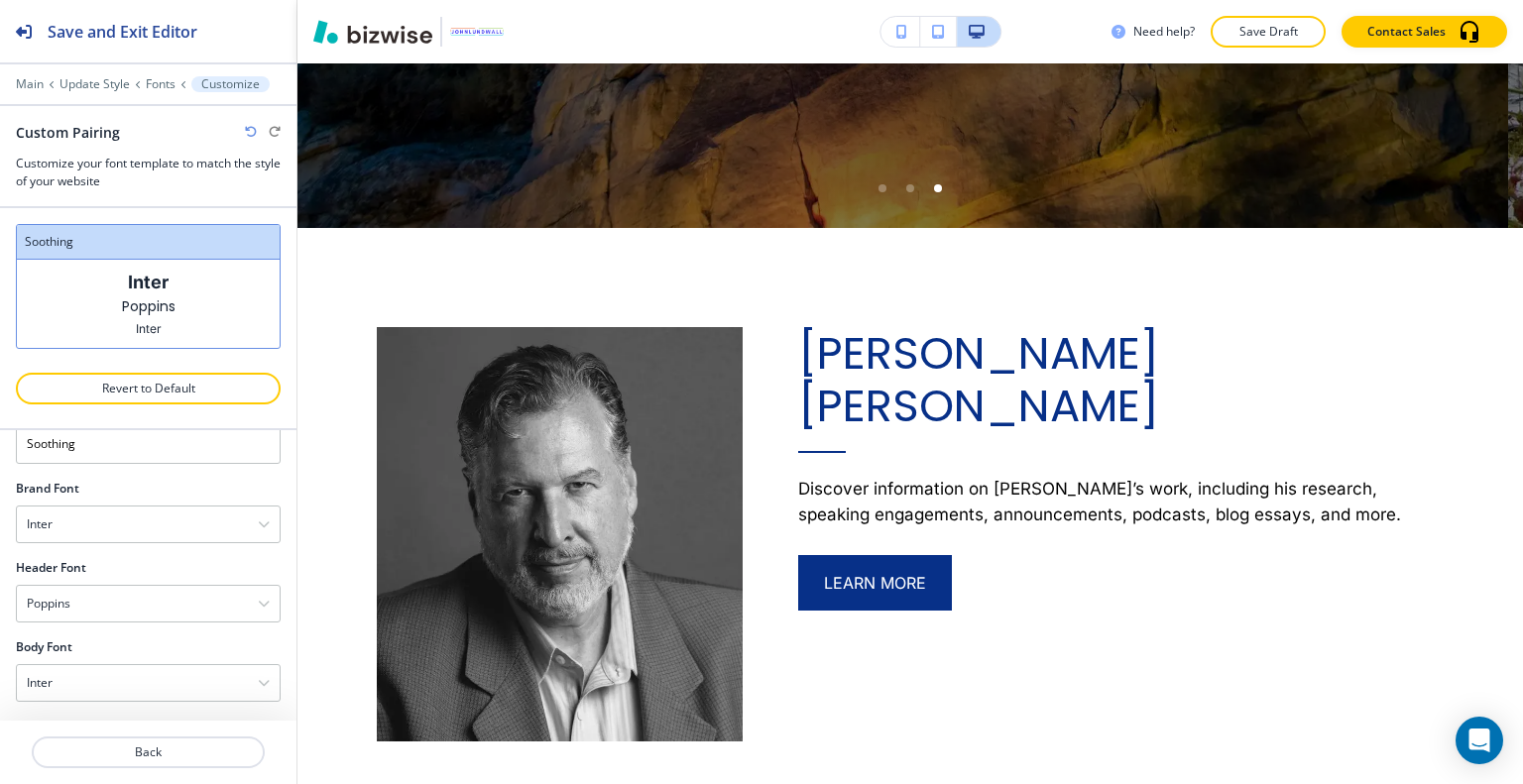 click on "Poppins" at bounding box center [149, 306] 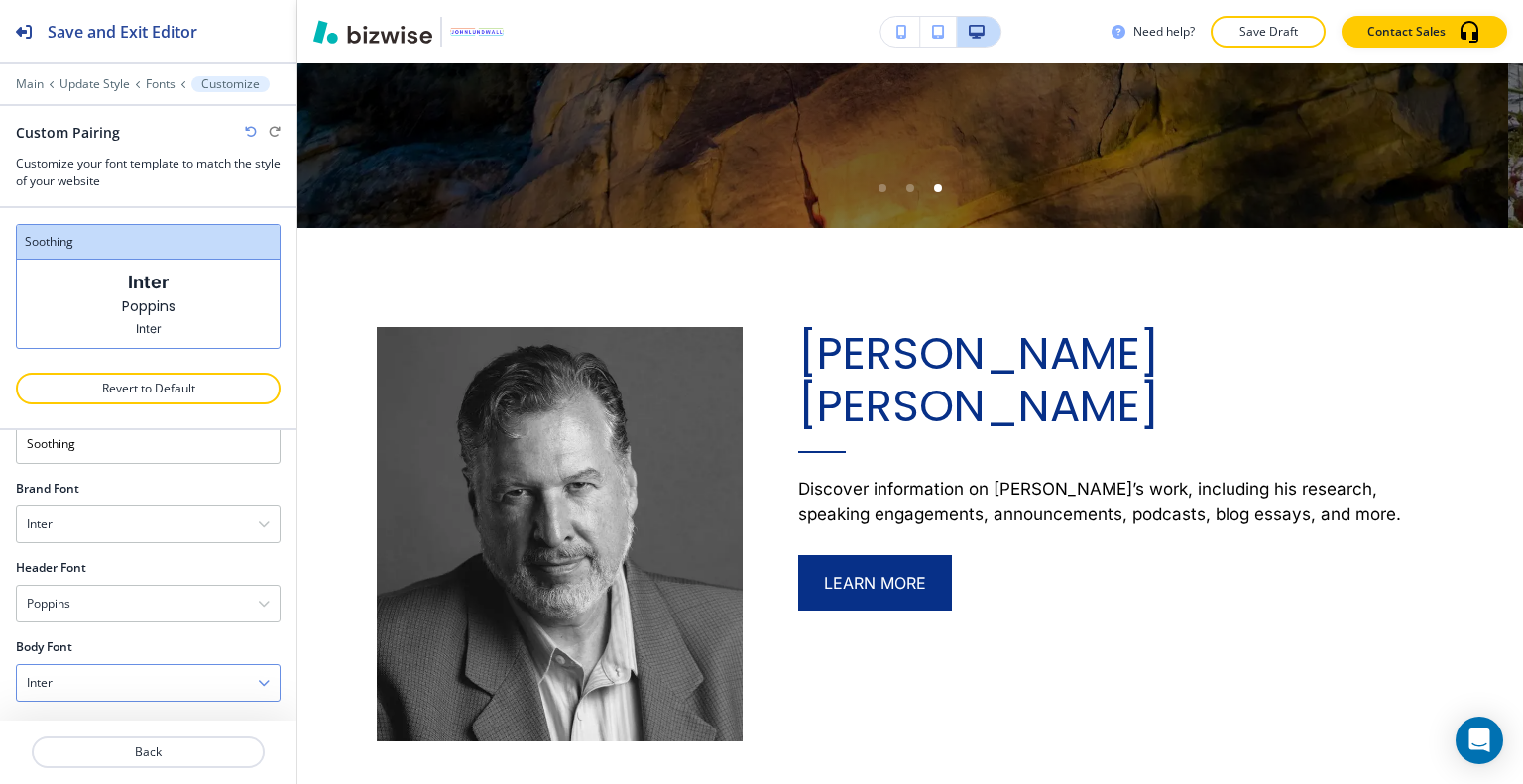 click on "Inter" at bounding box center [148, 683] 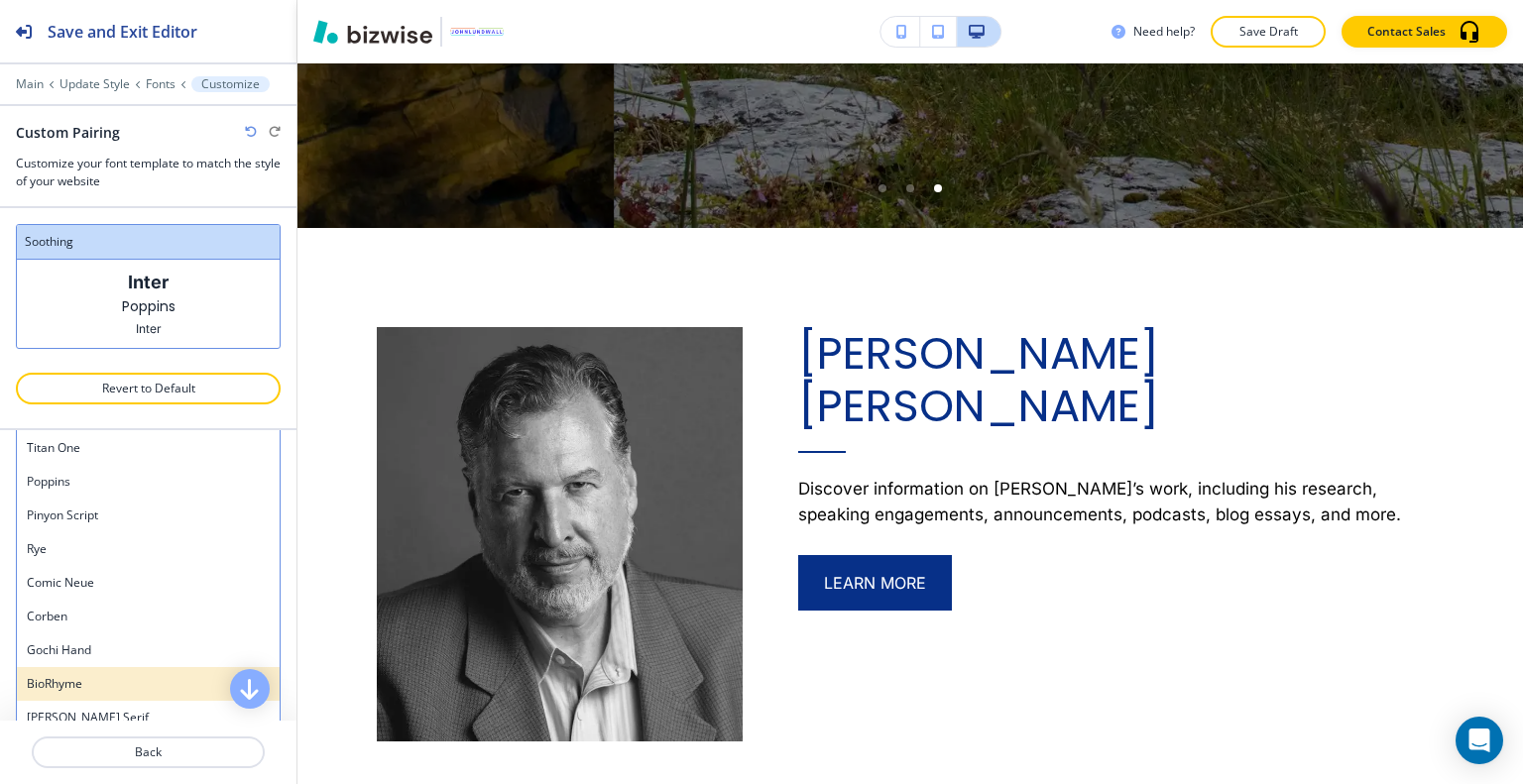 scroll, scrollTop: 1657, scrollLeft: 0, axis: vertical 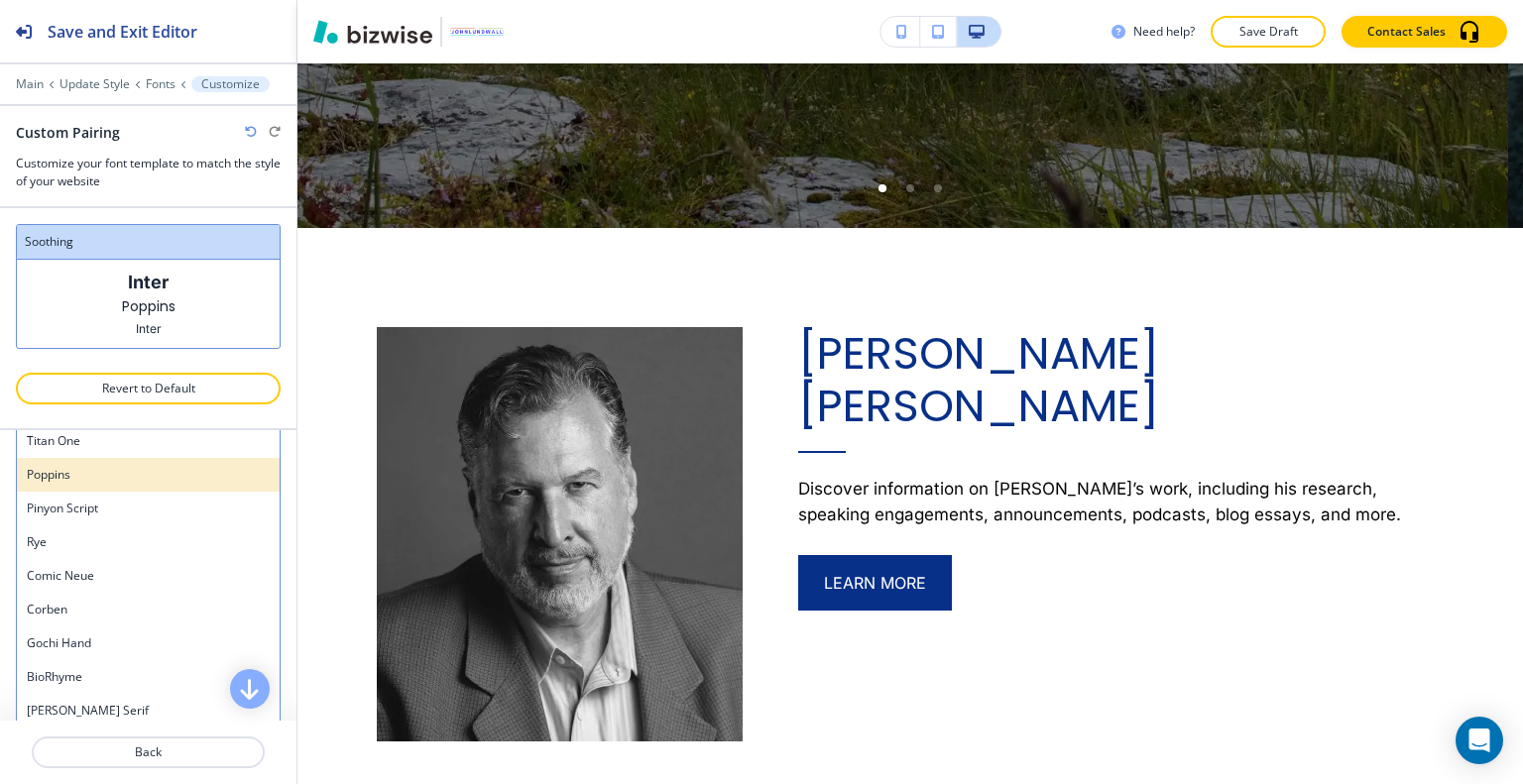 click on "Poppins" at bounding box center [148, 475] 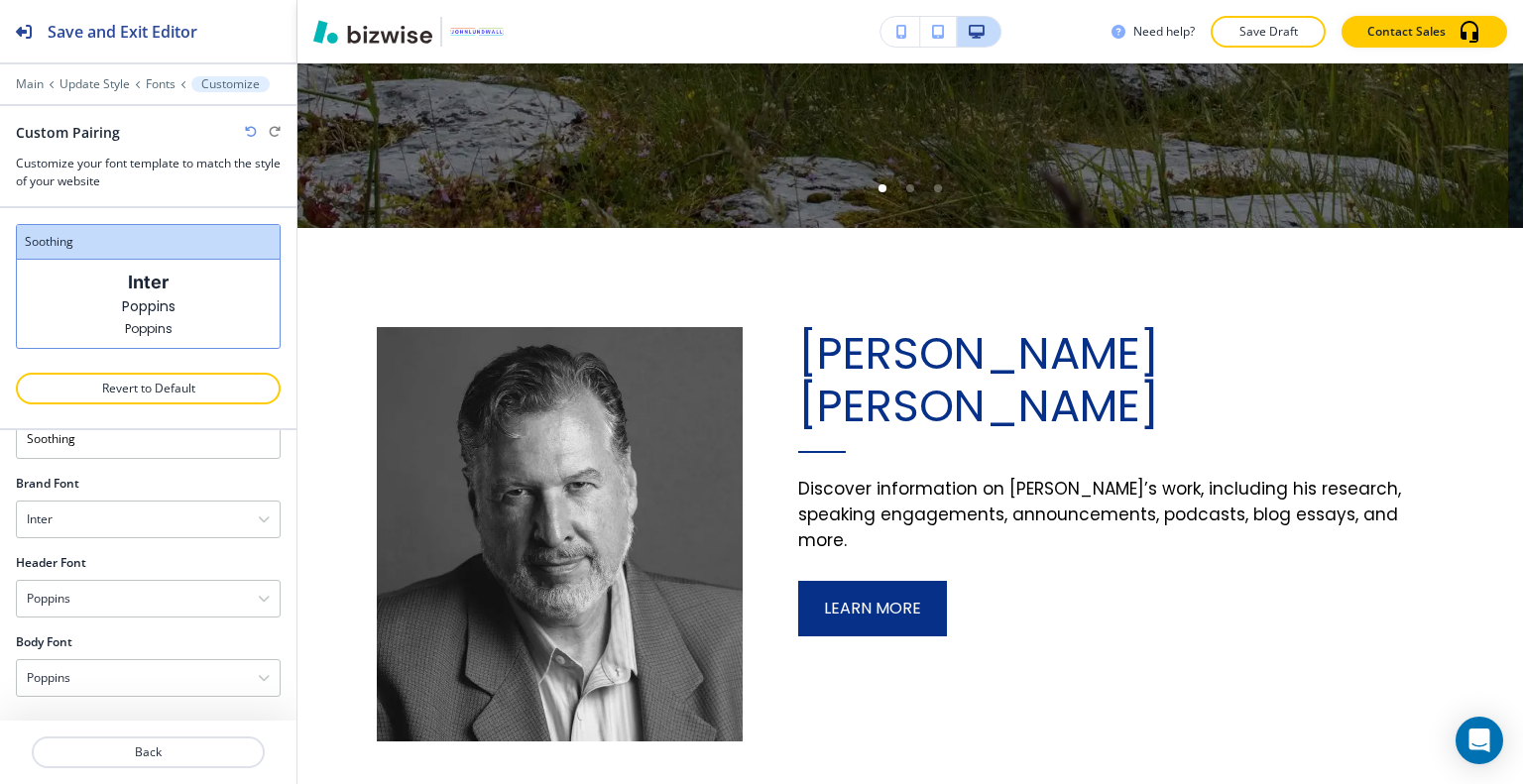 scroll, scrollTop: 56, scrollLeft: 0, axis: vertical 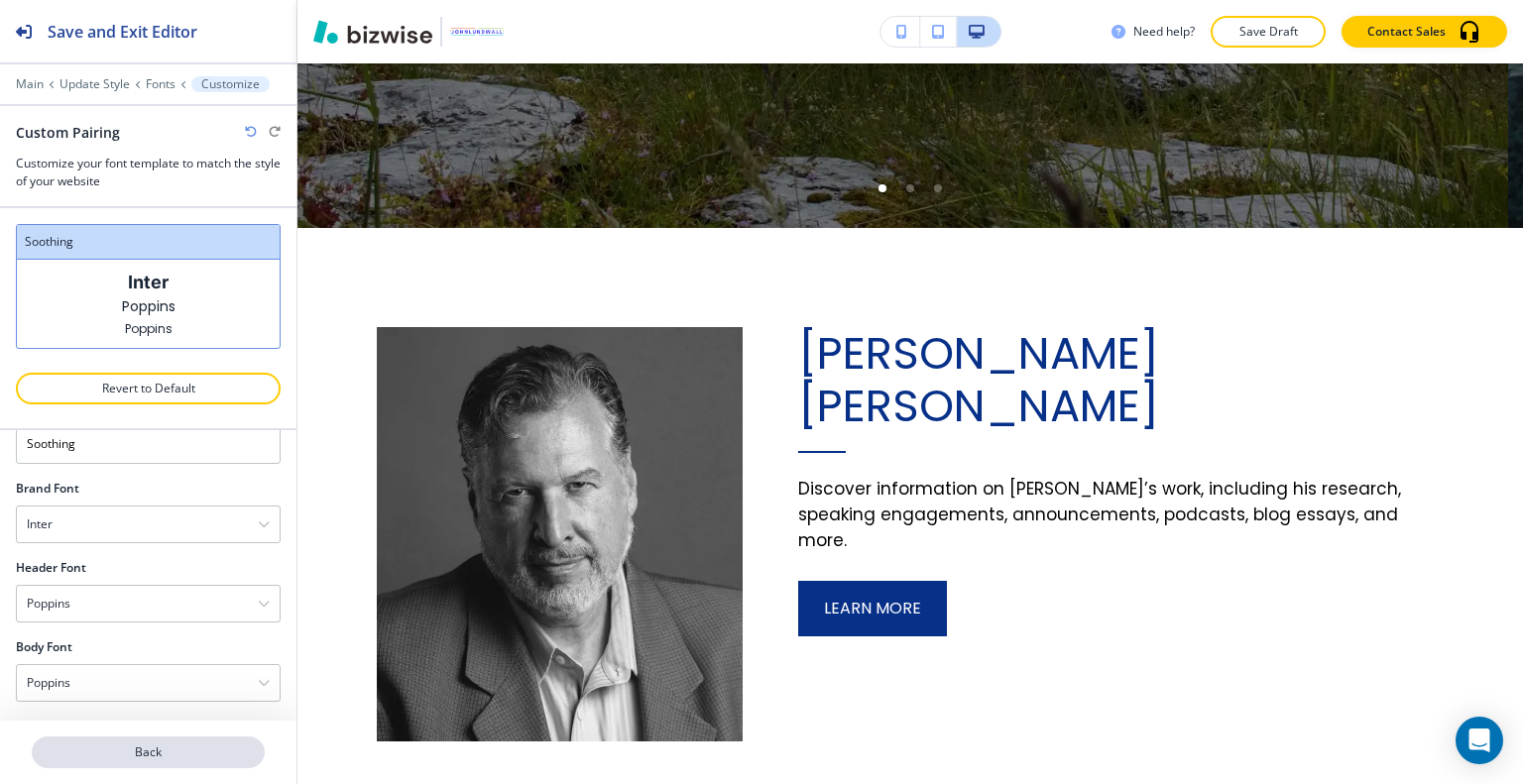 click on "Back" at bounding box center [148, 752] 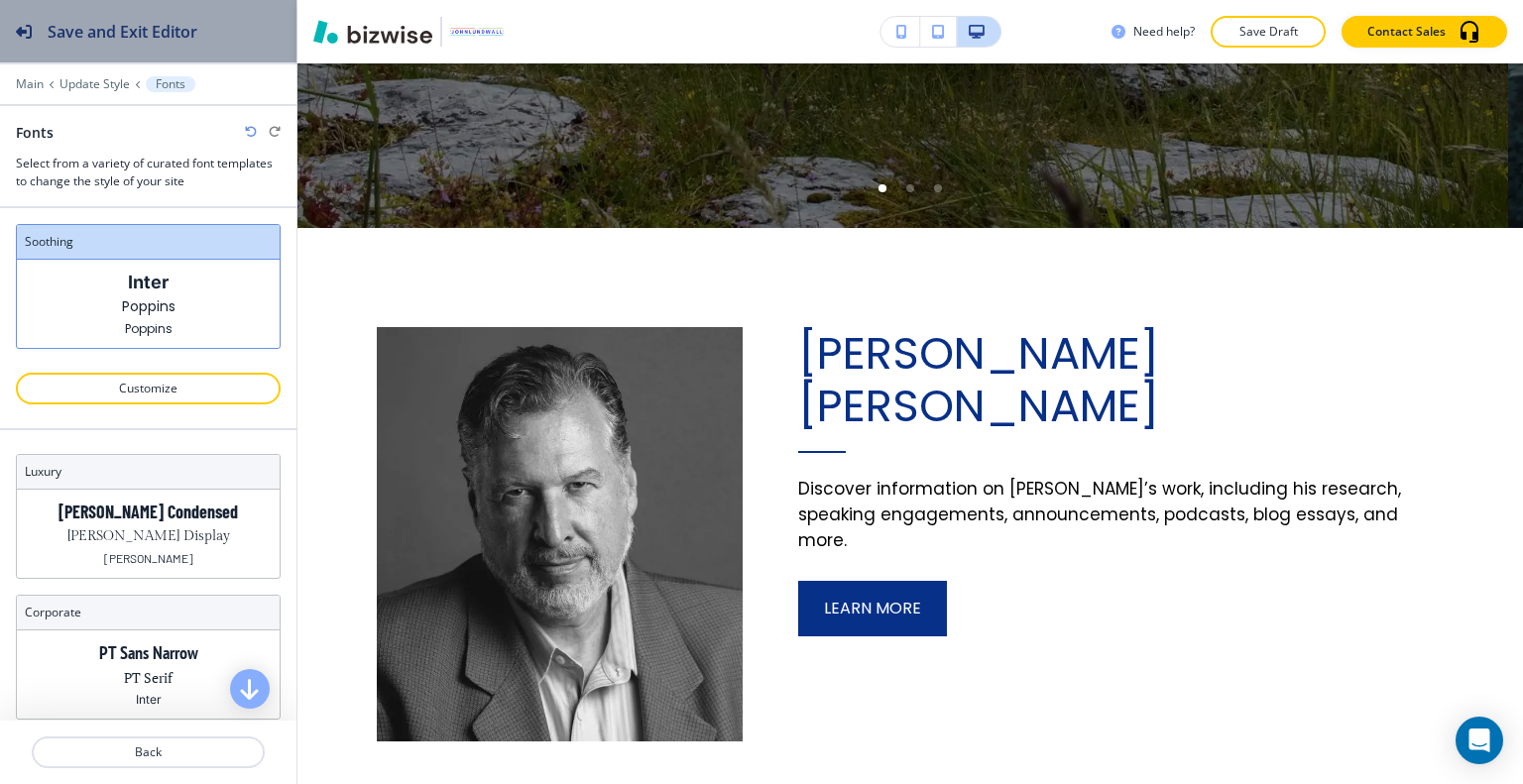 click on "Save and Exit Editor" at bounding box center [98, 31] 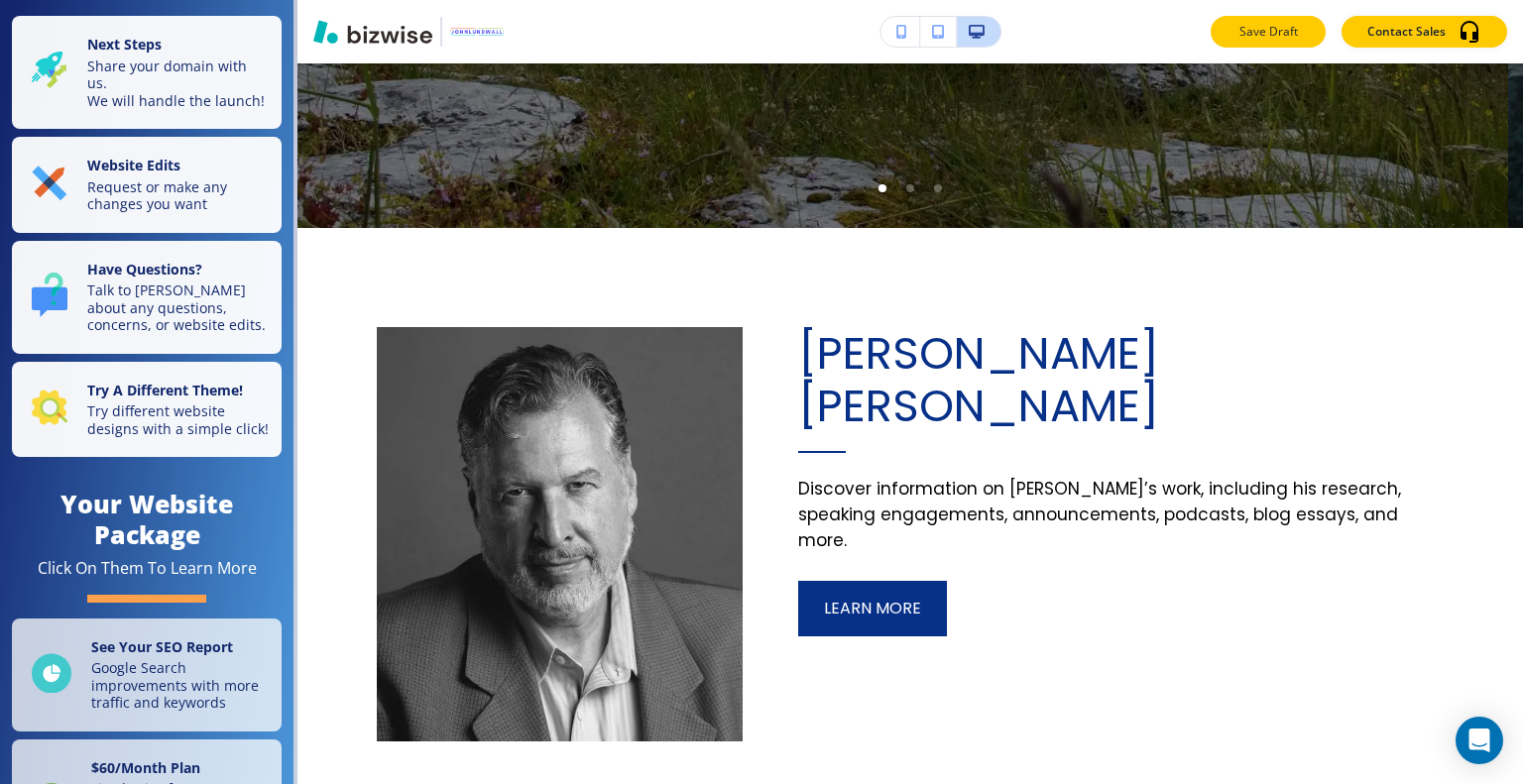 click on "Save Draft" at bounding box center [1268, 32] 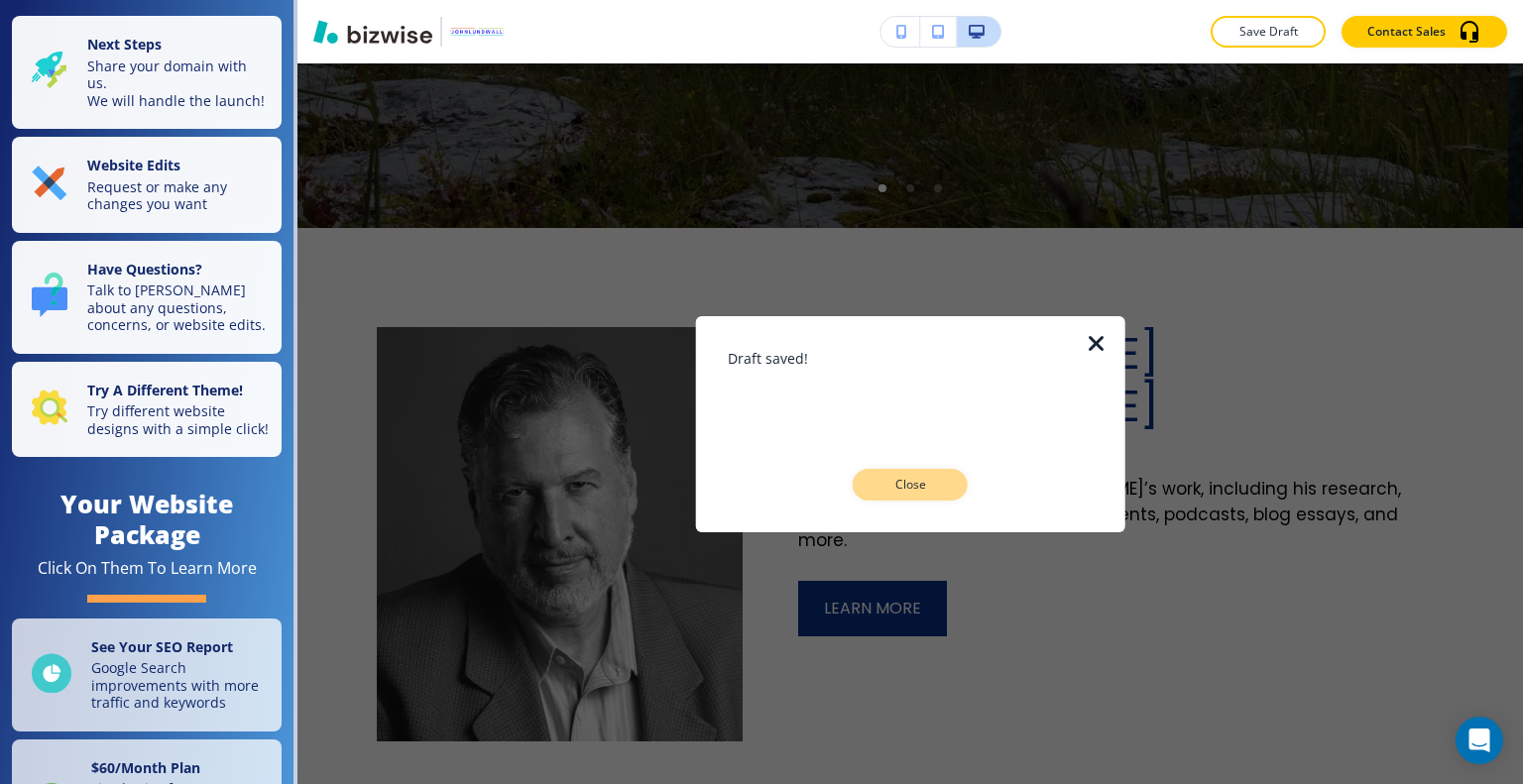 click on "Close" at bounding box center (910, 485) 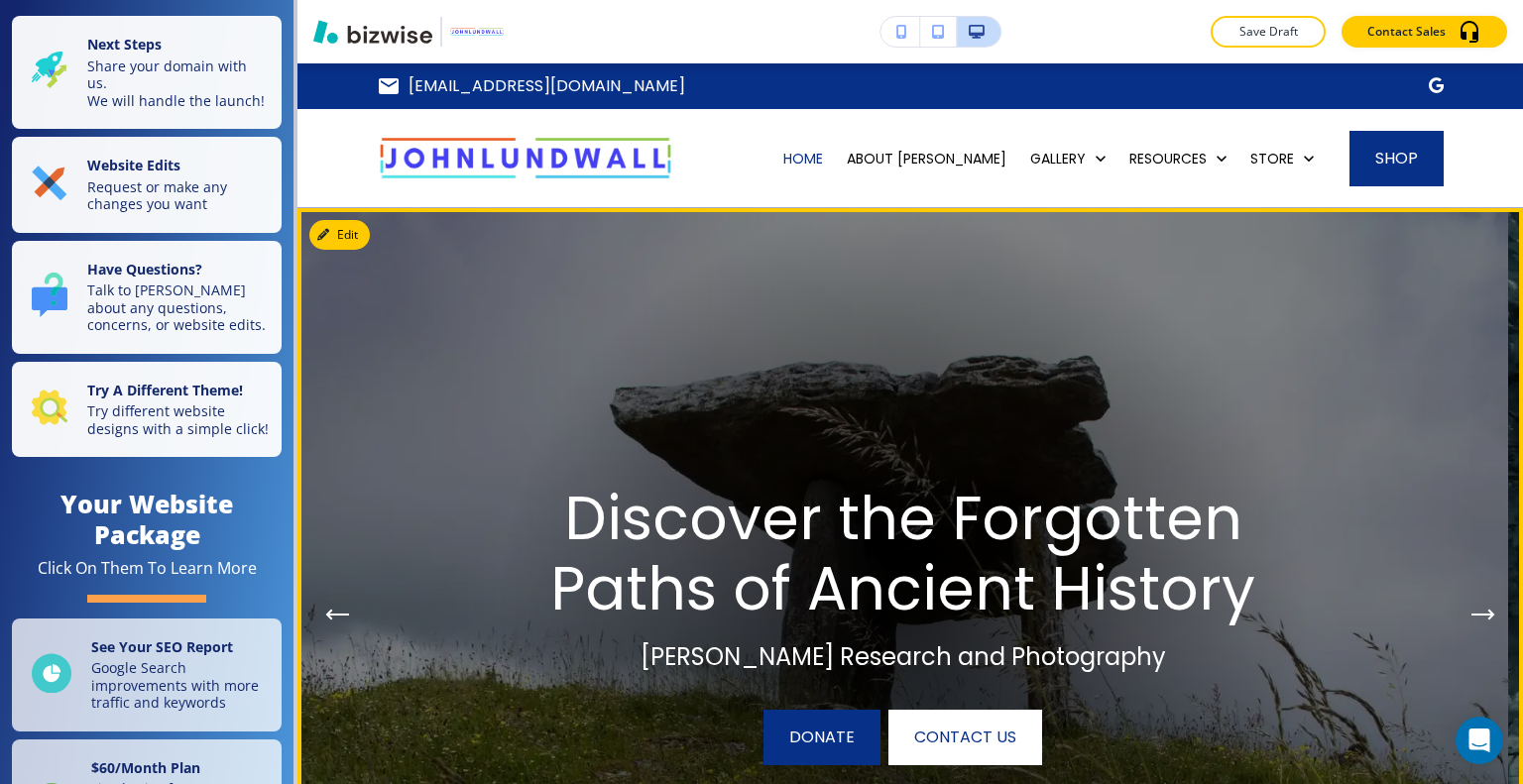 scroll, scrollTop: 198, scrollLeft: 0, axis: vertical 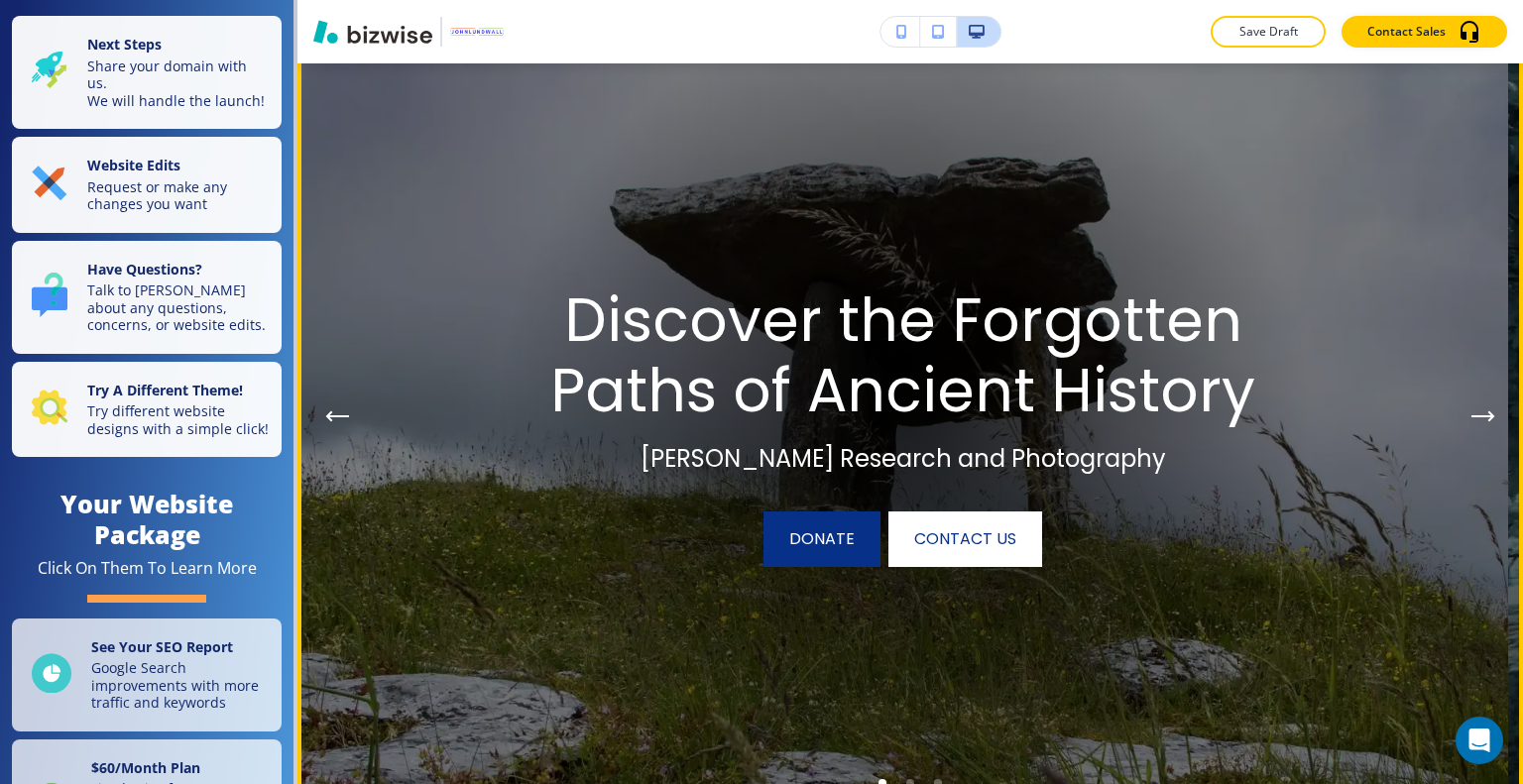 click at bounding box center (902, 416) 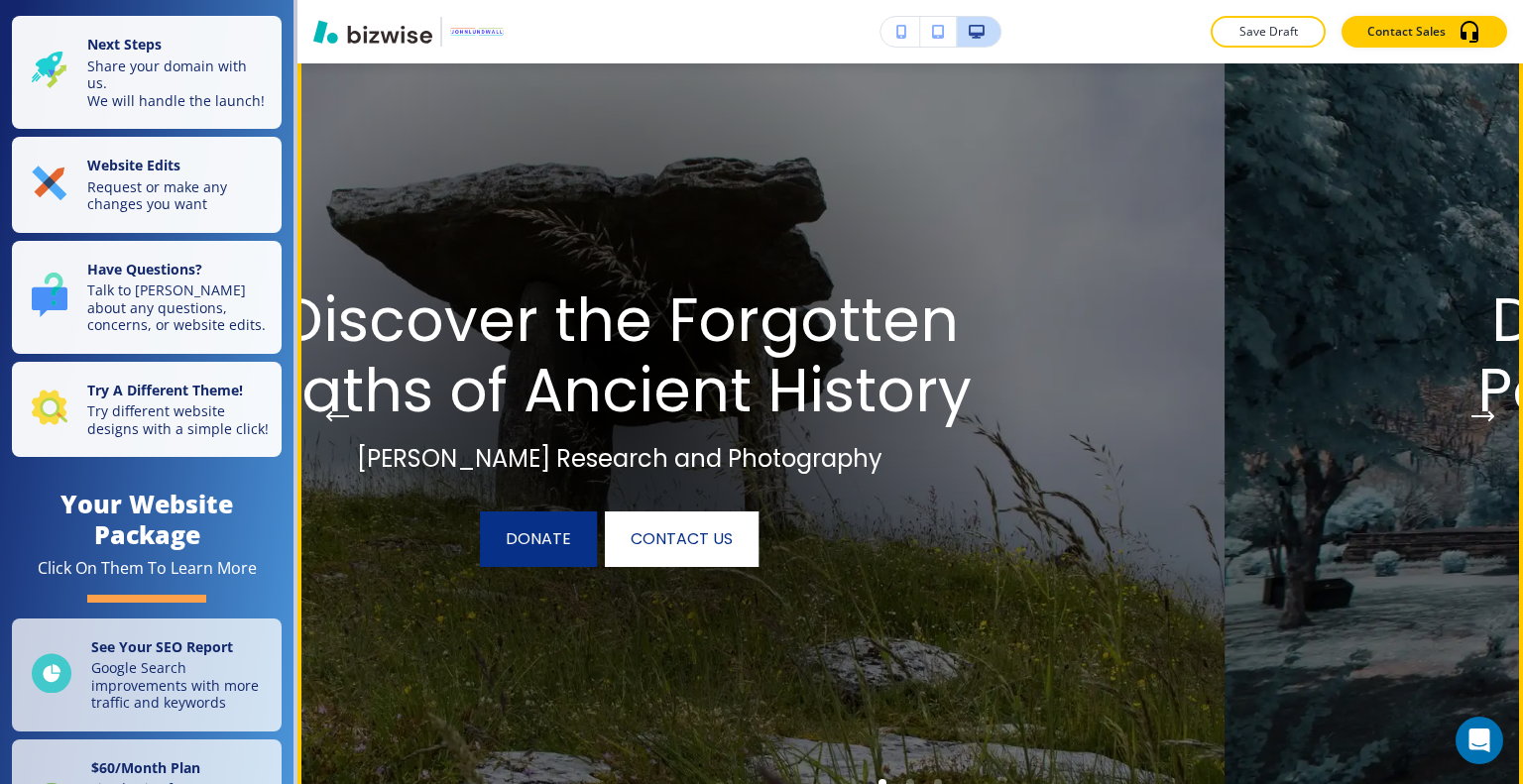 click at bounding box center [1483, 416] 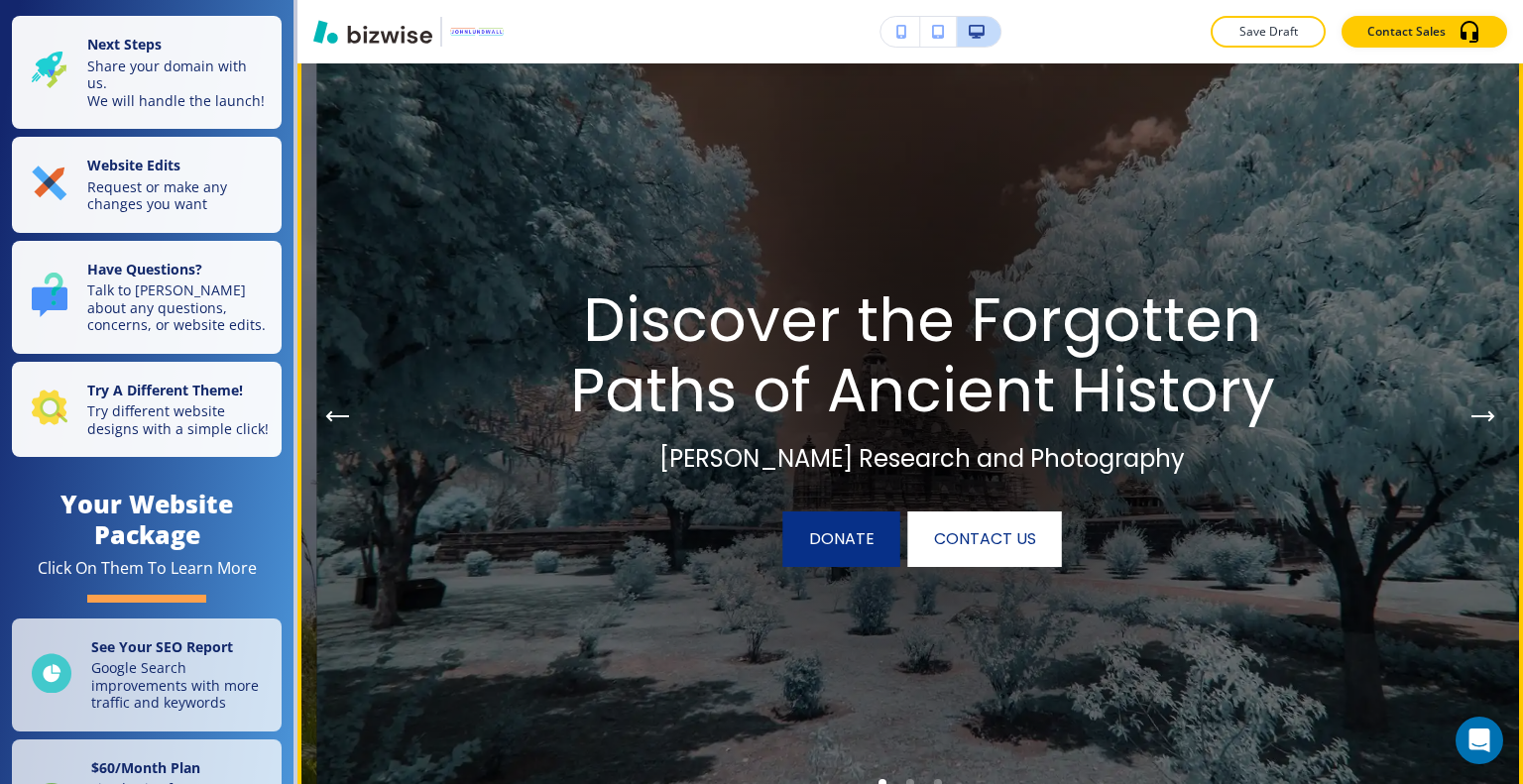 click at bounding box center [1483, 416] 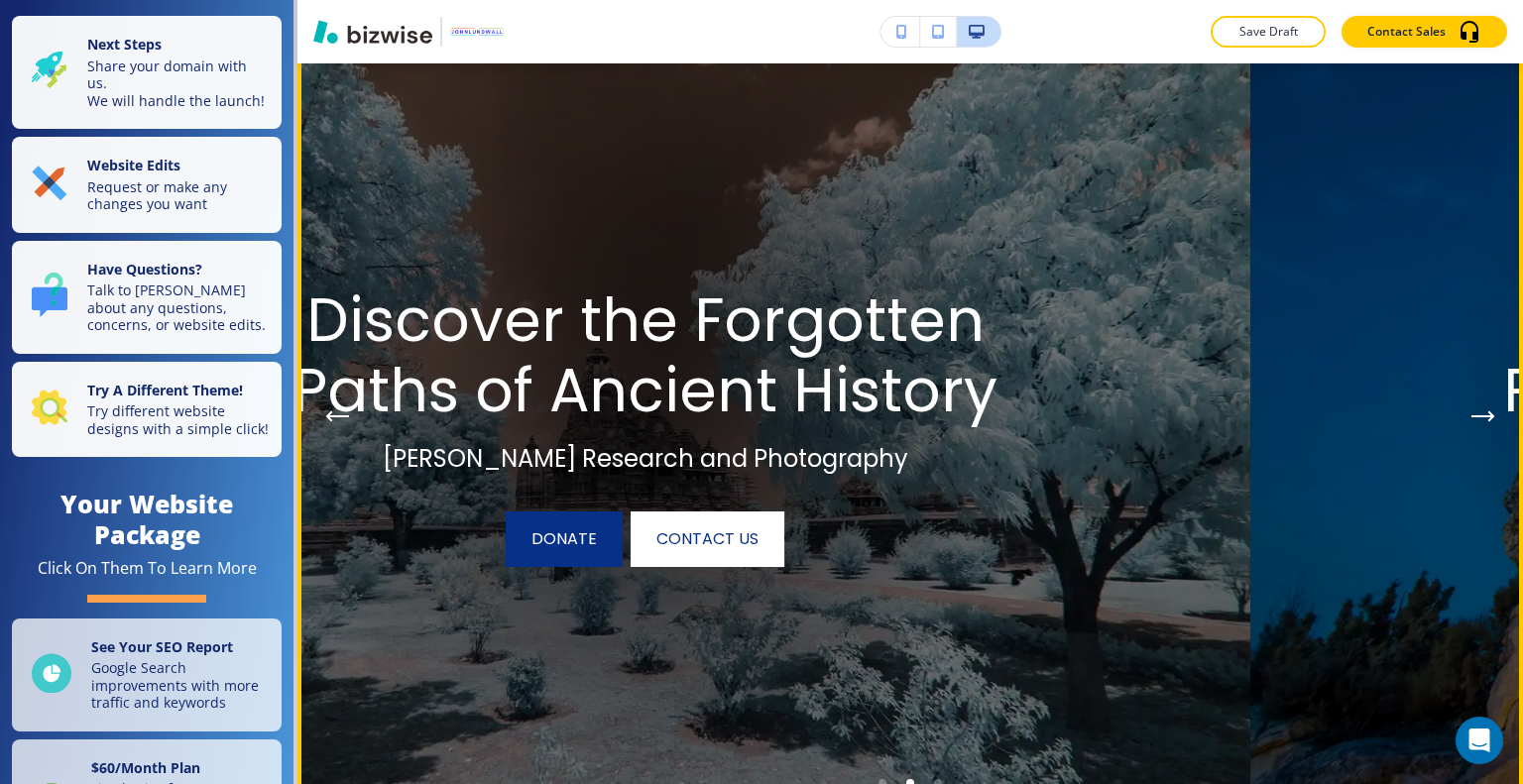 click at bounding box center [1483, 416] 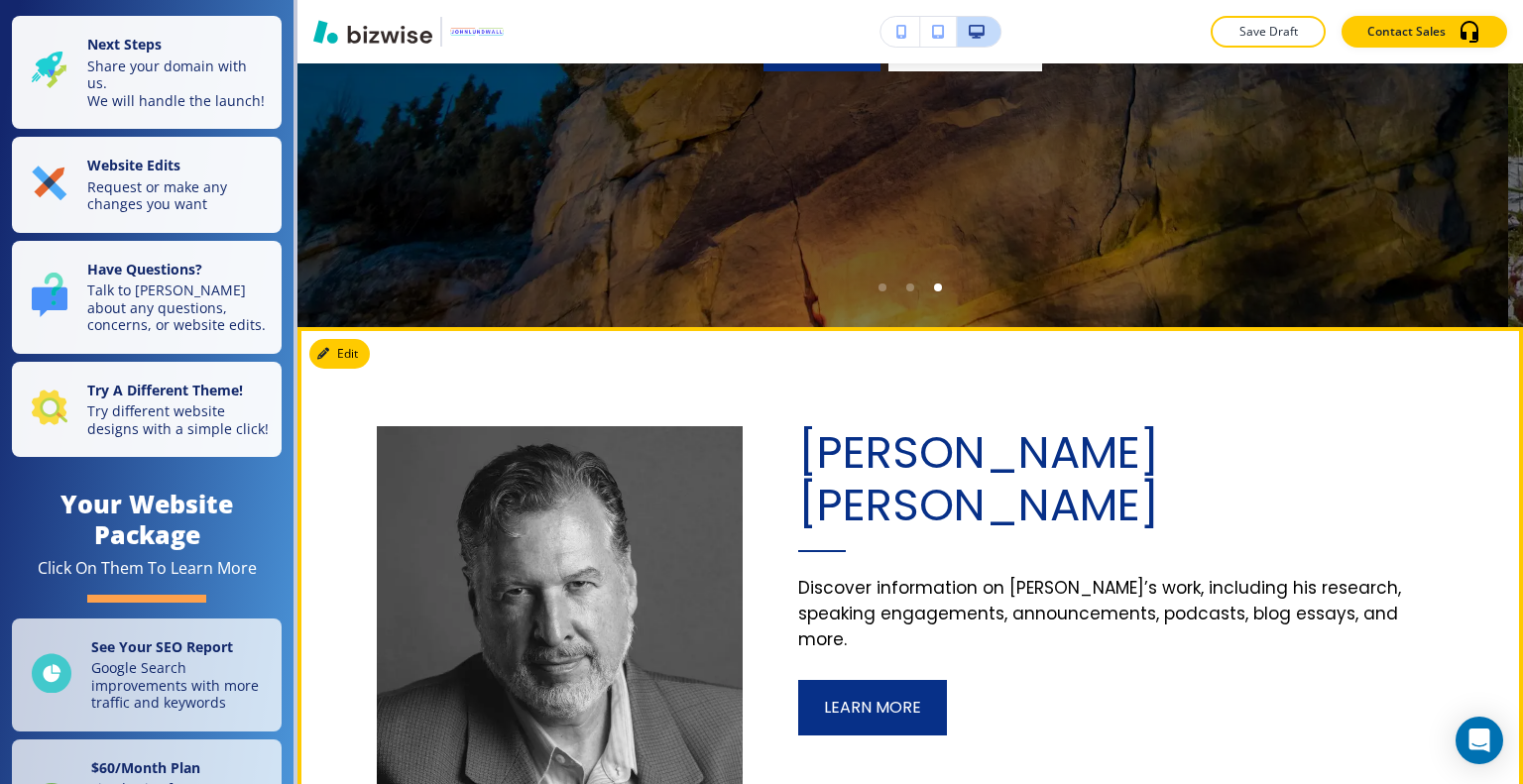 scroll, scrollTop: 396, scrollLeft: 0, axis: vertical 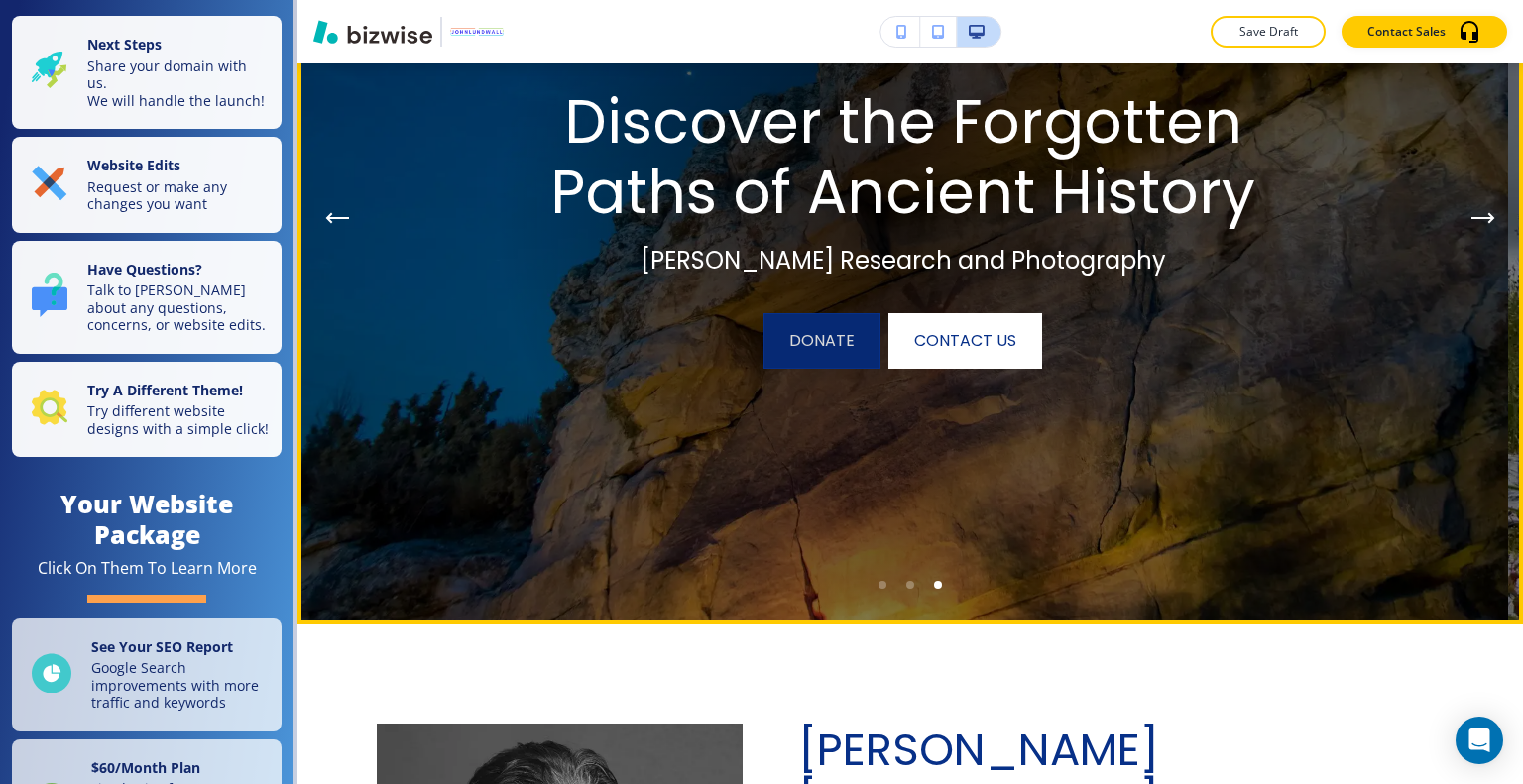 click on "donate" at bounding box center (822, 341) 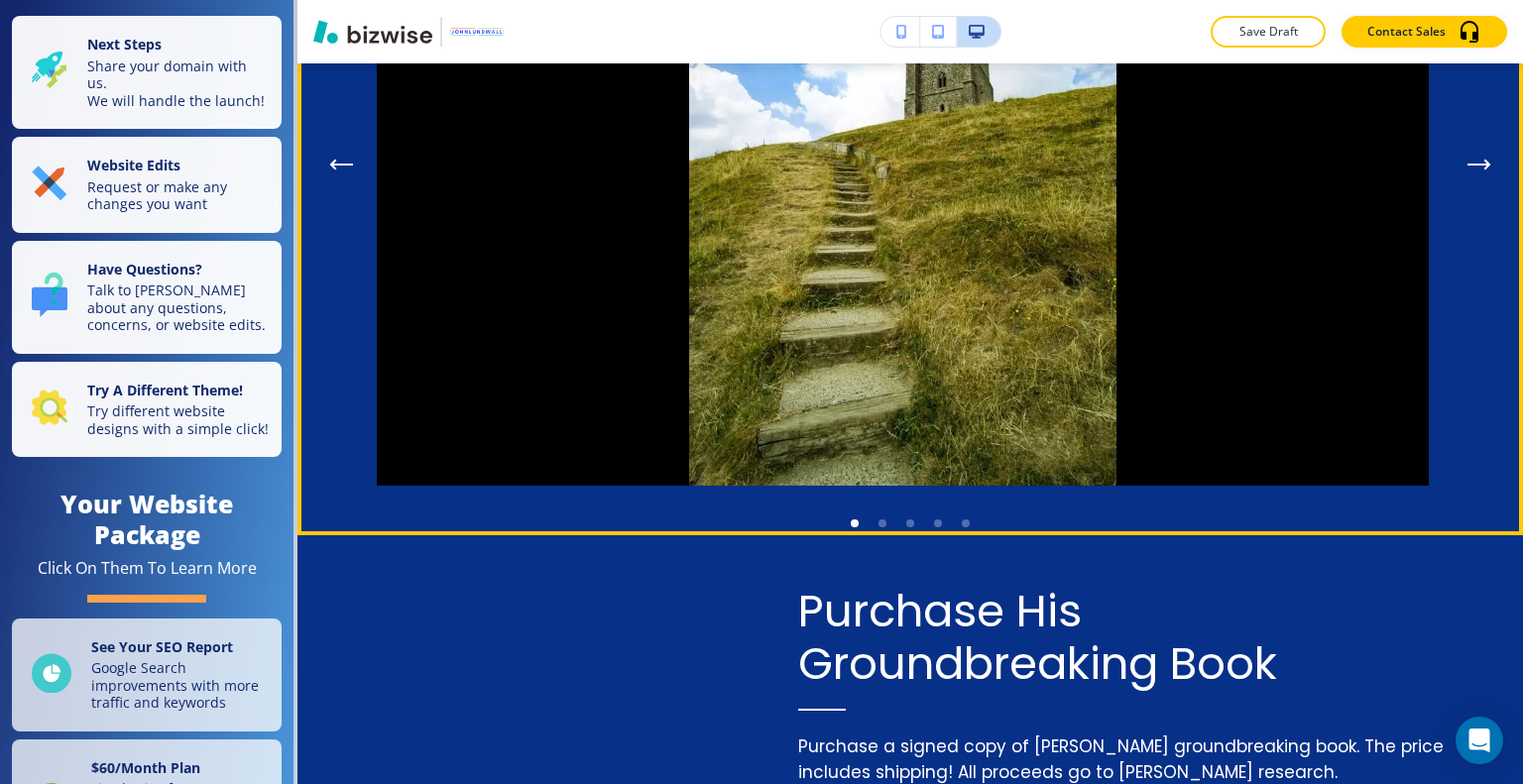 scroll, scrollTop: 2973, scrollLeft: 0, axis: vertical 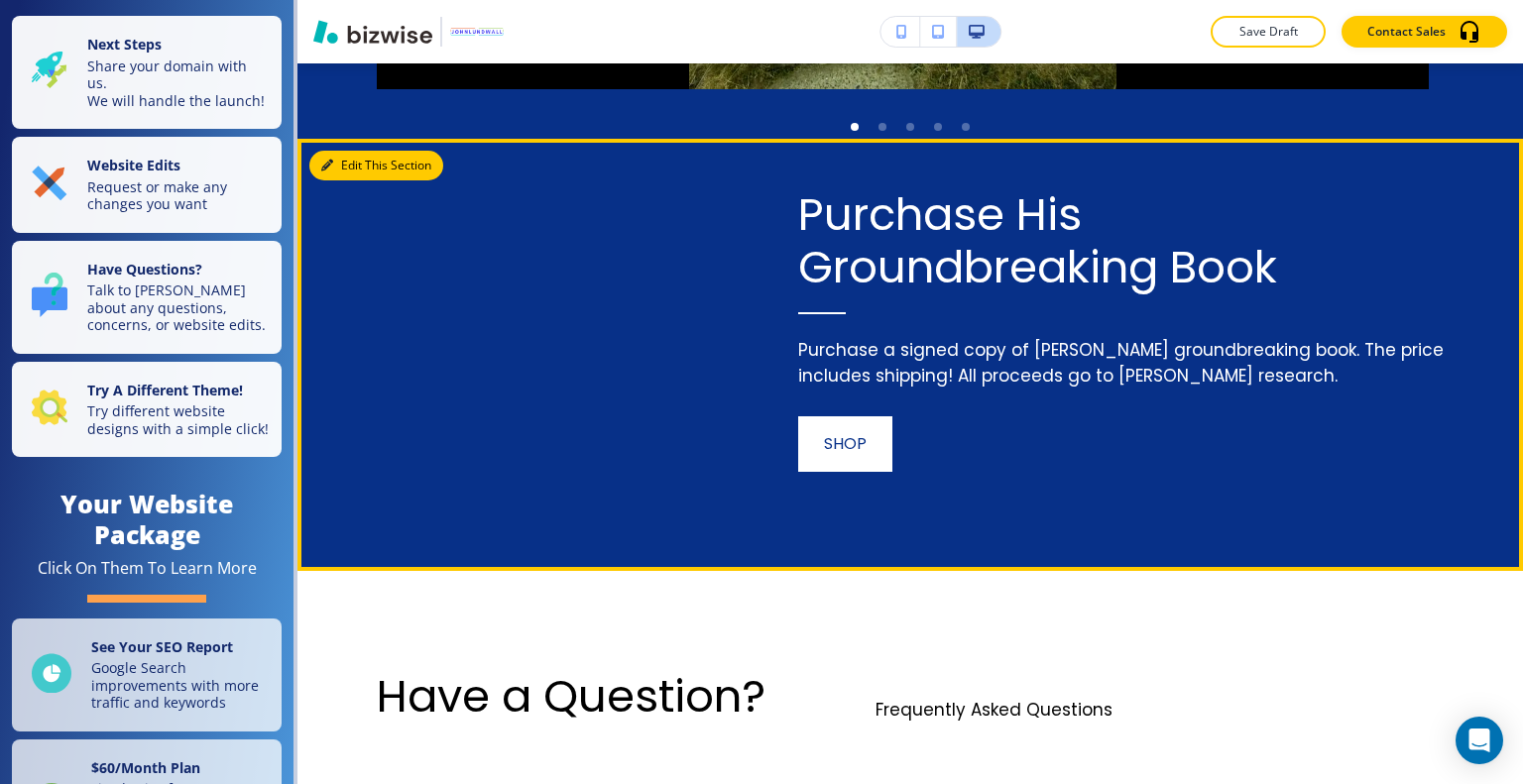click on "Edit This Section" at bounding box center [376, 166] 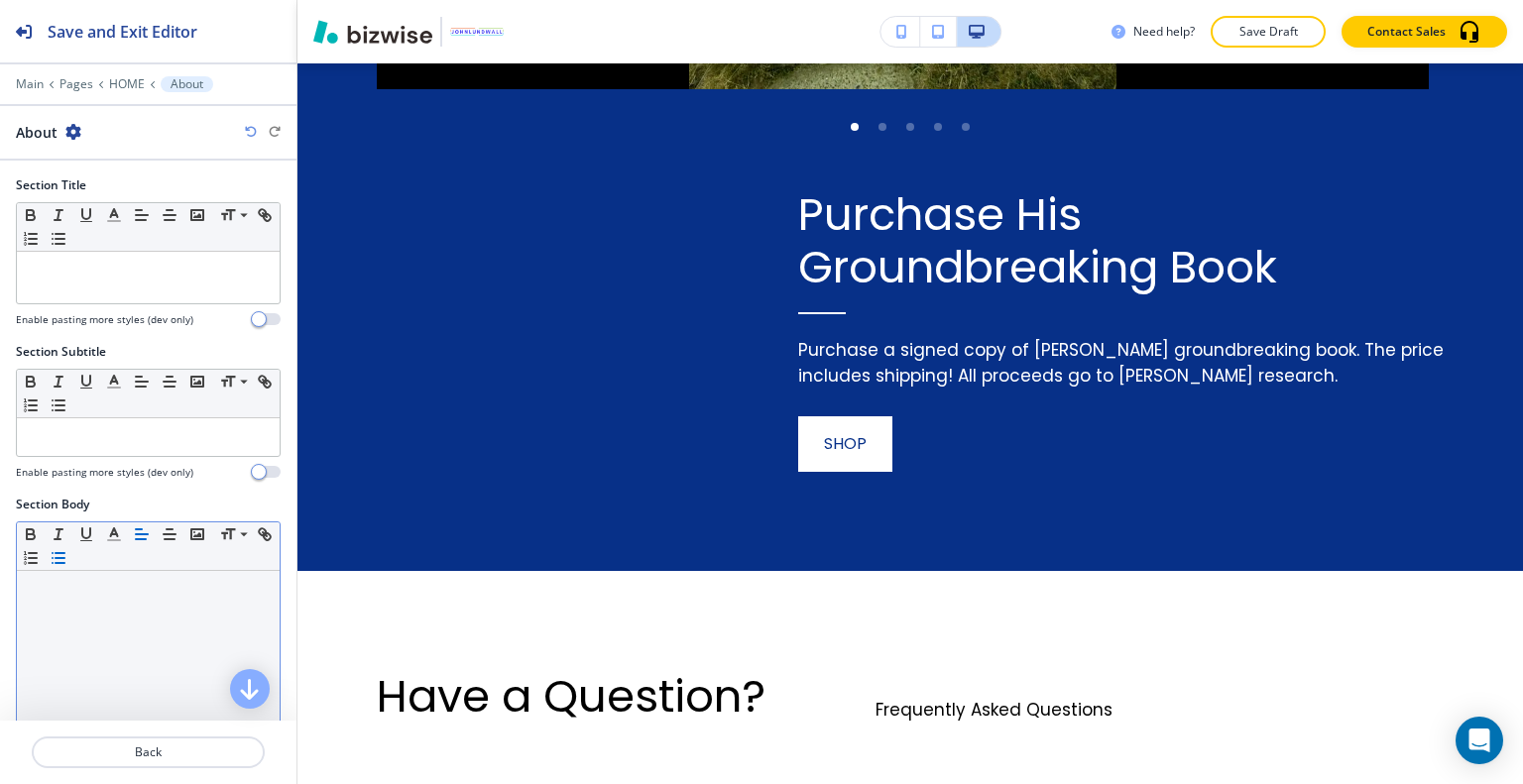 scroll, scrollTop: 3037, scrollLeft: 0, axis: vertical 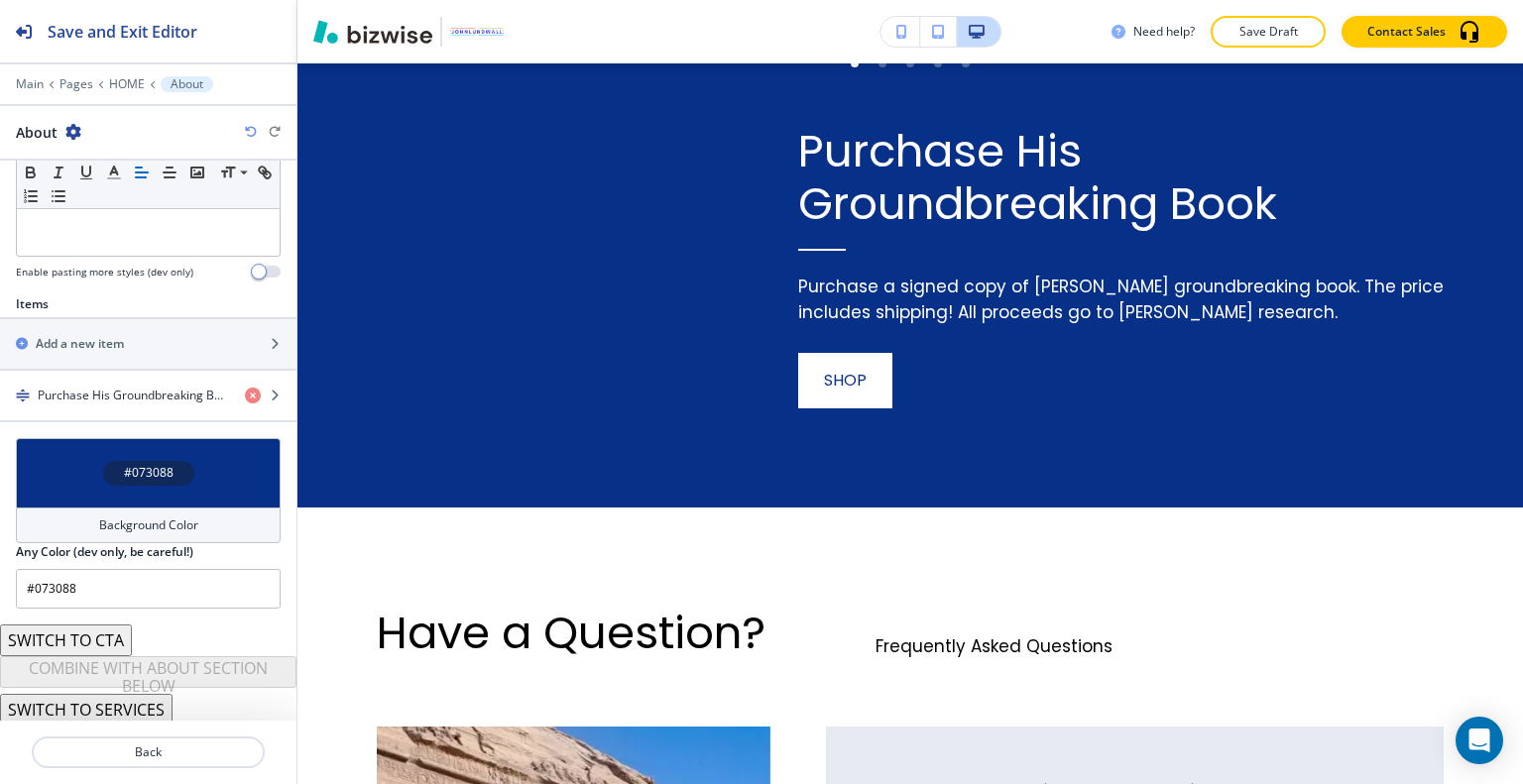 click on "#073088" at bounding box center (148, 473) 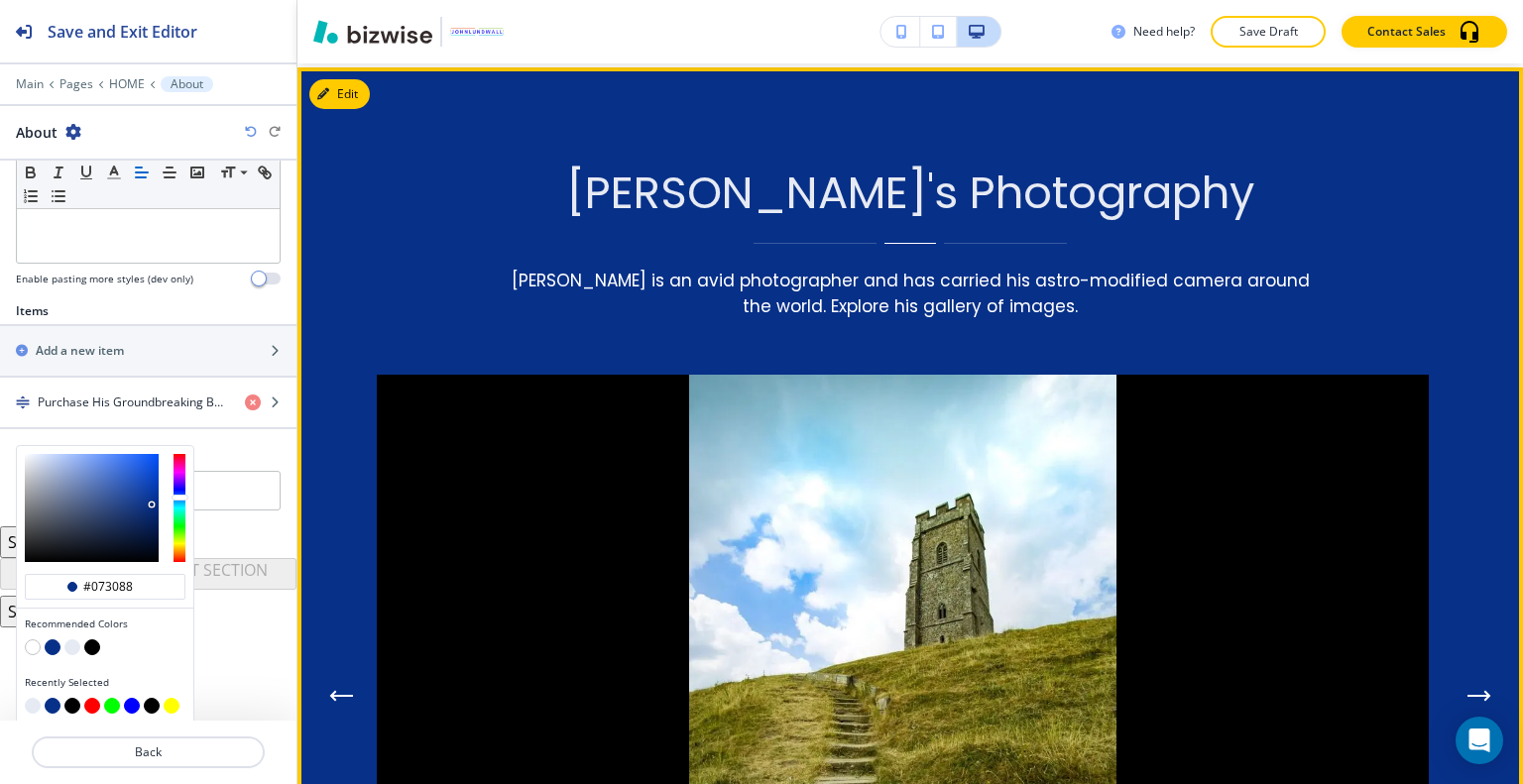 scroll, scrollTop: 1748, scrollLeft: 0, axis: vertical 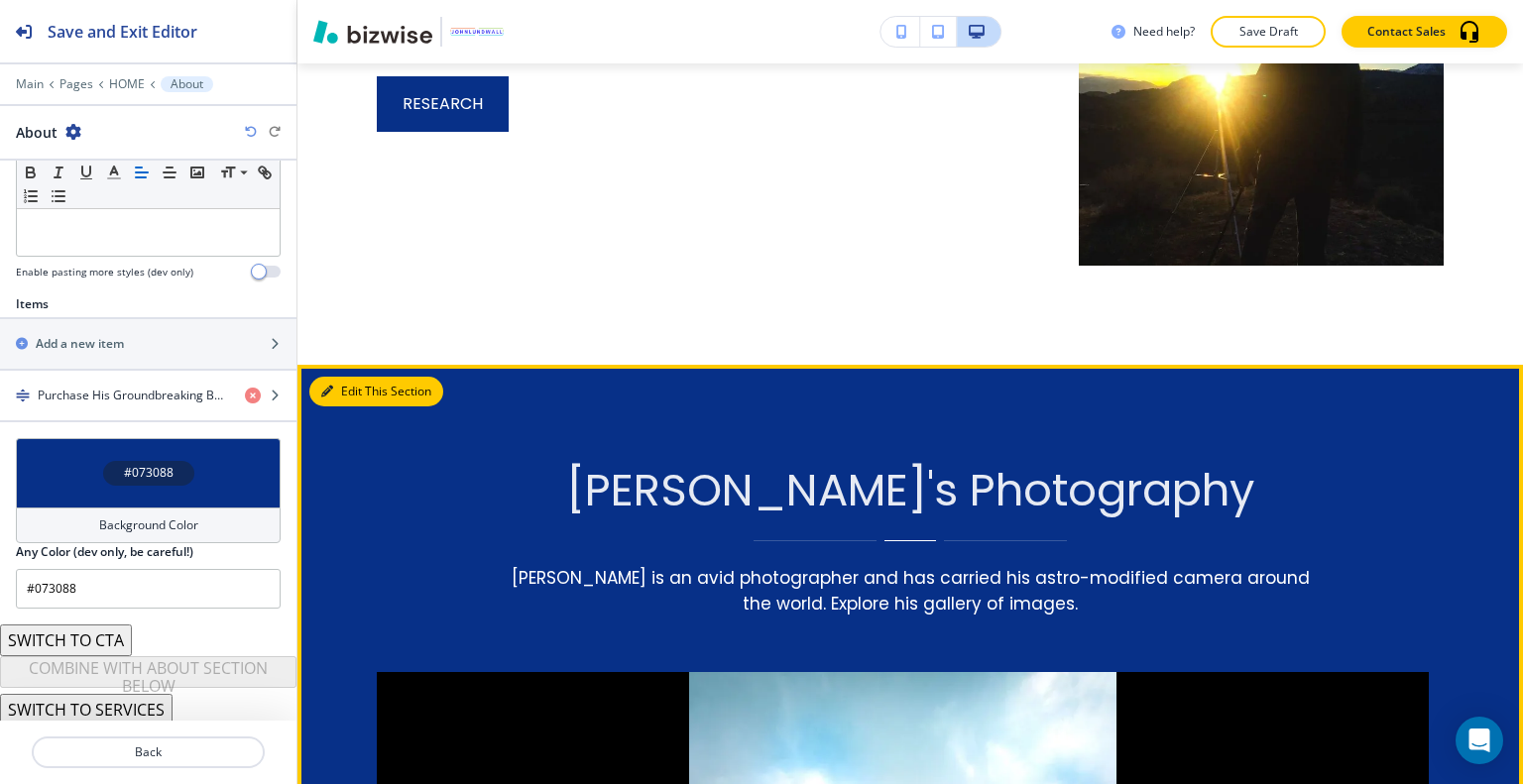 click at bounding box center [327, 392] 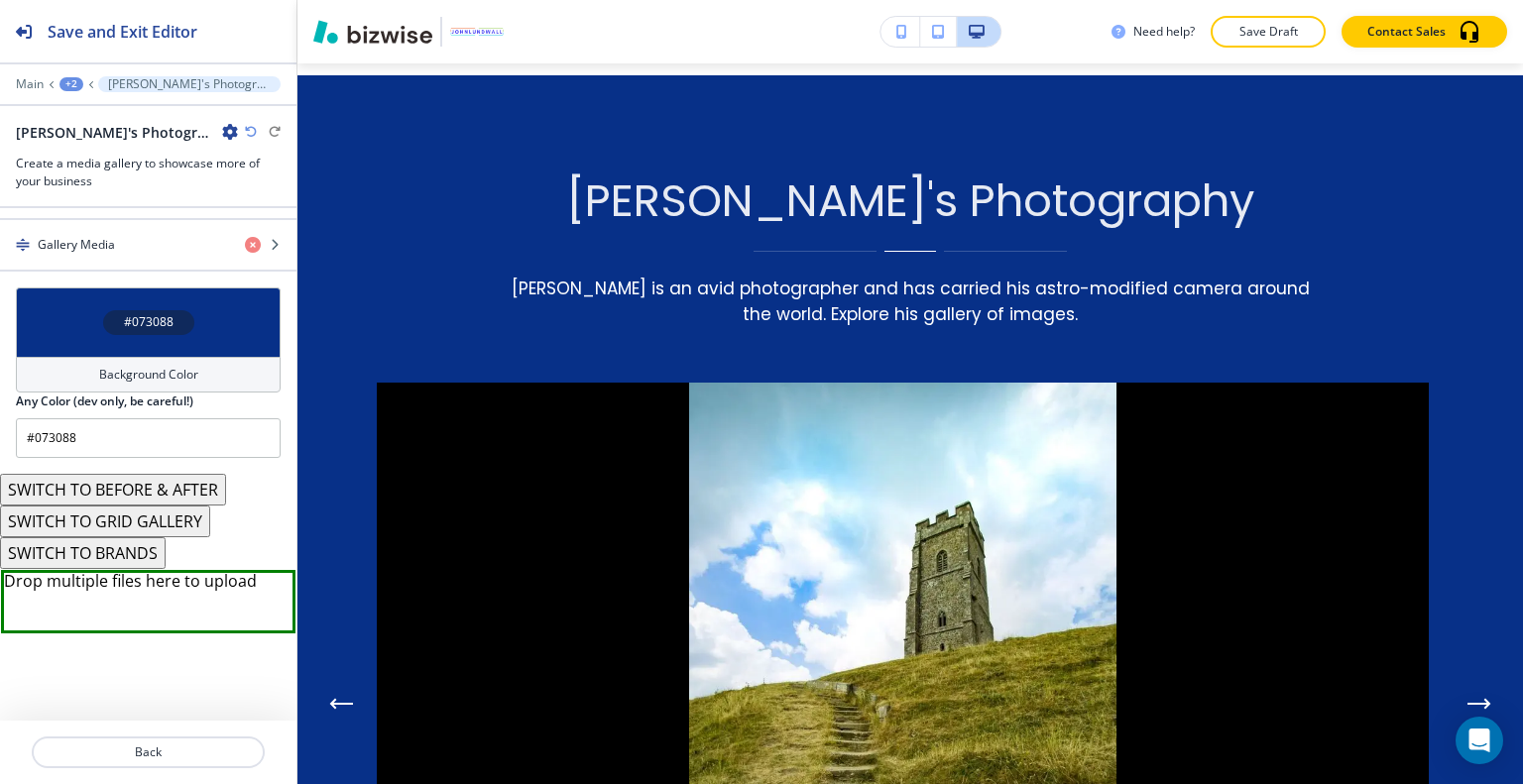 click on "#073088" at bounding box center (148, 322) 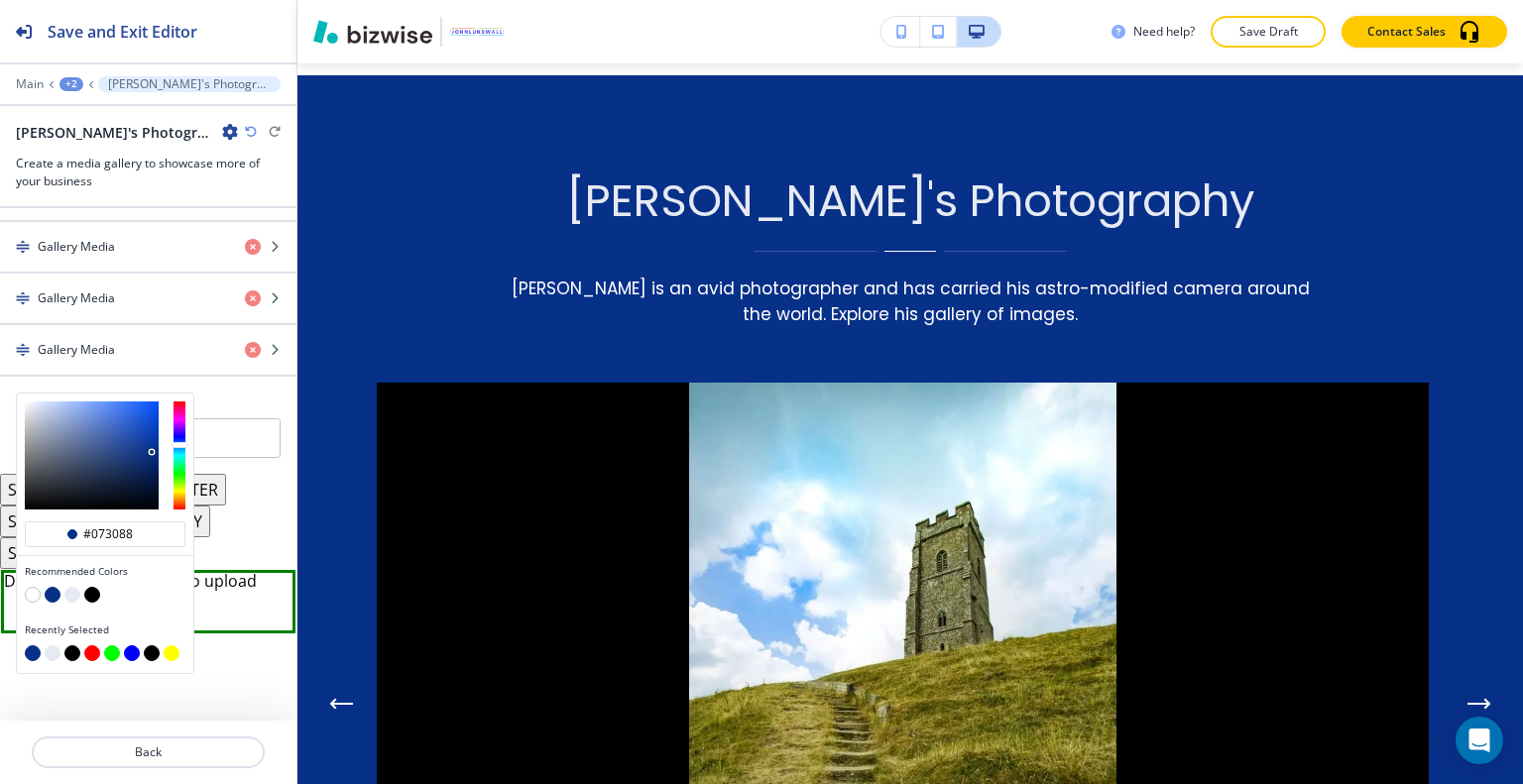 click at bounding box center (105, 597) 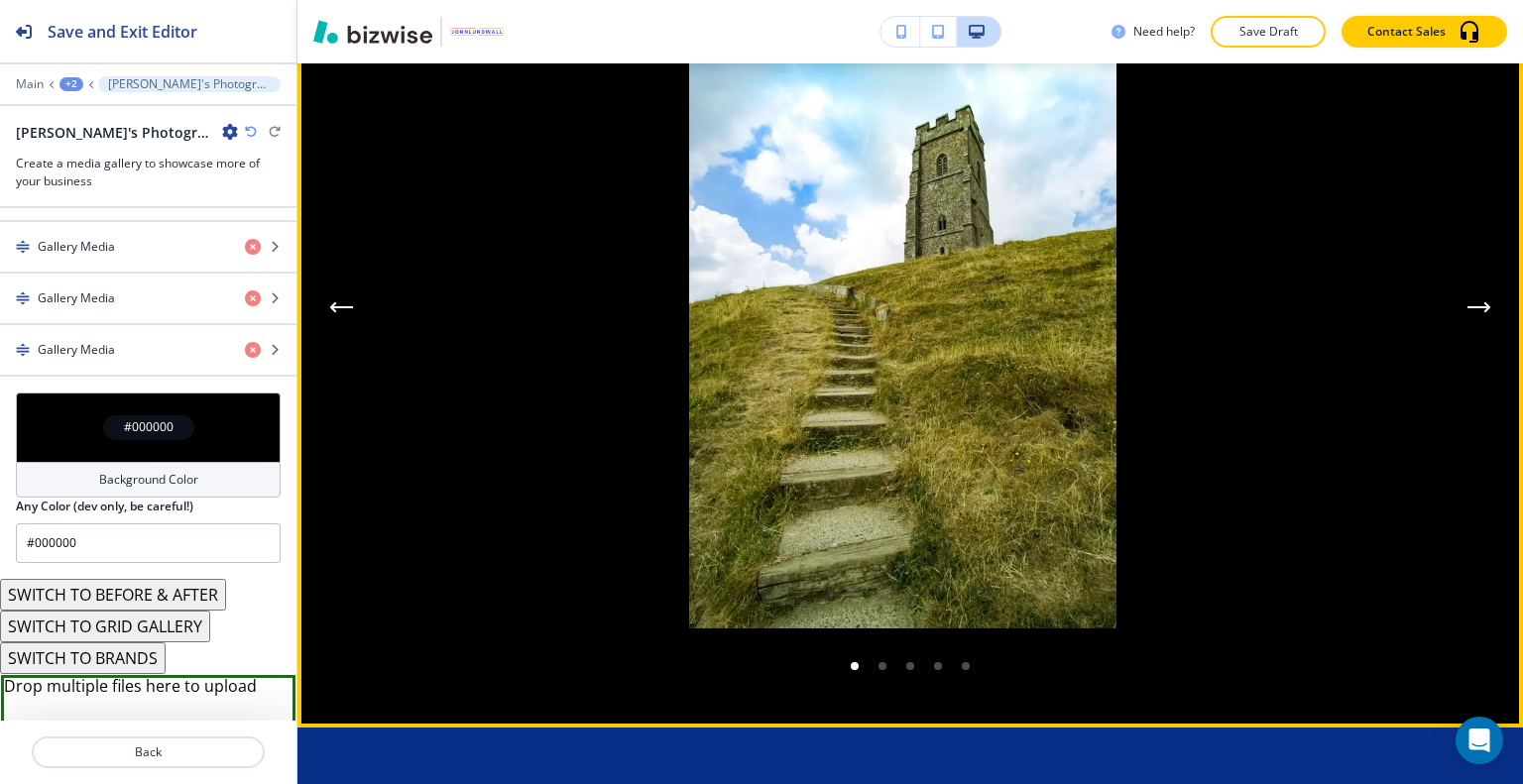 scroll, scrollTop: 2335, scrollLeft: 0, axis: vertical 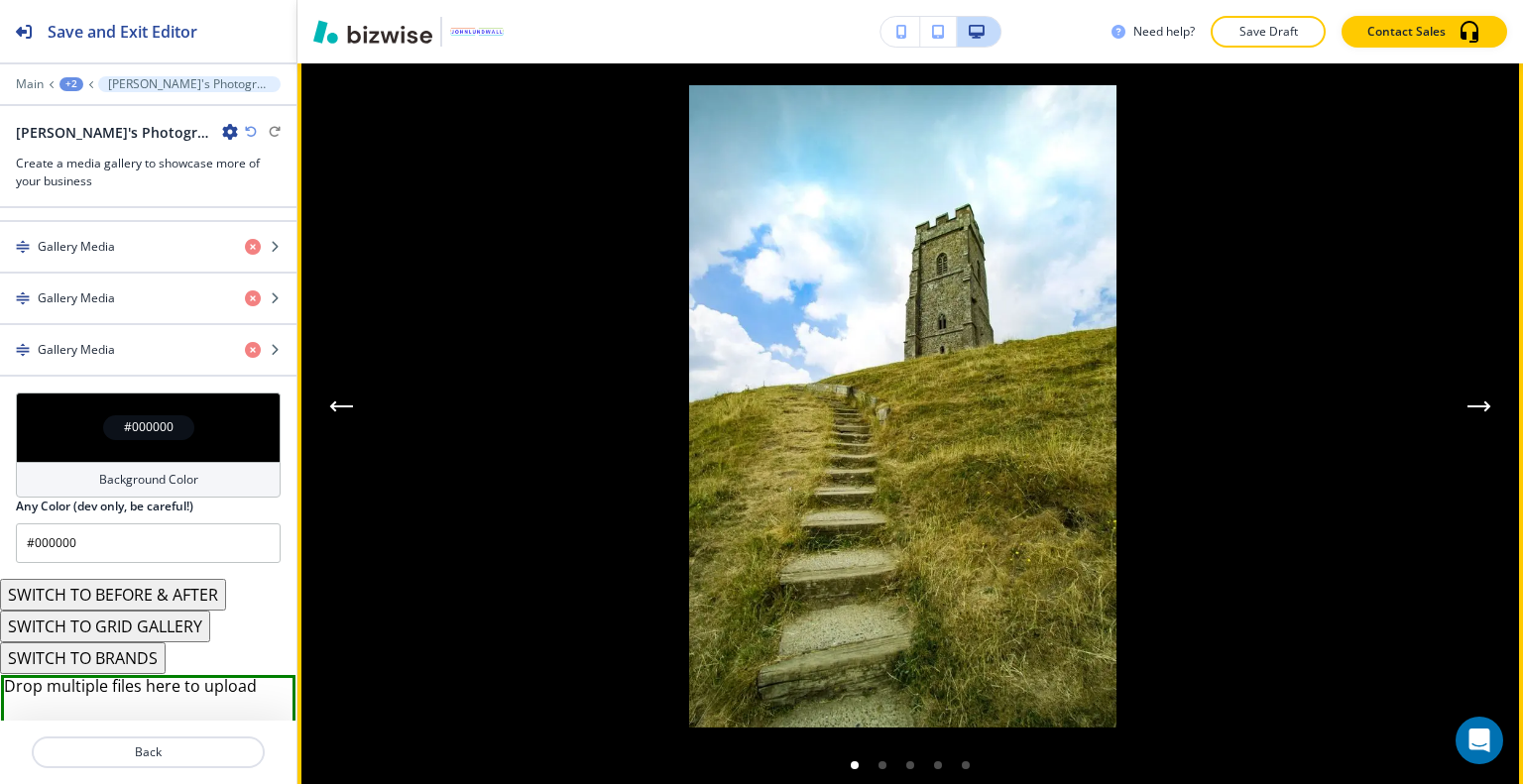 click at bounding box center [1479, 406] 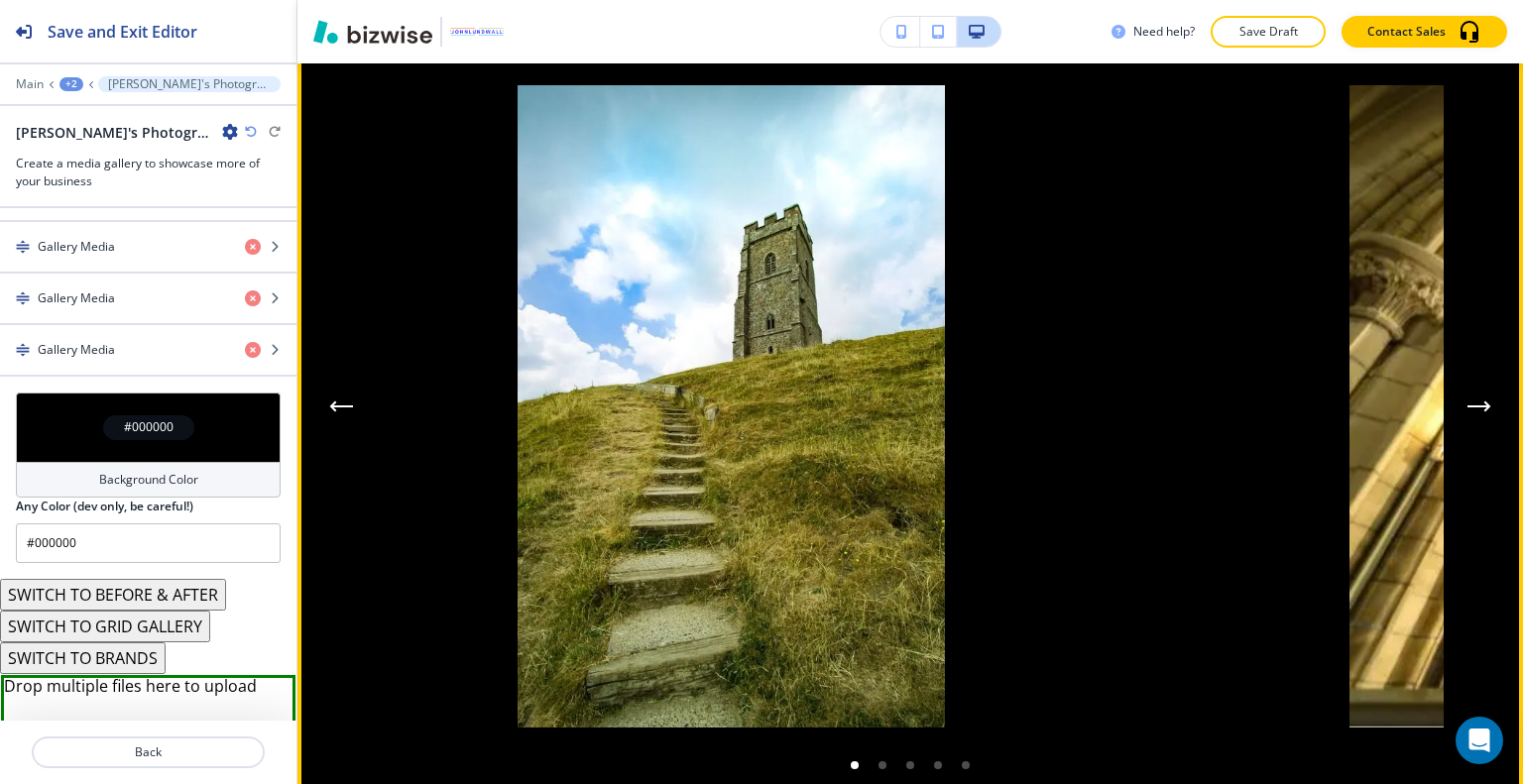click at bounding box center (1479, 406) 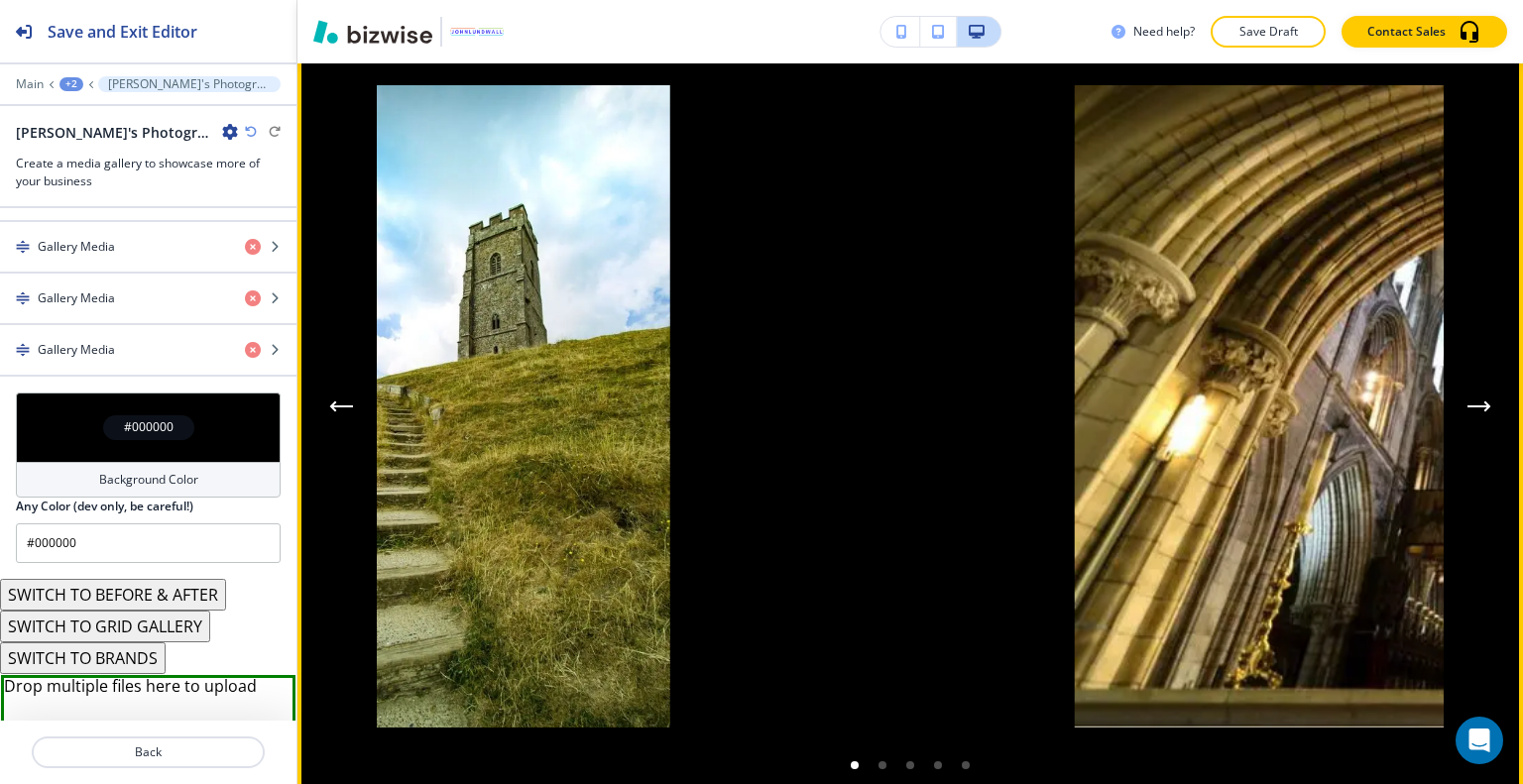 click at bounding box center (1479, 406) 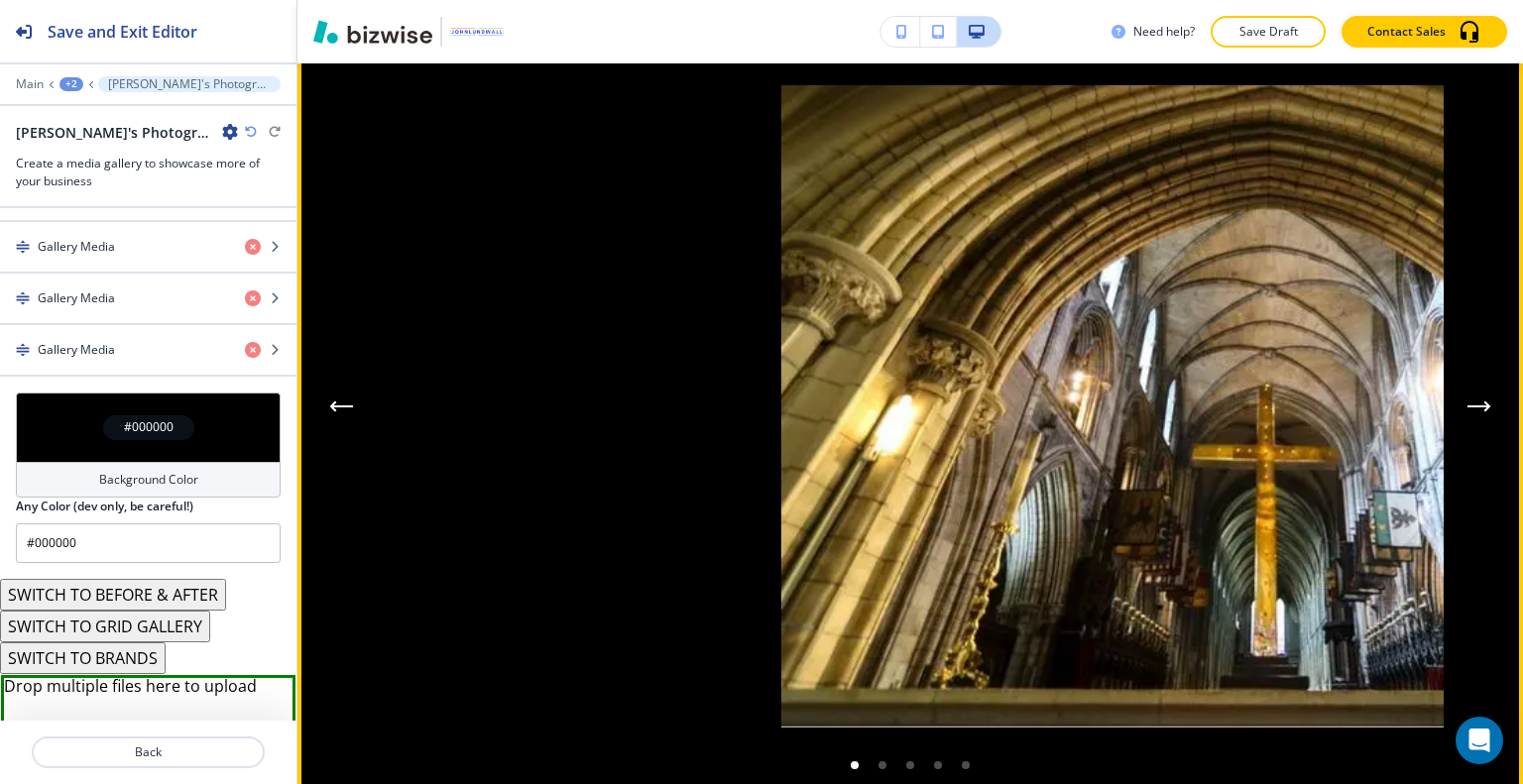 click at bounding box center [1479, 406] 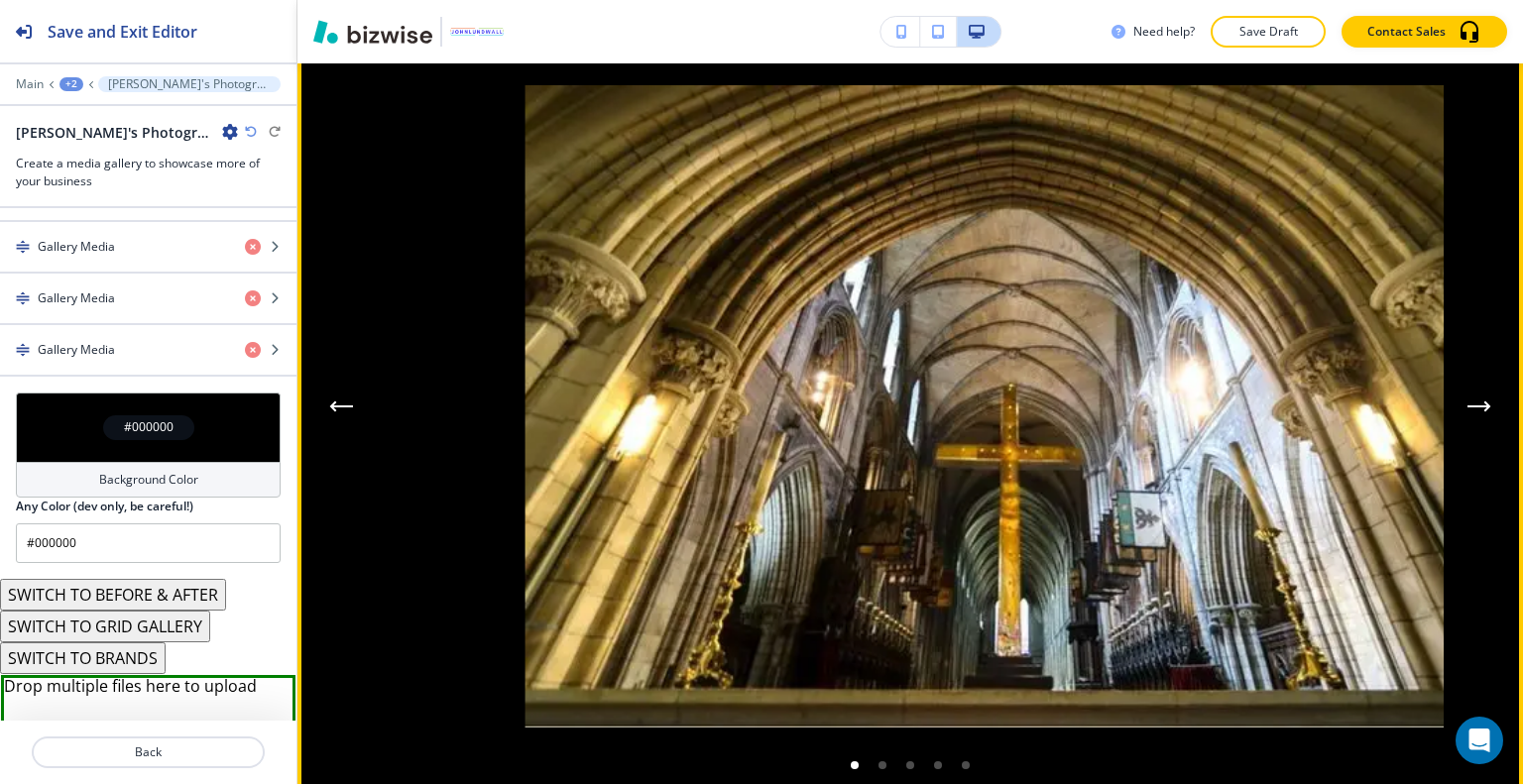 click at bounding box center (1479, 406) 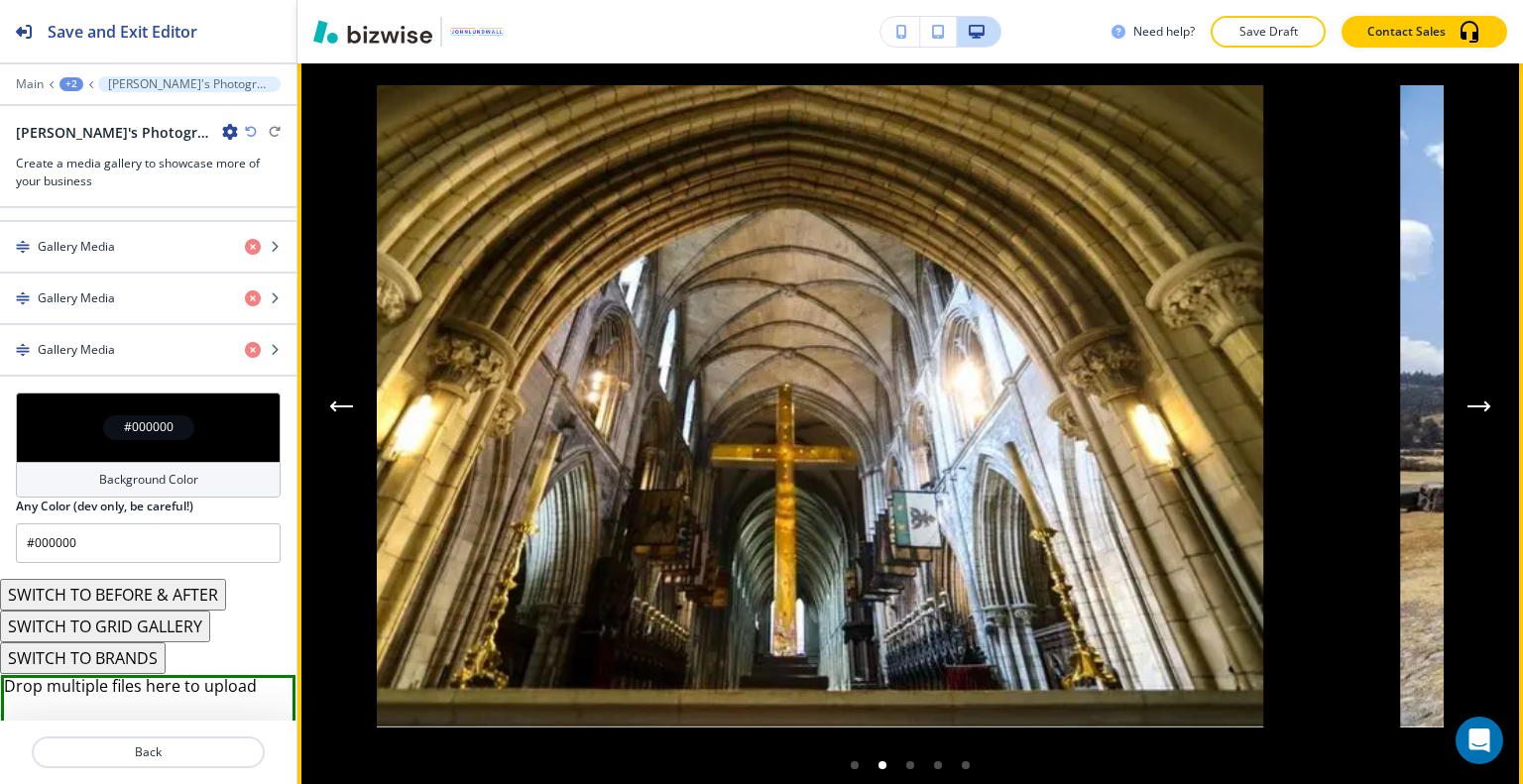 click at bounding box center (1479, 406) 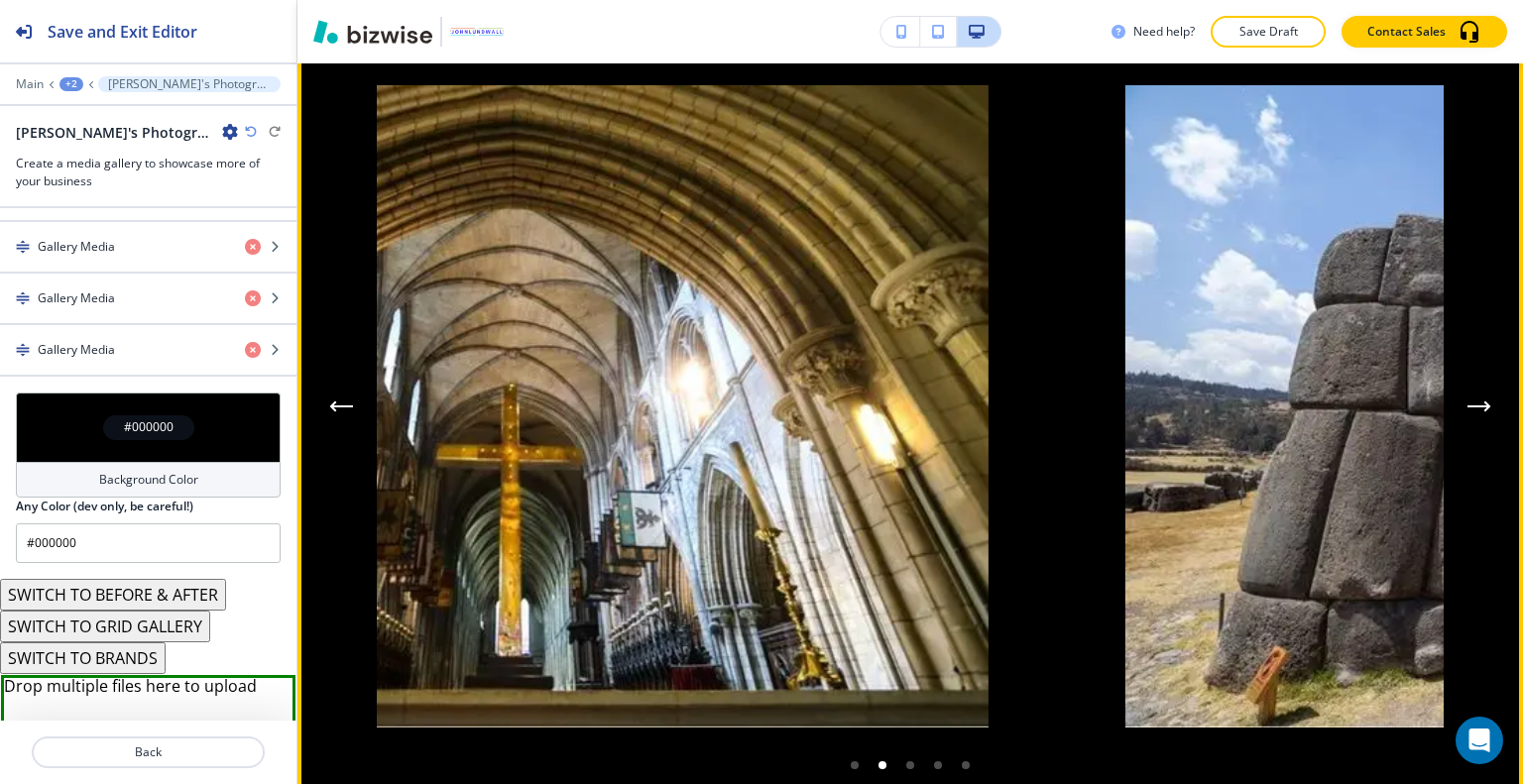 click at bounding box center (1479, 406) 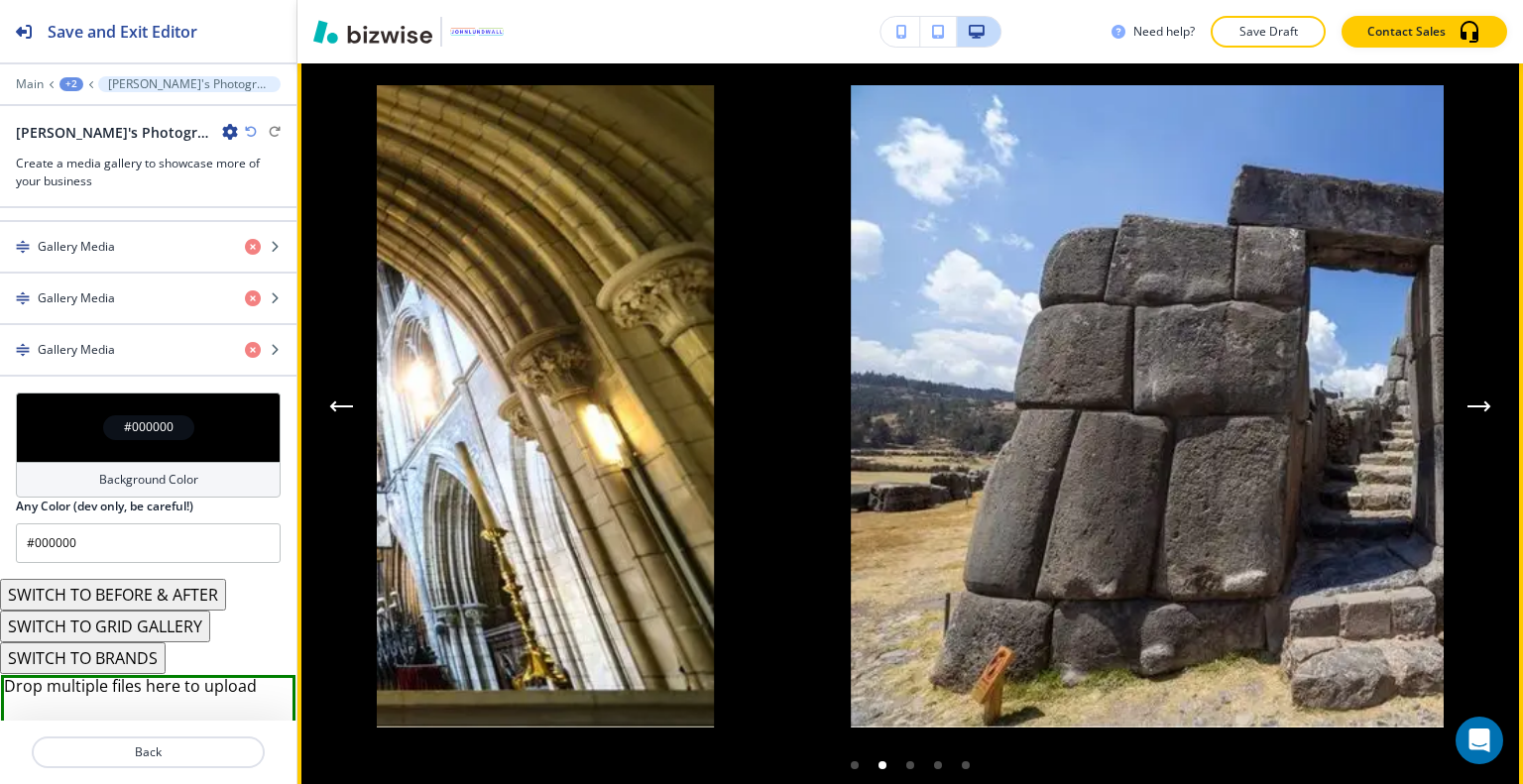 click at bounding box center (1479, 406) 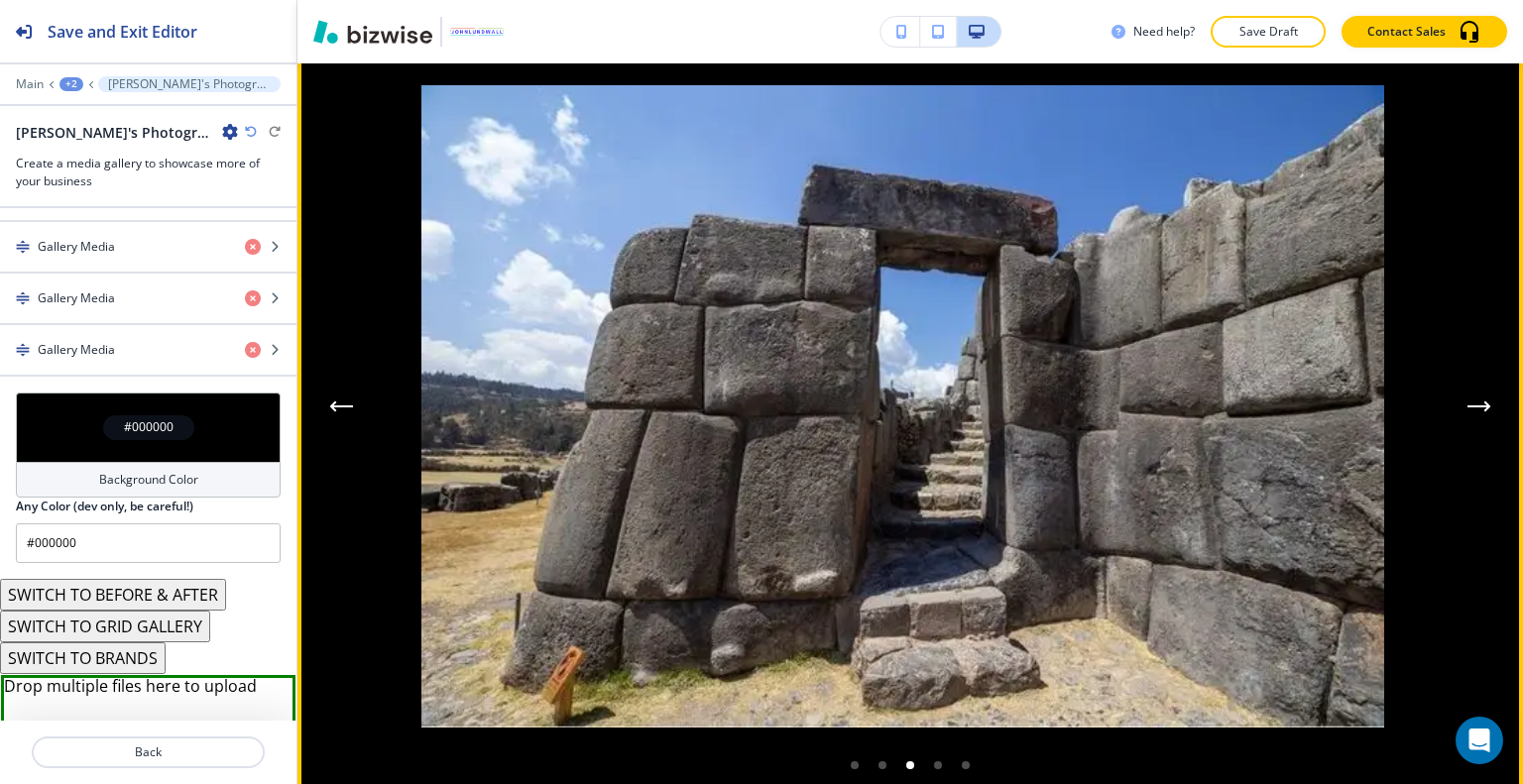 scroll, scrollTop: 1939, scrollLeft: 0, axis: vertical 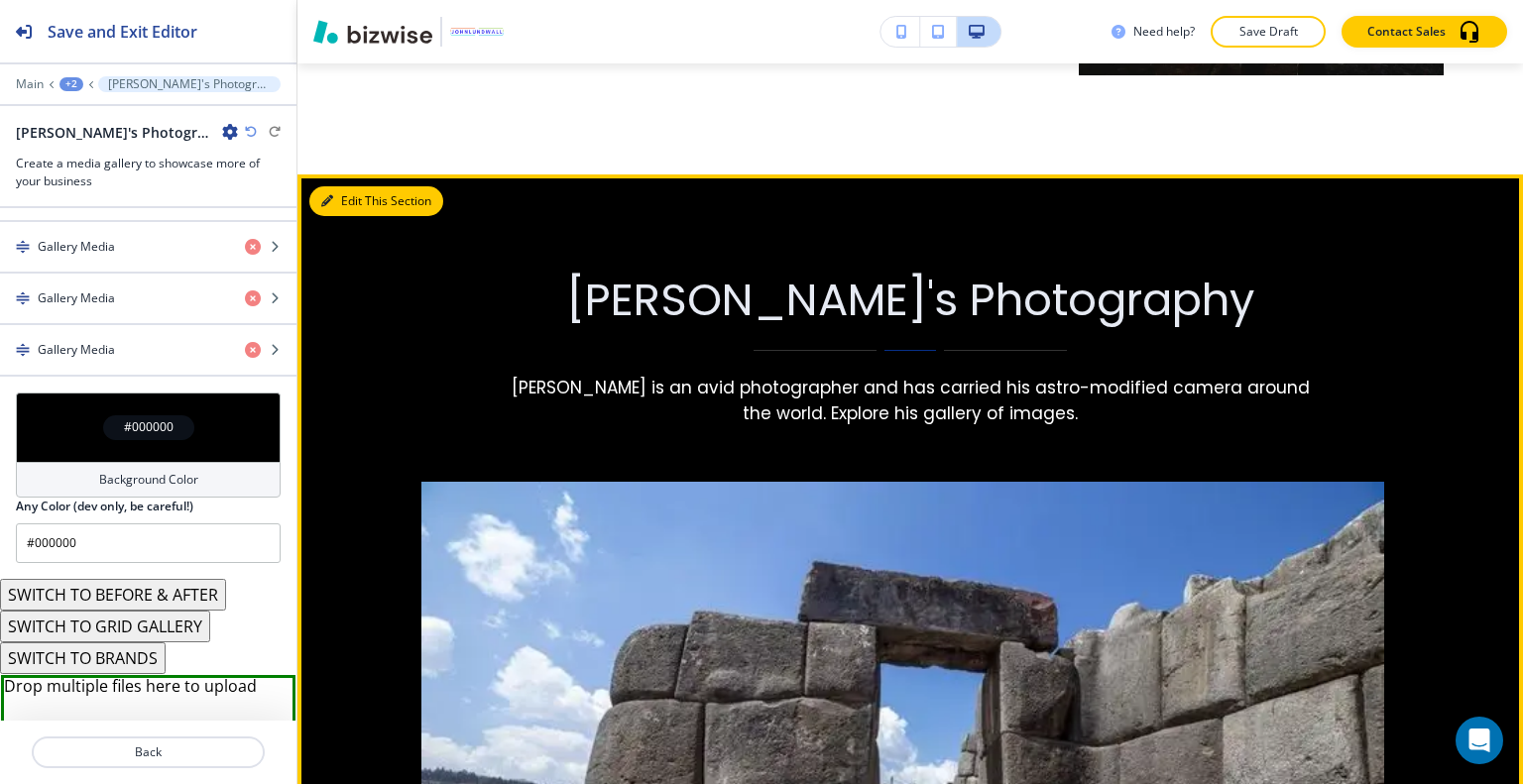 click on "Edit This Section [PERSON_NAME]'s Photography [PERSON_NAME] is an avid photographer and has carried his astro-modified camera around the world. Explore his gallery of images." at bounding box center [910, 699] 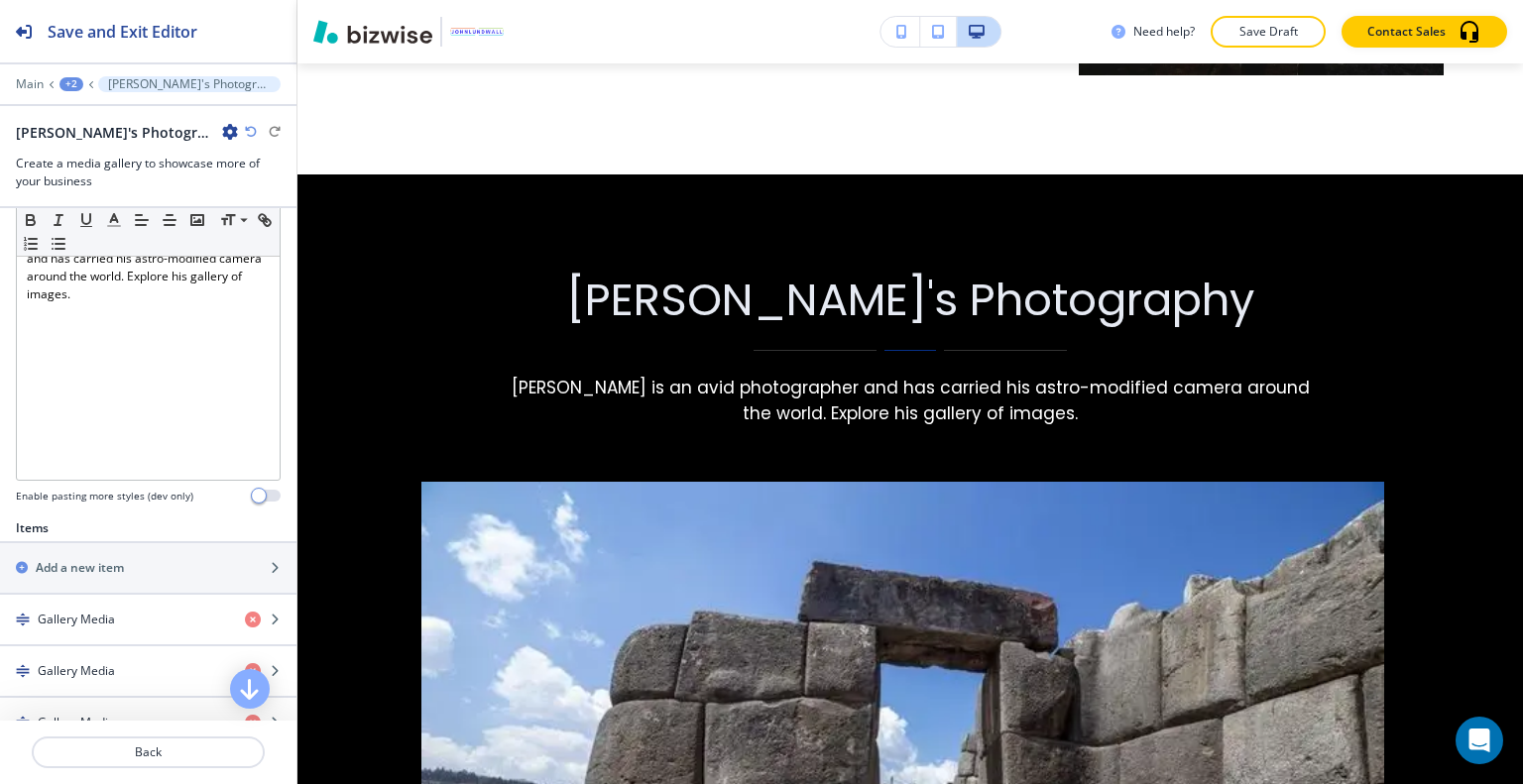 scroll, scrollTop: 0, scrollLeft: 0, axis: both 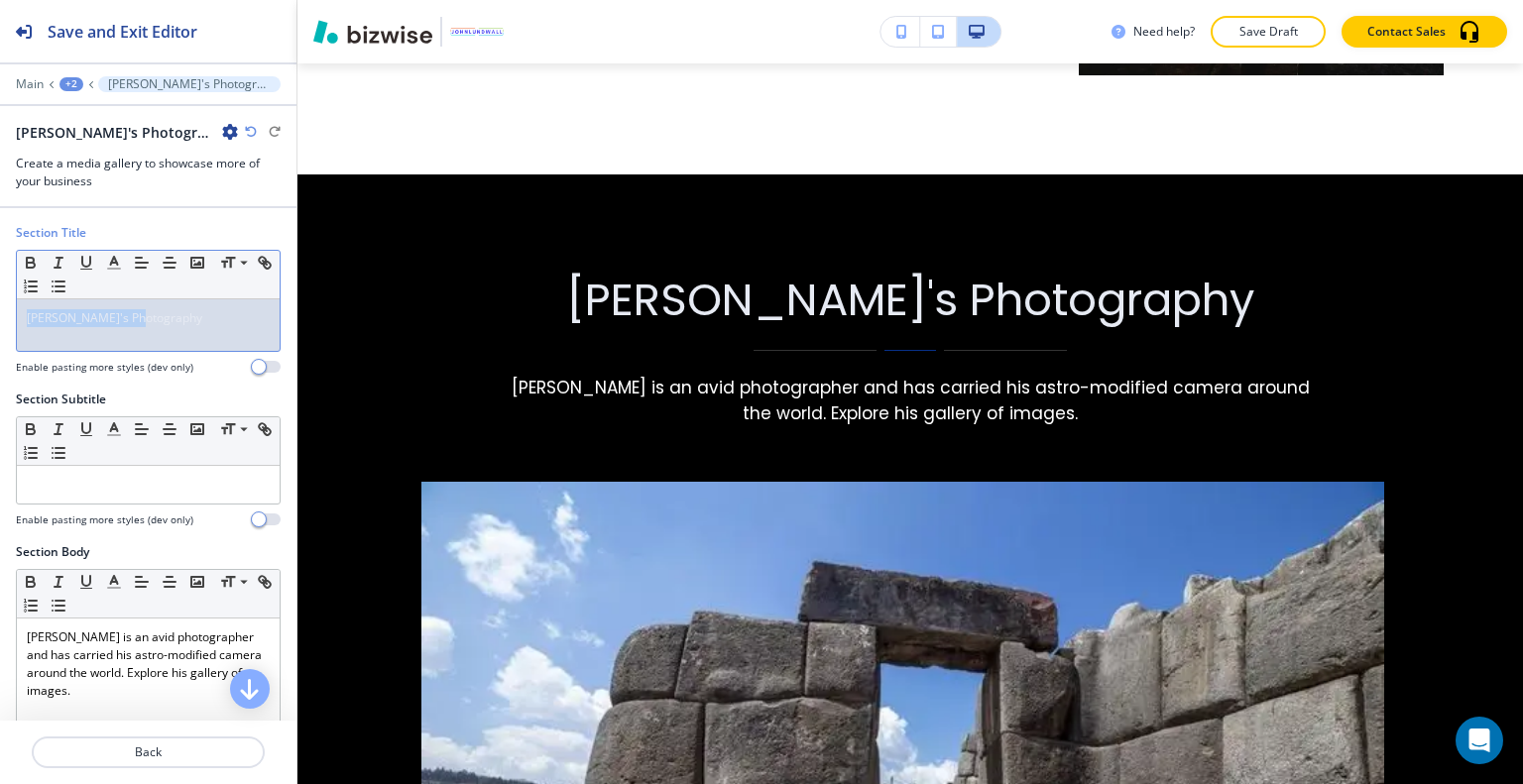 drag, startPoint x: 180, startPoint y: 331, endPoint x: 17, endPoint y: 320, distance: 163.37074 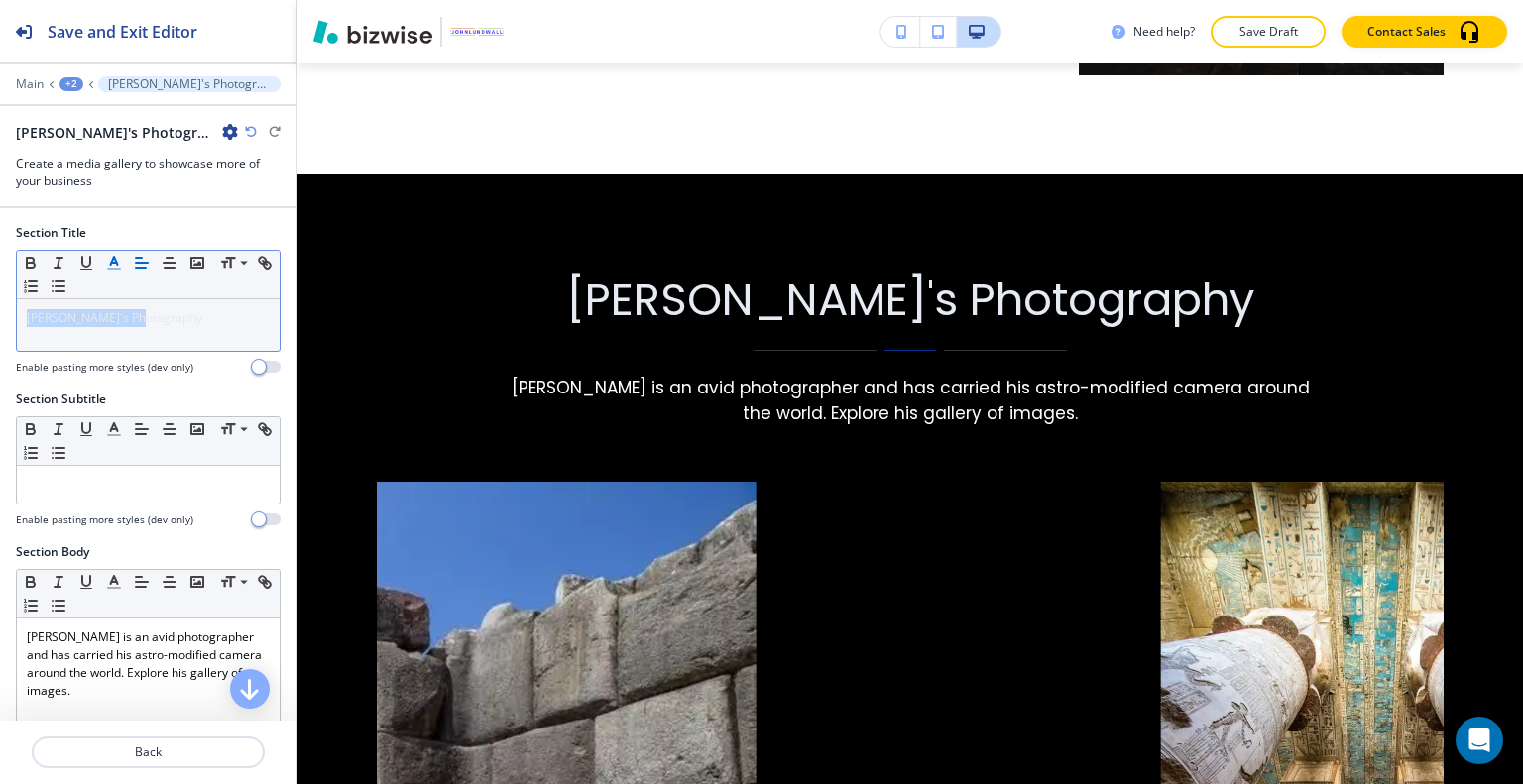 click 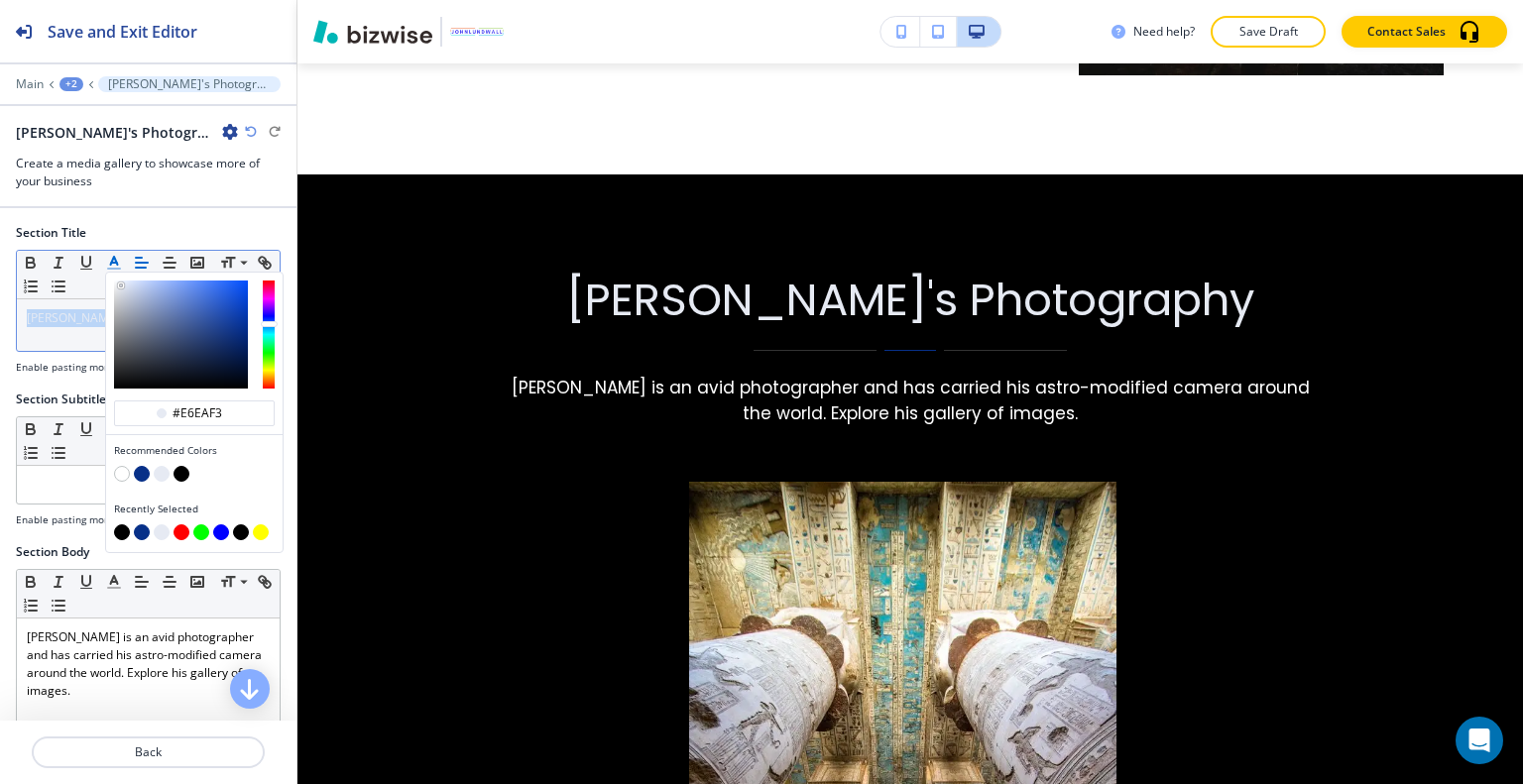 click at bounding box center [142, 474] 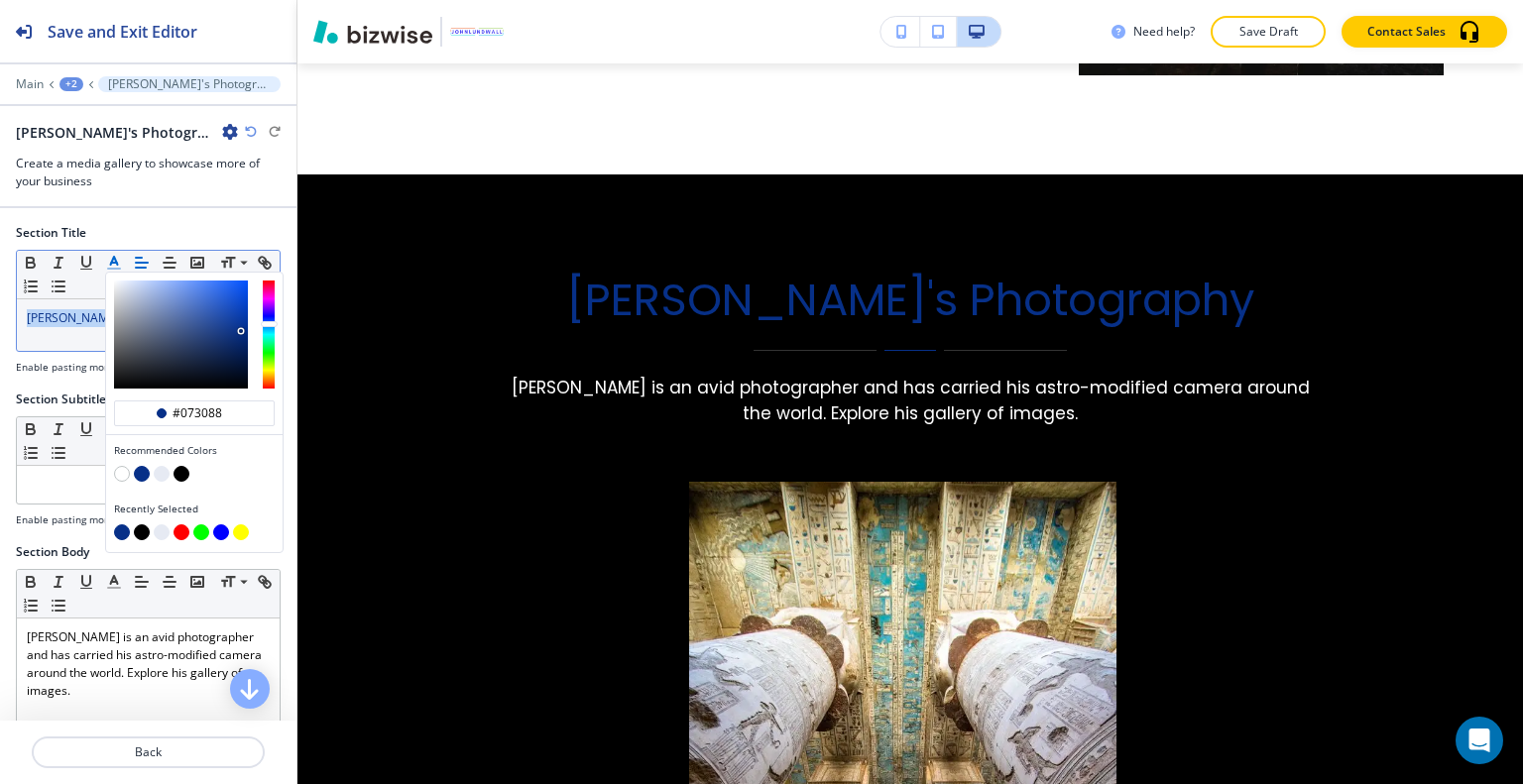 click at bounding box center [162, 474] 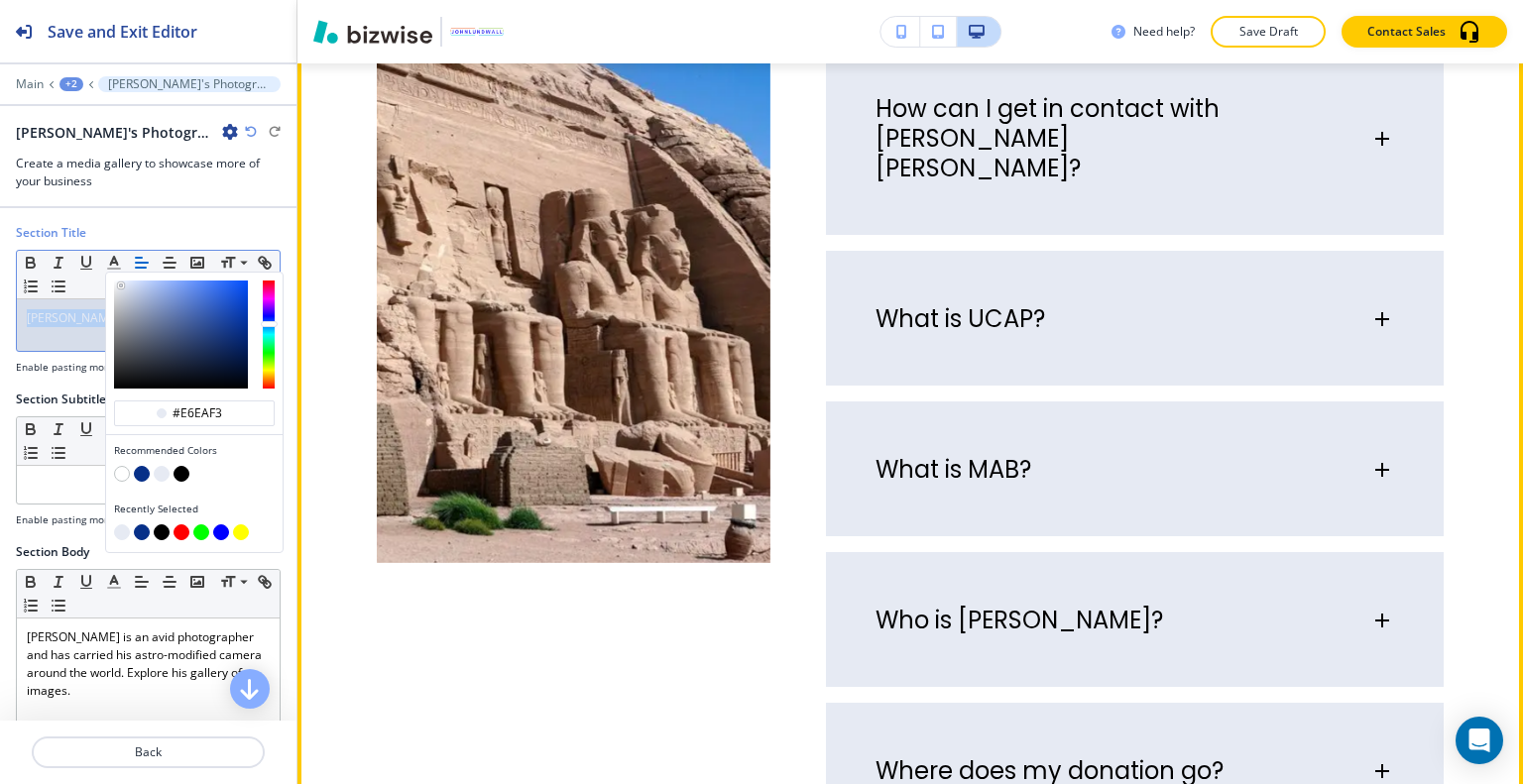 scroll, scrollTop: 3425, scrollLeft: 0, axis: vertical 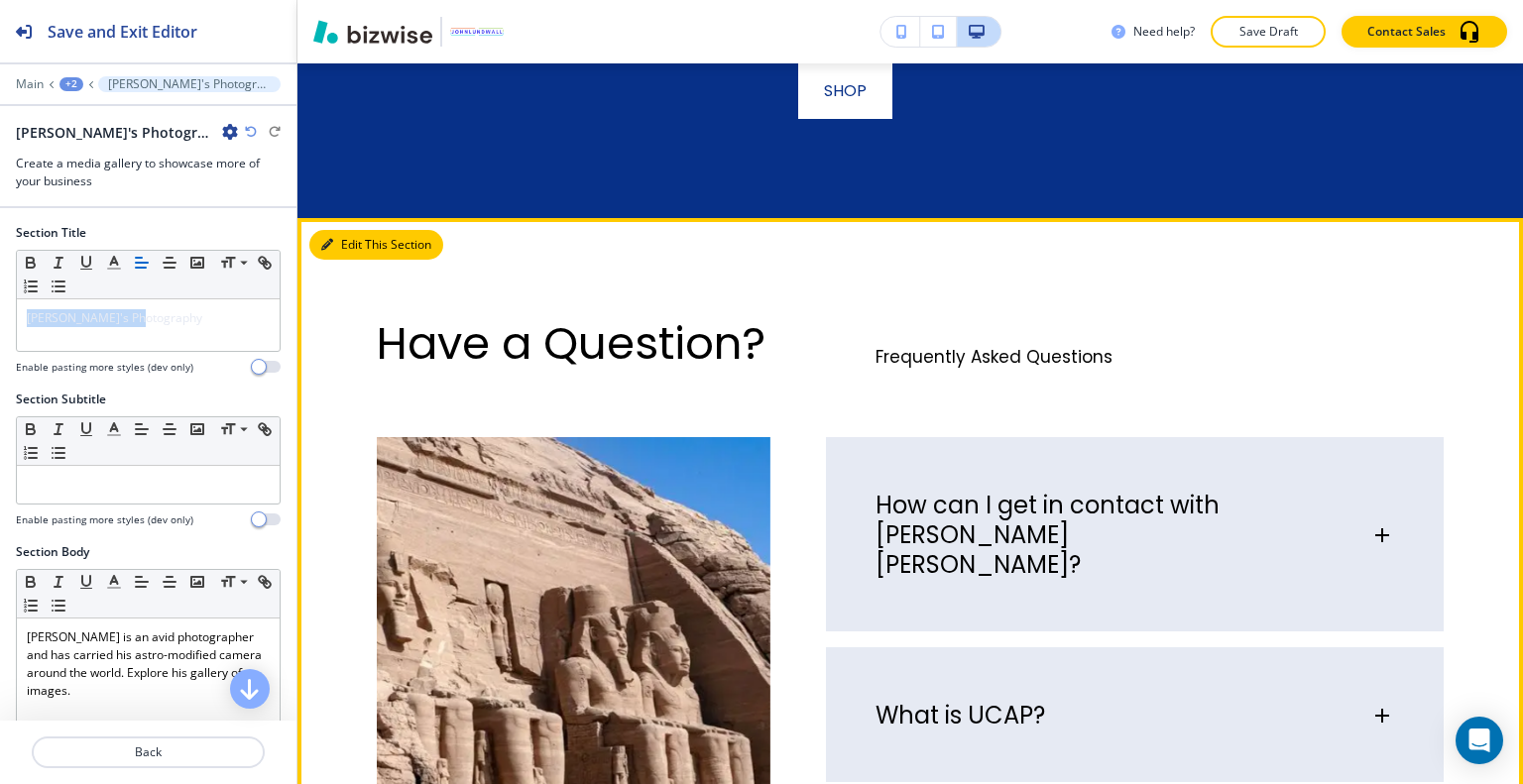 click on "Edit This Section" at bounding box center [376, 245] 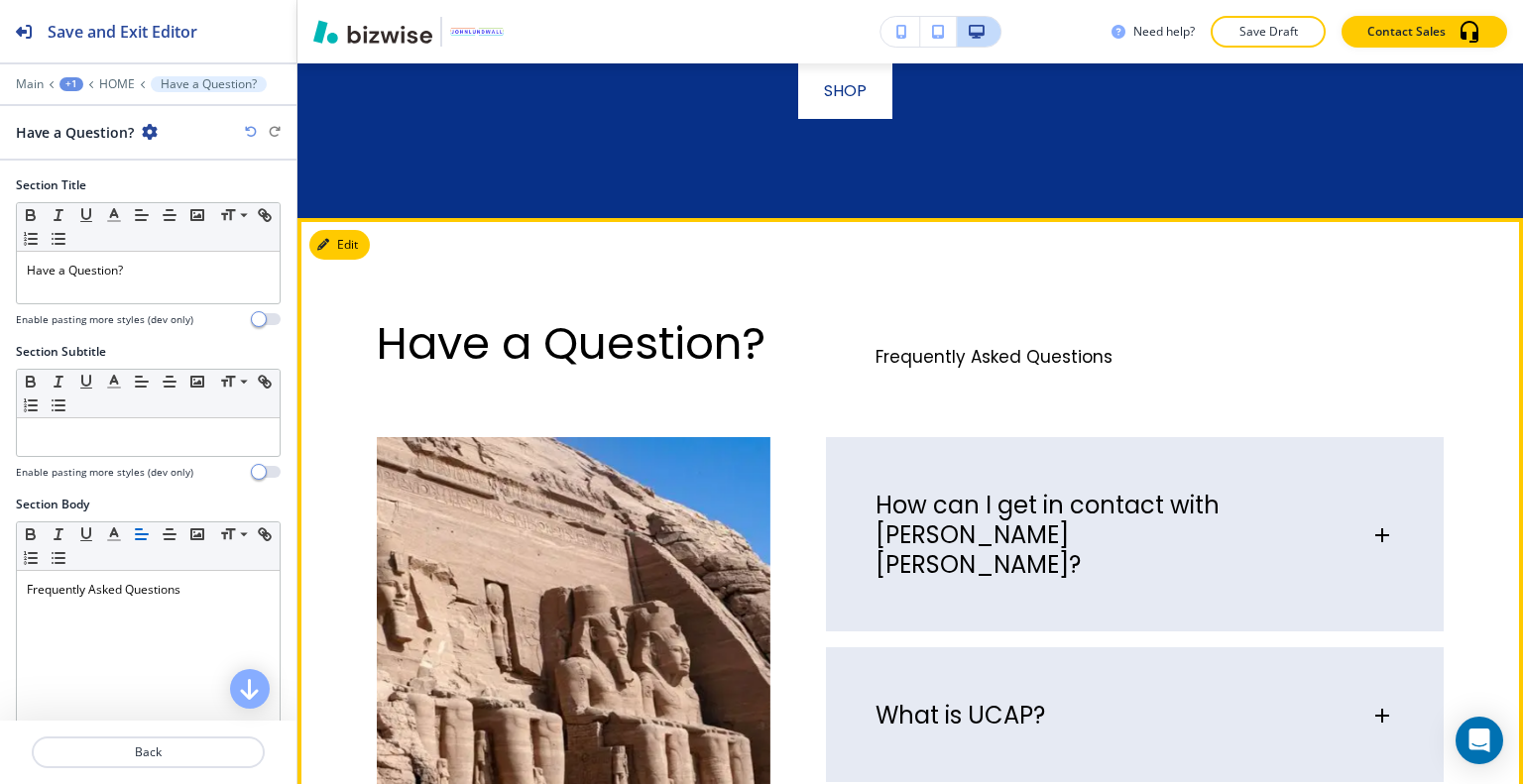 scroll, scrollTop: 3568, scrollLeft: 0, axis: vertical 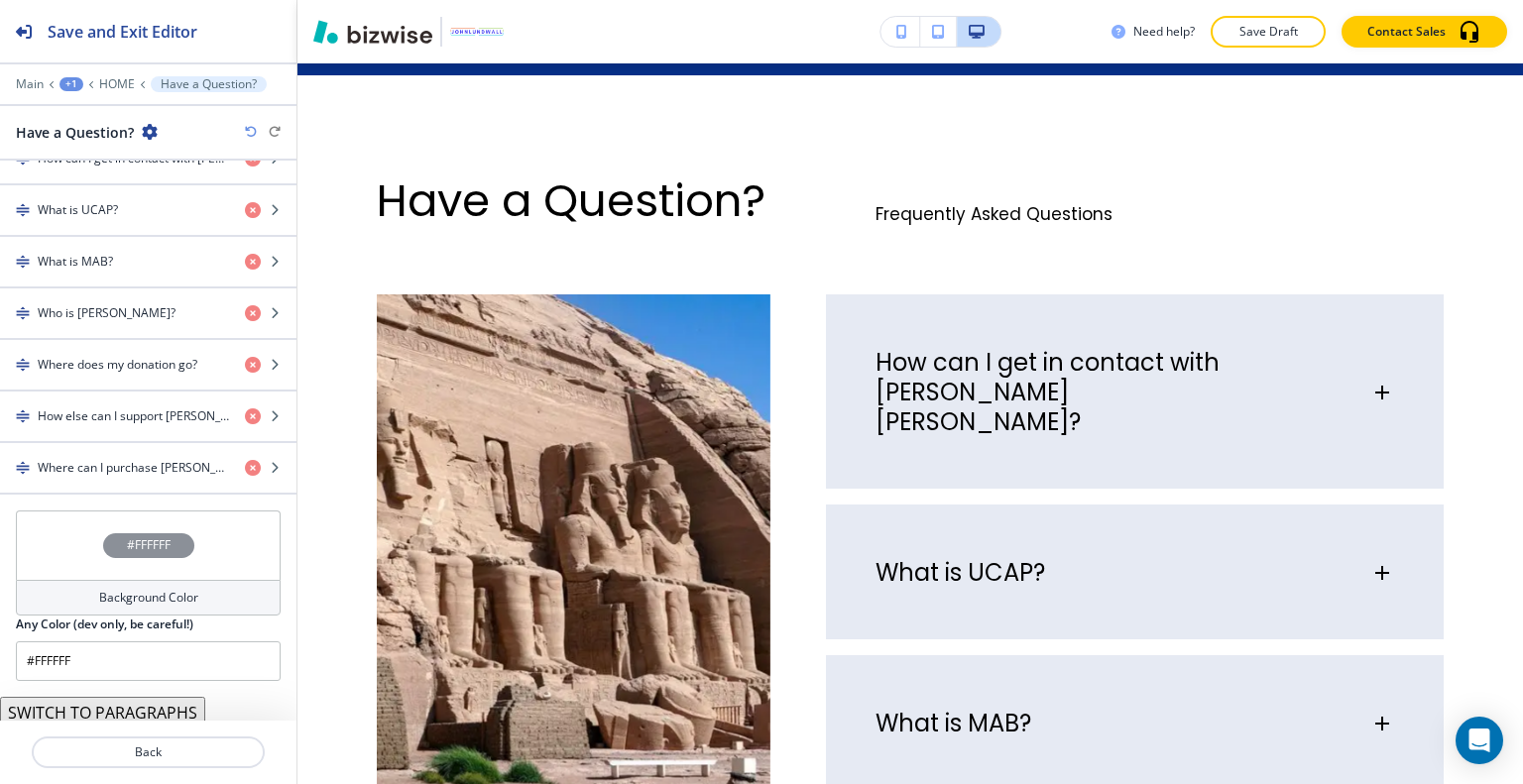 click on "#FFFFFF" at bounding box center [148, 545] 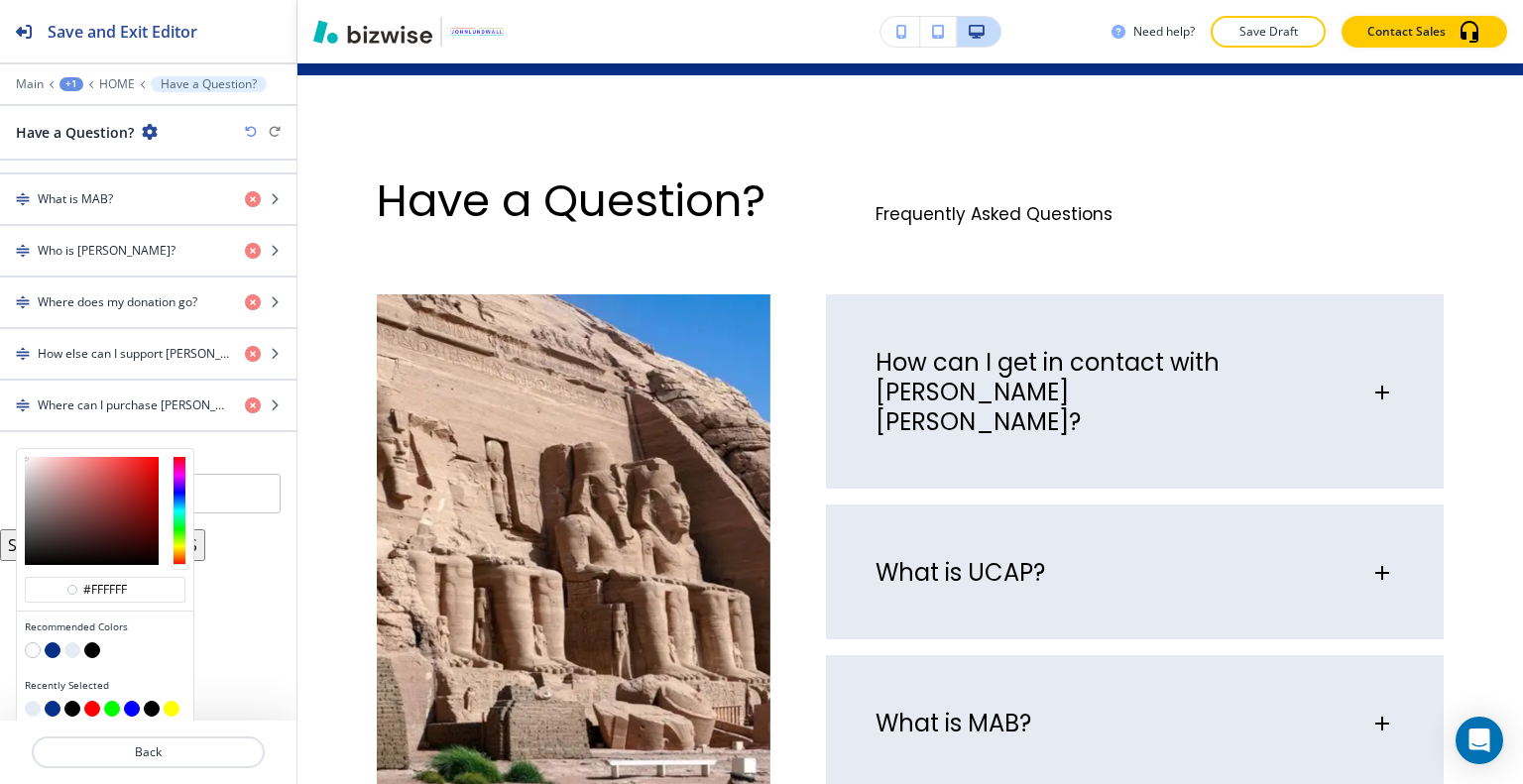 click at bounding box center [72, 650] 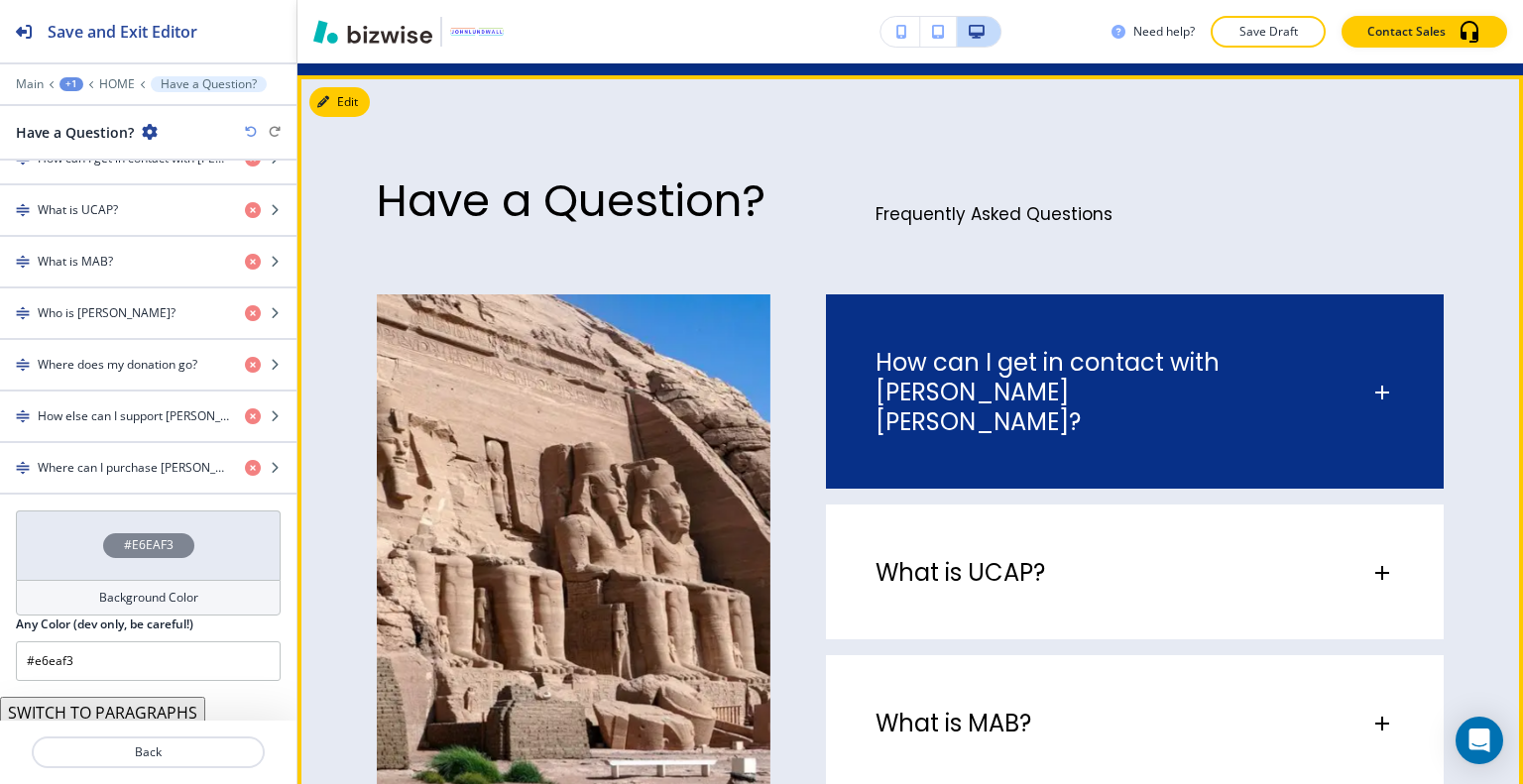 scroll, scrollTop: 3766, scrollLeft: 0, axis: vertical 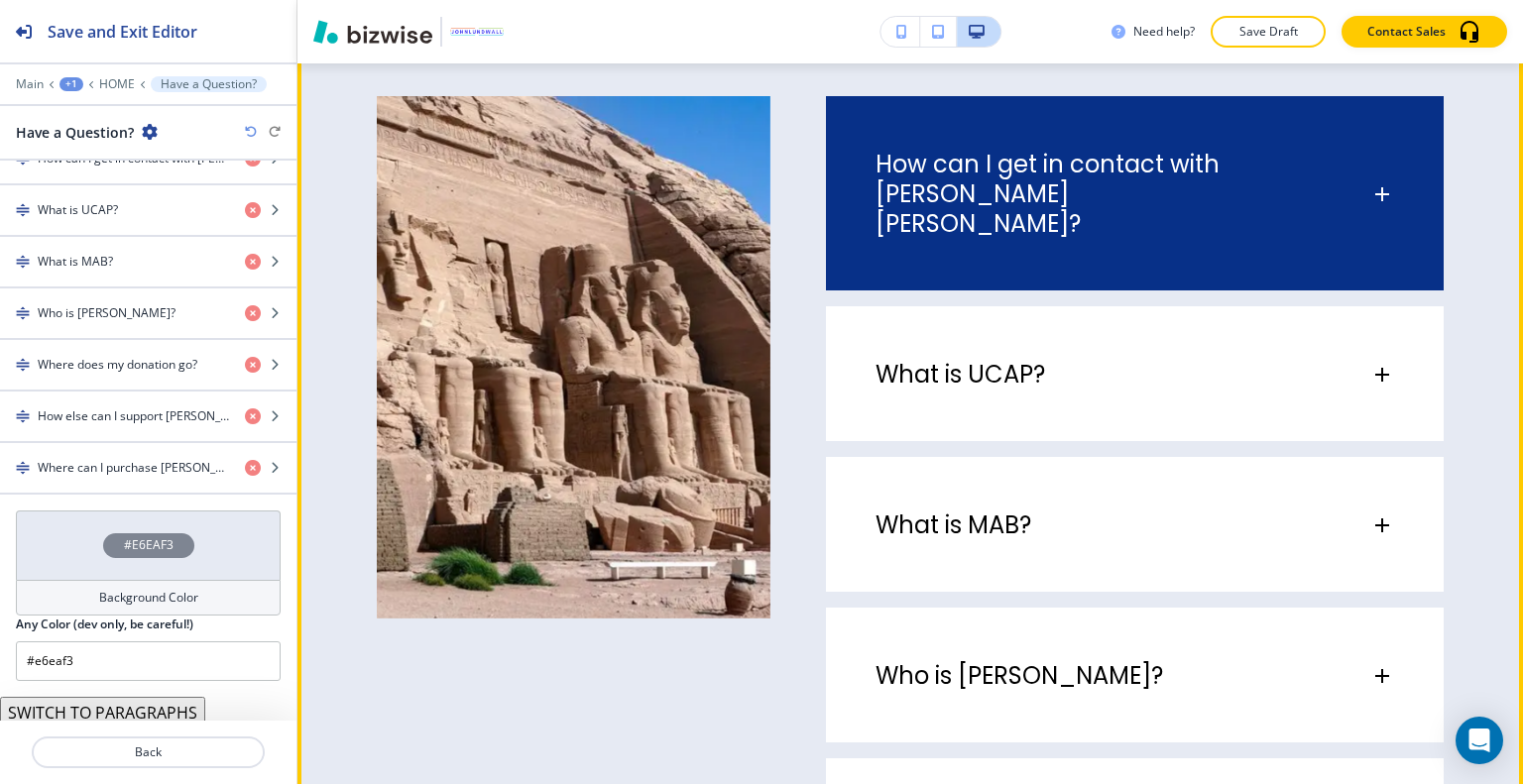 click on "How can I get in contact with [PERSON_NAME] [PERSON_NAME]?" at bounding box center [1063, 194] 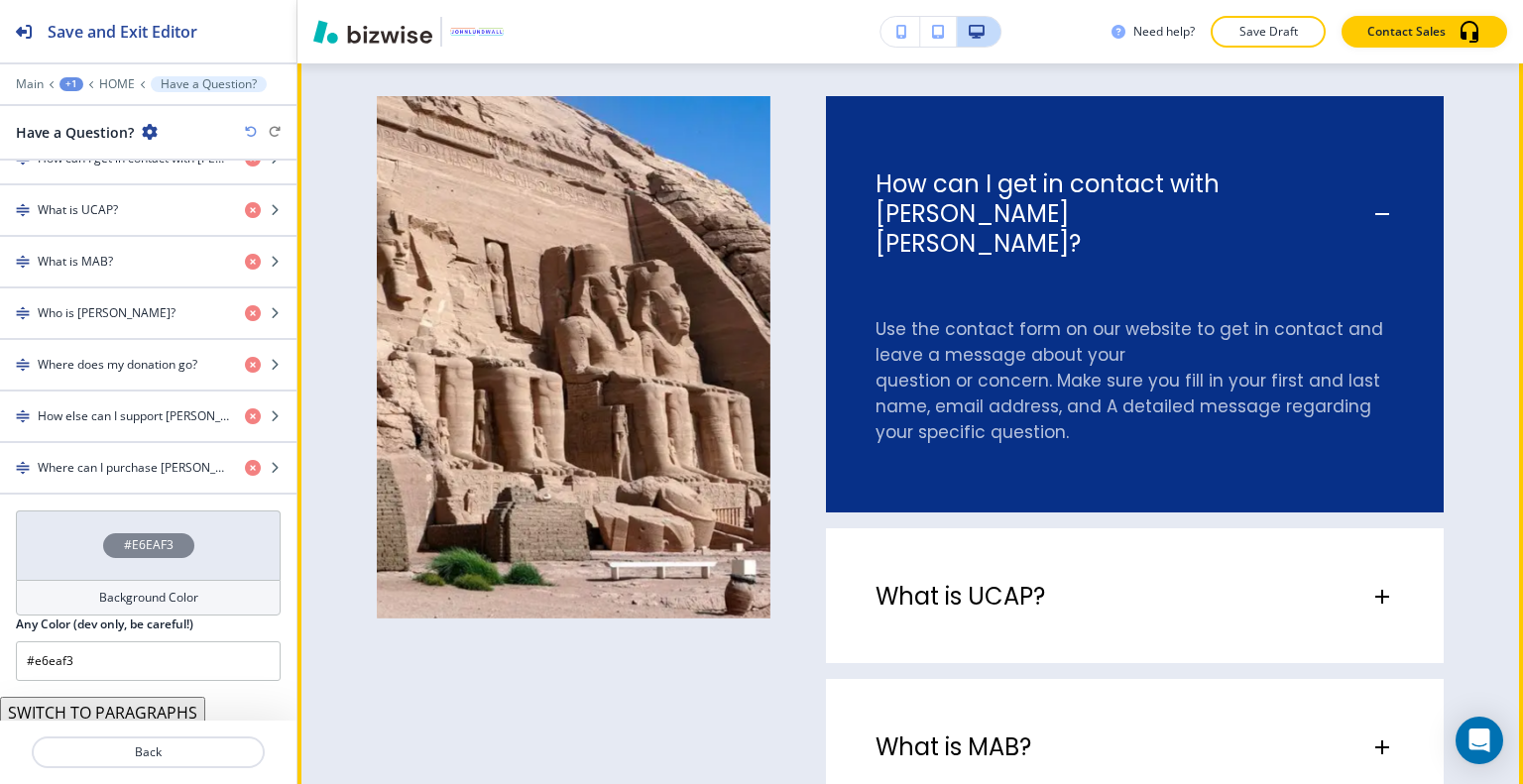 click on "How can I get in contact with [PERSON_NAME] [PERSON_NAME]?" at bounding box center (1063, 214) 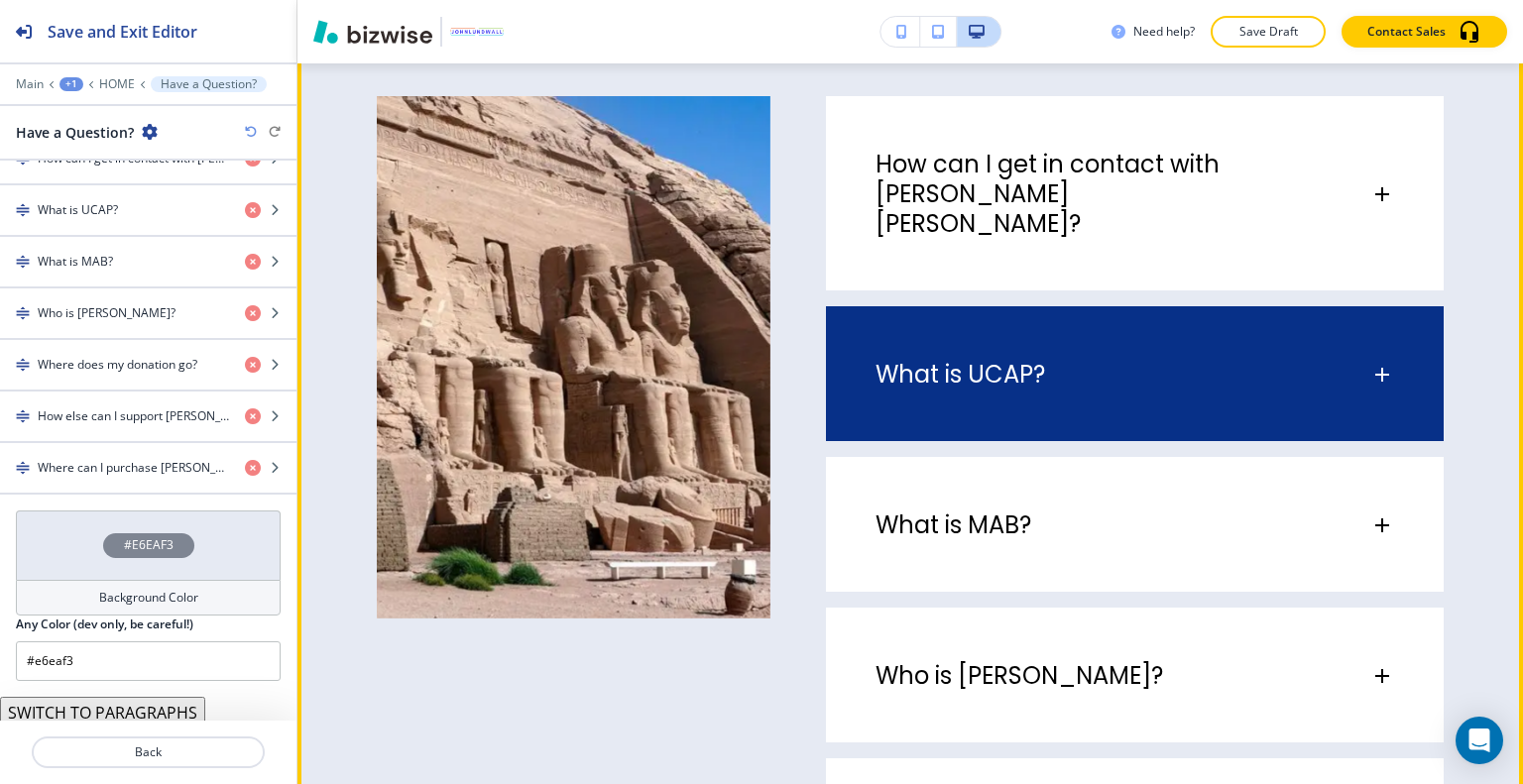 click on "What is UCAP?" at bounding box center [1122, 375] 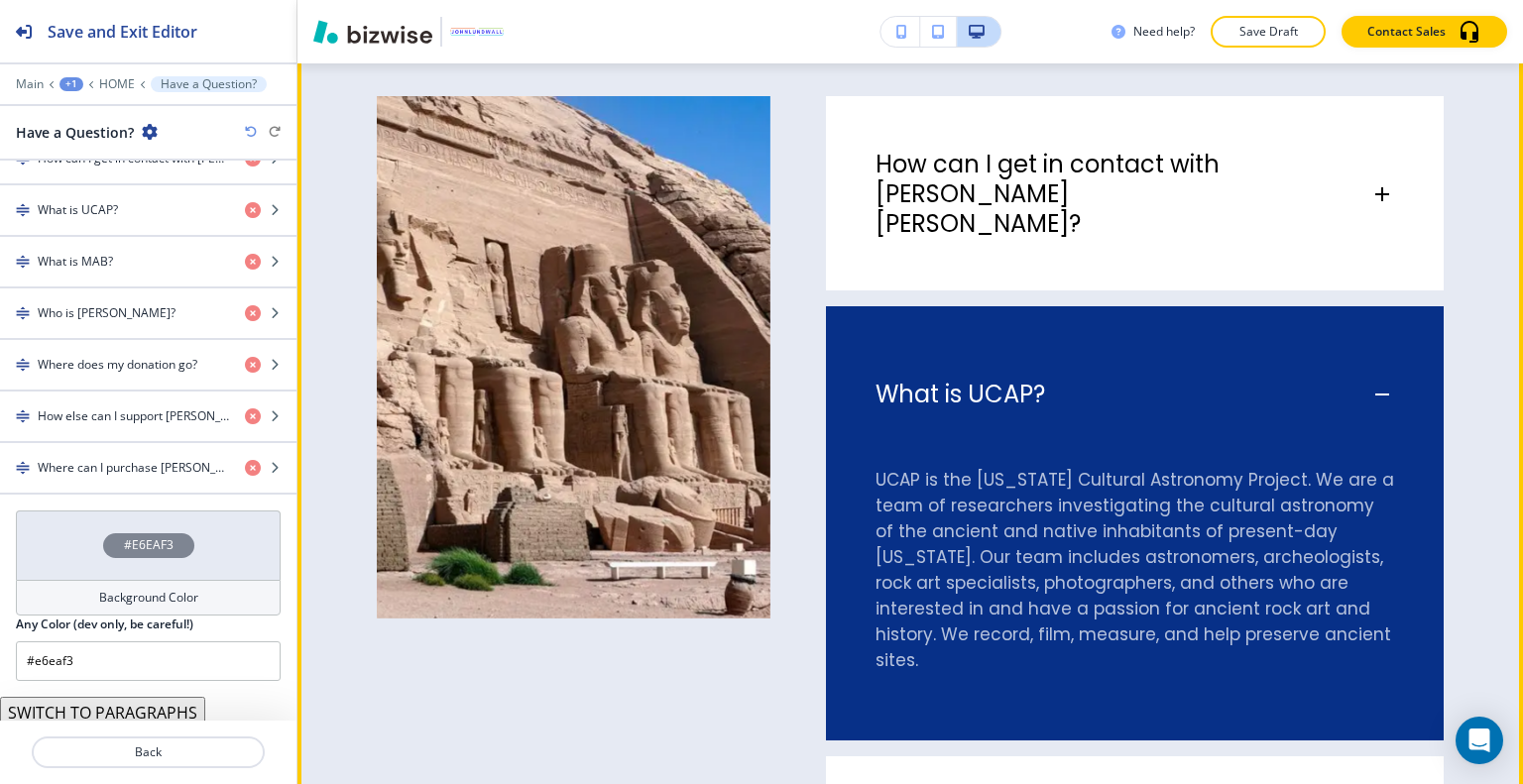 click on "What is UCAP?" at bounding box center (1134, 385) 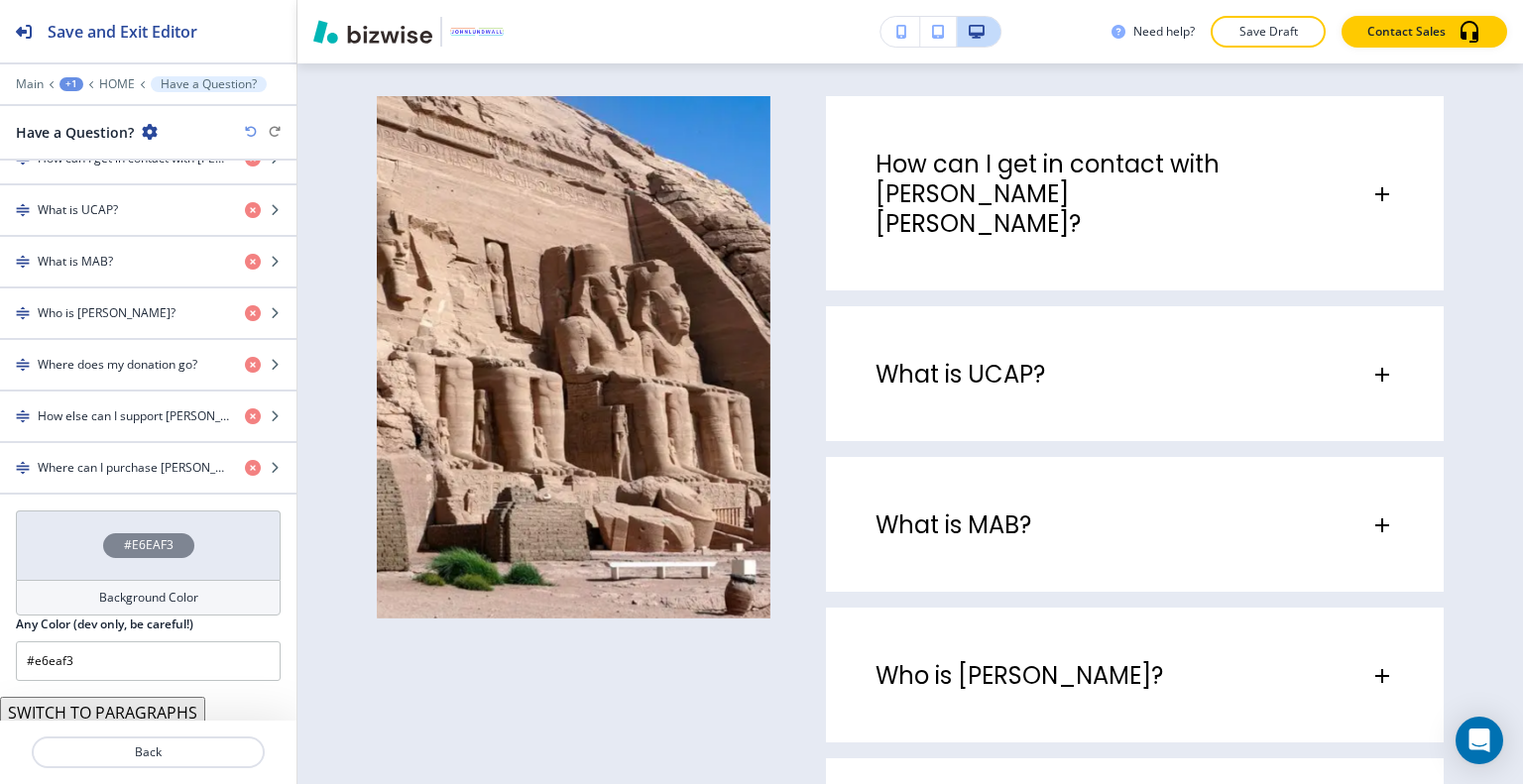 click on "#E6EAF3" at bounding box center (148, 545) 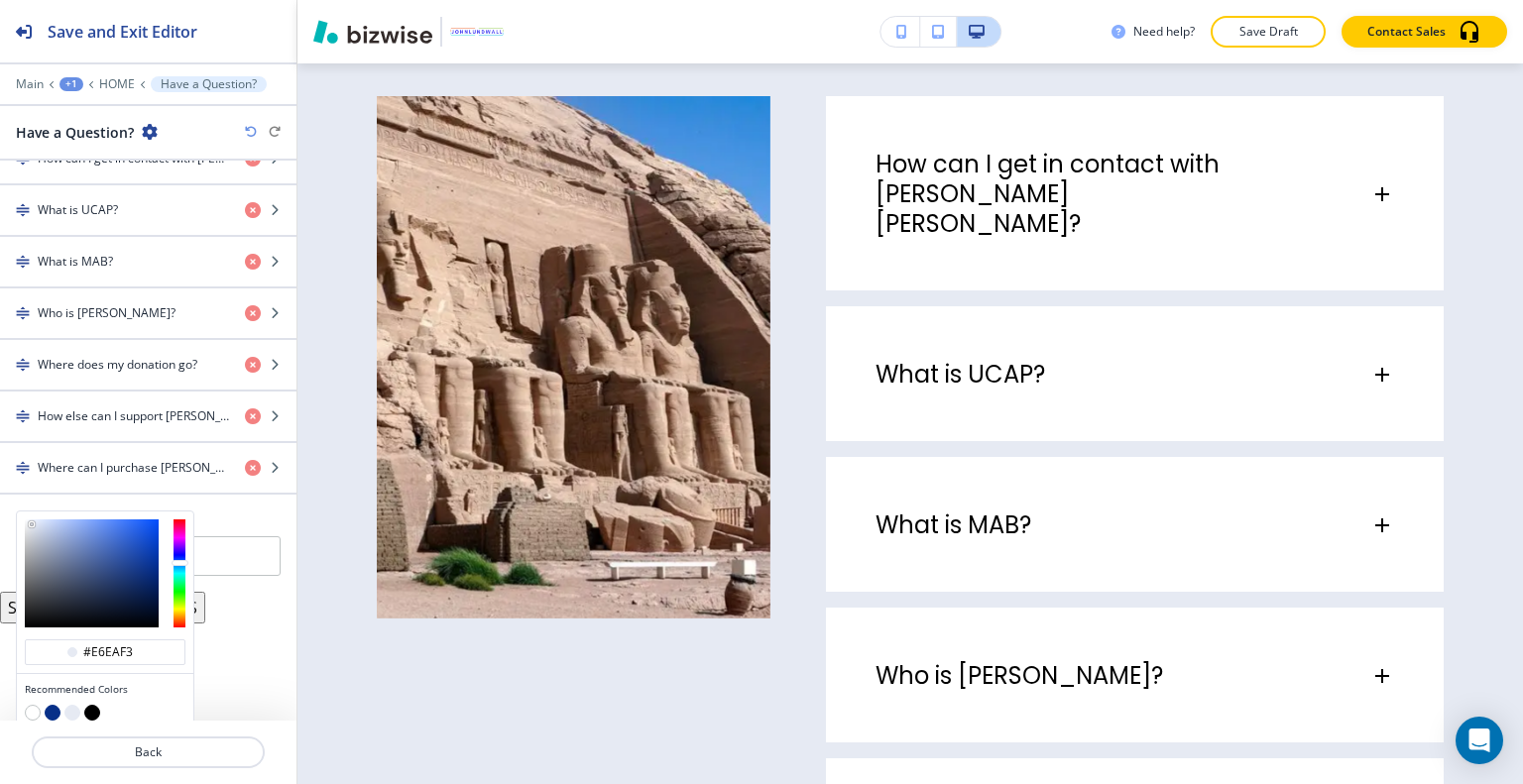click at bounding box center [33, 713] 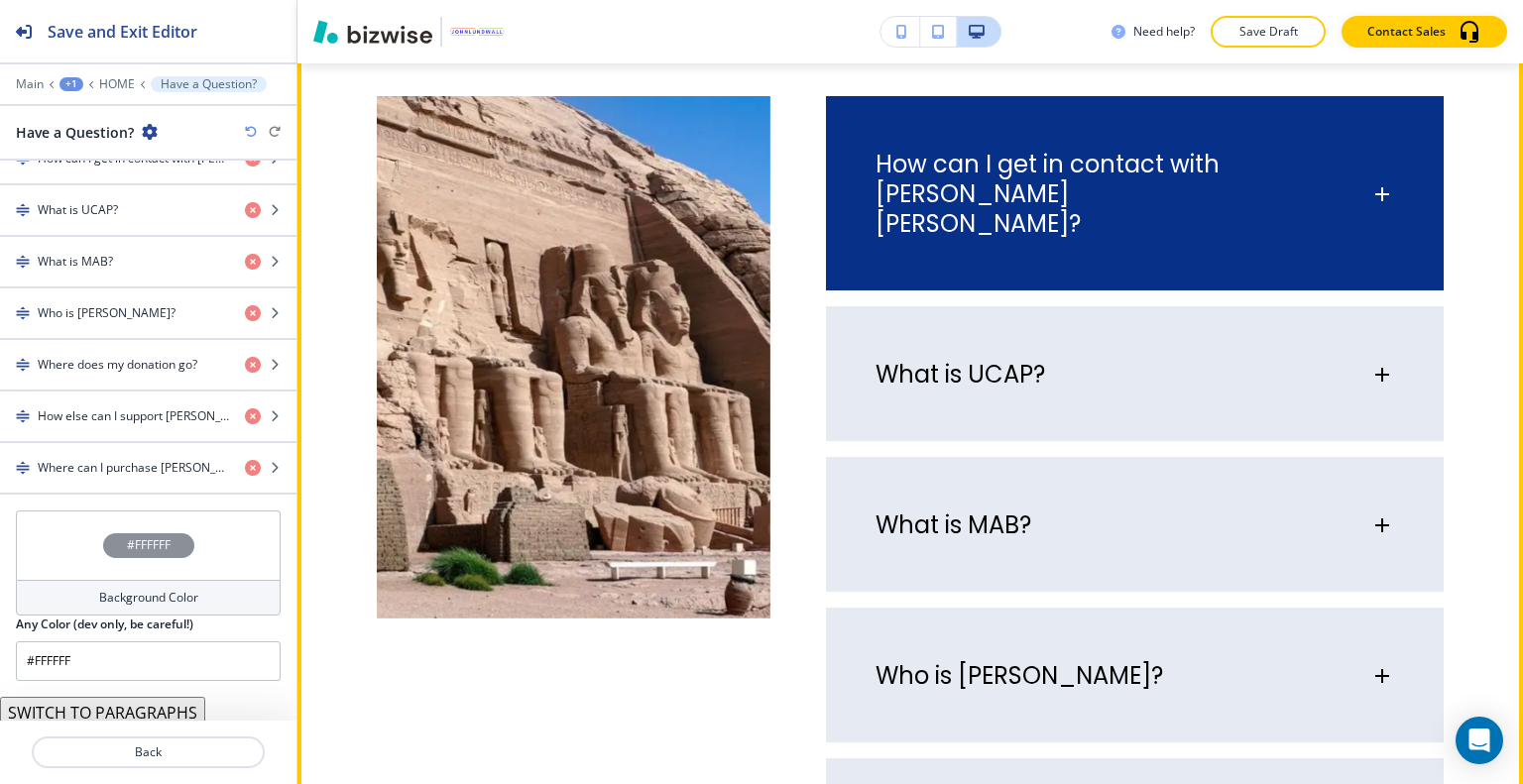 click on "How can I get in contact with [PERSON_NAME] [PERSON_NAME]?" at bounding box center [1134, 184] 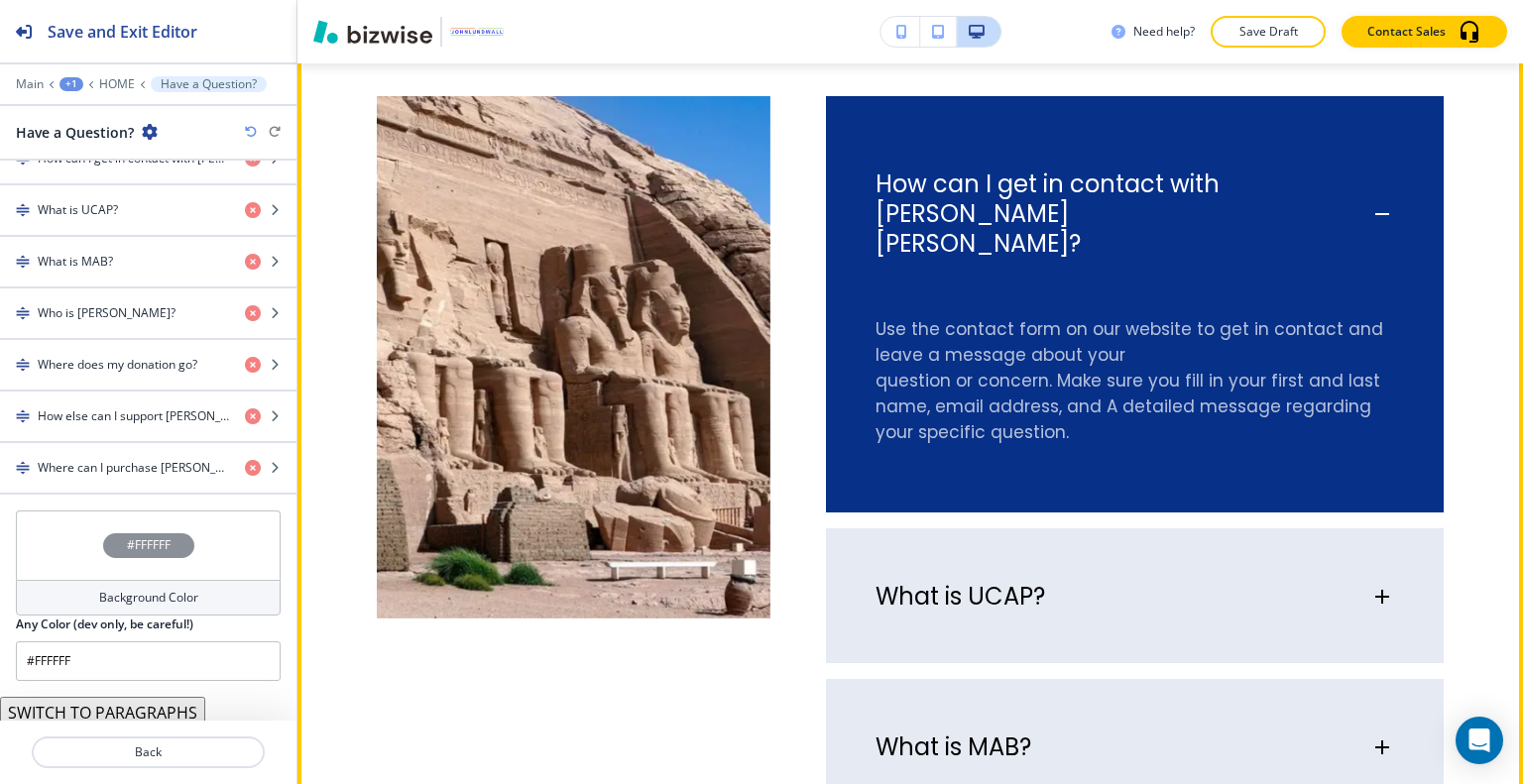 click on "How can I get in contact with [PERSON_NAME] [PERSON_NAME]?" at bounding box center (1063, 214) 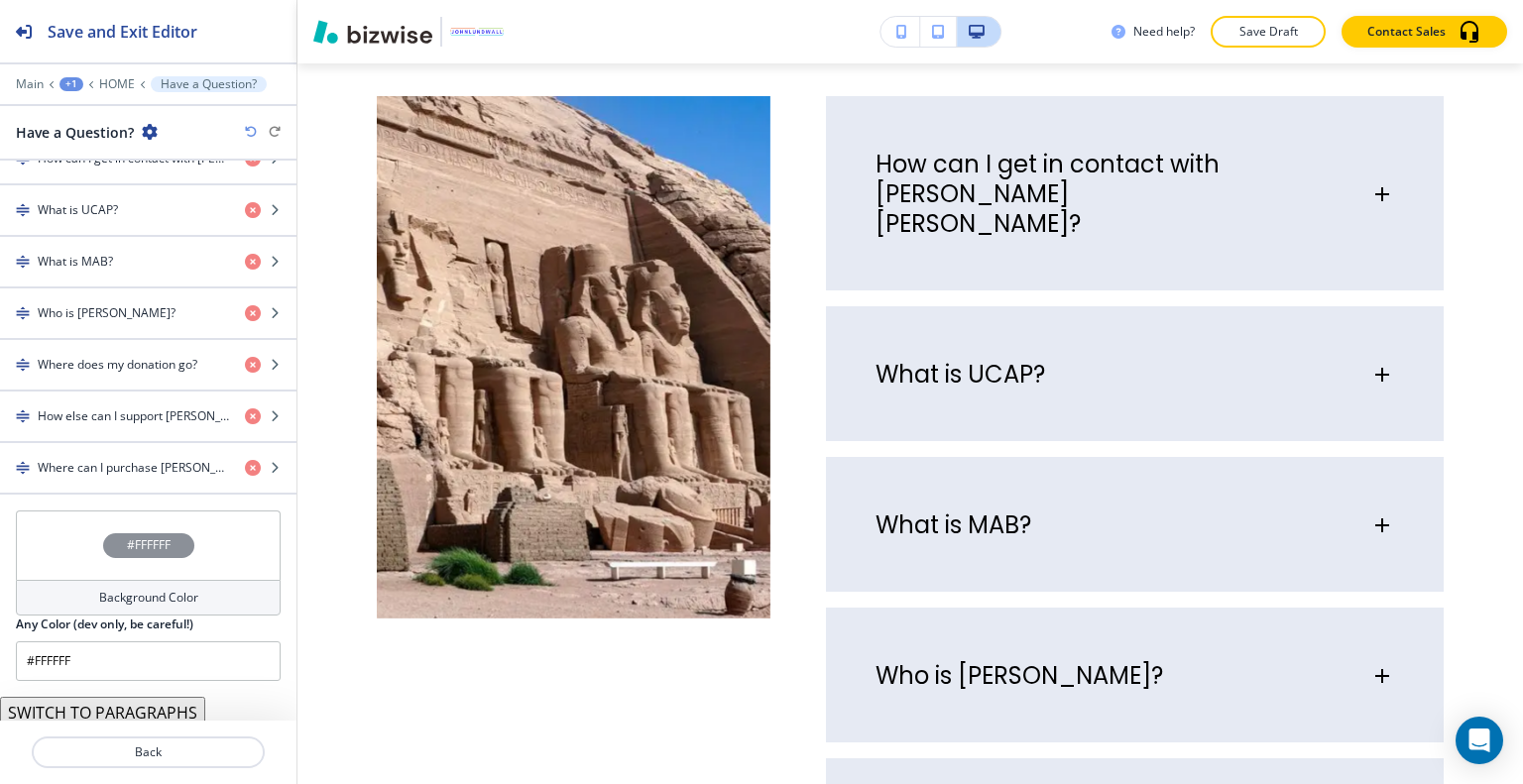 click on "#FFFFFF" at bounding box center [148, 545] 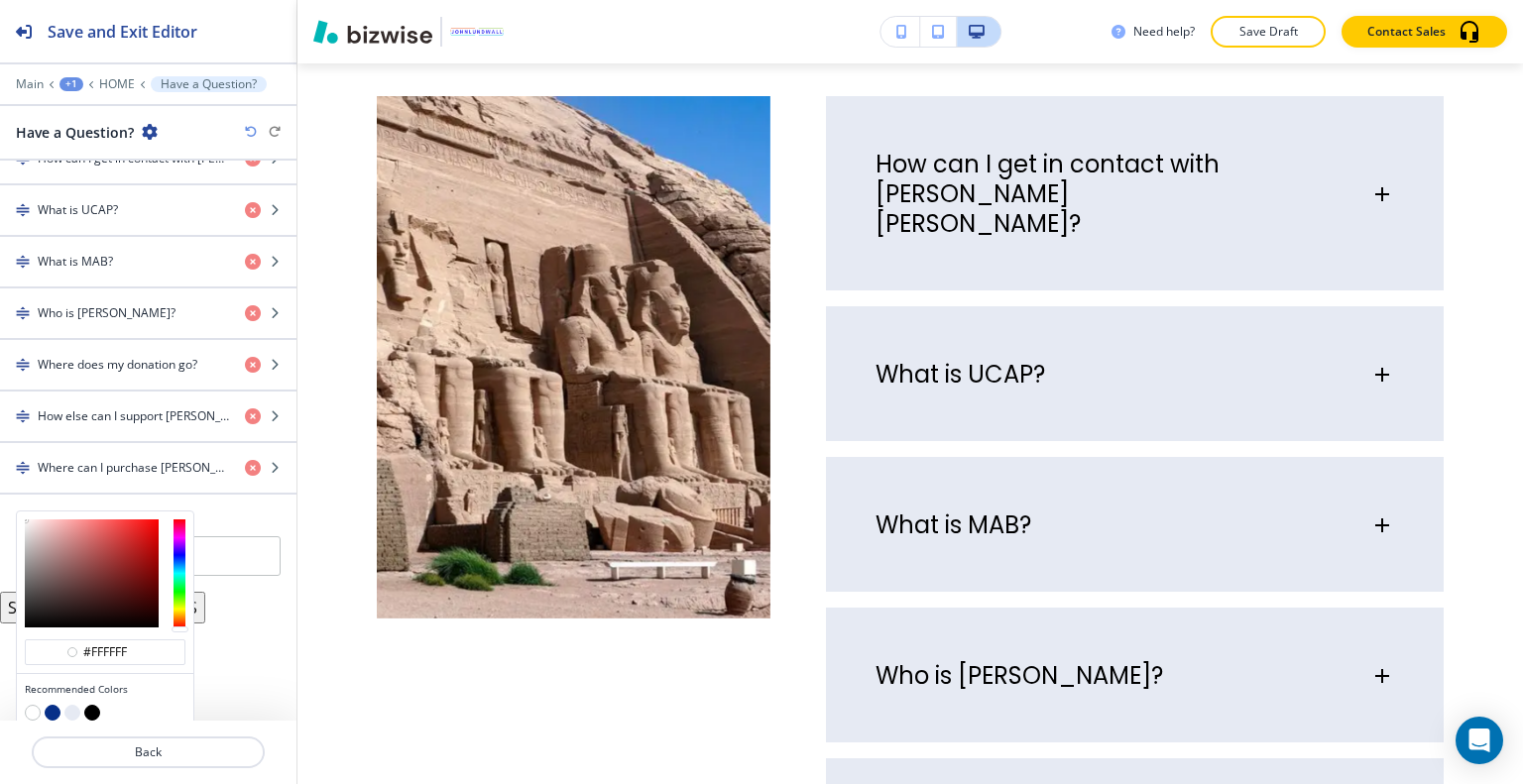 click at bounding box center (72, 713) 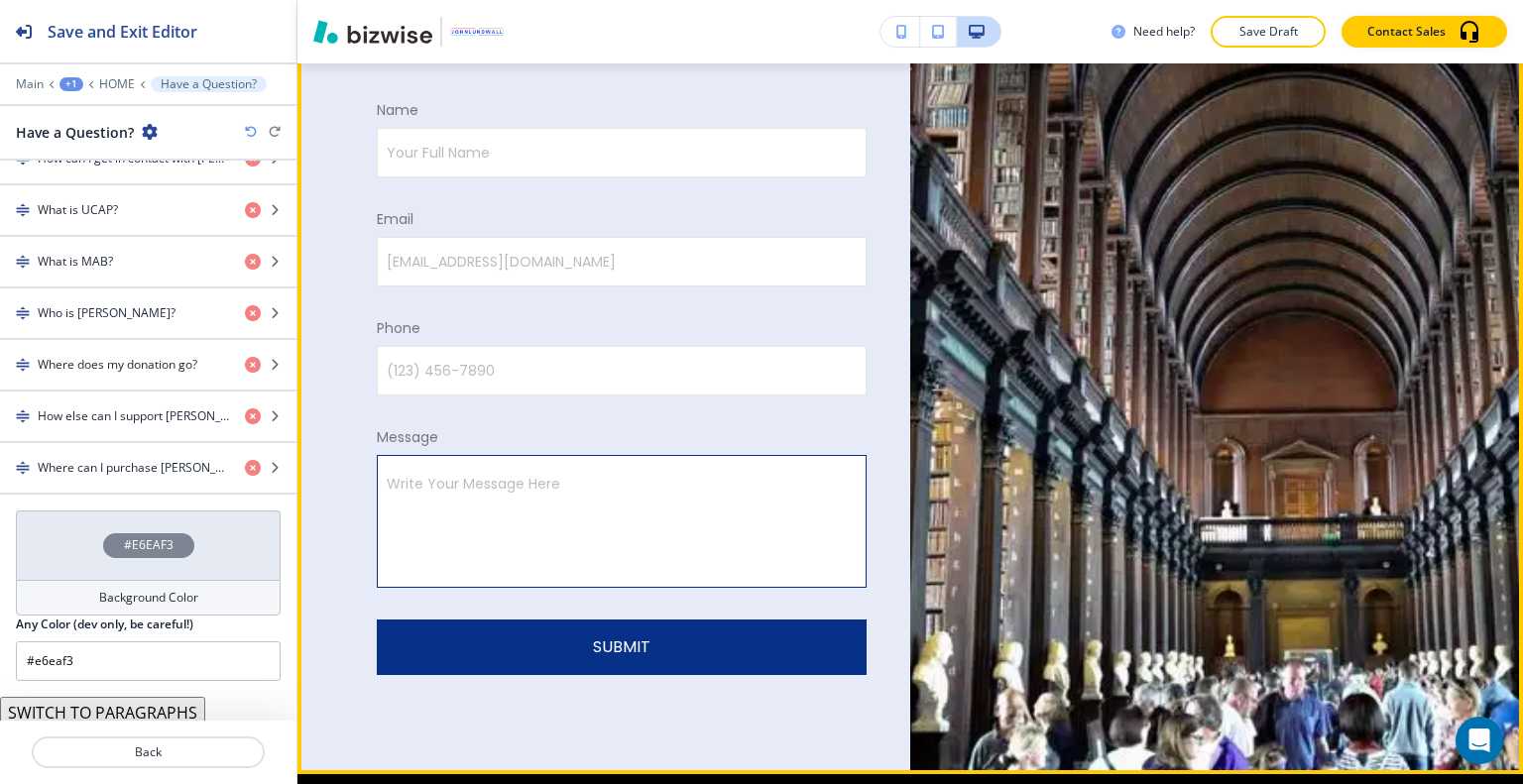 scroll, scrollTop: 7929, scrollLeft: 0, axis: vertical 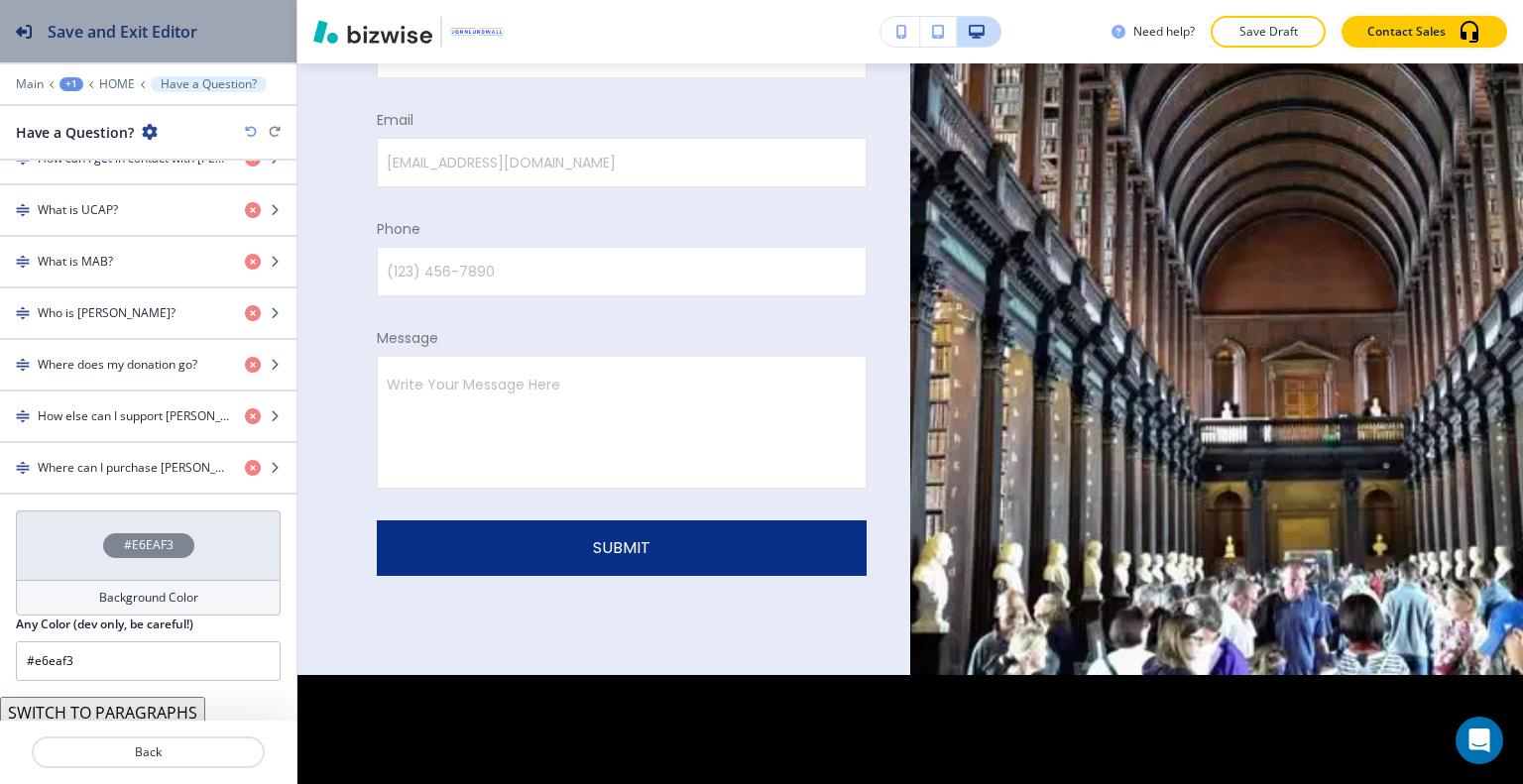 click on "Save and Exit Editor" at bounding box center (122, 32) 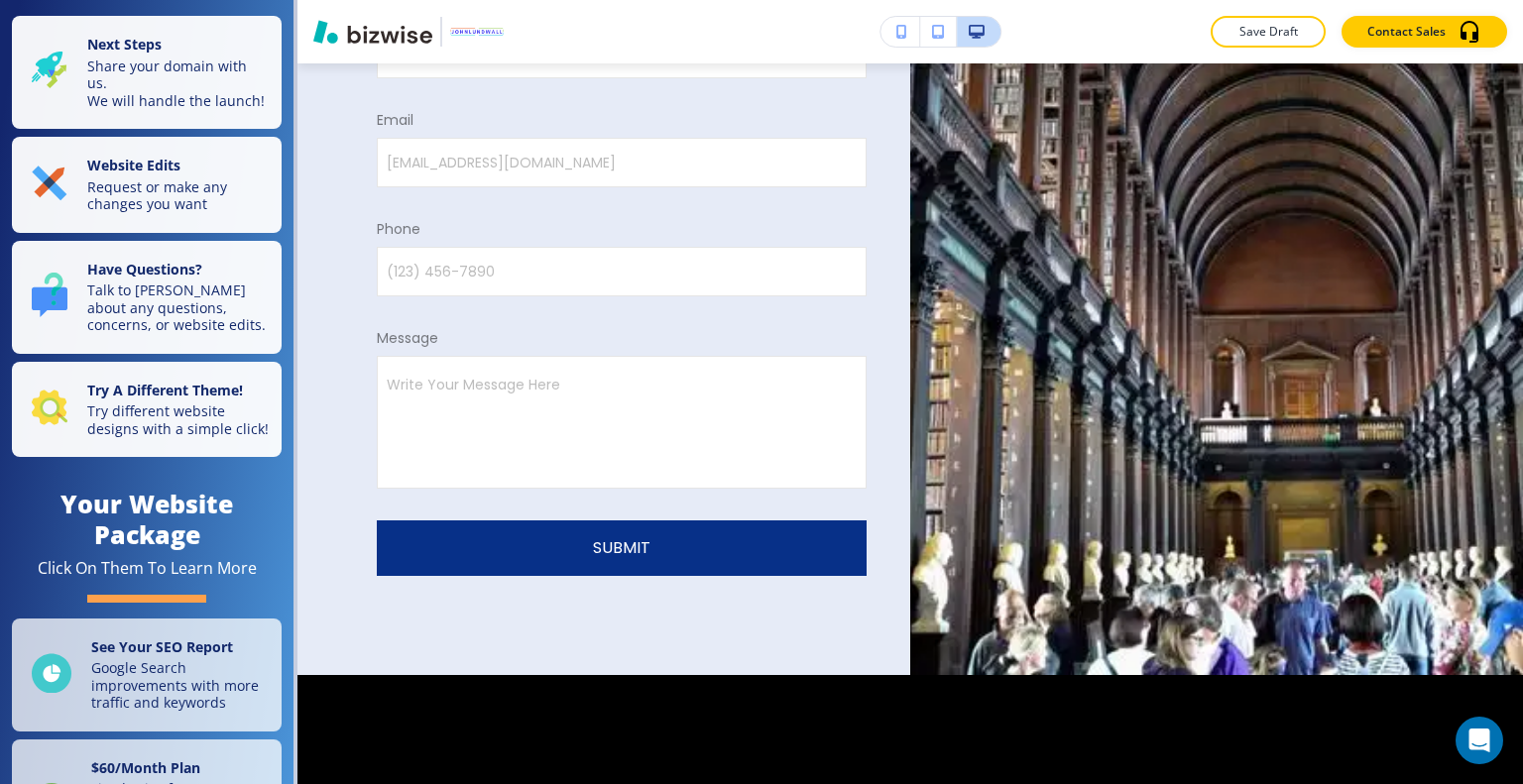 scroll, scrollTop: 7830, scrollLeft: 0, axis: vertical 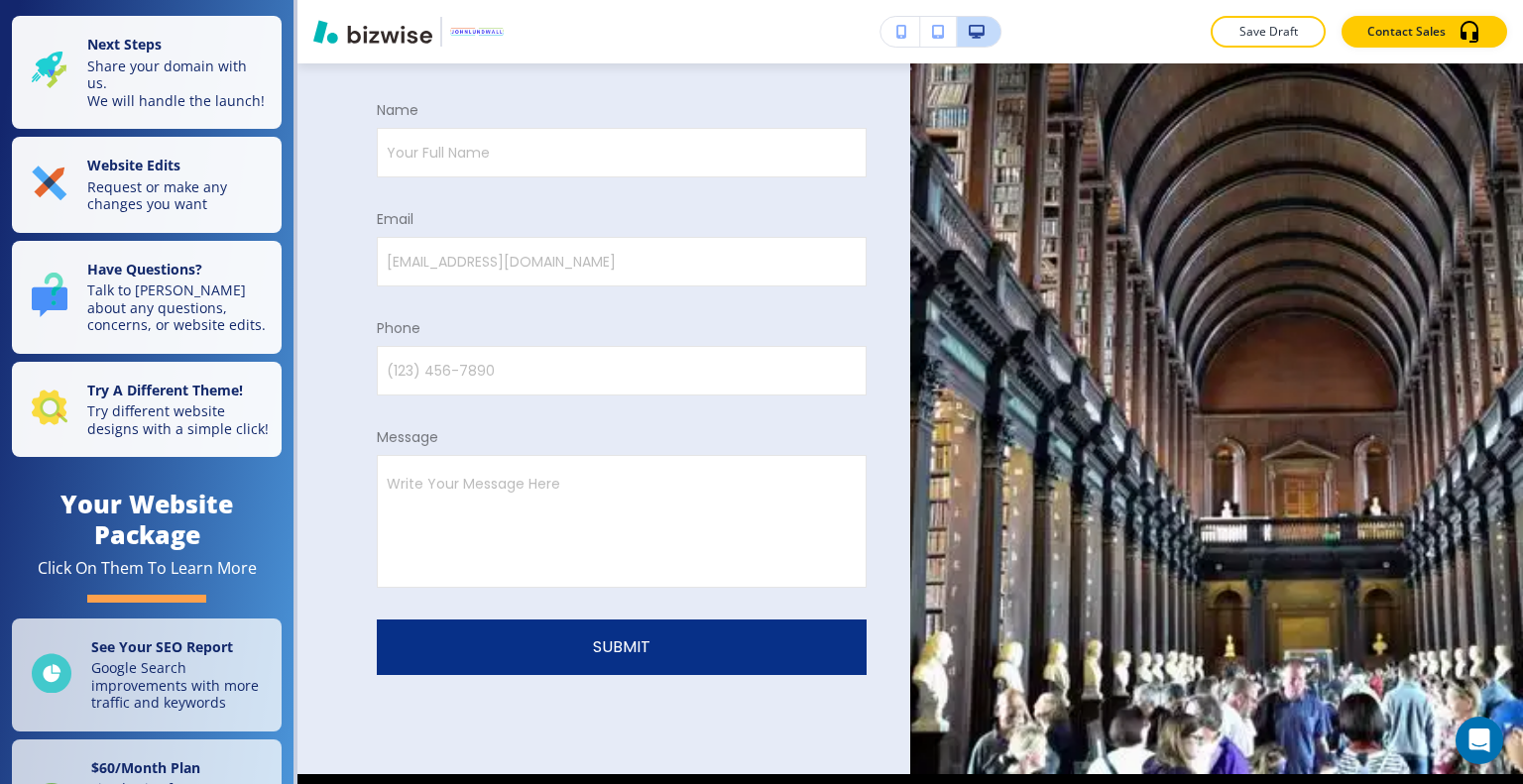 click on "Save Draft" at bounding box center [1268, 32] 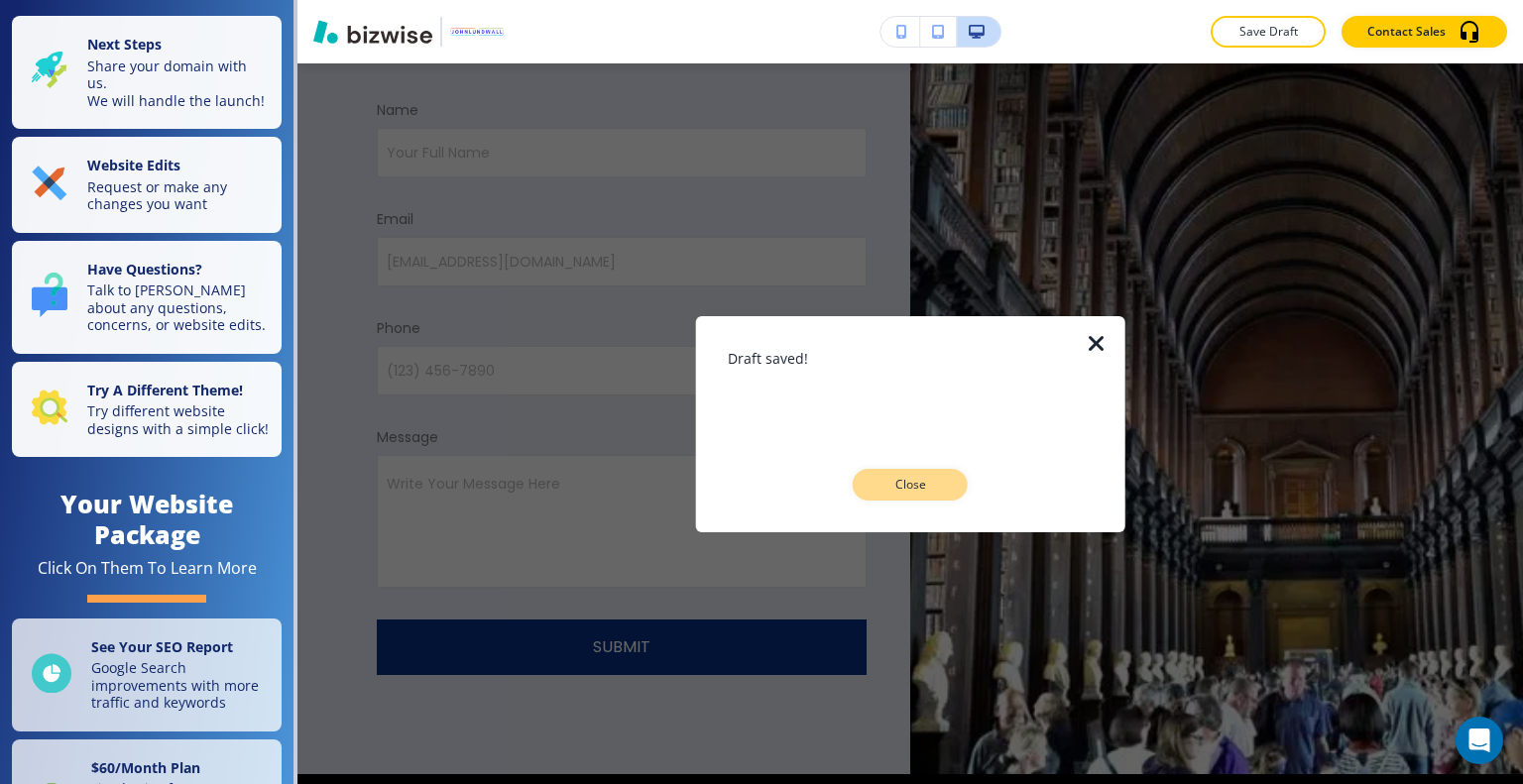 click on "Close" at bounding box center (910, 485) 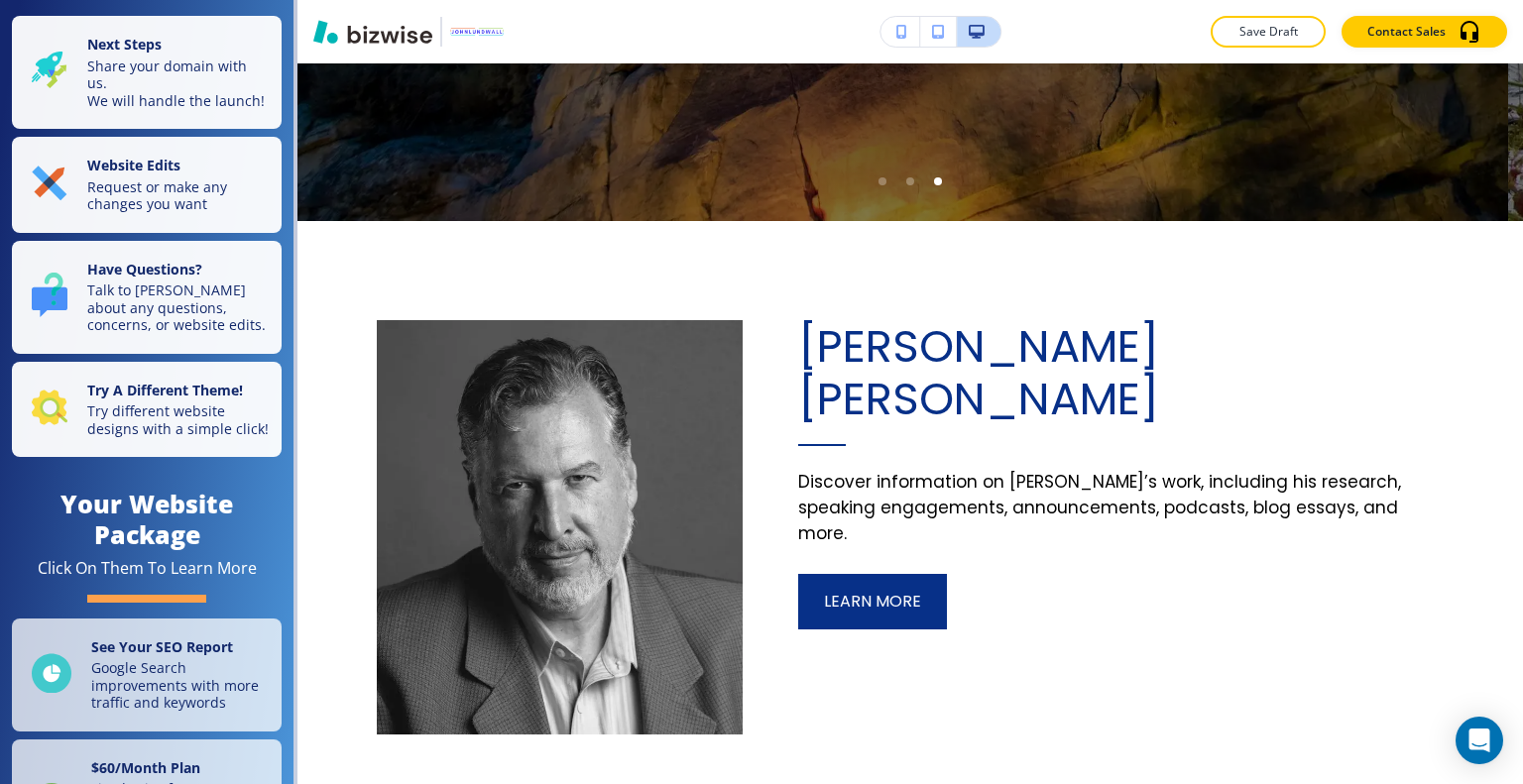 scroll, scrollTop: 0, scrollLeft: 0, axis: both 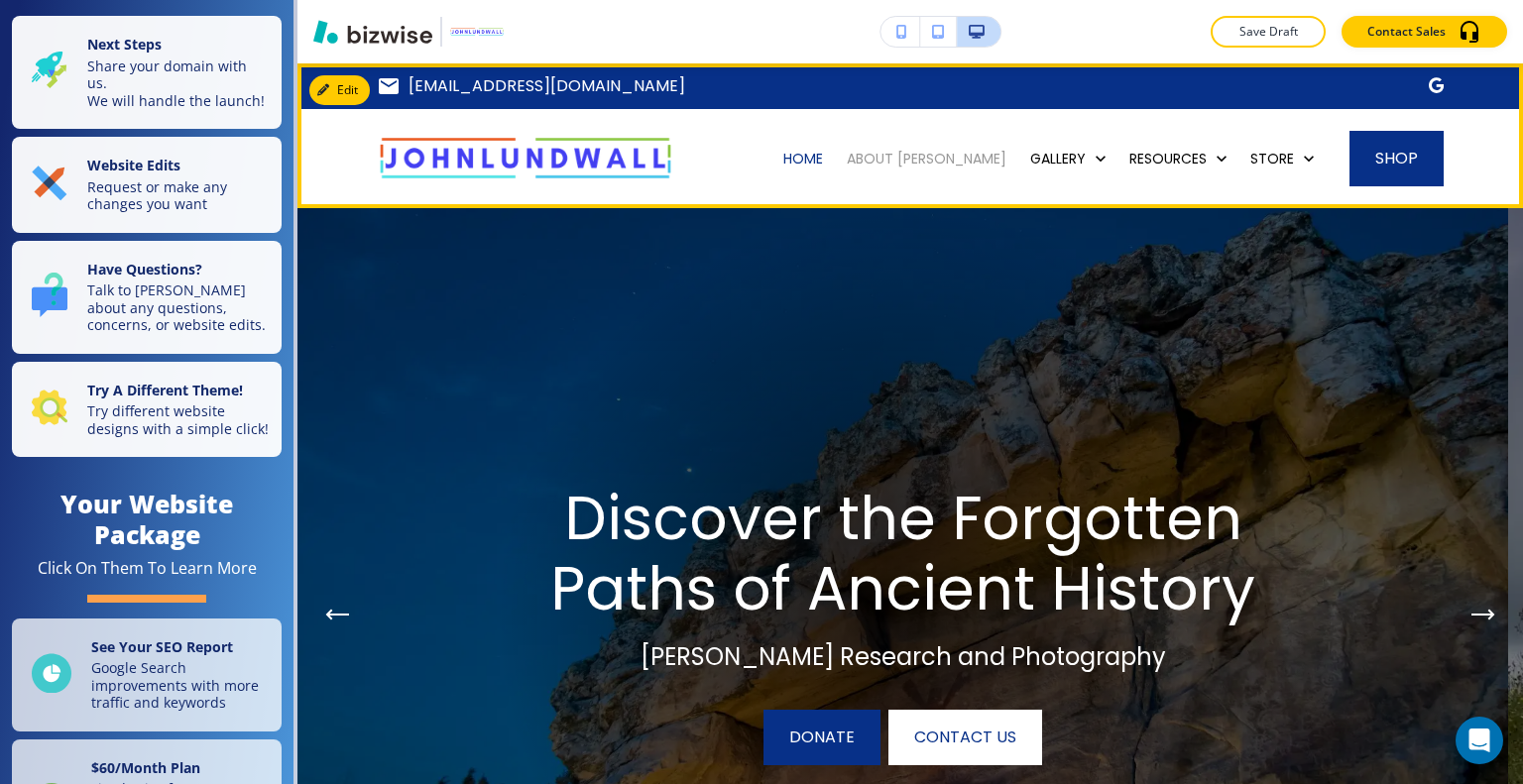 click on "ABOUT [PERSON_NAME]" at bounding box center (926, 159) 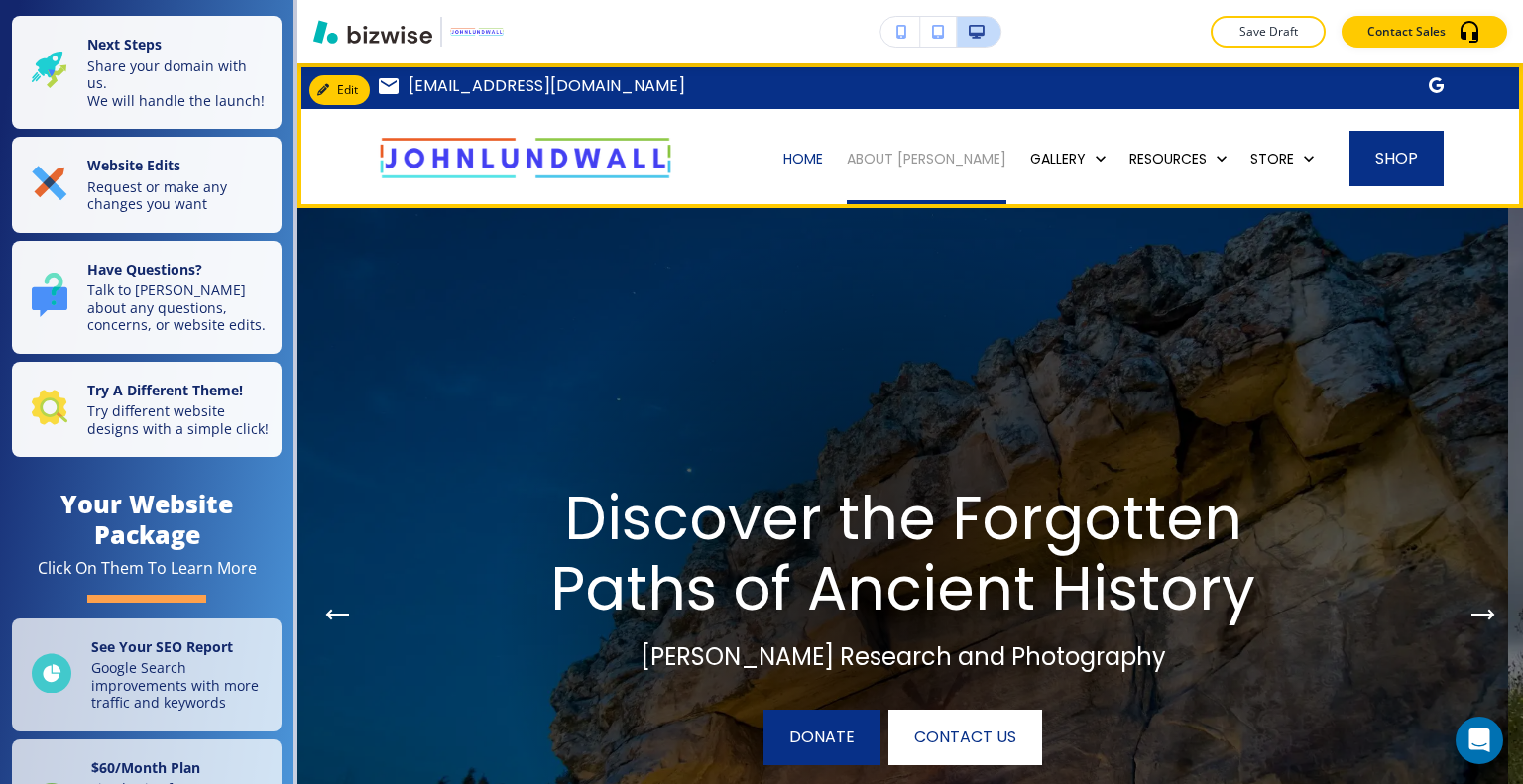 click on "ABOUT [PERSON_NAME]" at bounding box center (926, 159) 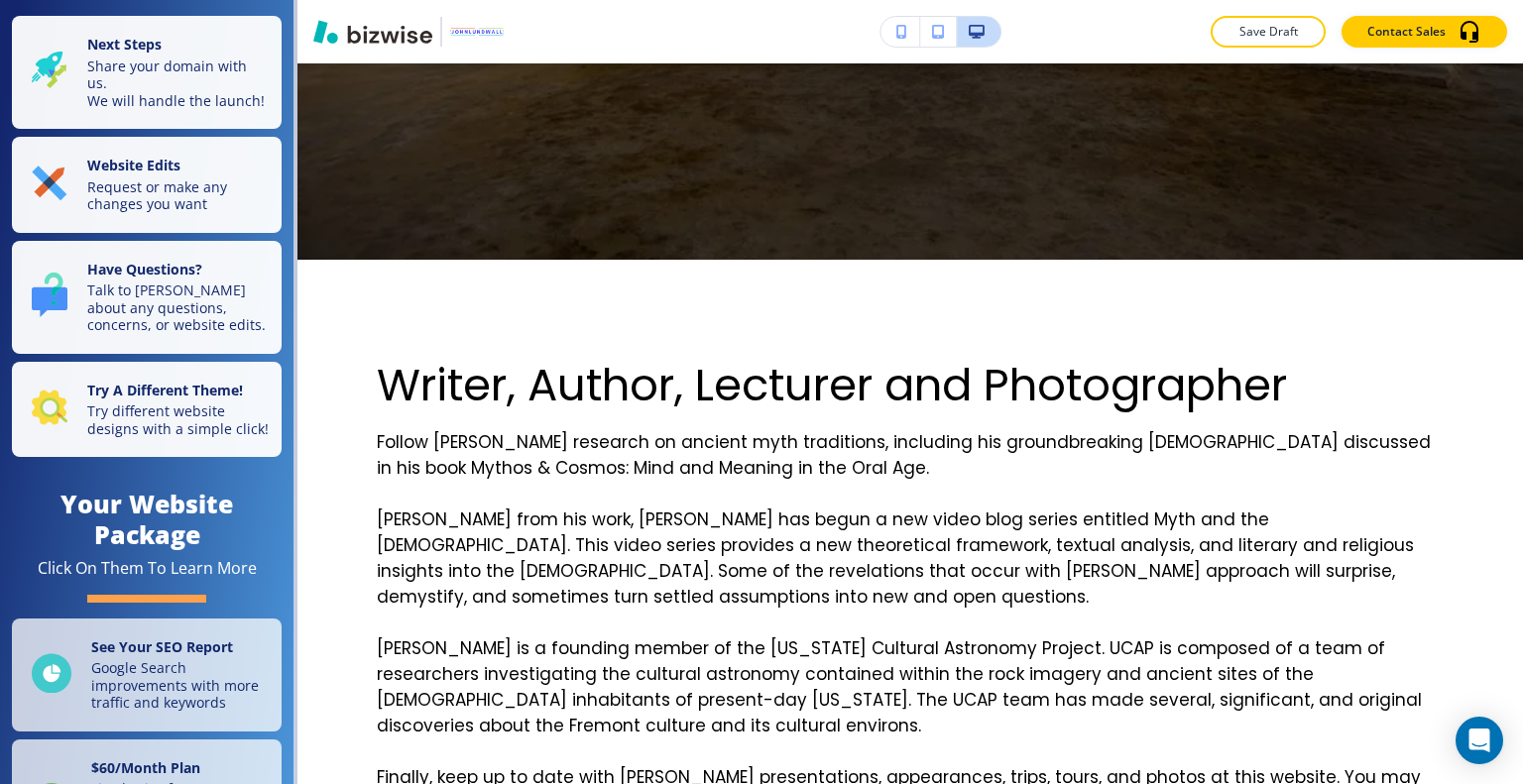 scroll, scrollTop: 0, scrollLeft: 0, axis: both 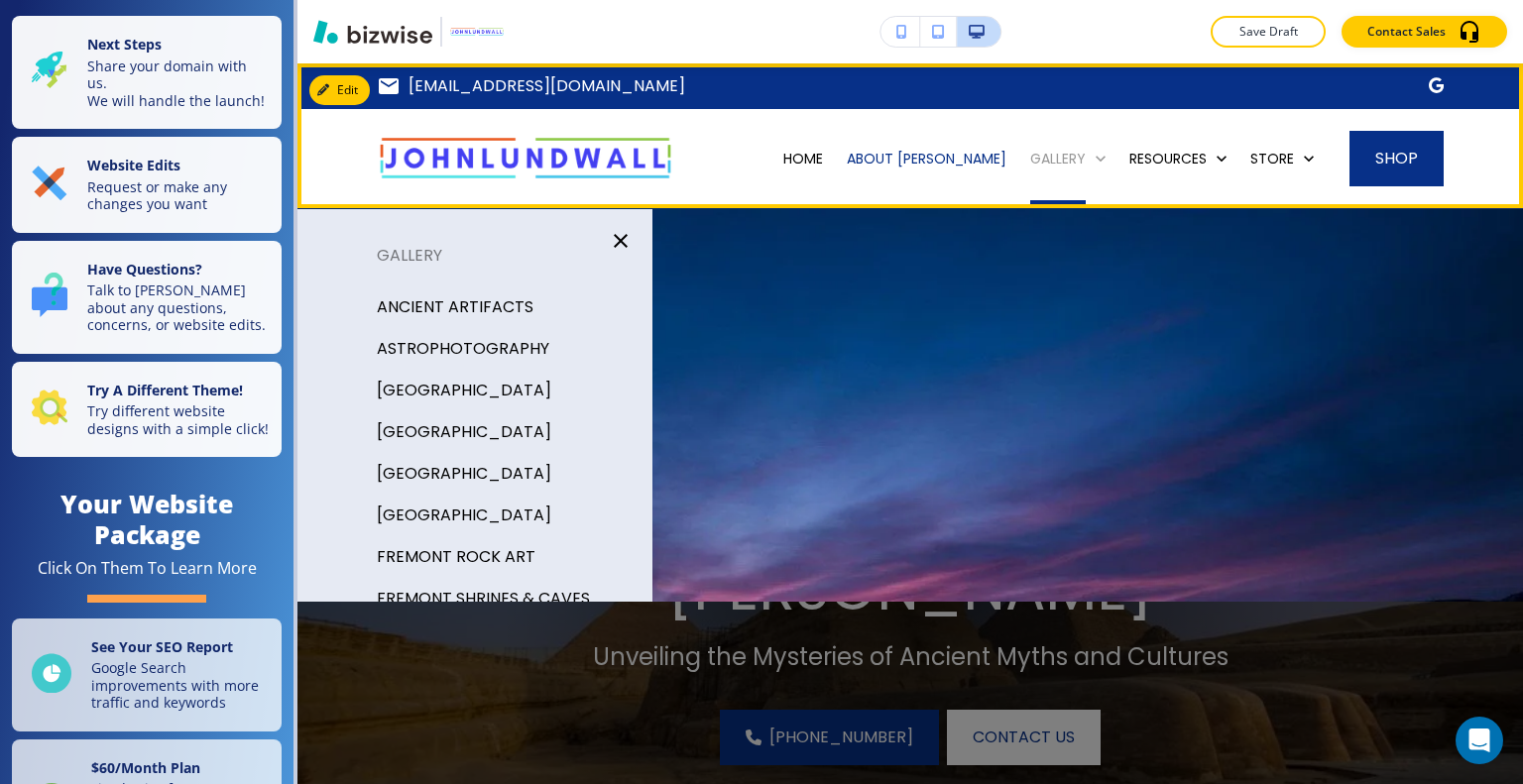 click on "GALLERY" at bounding box center [1058, 159] 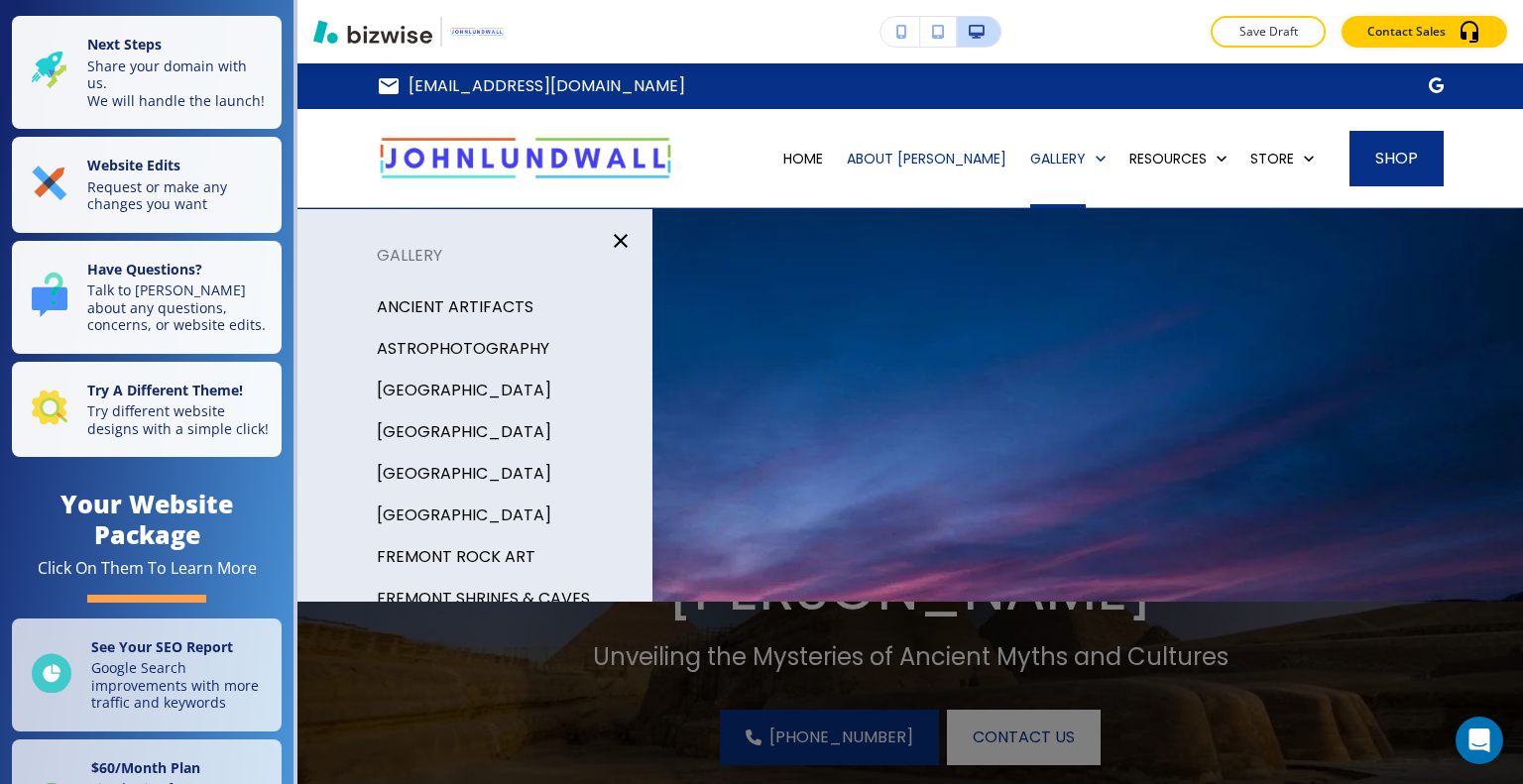 click on "ANCIENT ARTIFACTS" at bounding box center [455, 307] 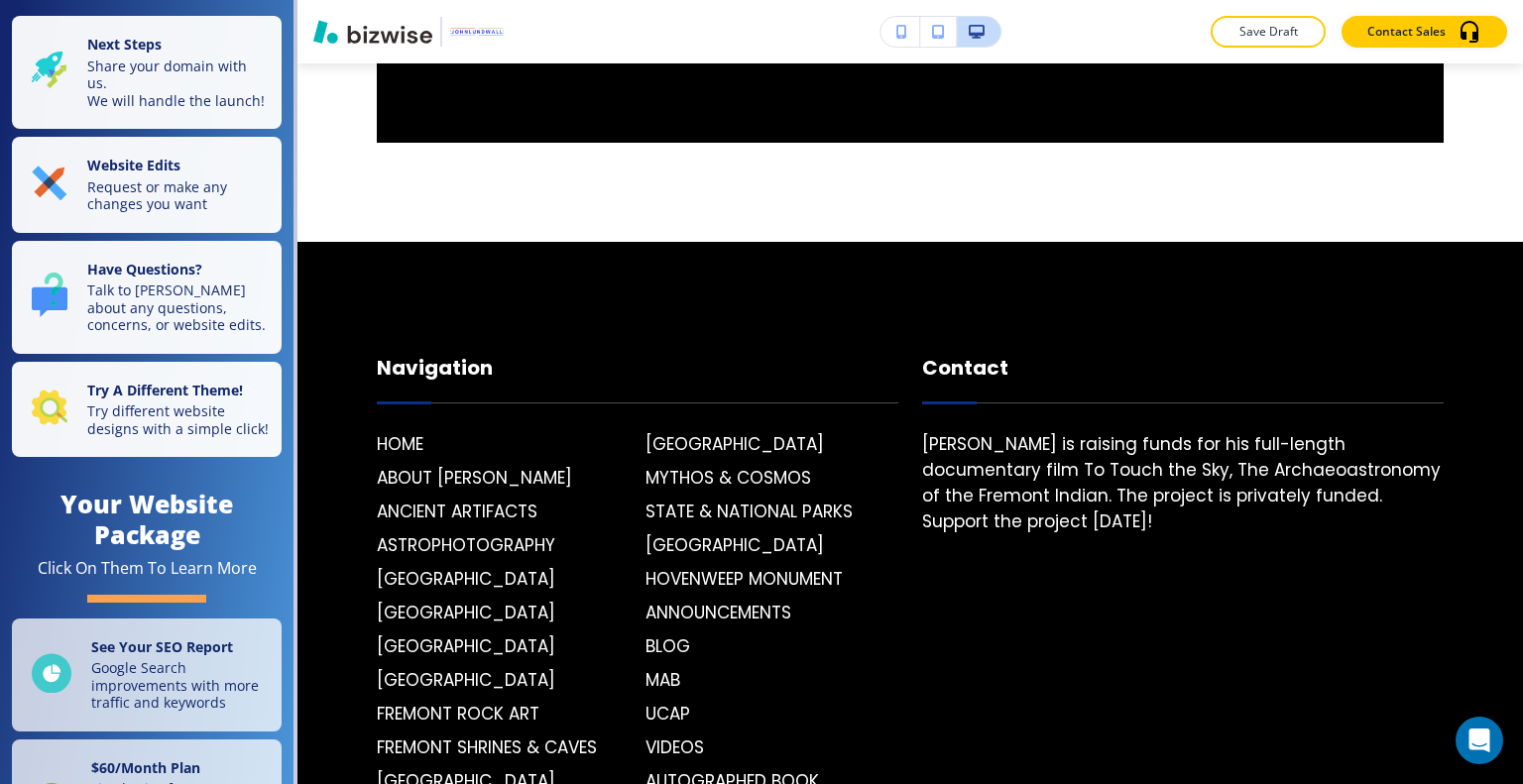 scroll, scrollTop: 0, scrollLeft: 0, axis: both 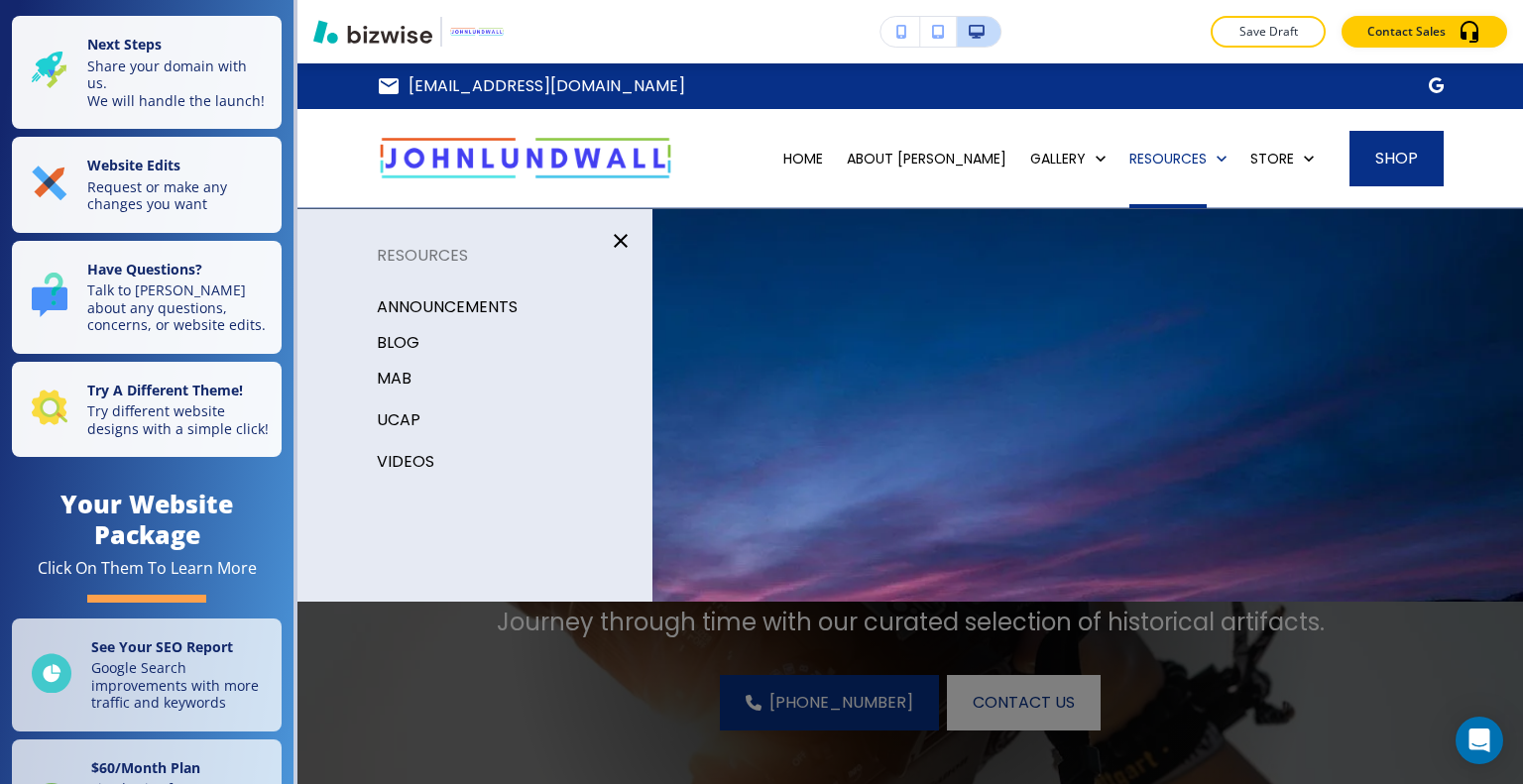 click on "BLOG" at bounding box center [398, 343] 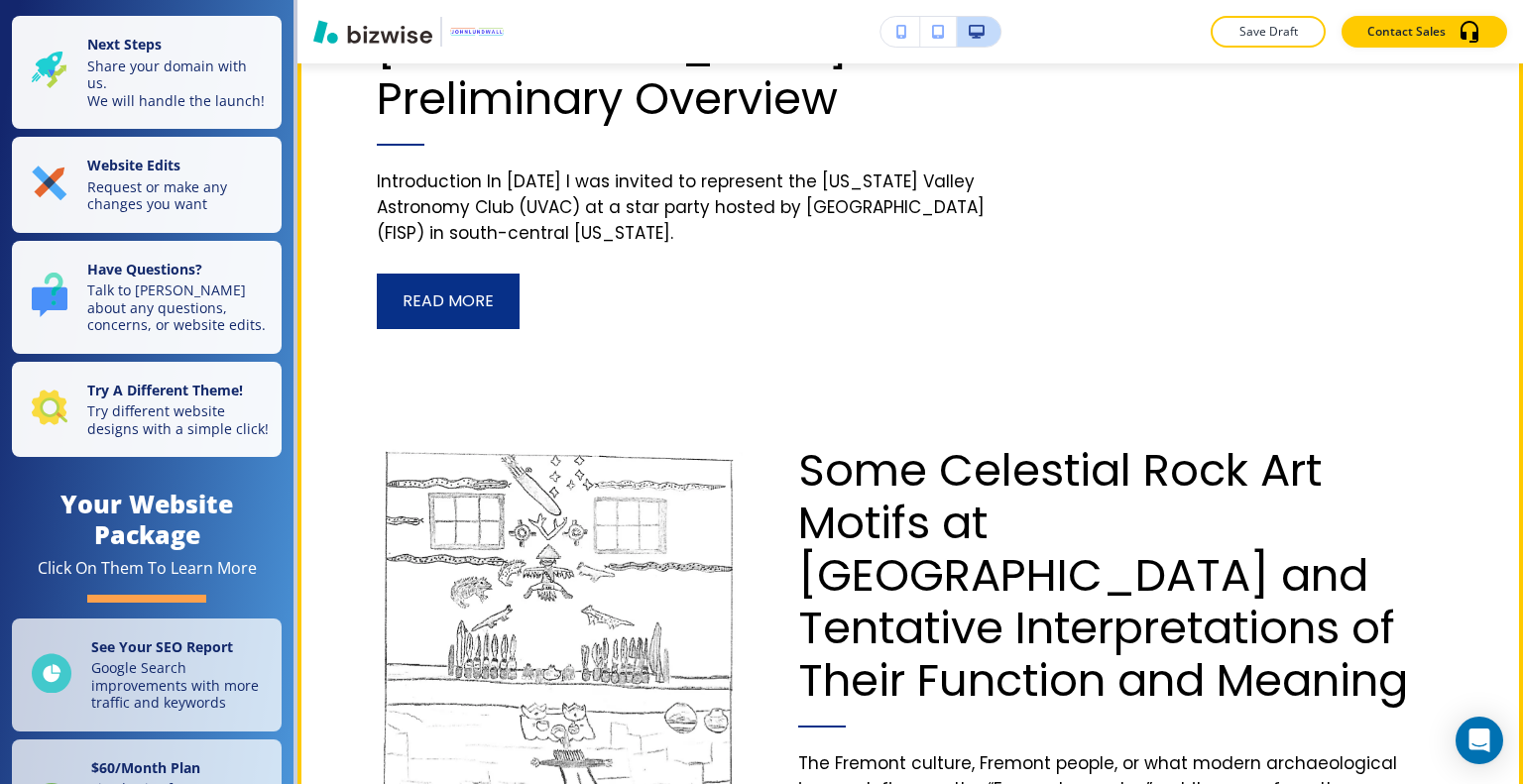 scroll, scrollTop: 3172, scrollLeft: 0, axis: vertical 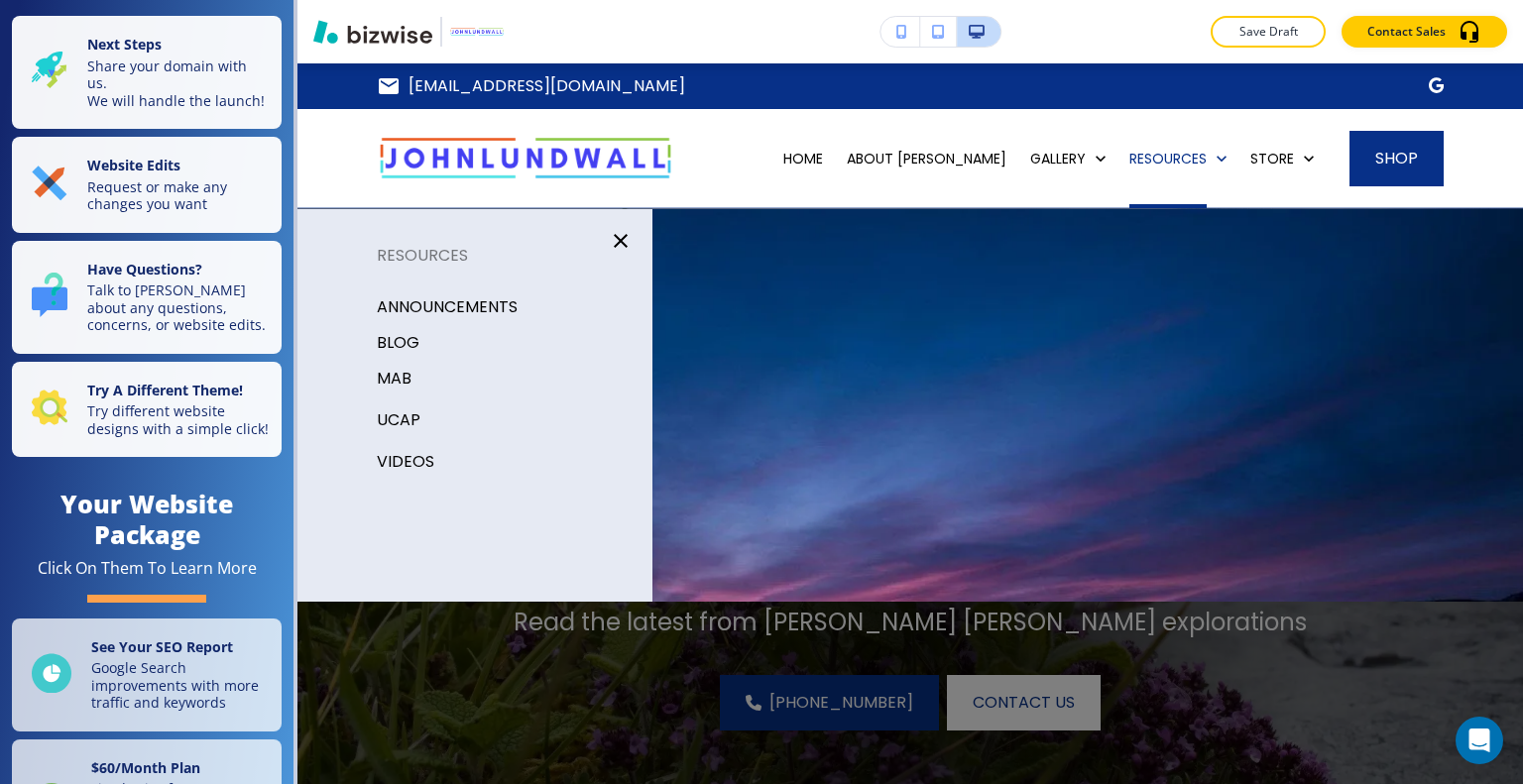click on "VIDEOS" at bounding box center [406, 462] 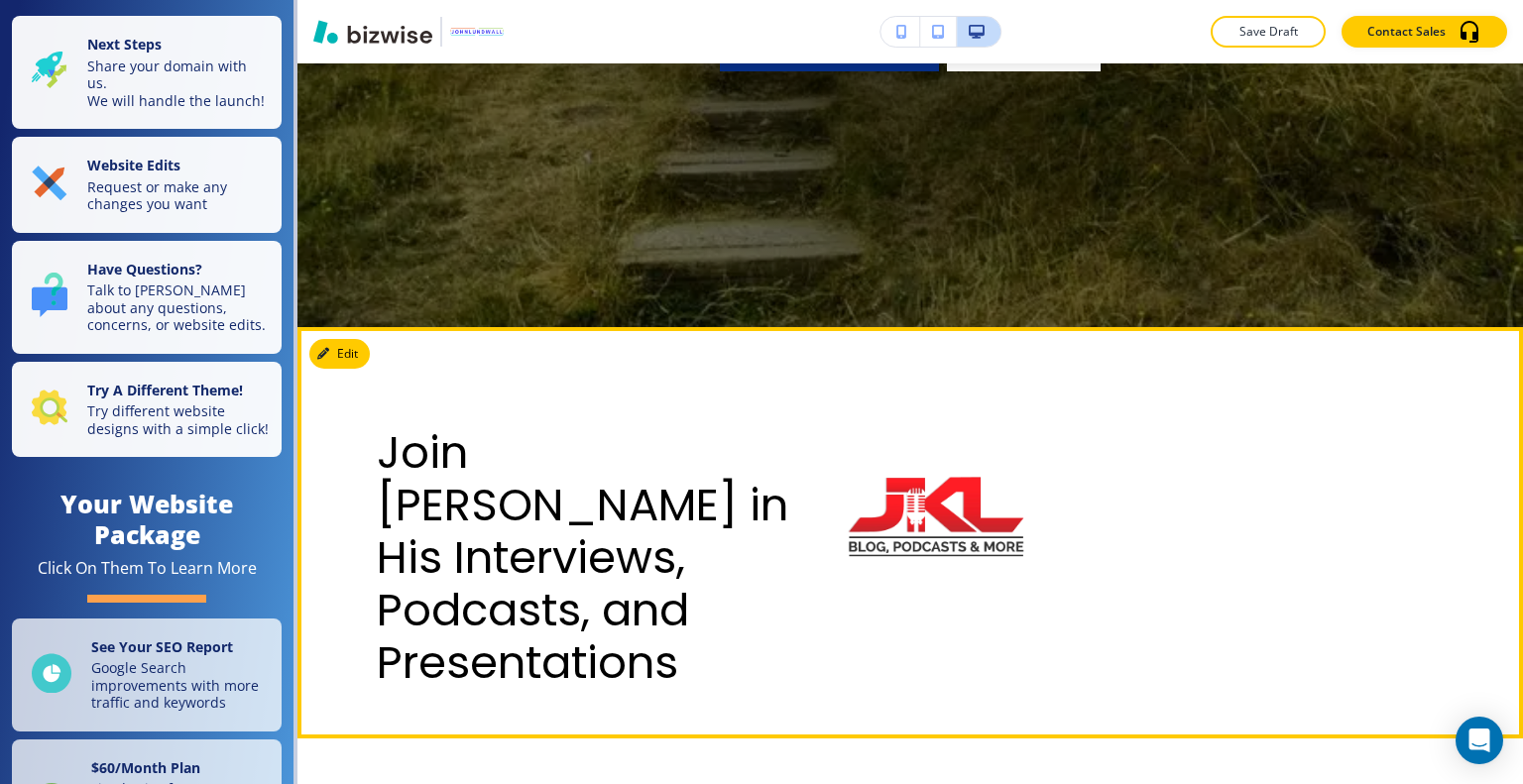scroll, scrollTop: 1090, scrollLeft: 0, axis: vertical 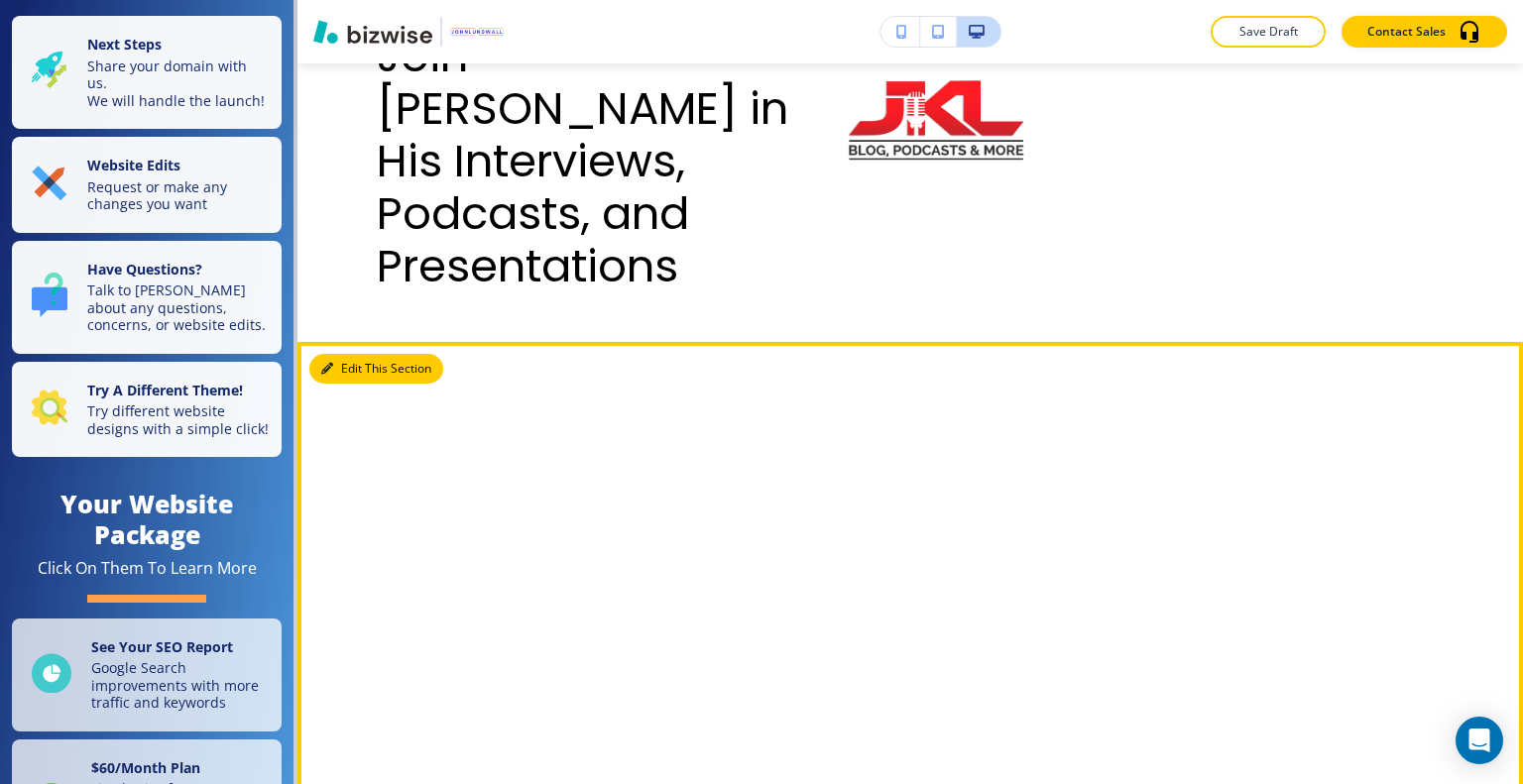 click on "Edit This Section" at bounding box center (376, 369) 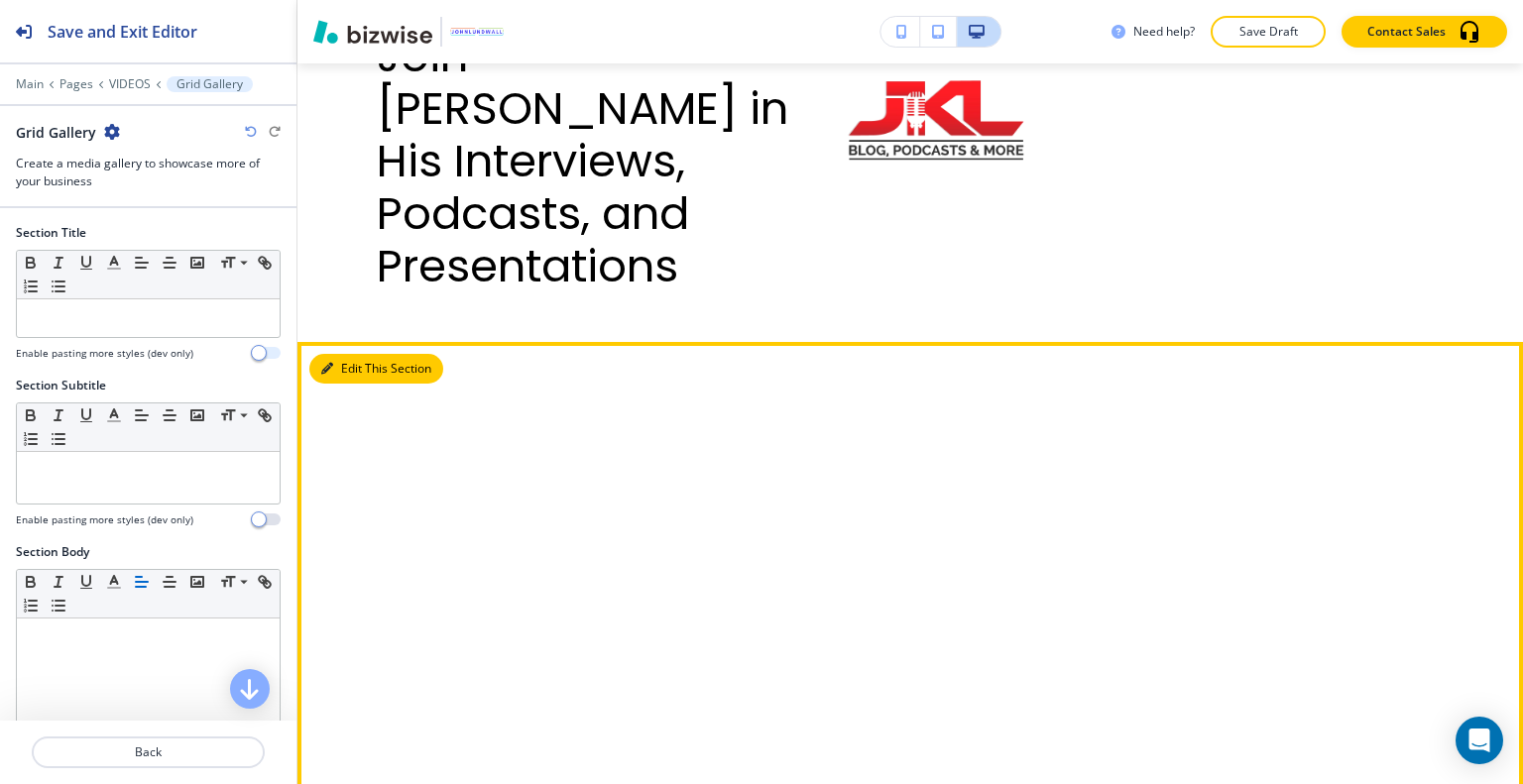 scroll, scrollTop: 1316, scrollLeft: 0, axis: vertical 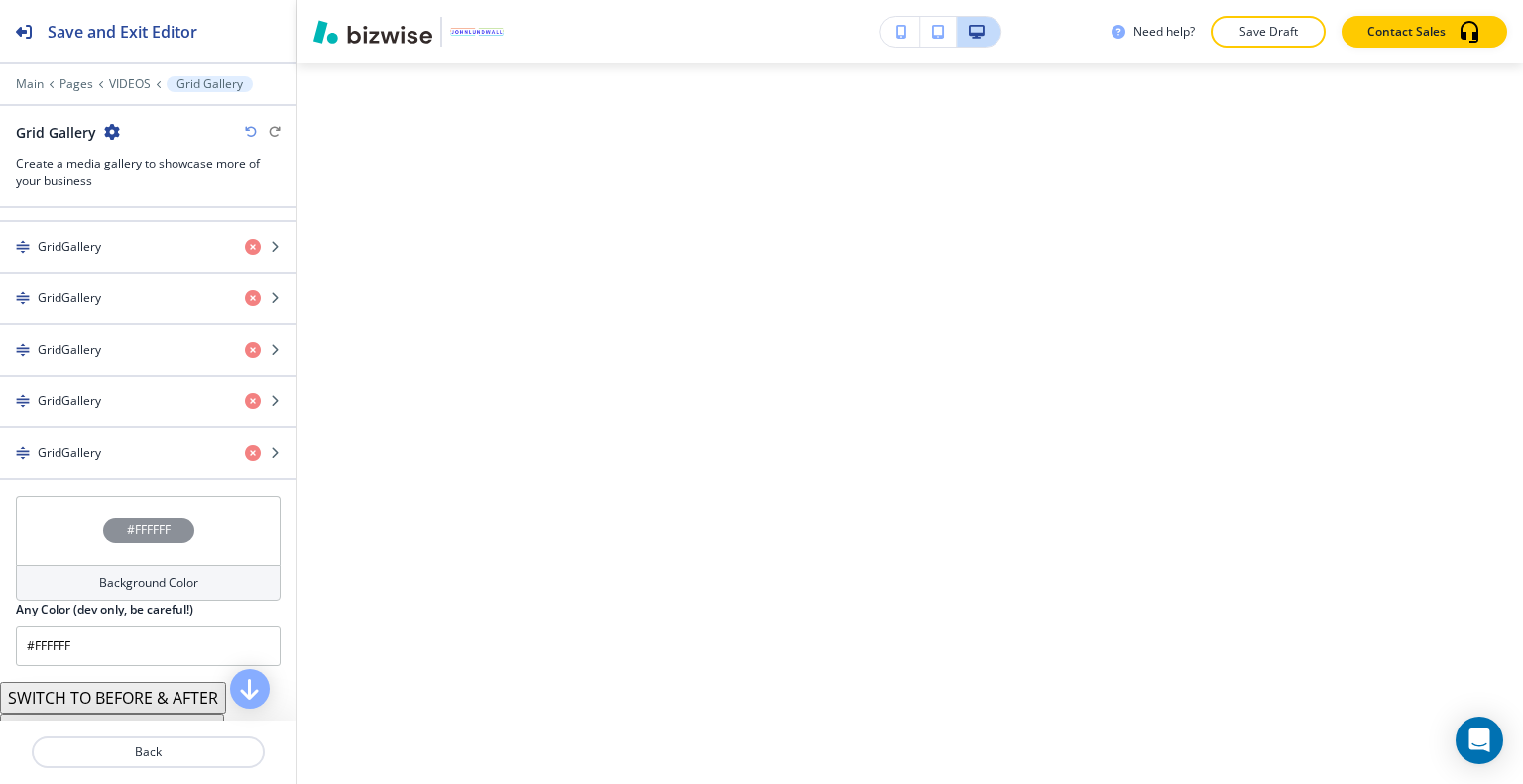 click on "#FFFFFF" at bounding box center (148, 530) 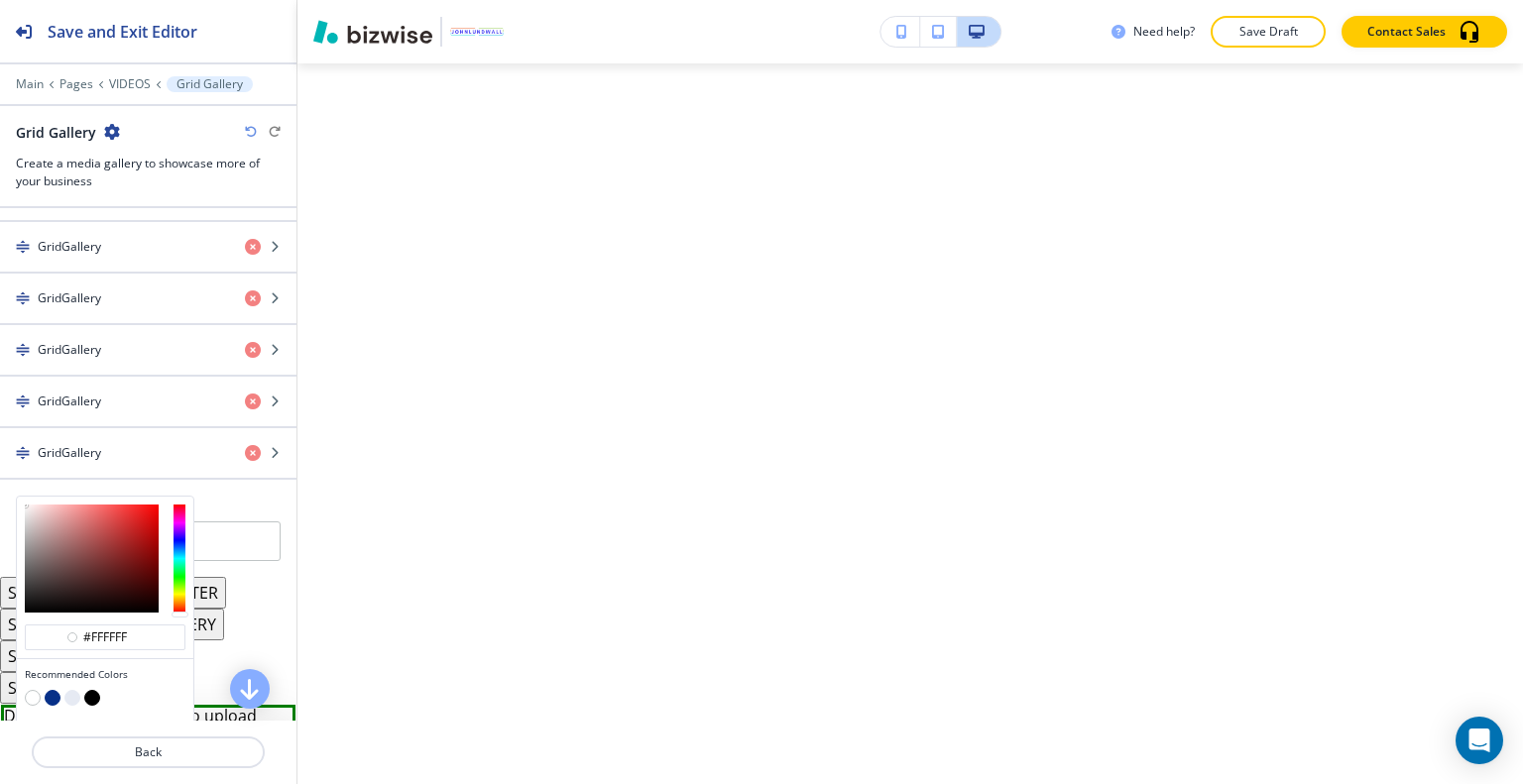 scroll, scrollTop: 1551, scrollLeft: 0, axis: vertical 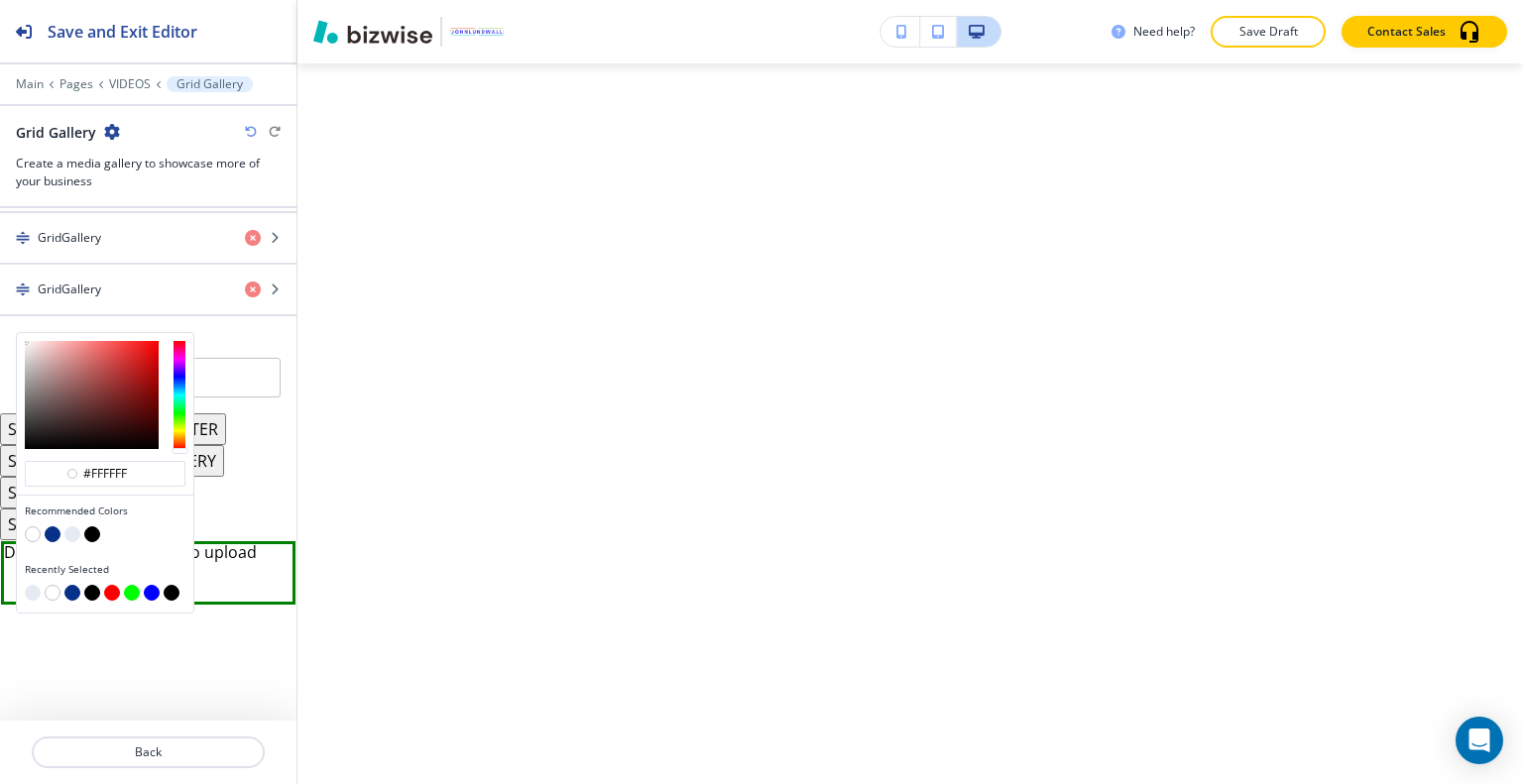 click at bounding box center [72, 593] 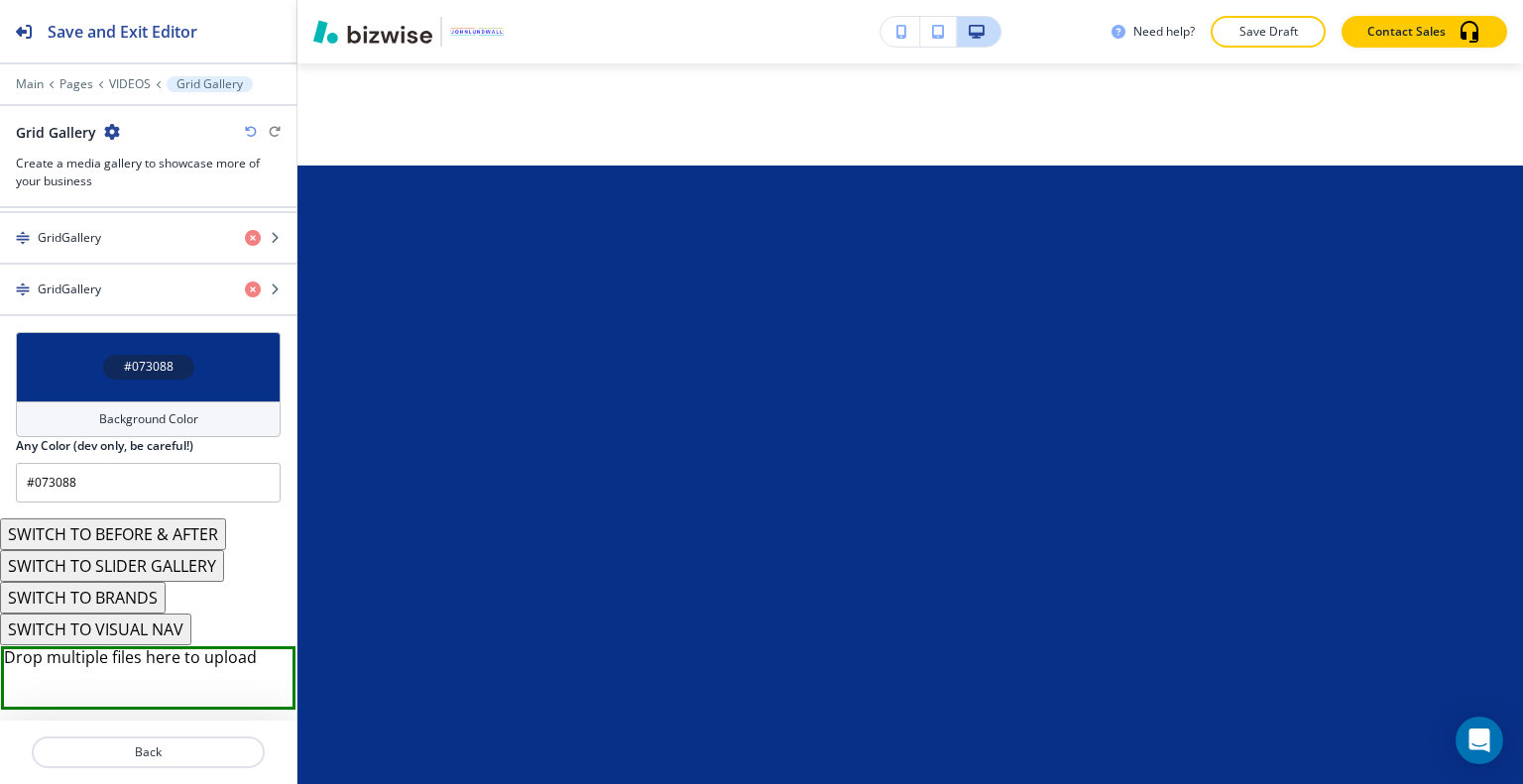 scroll, scrollTop: 1366, scrollLeft: 0, axis: vertical 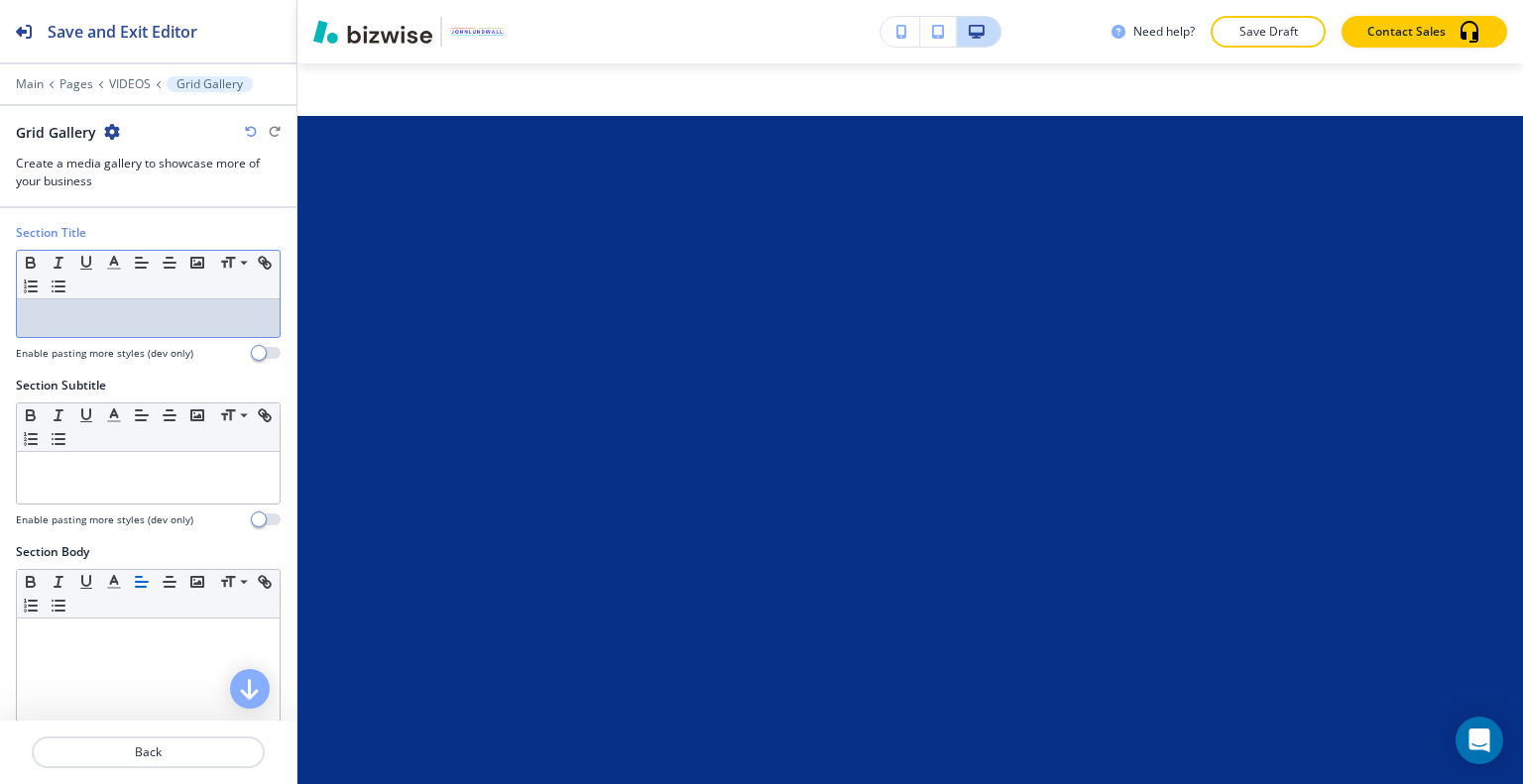 click at bounding box center (148, 318) 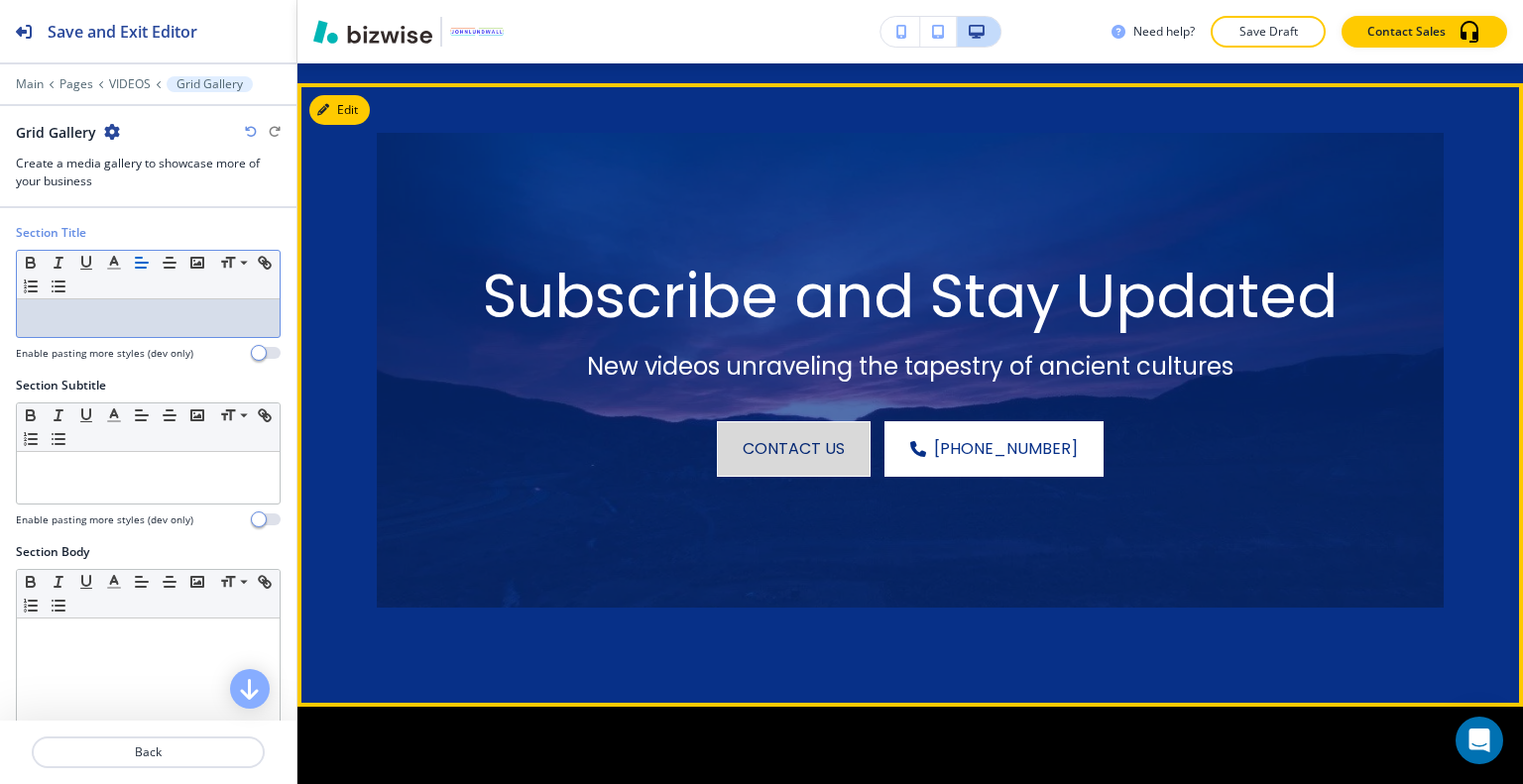 scroll, scrollTop: 3051, scrollLeft: 0, axis: vertical 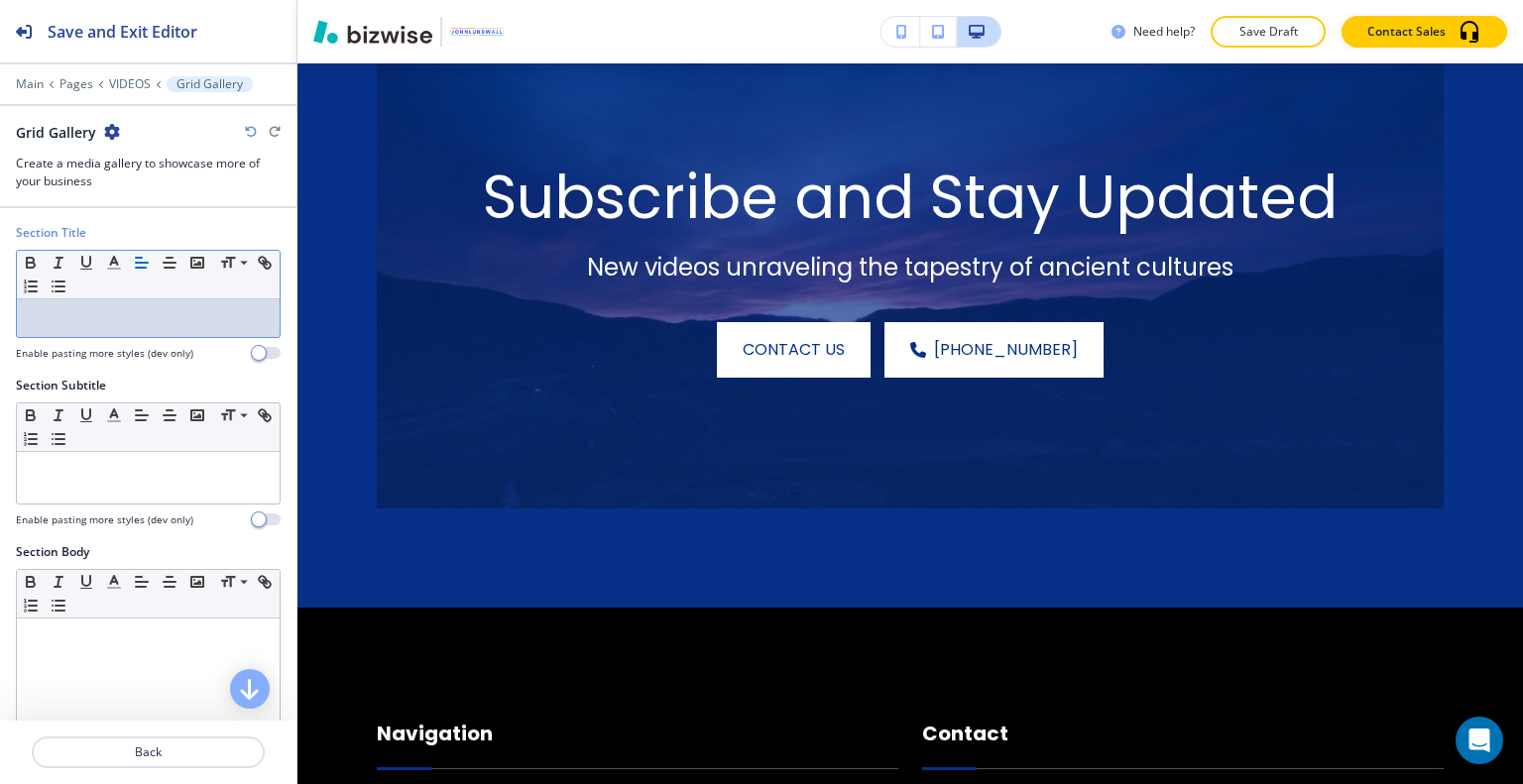 click at bounding box center (251, 132) 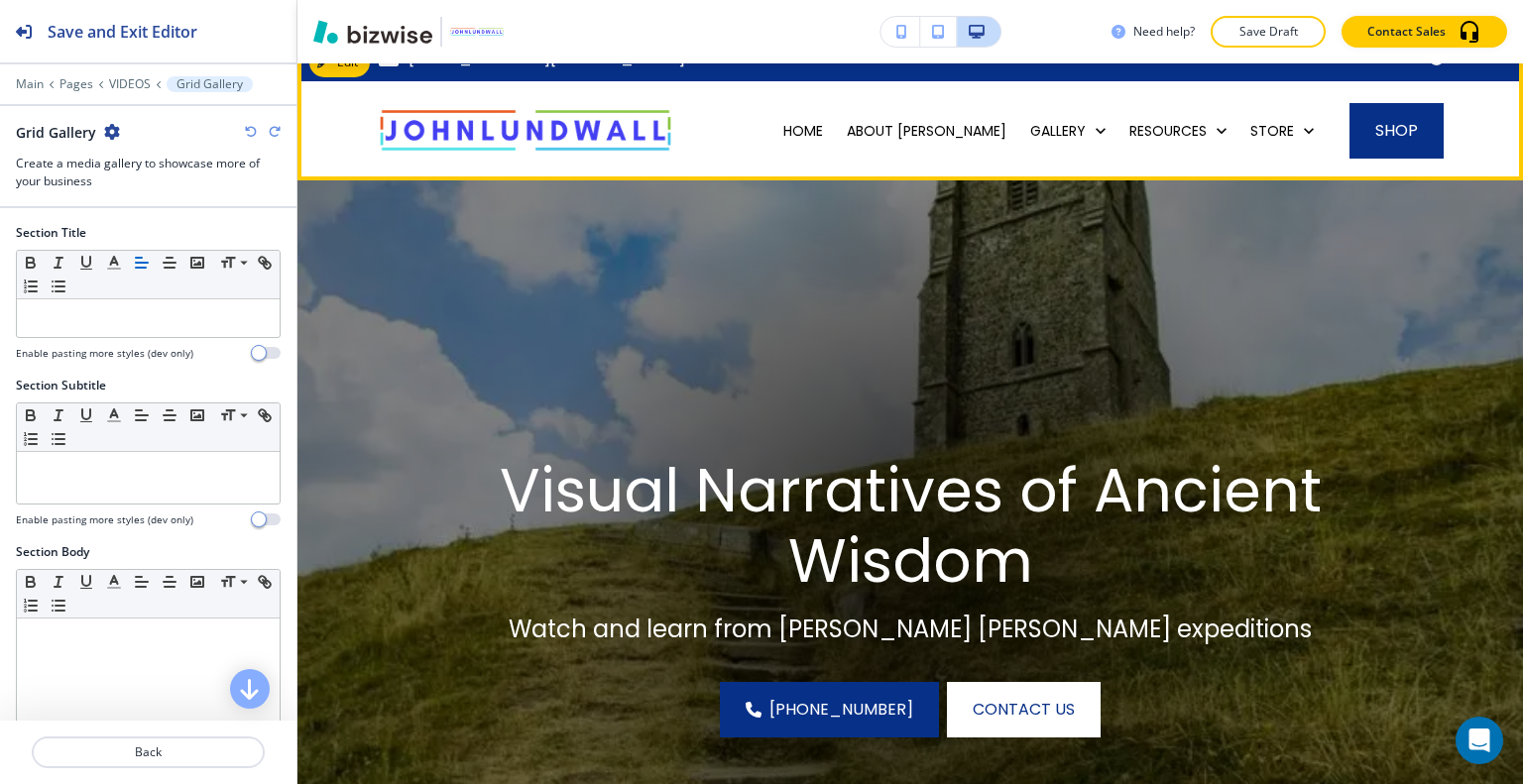 scroll, scrollTop: 0, scrollLeft: 0, axis: both 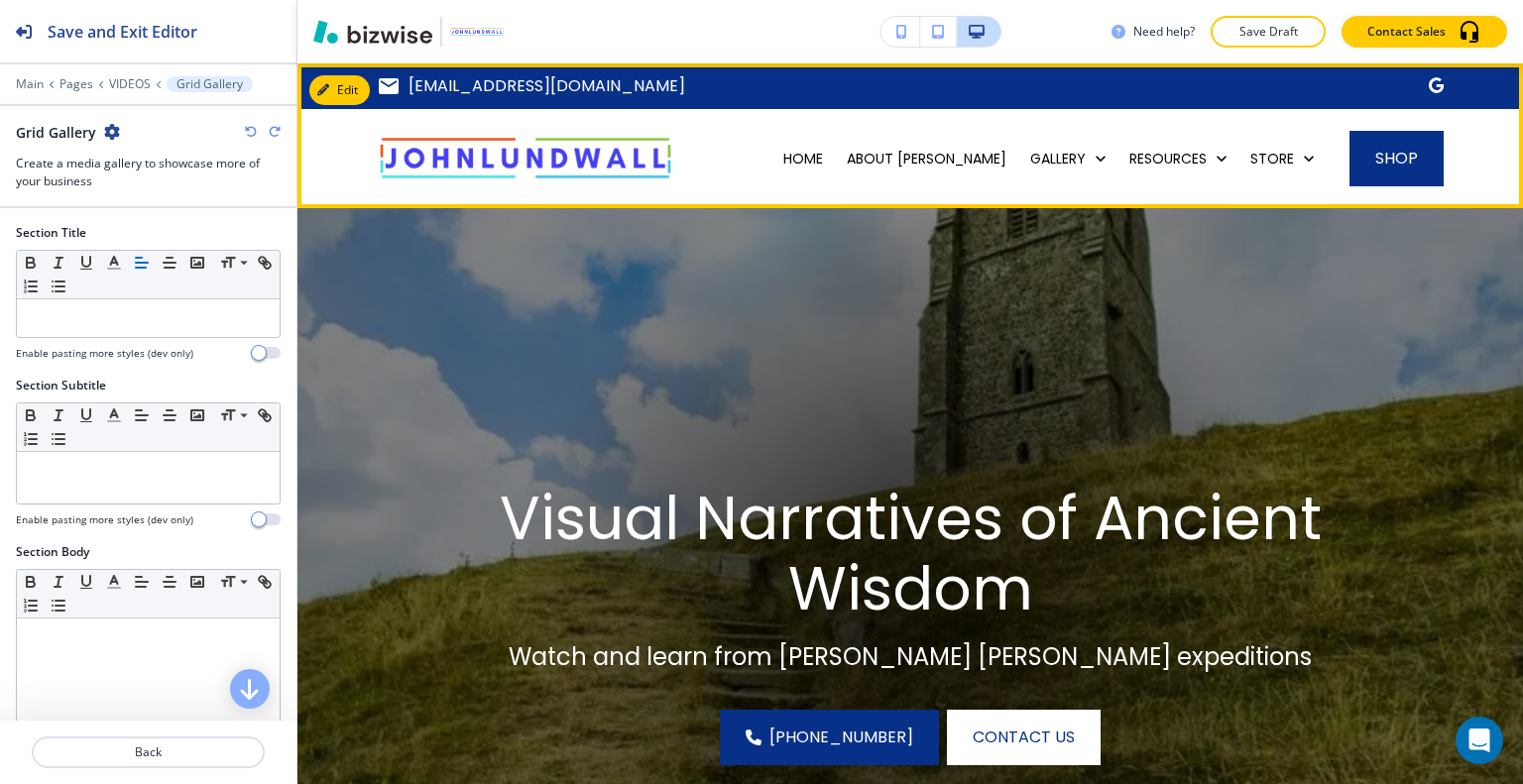 click on "CONTACT" at bounding box center (1279, 258) 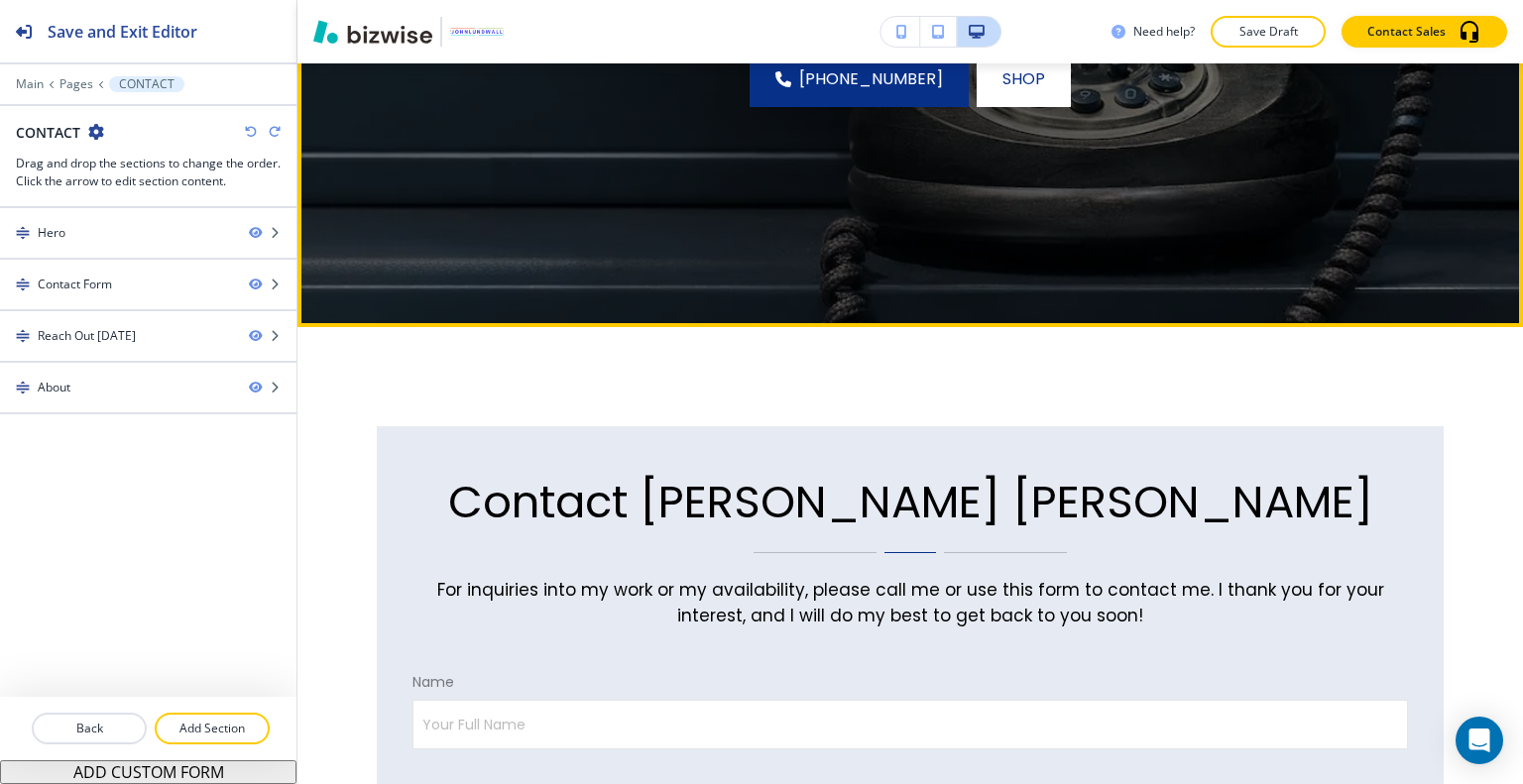 scroll, scrollTop: 892, scrollLeft: 0, axis: vertical 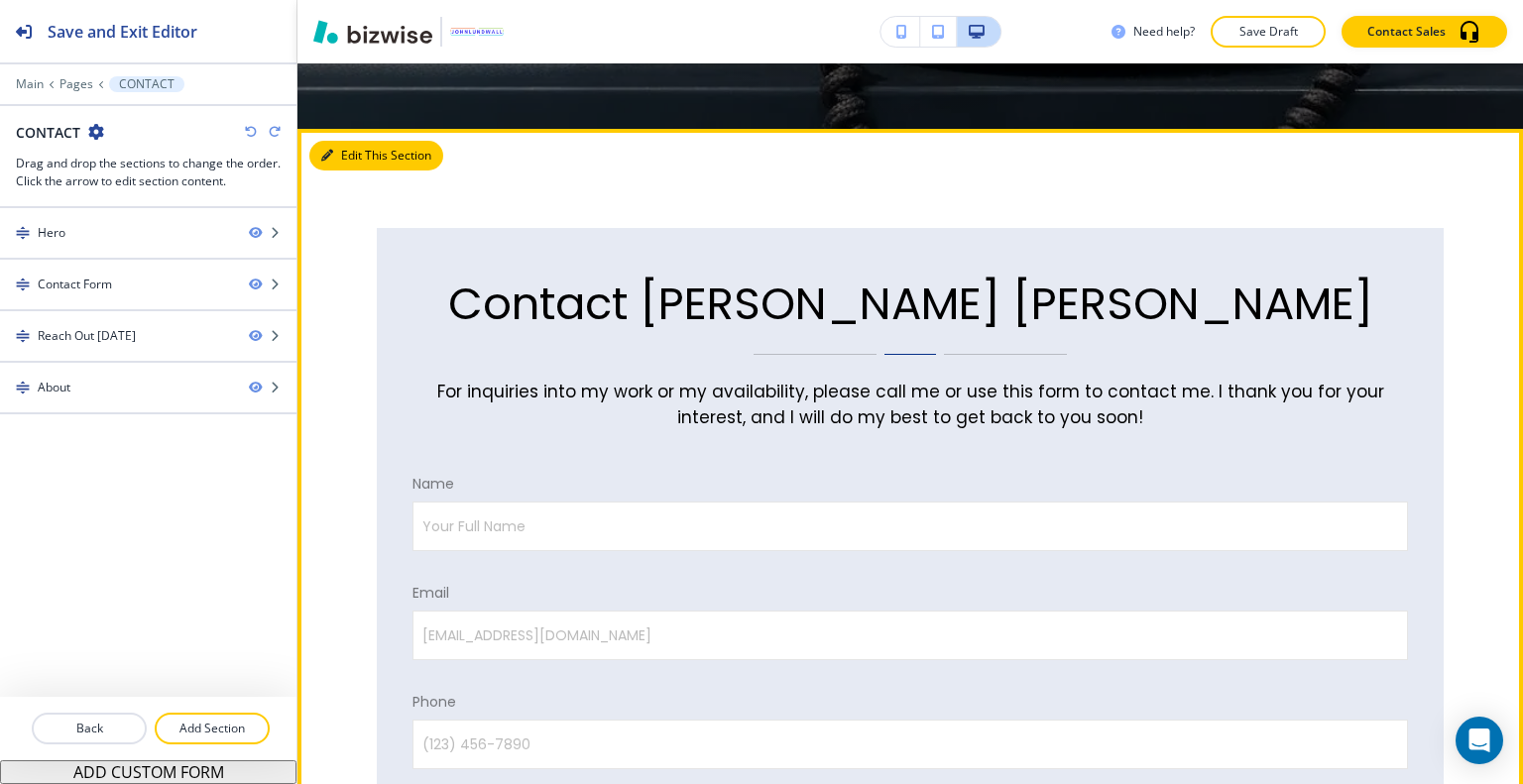 click on "Edit This Section" at bounding box center [376, 156] 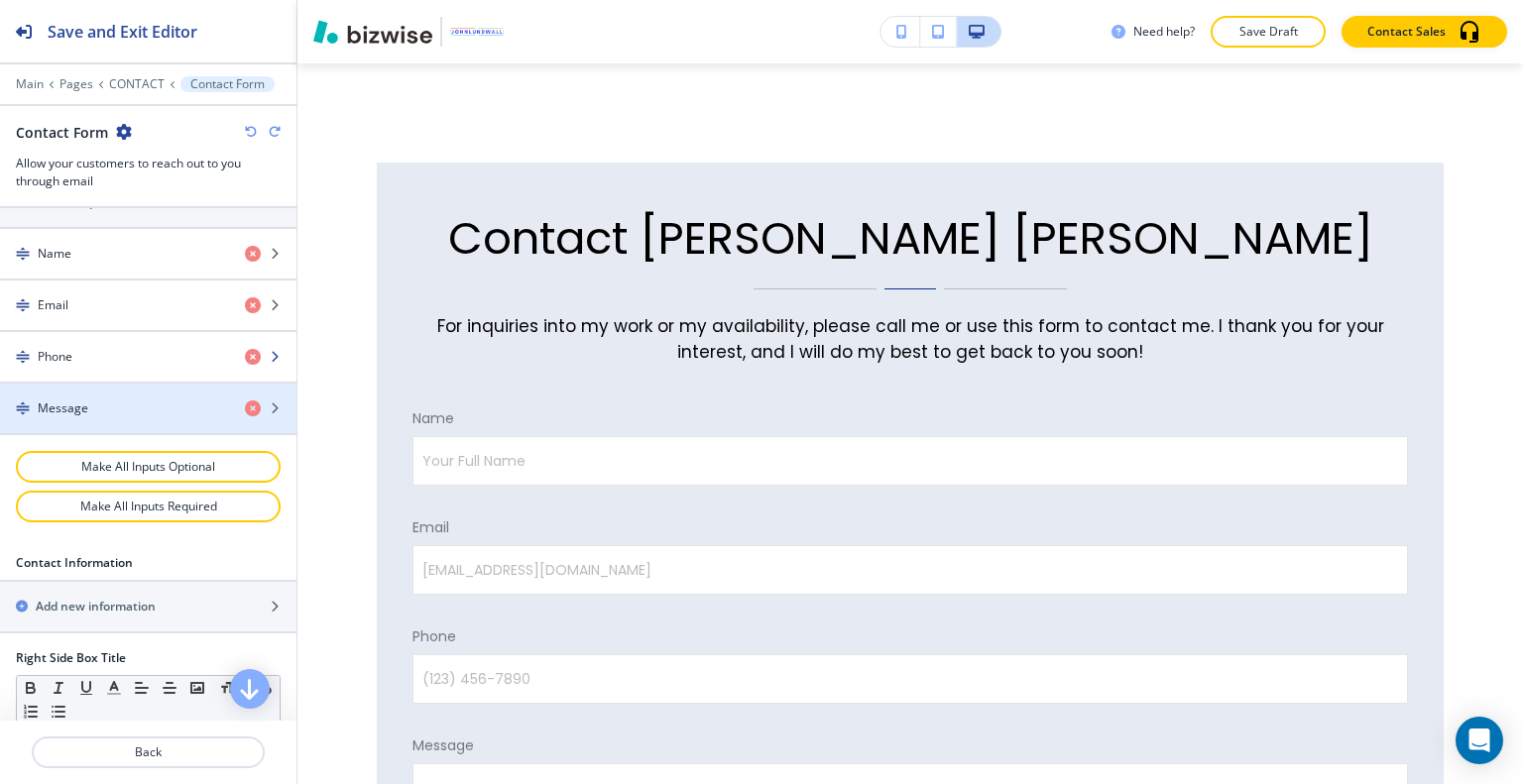 scroll, scrollTop: 1421, scrollLeft: 0, axis: vertical 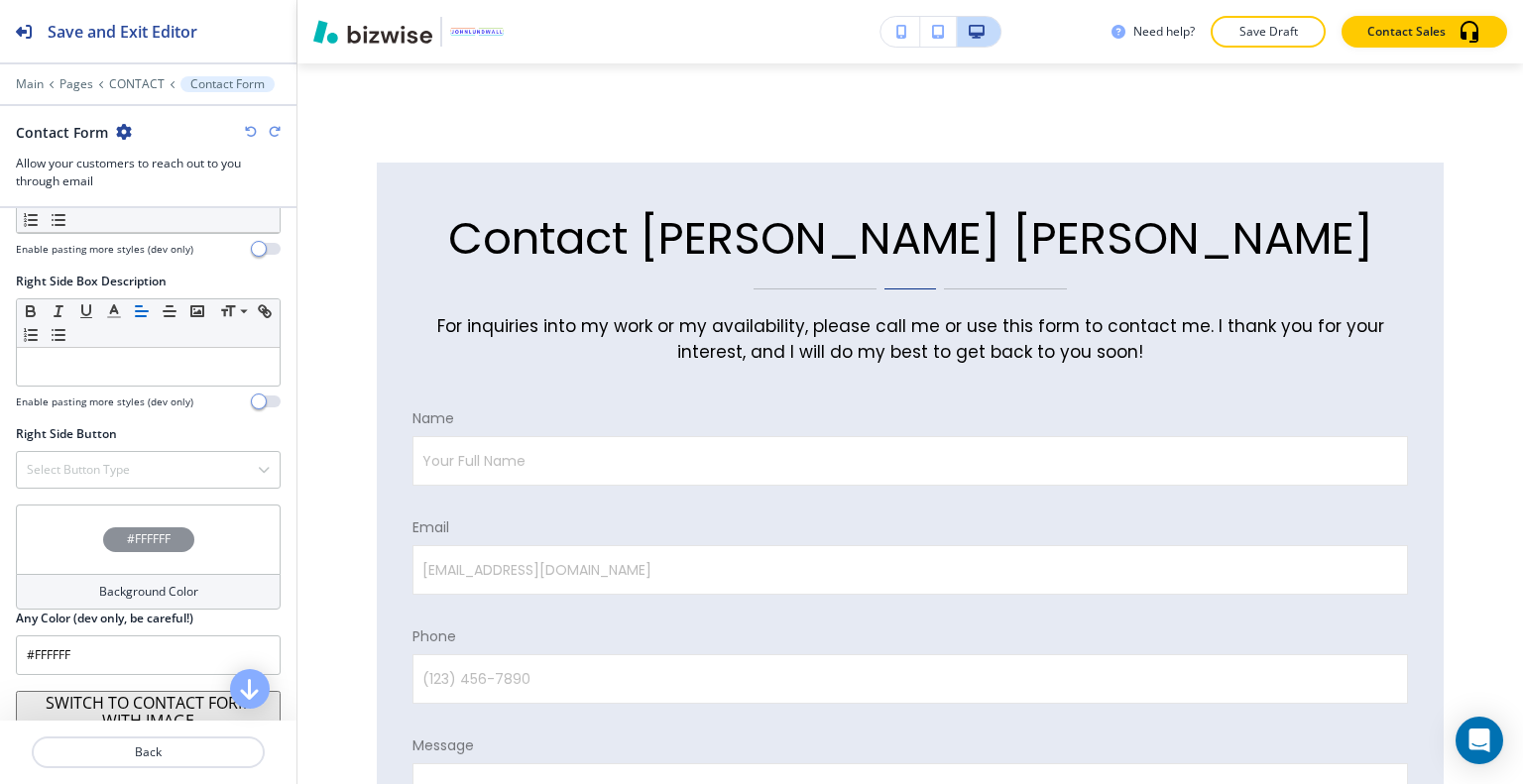 click on "#FFFFFF" at bounding box center (148, 539) 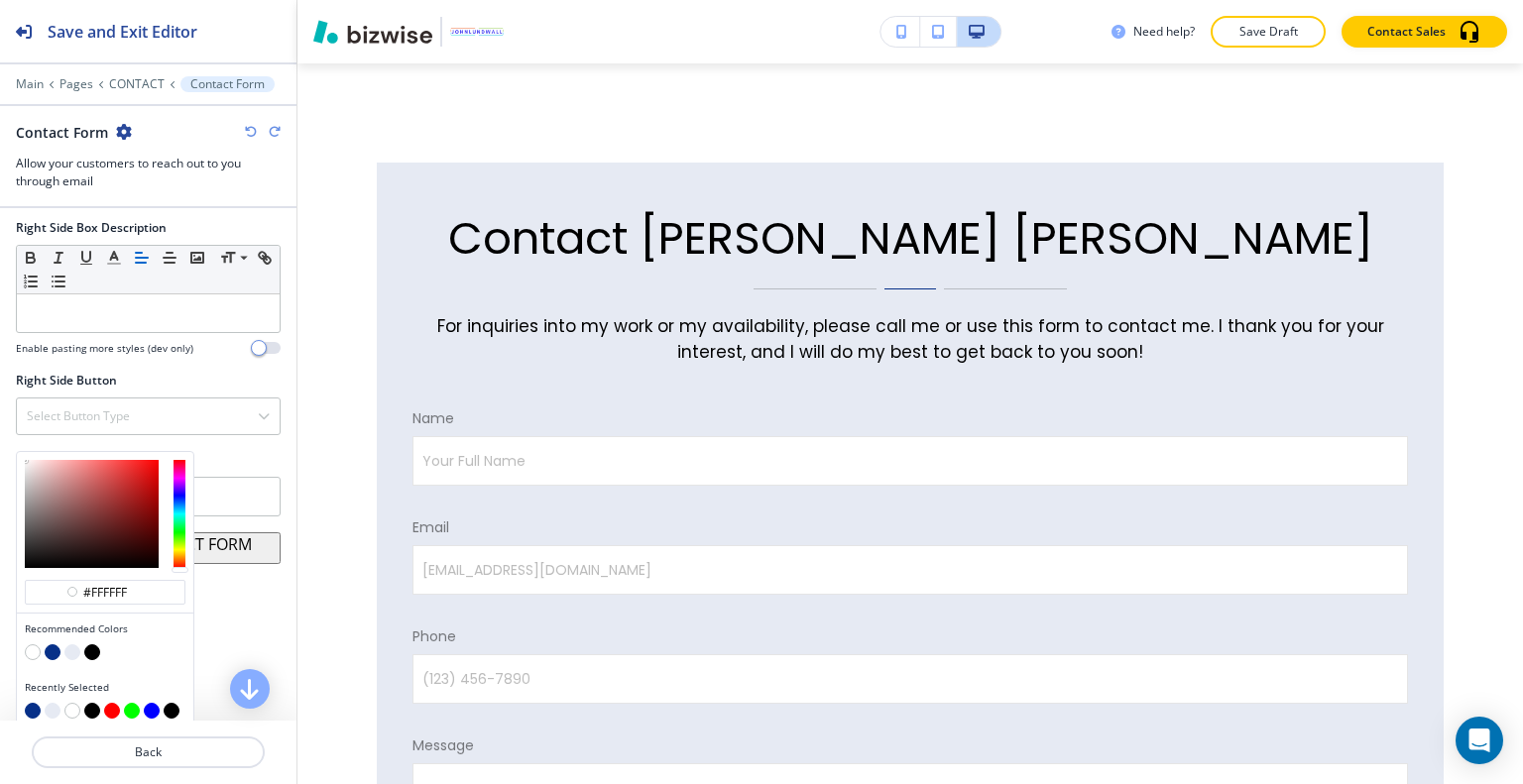 click at bounding box center [53, 652] 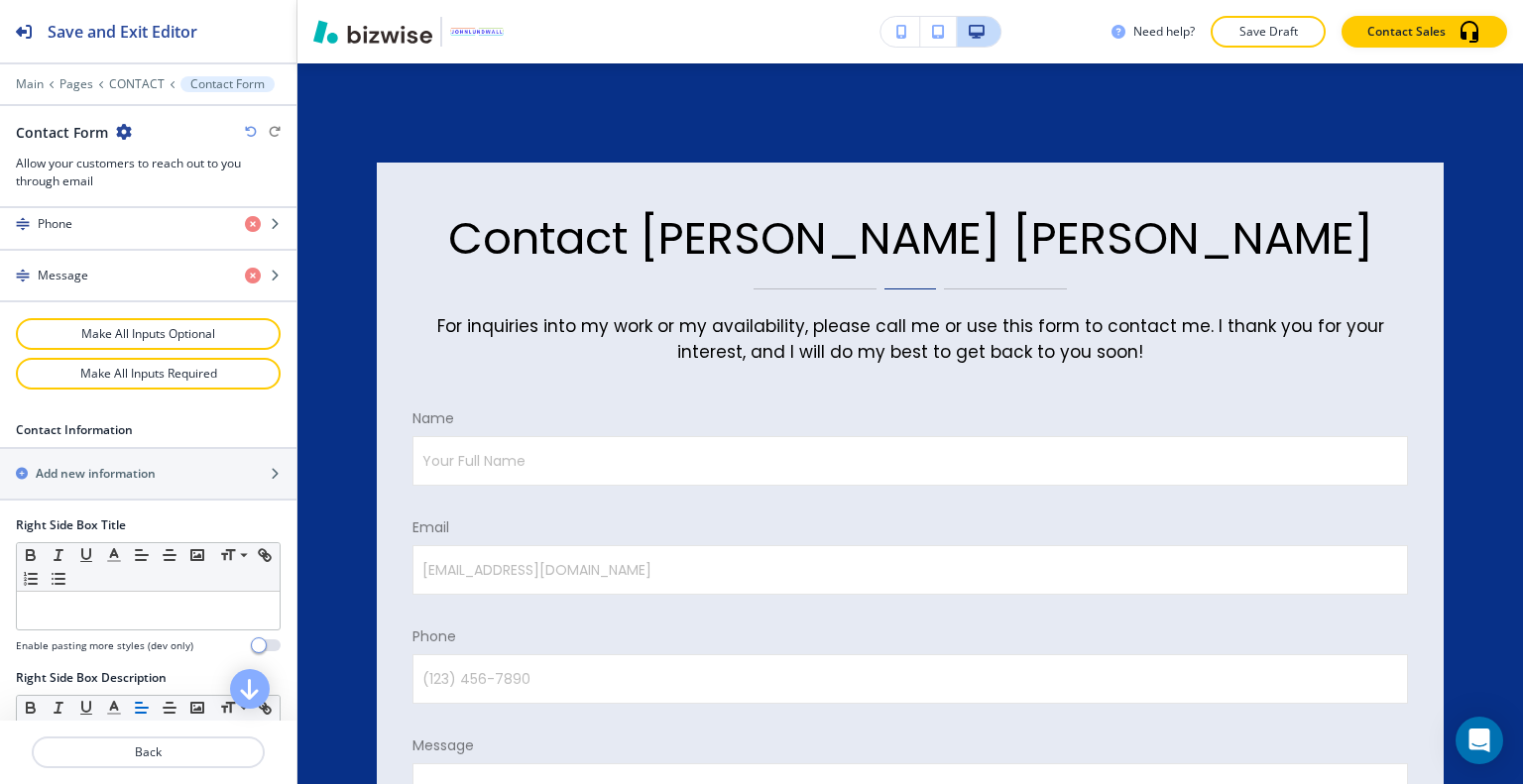 scroll, scrollTop: 827, scrollLeft: 0, axis: vertical 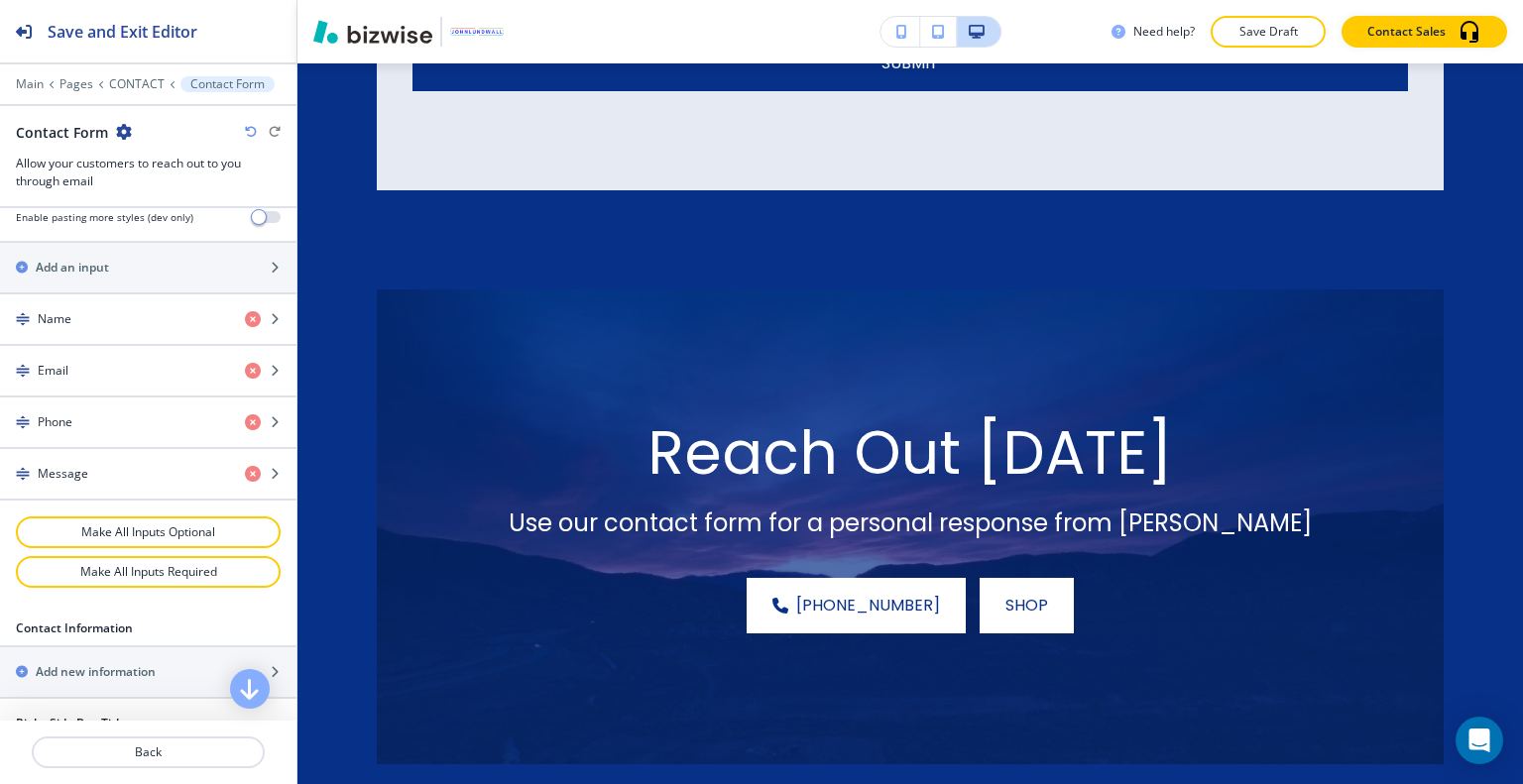 click on "Contact Form" at bounding box center [148, 132] 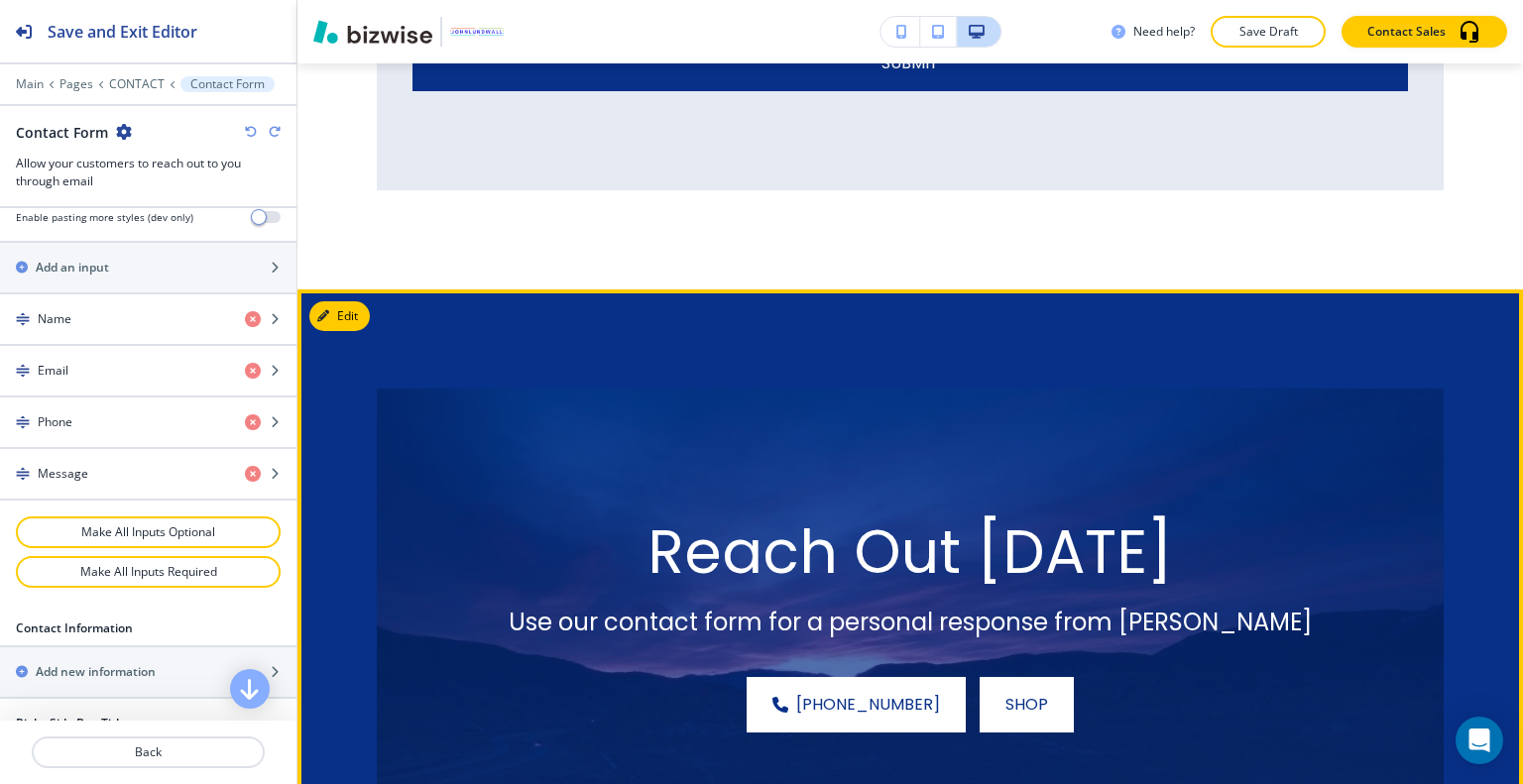 scroll, scrollTop: 1750, scrollLeft: 0, axis: vertical 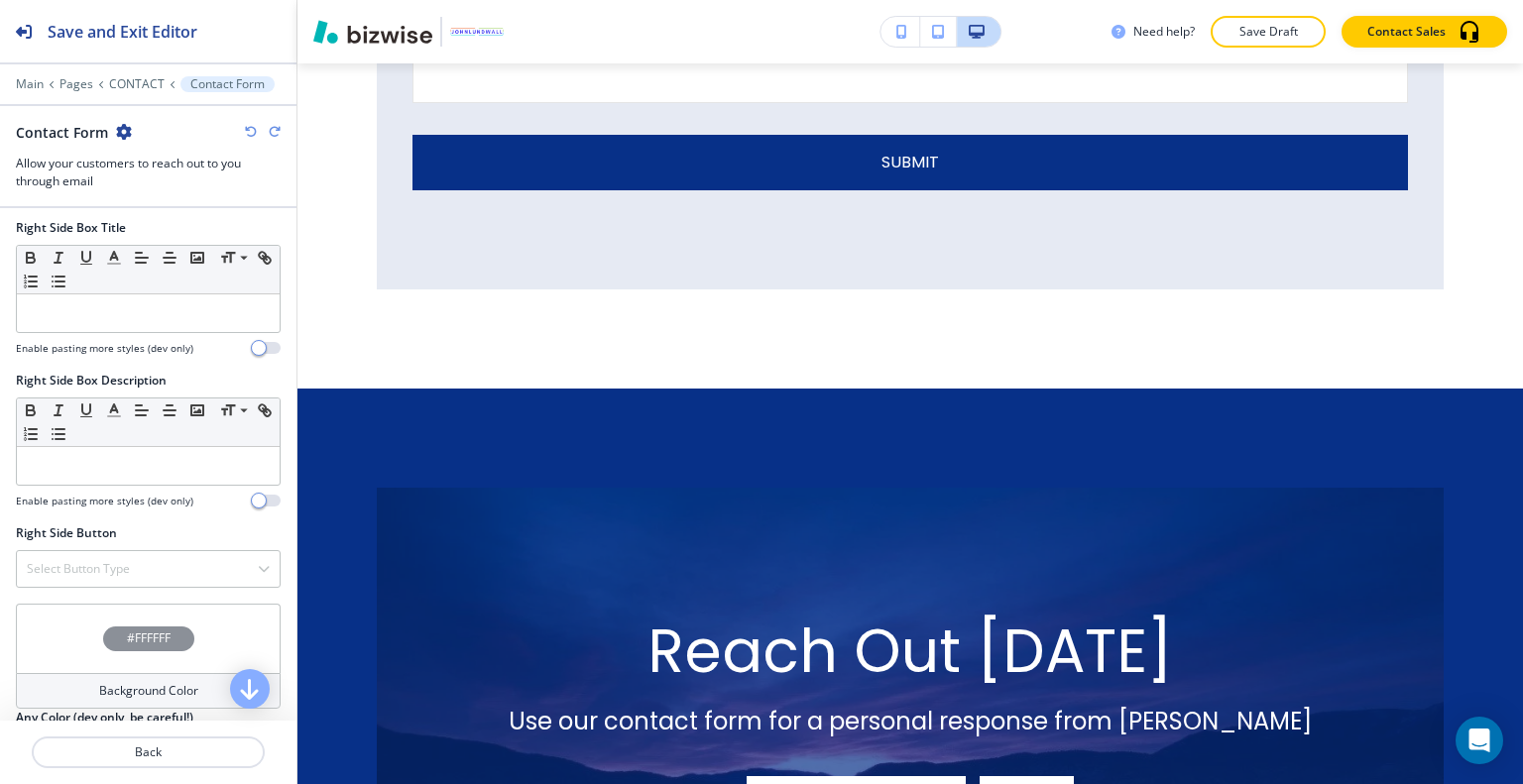 click on "#FFFFFF" at bounding box center [148, 638] 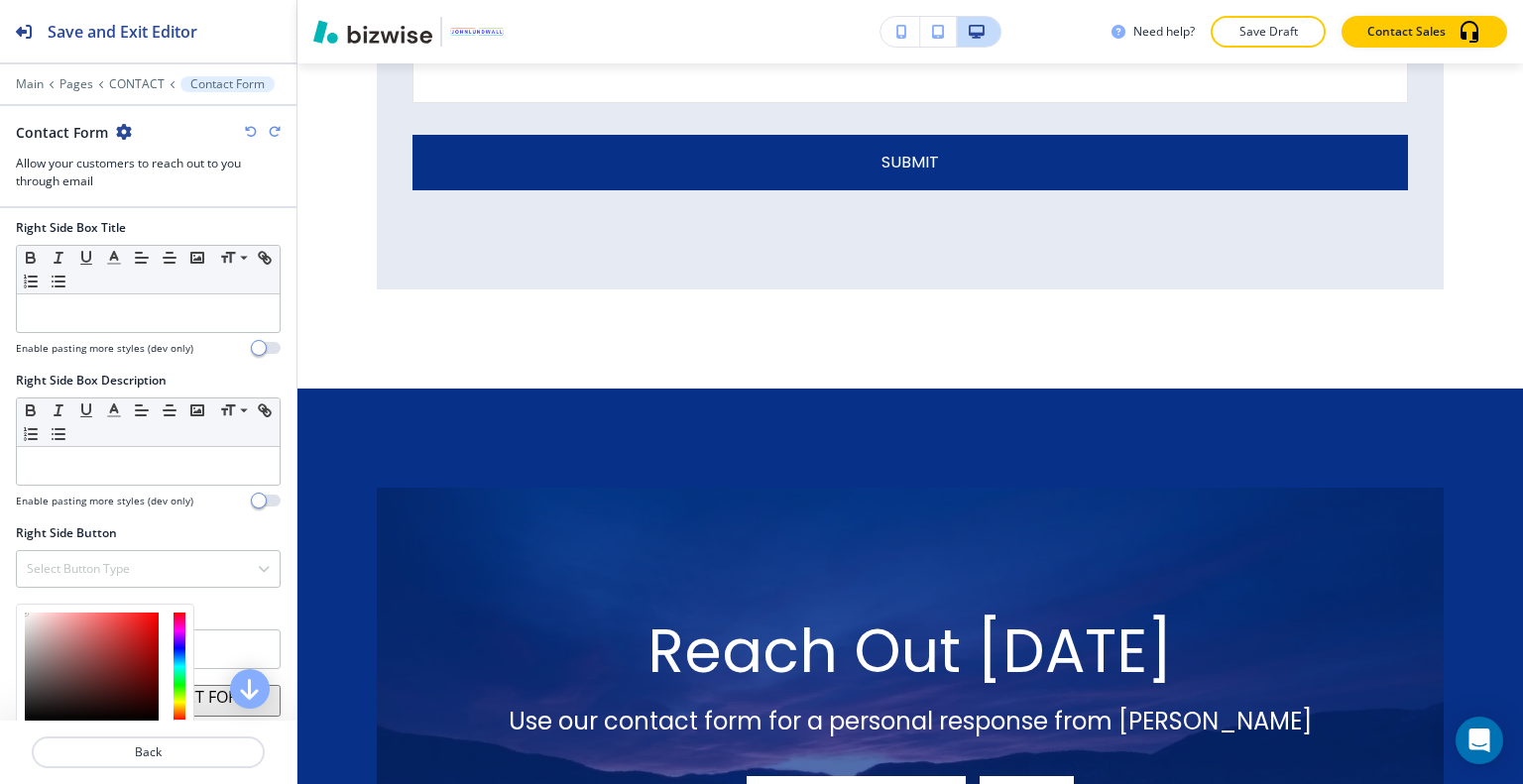 scroll, scrollTop: 1475, scrollLeft: 0, axis: vertical 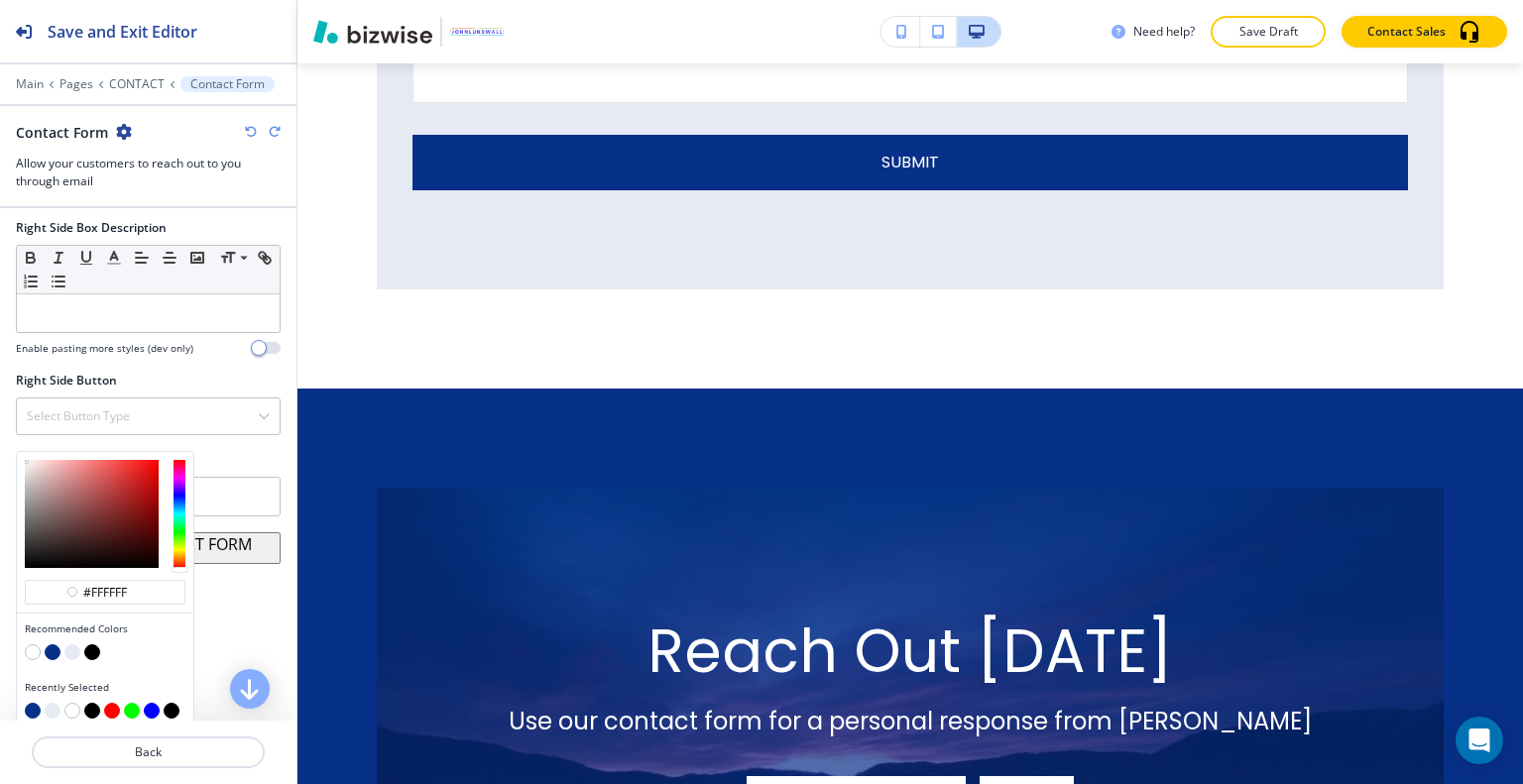 click at bounding box center (72, 652) 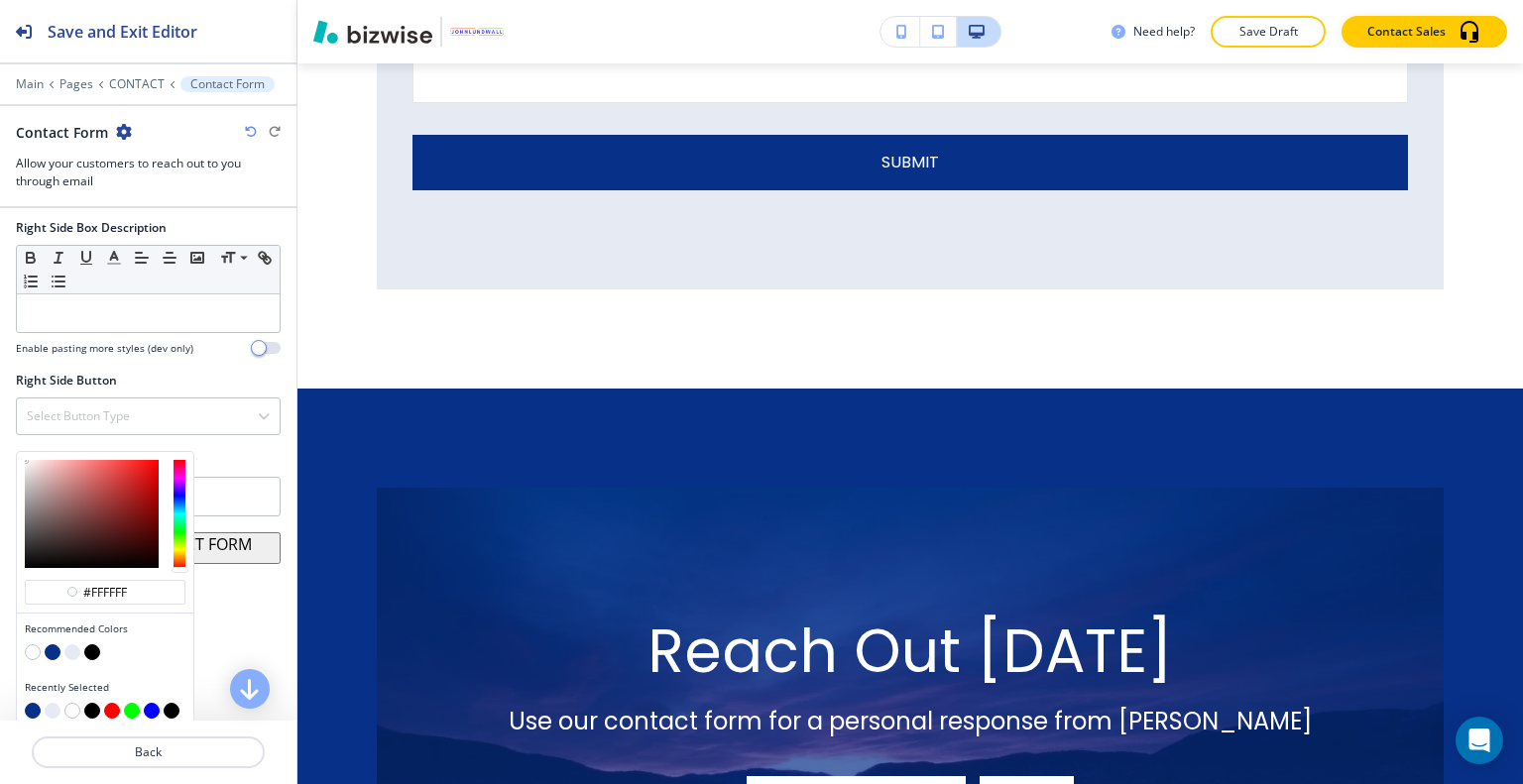 scroll, scrollTop: 1421, scrollLeft: 0, axis: vertical 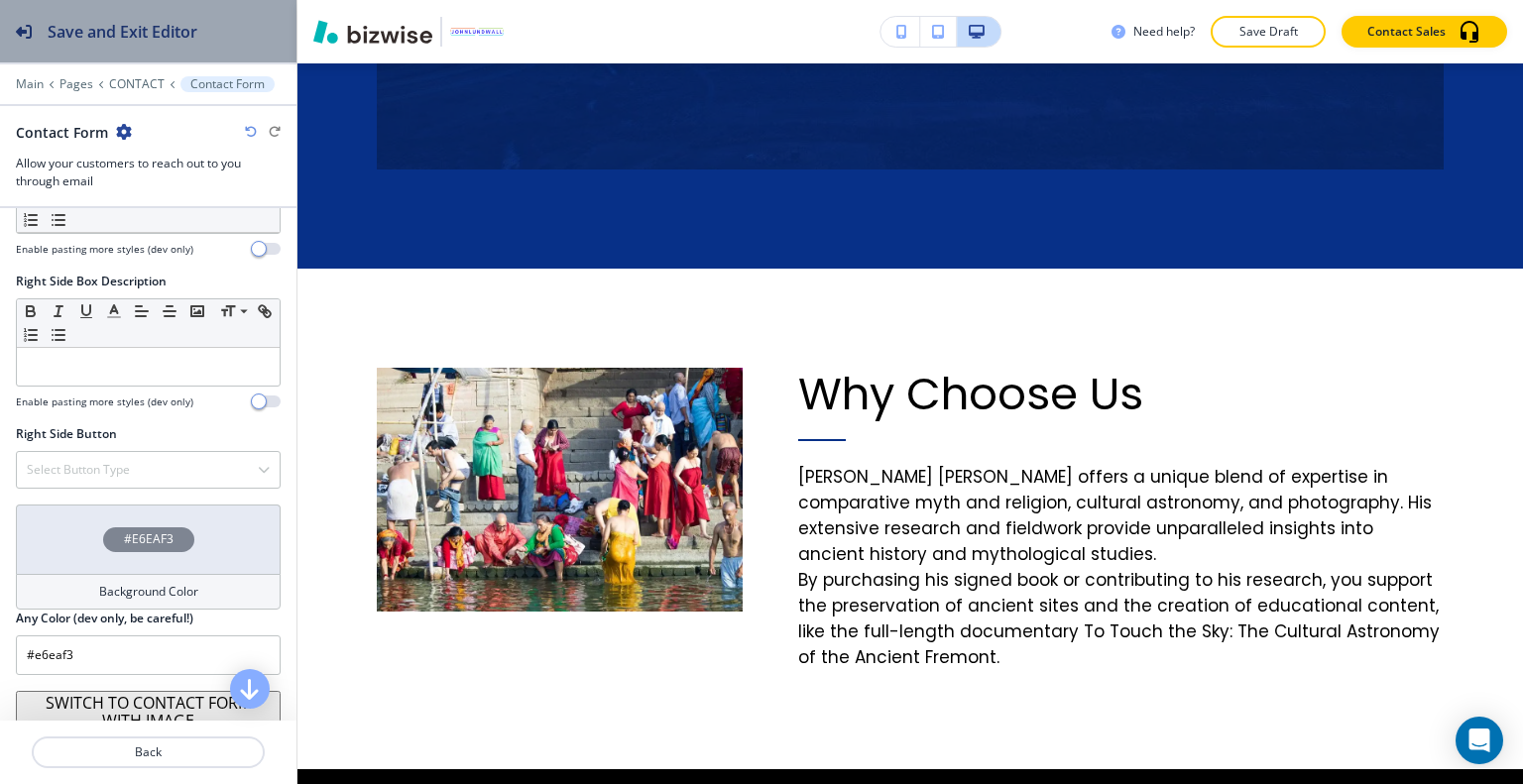 click on "Save and Exit Editor" at bounding box center (98, 31) 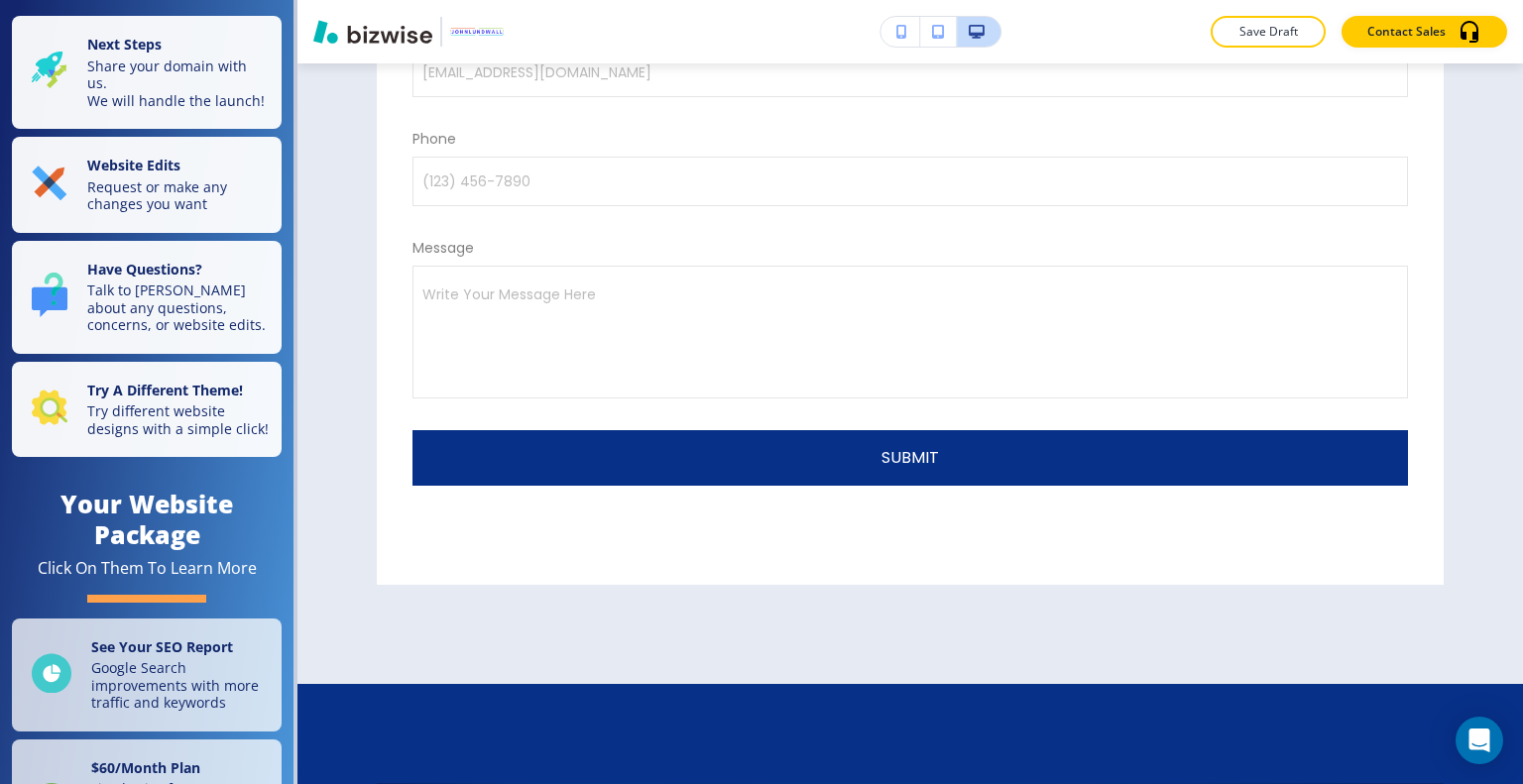 scroll, scrollTop: 0, scrollLeft: 0, axis: both 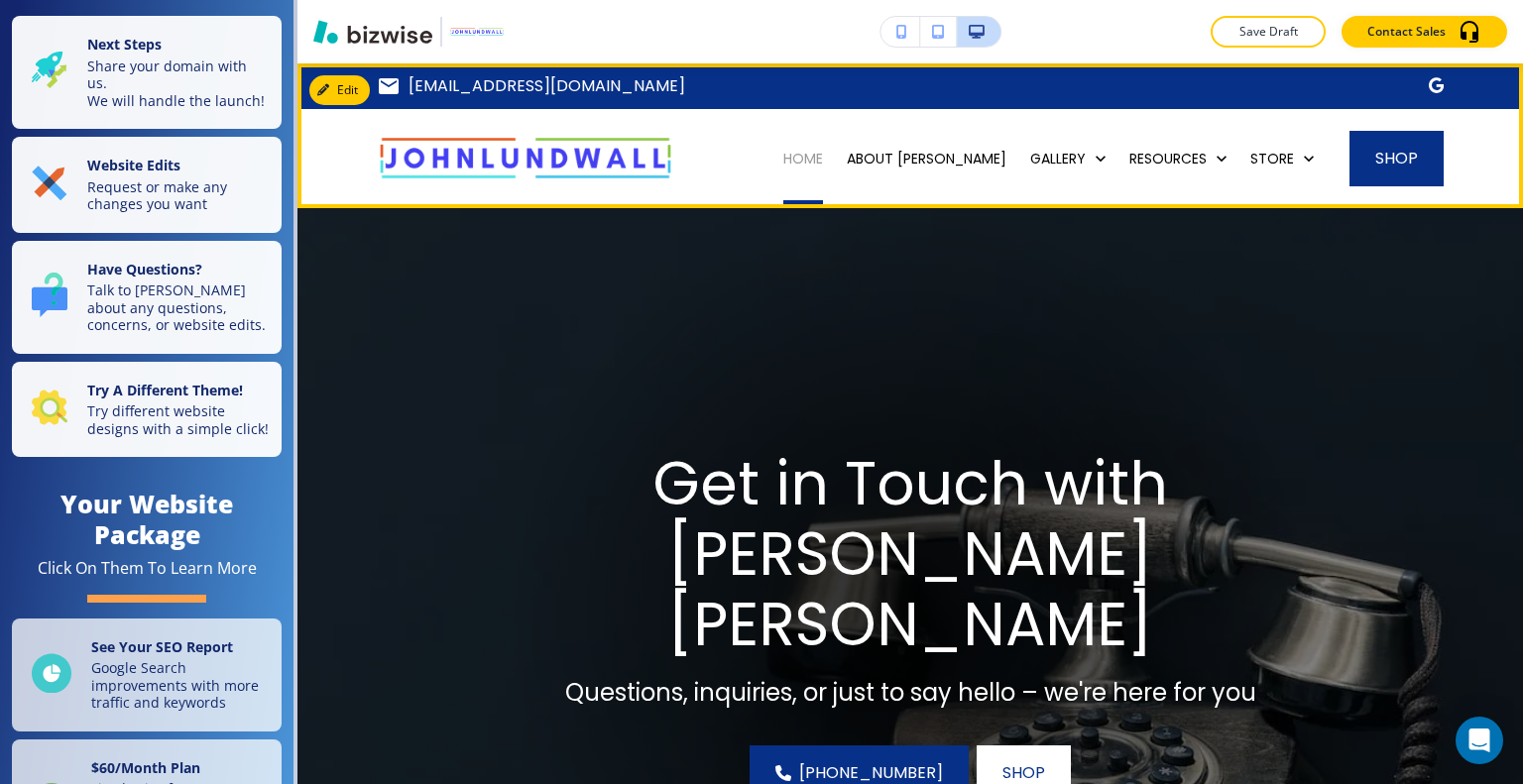 click on "HOME" at bounding box center (803, 159) 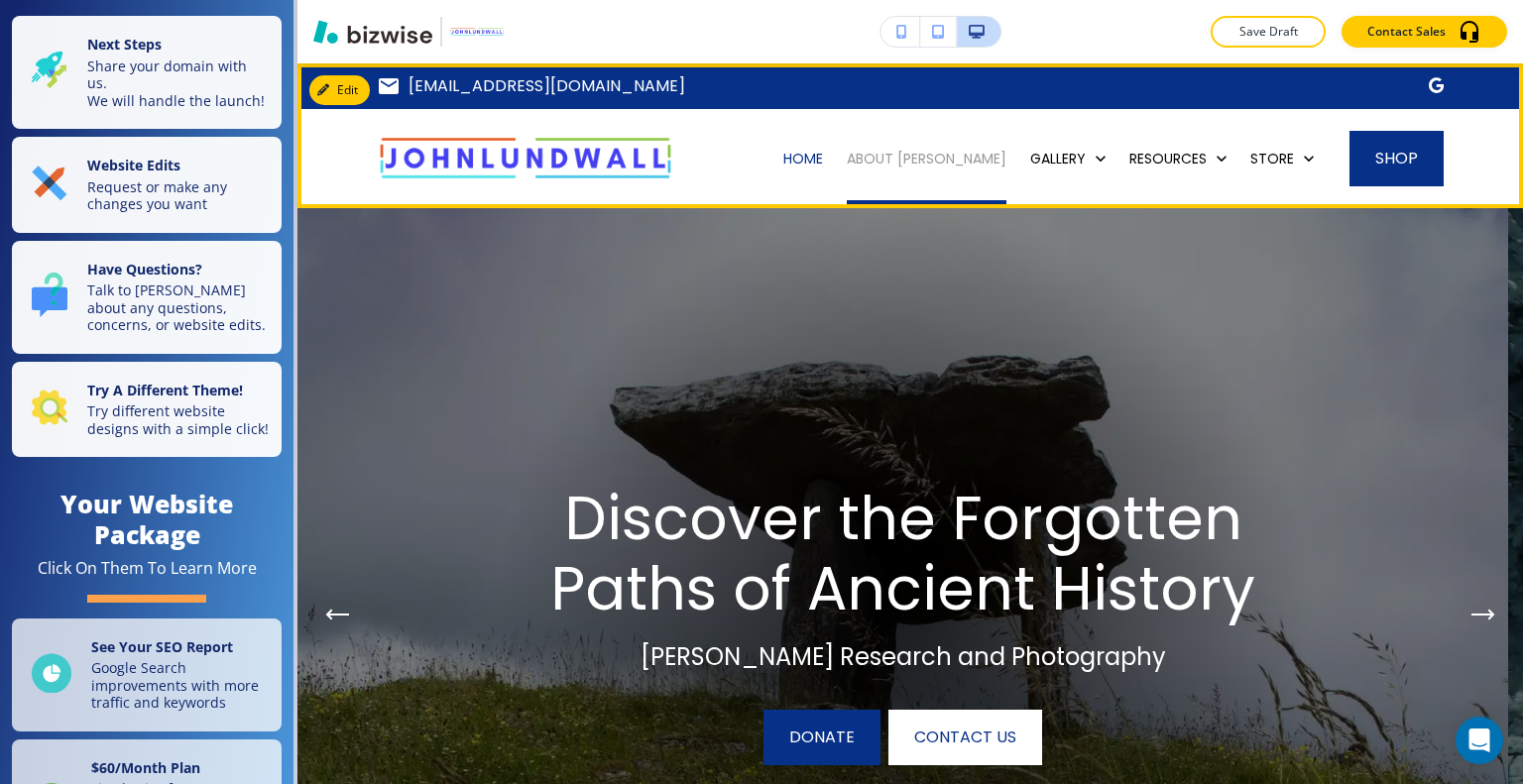 click on "ABOUT [PERSON_NAME]" at bounding box center (926, 159) 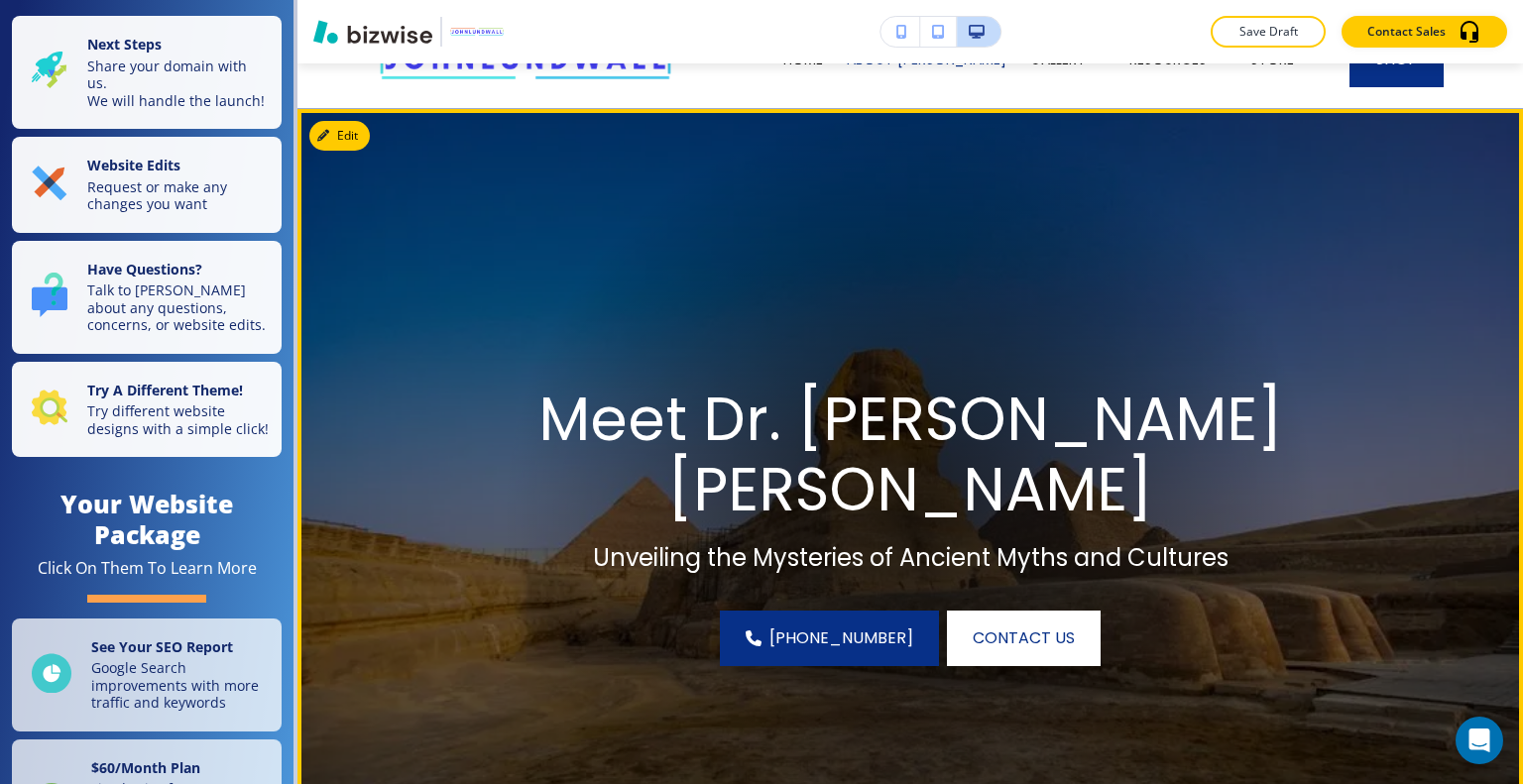 scroll, scrollTop: 0, scrollLeft: 0, axis: both 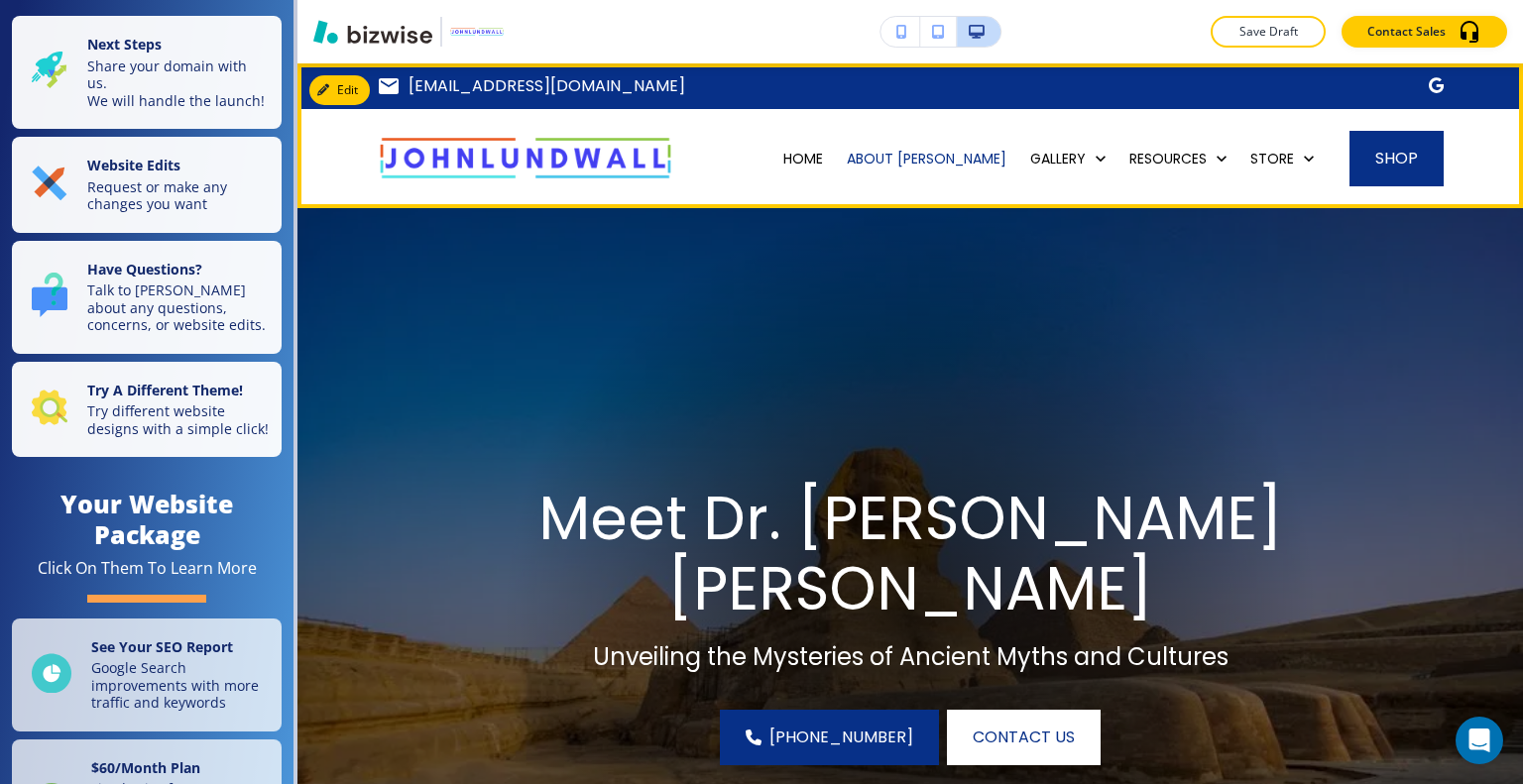 click at bounding box center (1436, 85) 